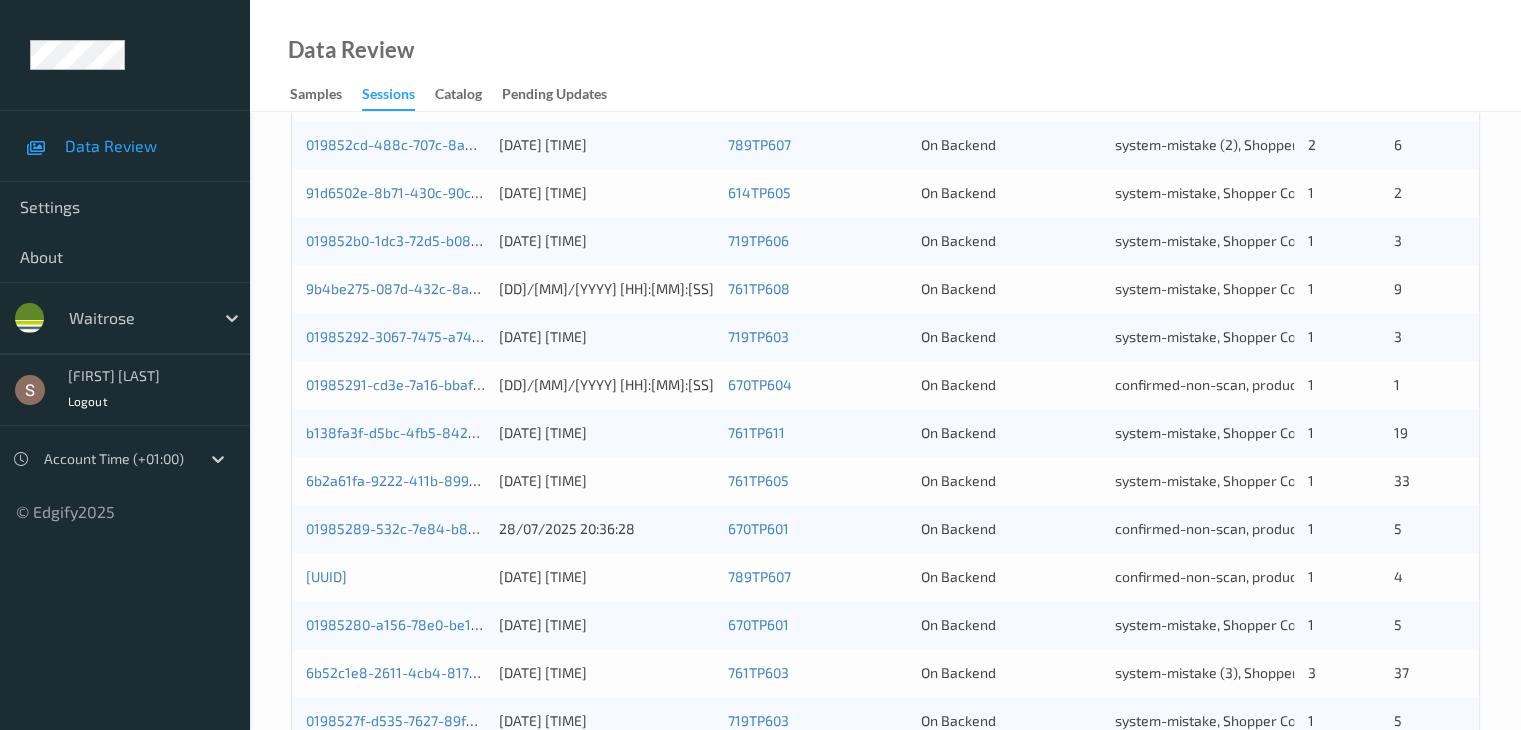 scroll, scrollTop: 0, scrollLeft: 0, axis: both 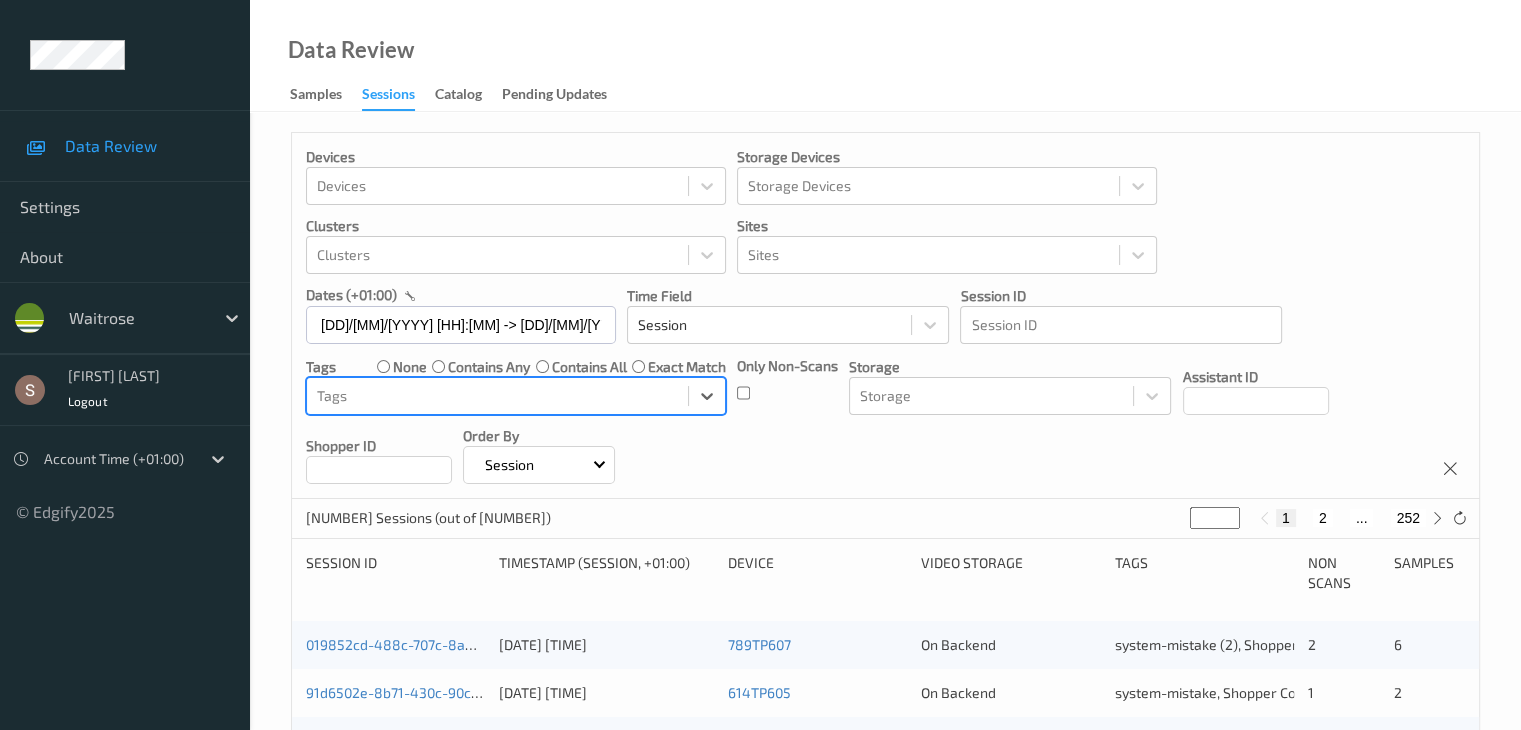 click on "2" at bounding box center [1323, 518] 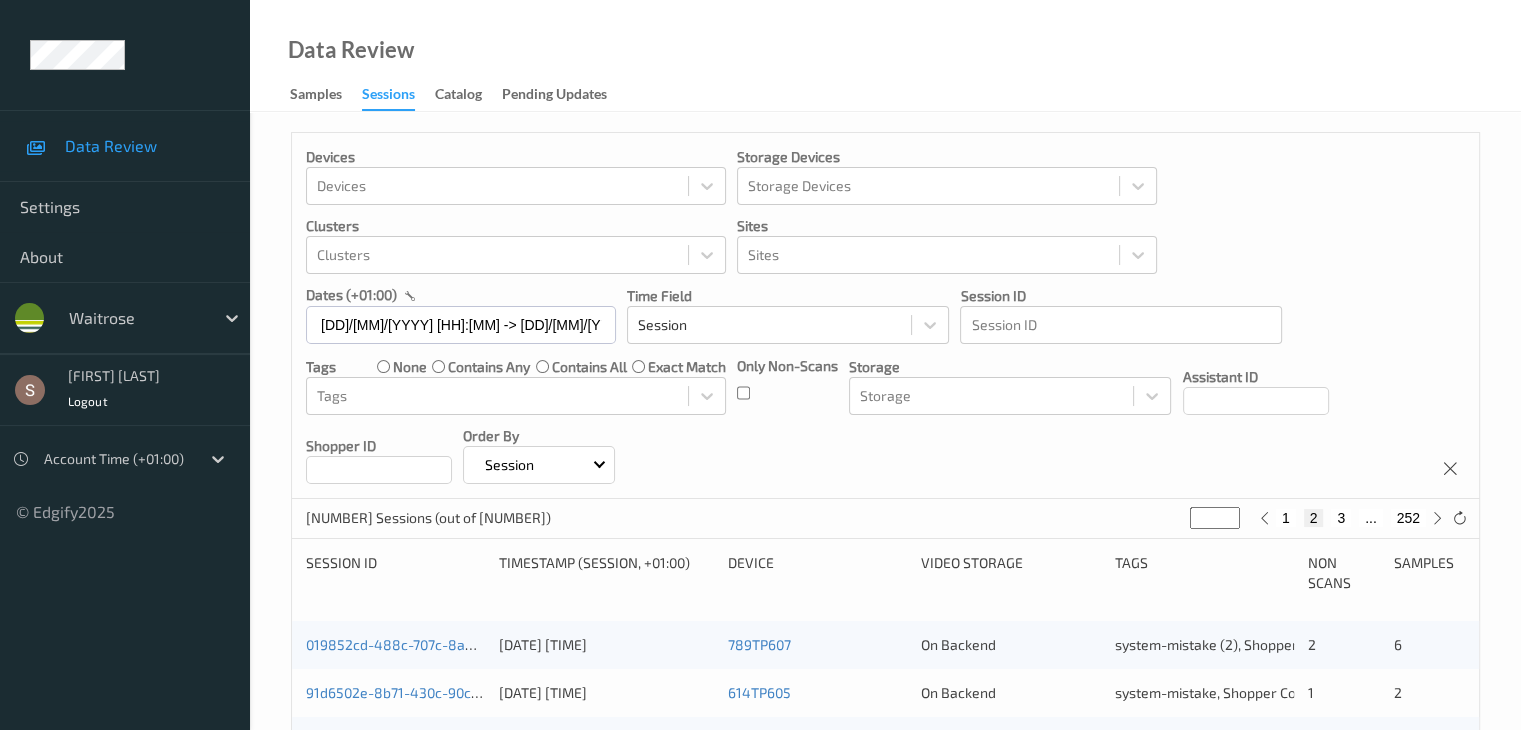 click on "[NUMBER] [NUMBER] [NUMBER] ... [NUMBER]" at bounding box center [1351, 518] 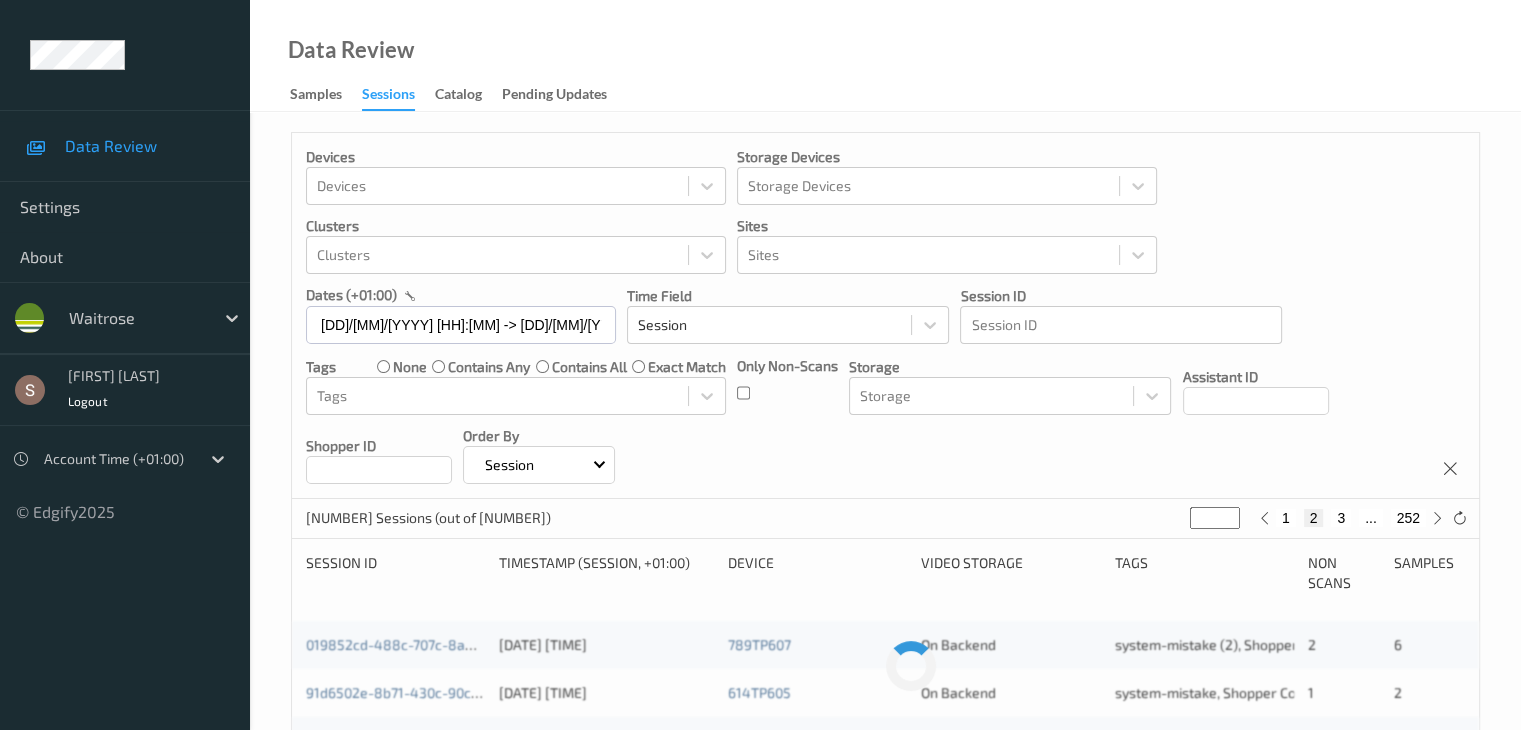 drag, startPoint x: 1325, startPoint y: 517, endPoint x: 1336, endPoint y: 519, distance: 11.18034 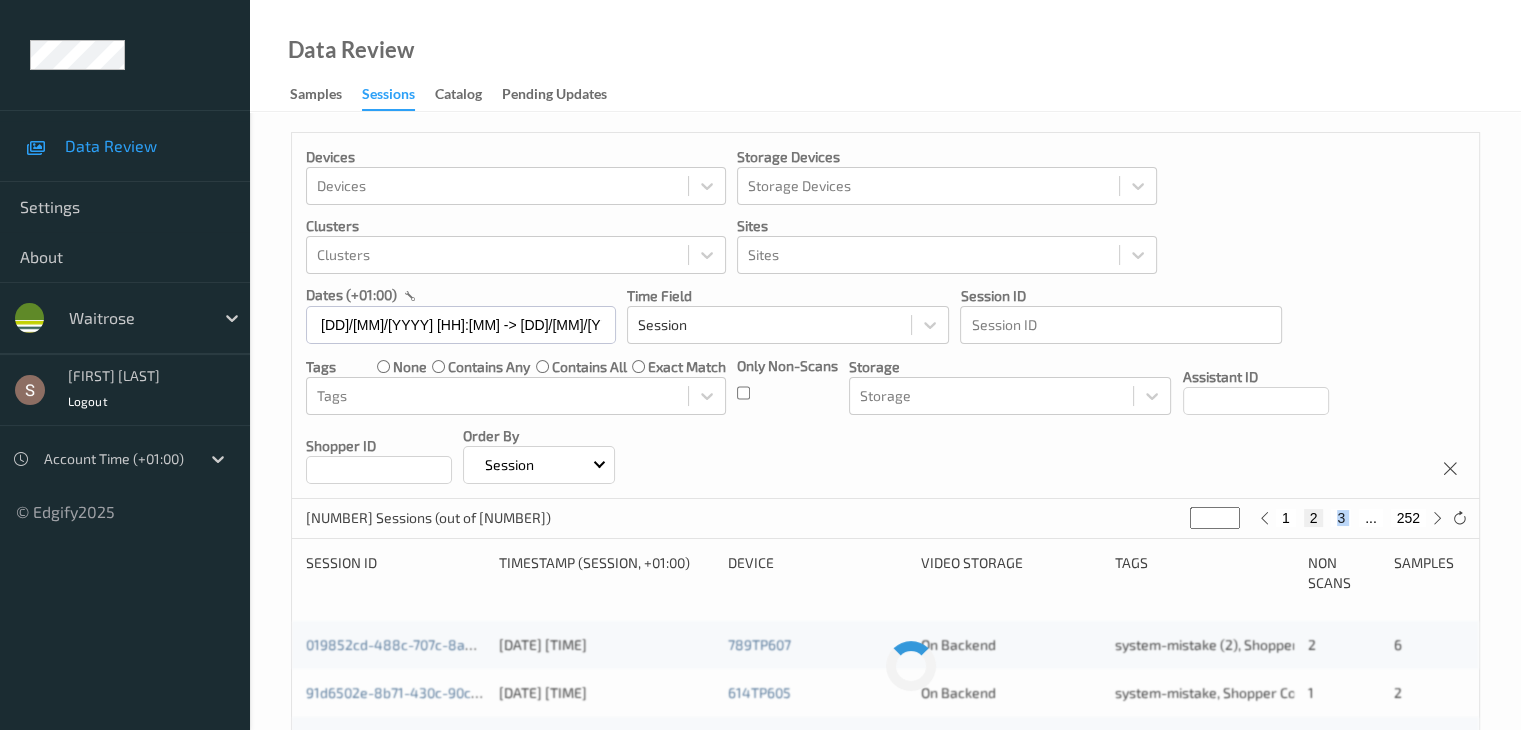 click on "3" at bounding box center (1341, 518) 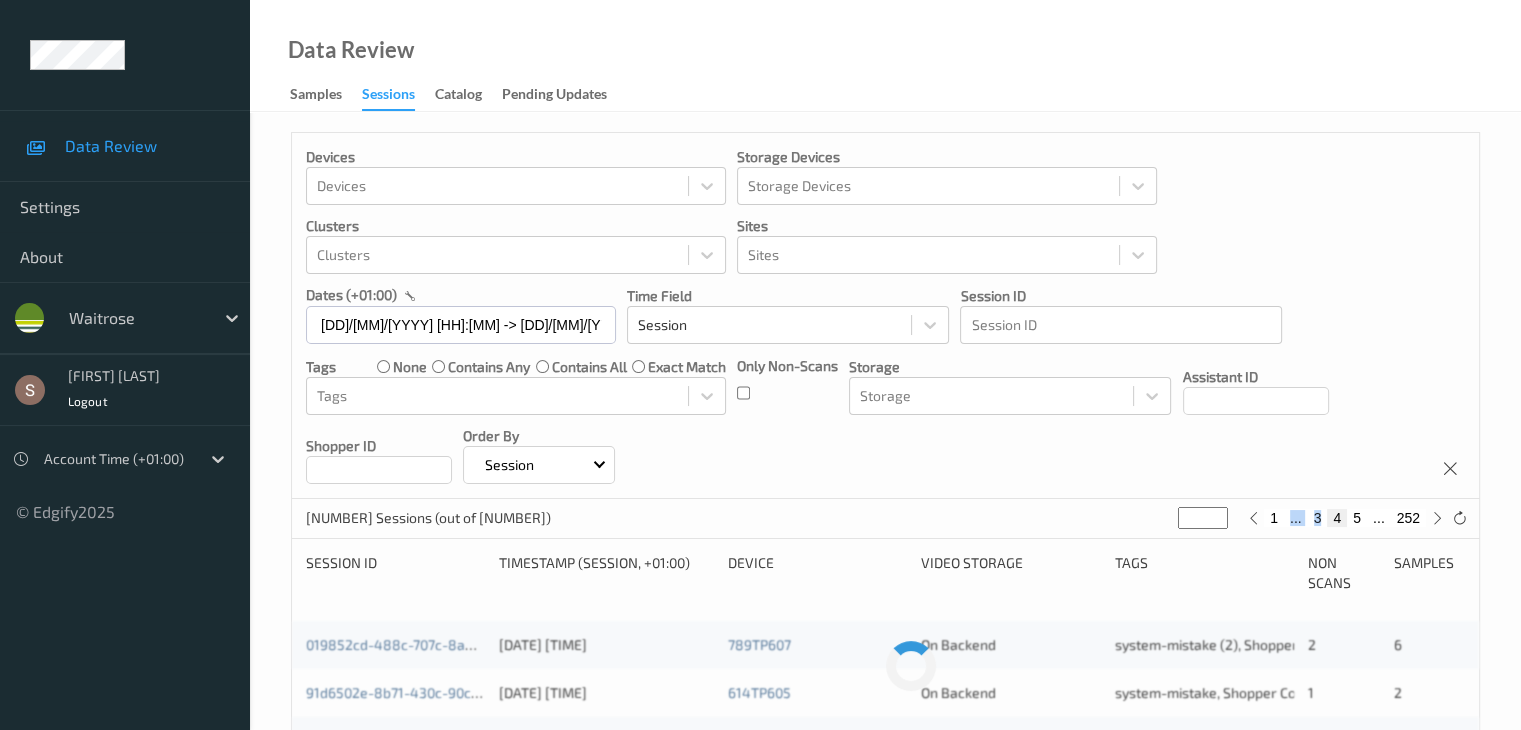 click on "5" at bounding box center [1357, 518] 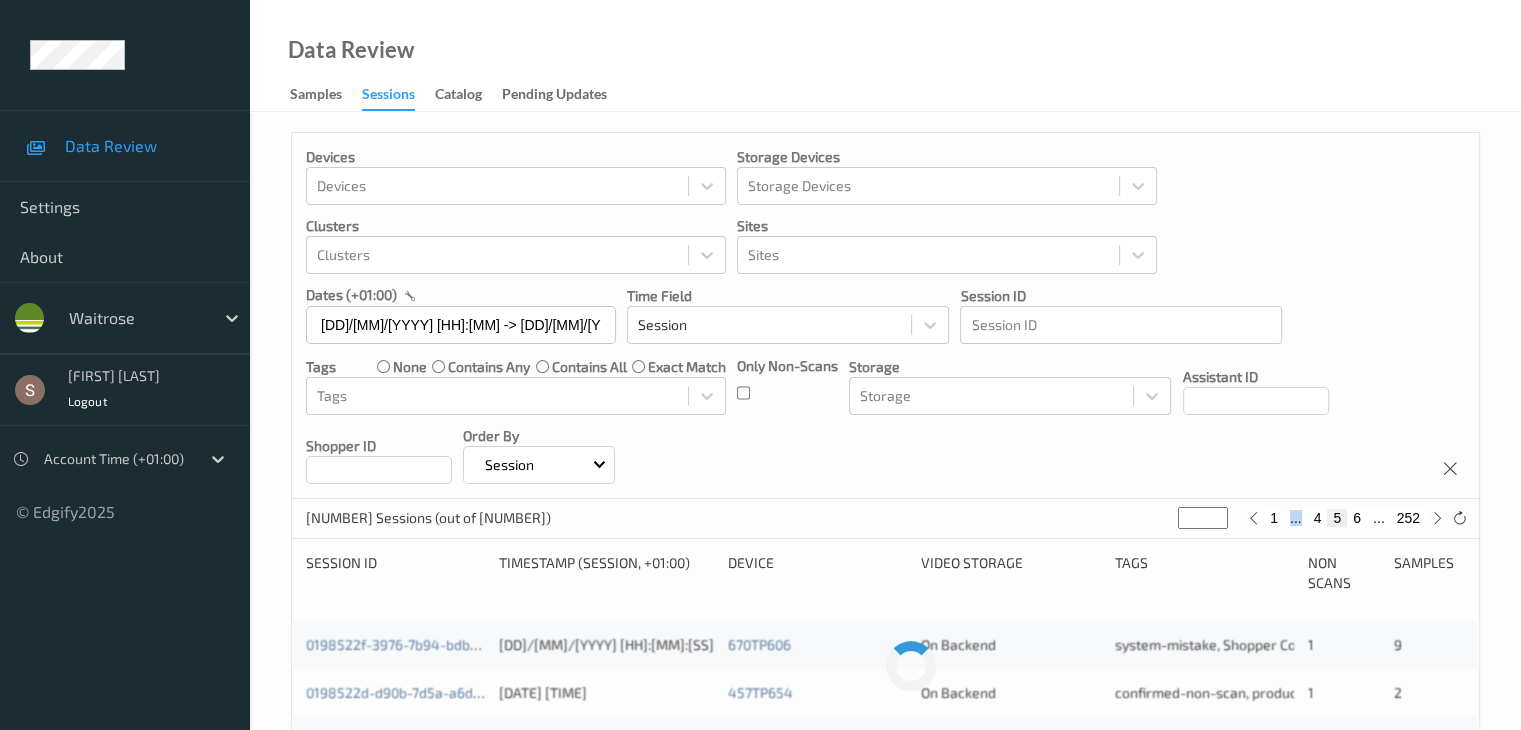 click on "6" at bounding box center (1357, 518) 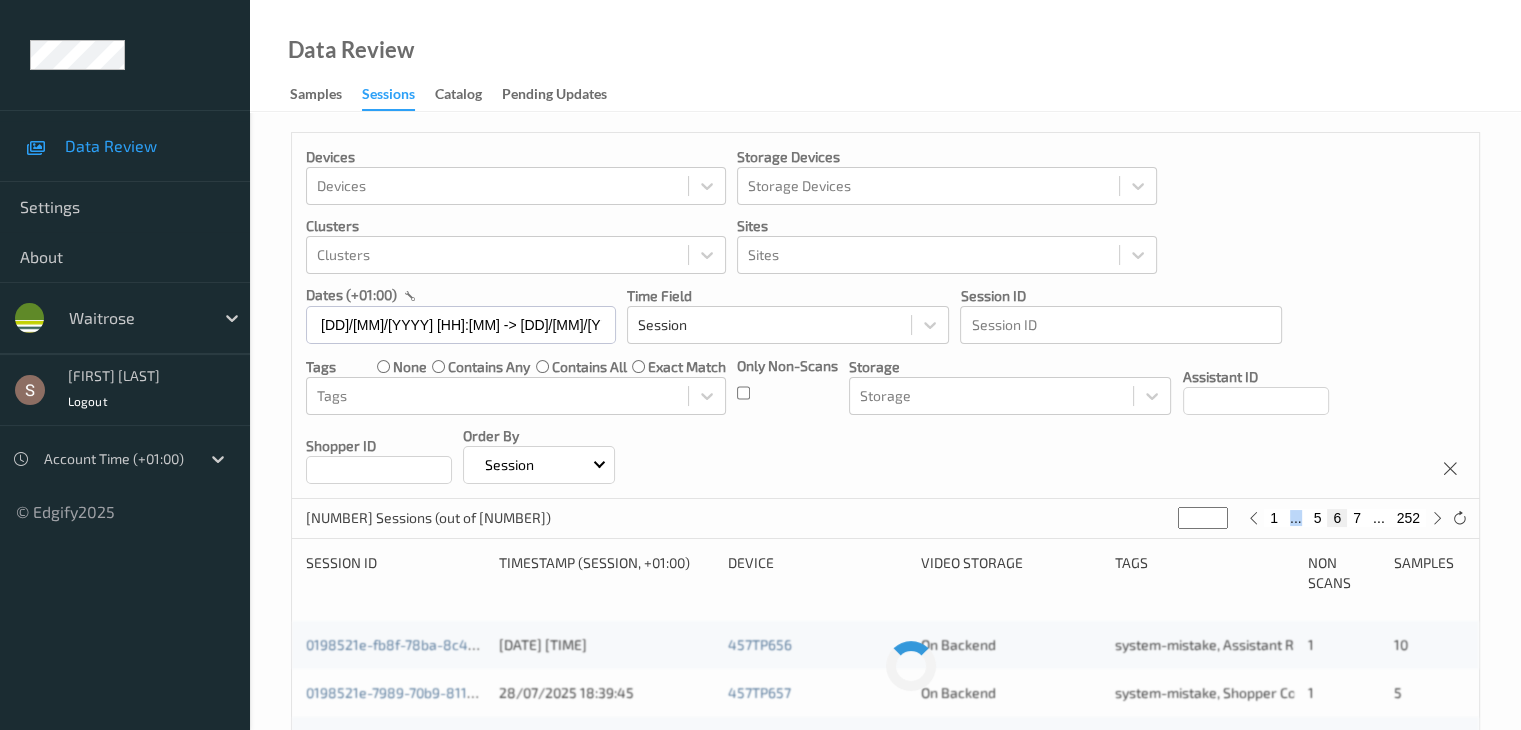 click on "7" at bounding box center [1357, 518] 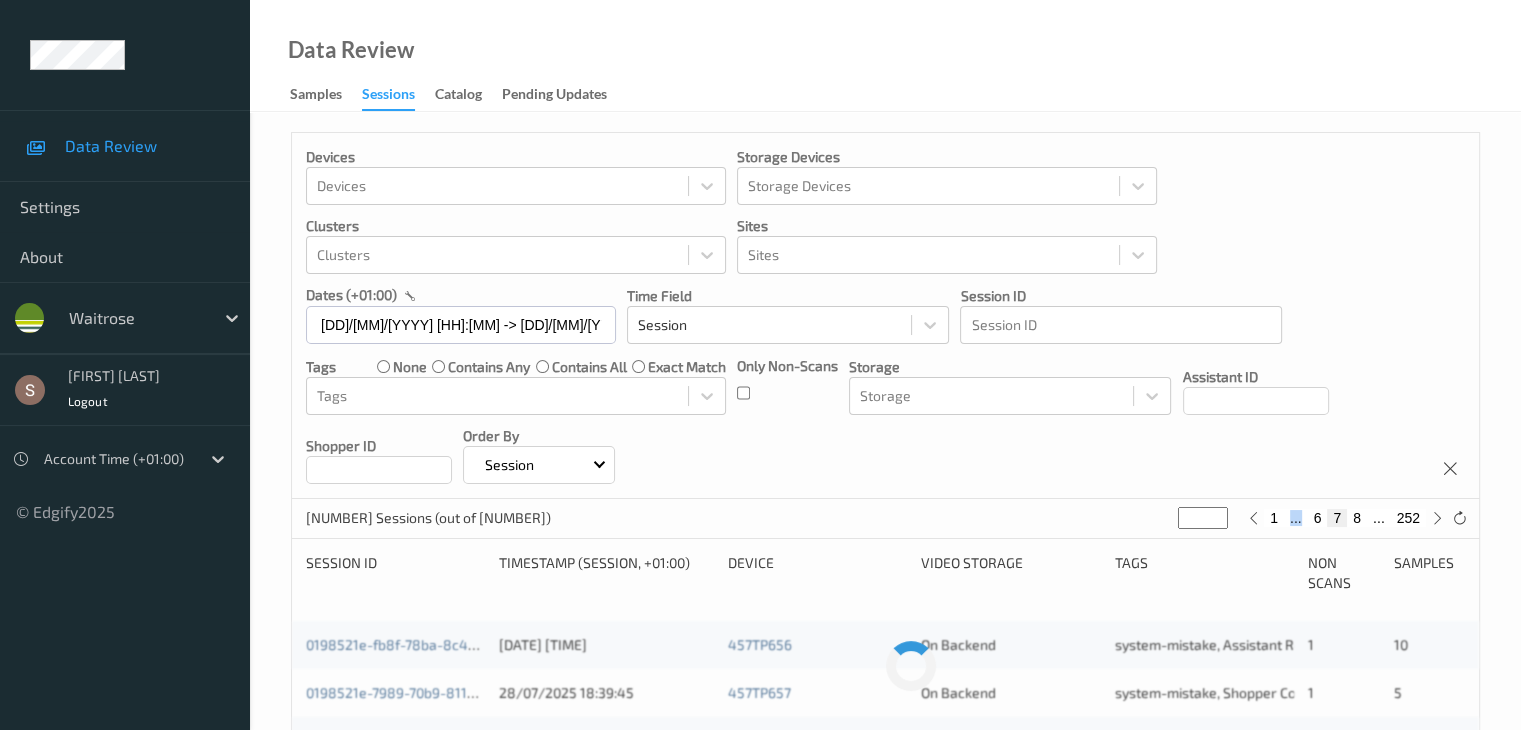 type on "*" 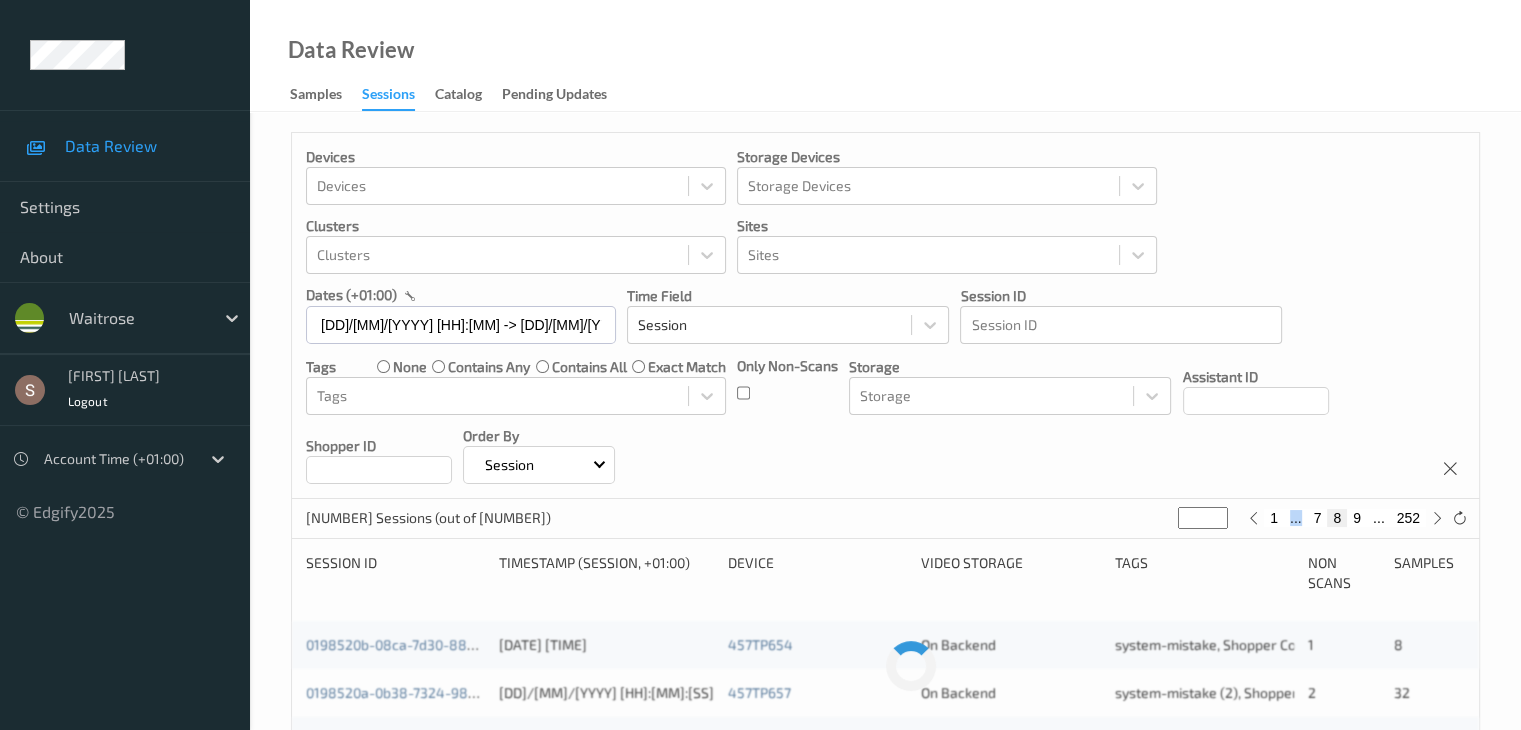 click on "9" at bounding box center (1357, 518) 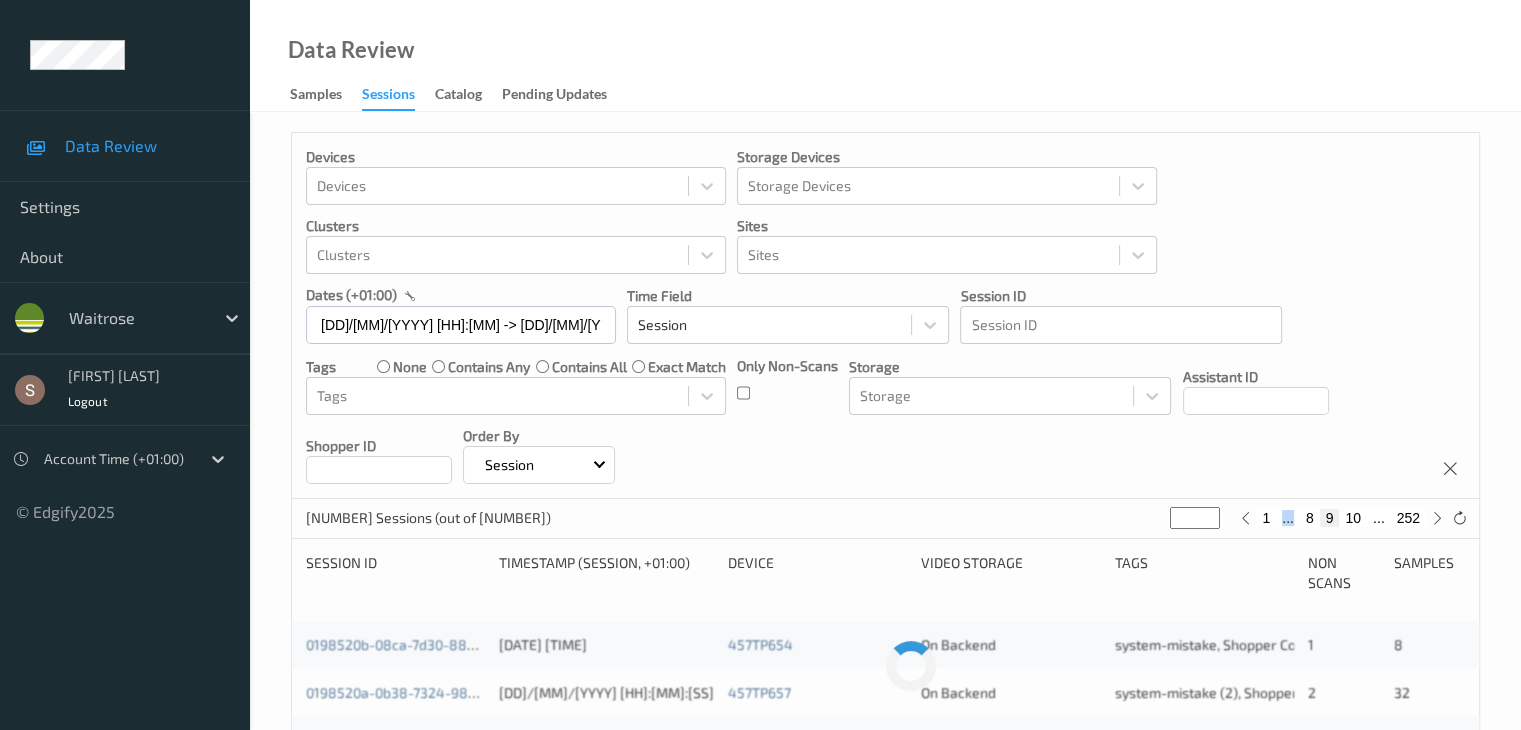 click on "10" at bounding box center (1353, 518) 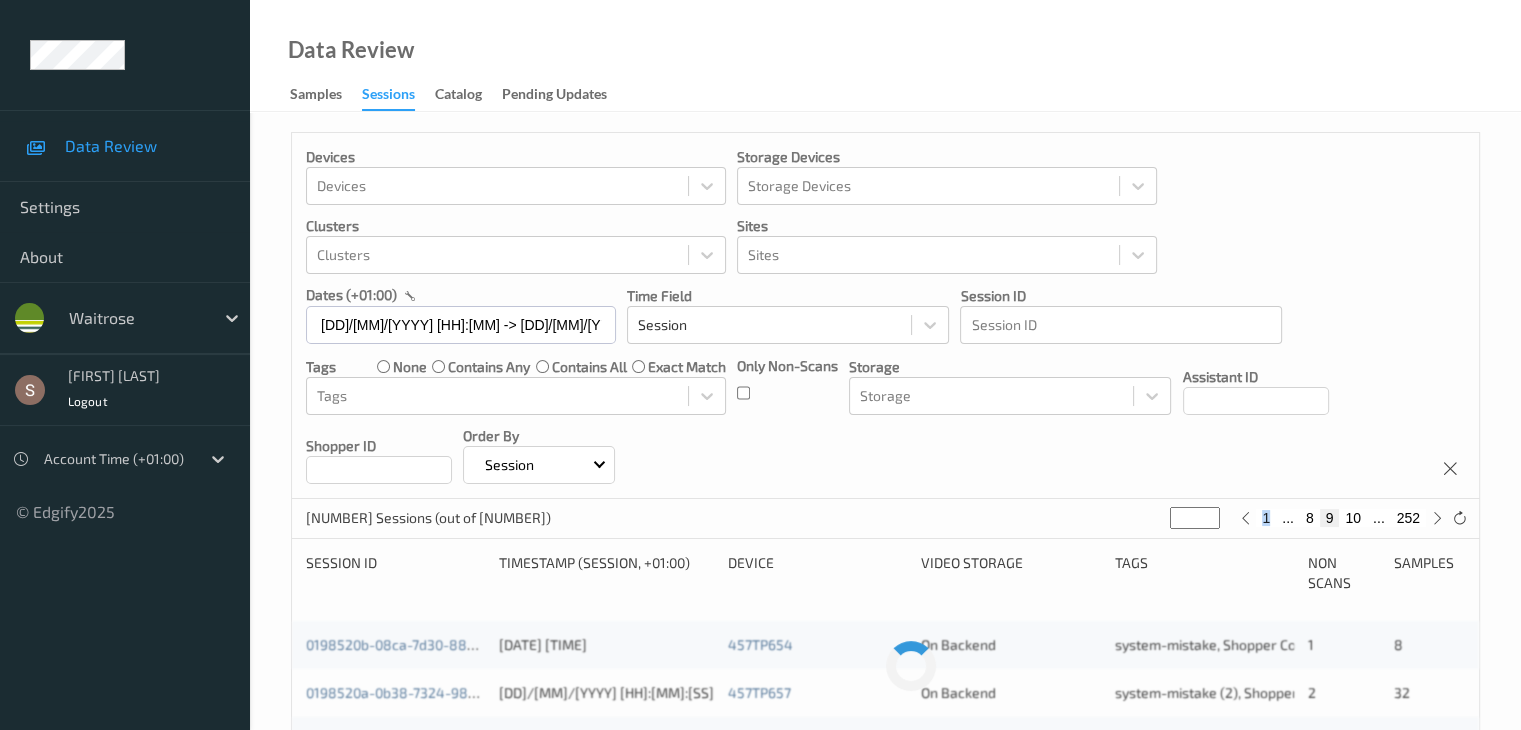 type on "**" 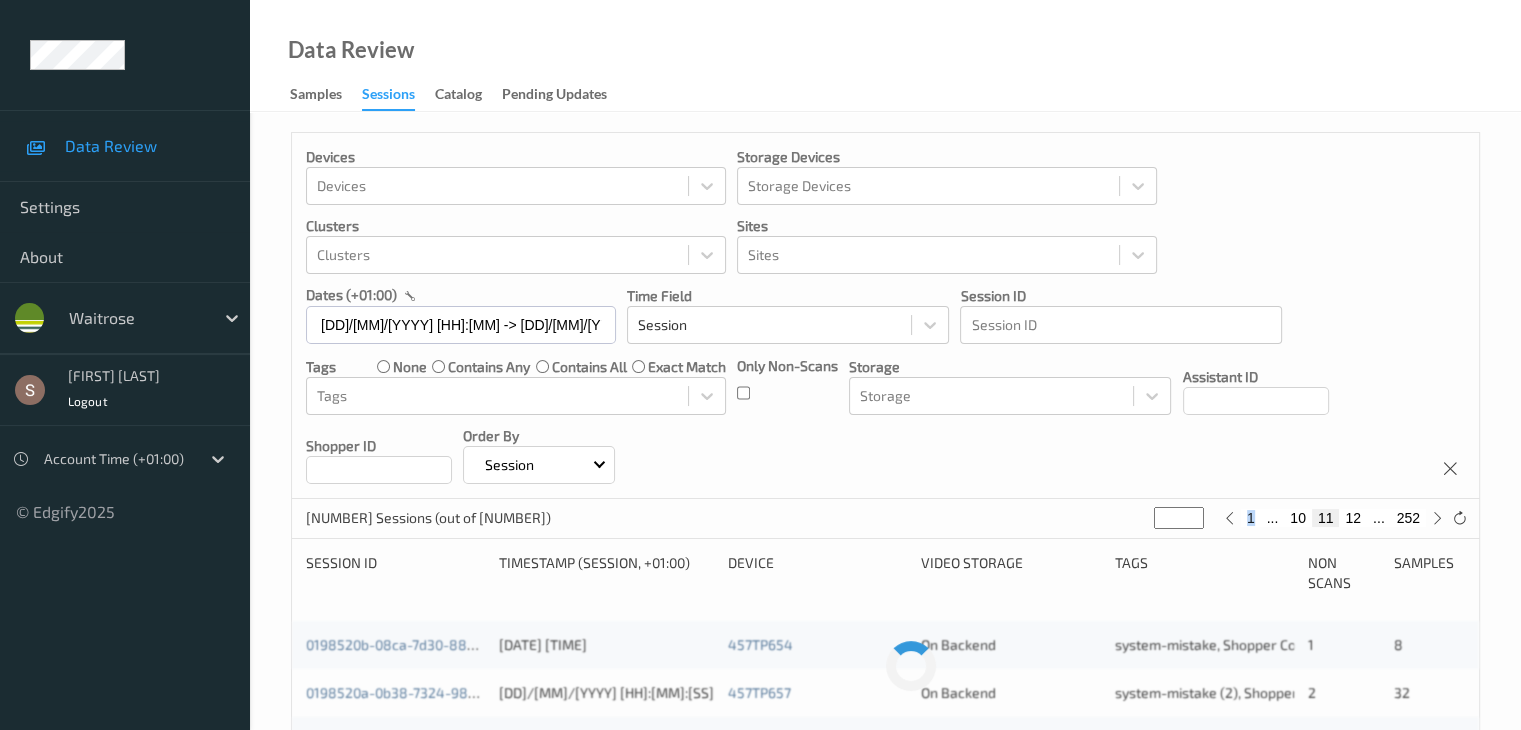 click on "12" at bounding box center (1353, 518) 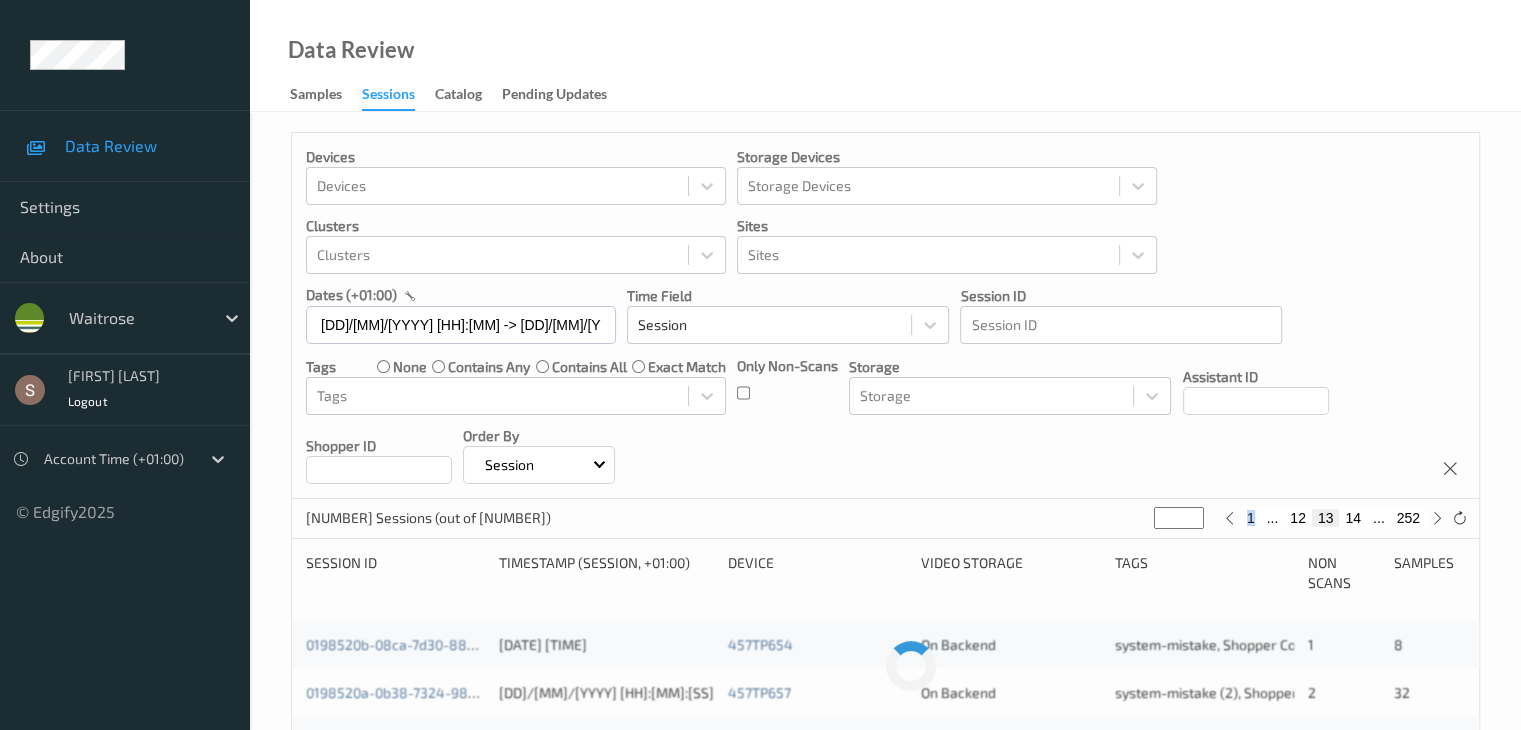 click on "14" at bounding box center (1353, 518) 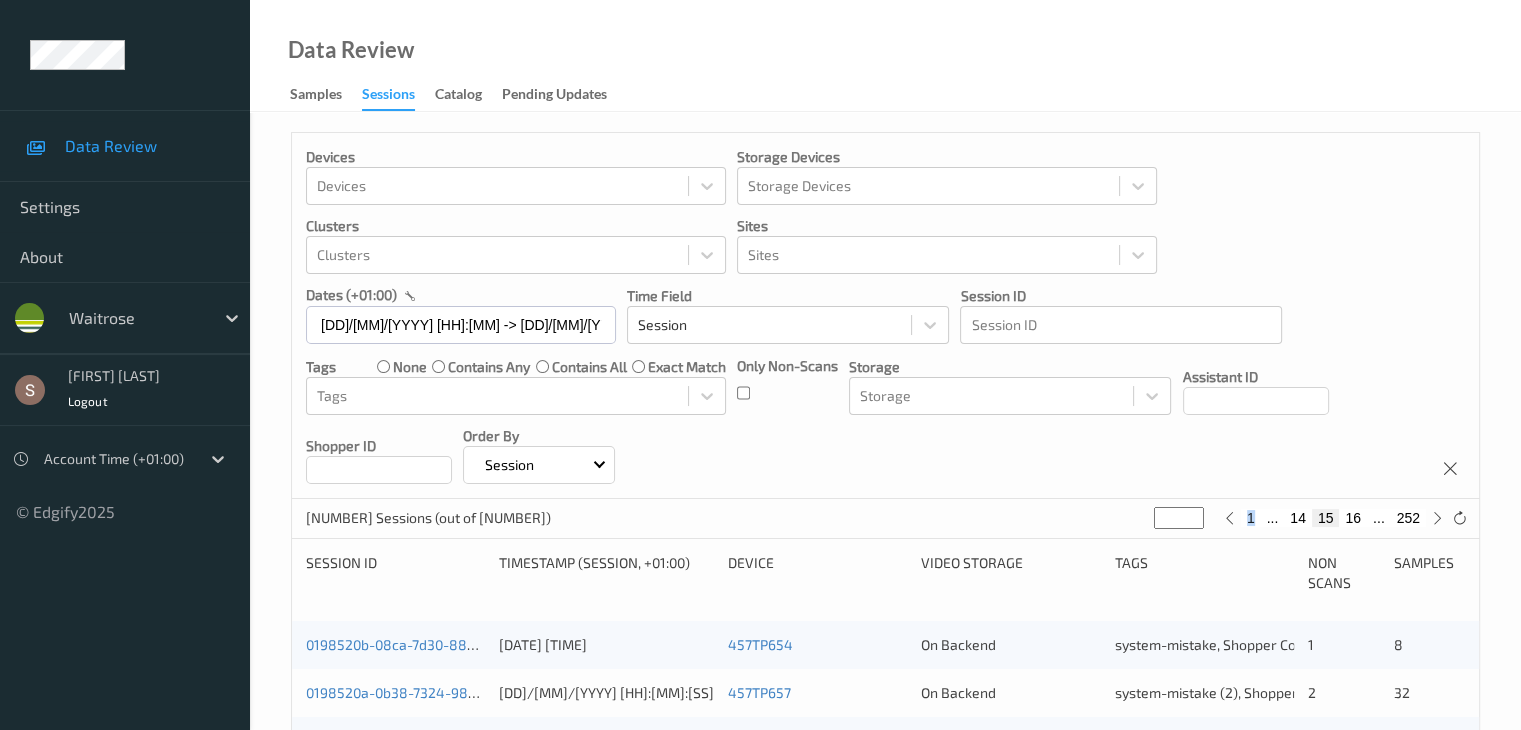 click on "16" at bounding box center (1353, 518) 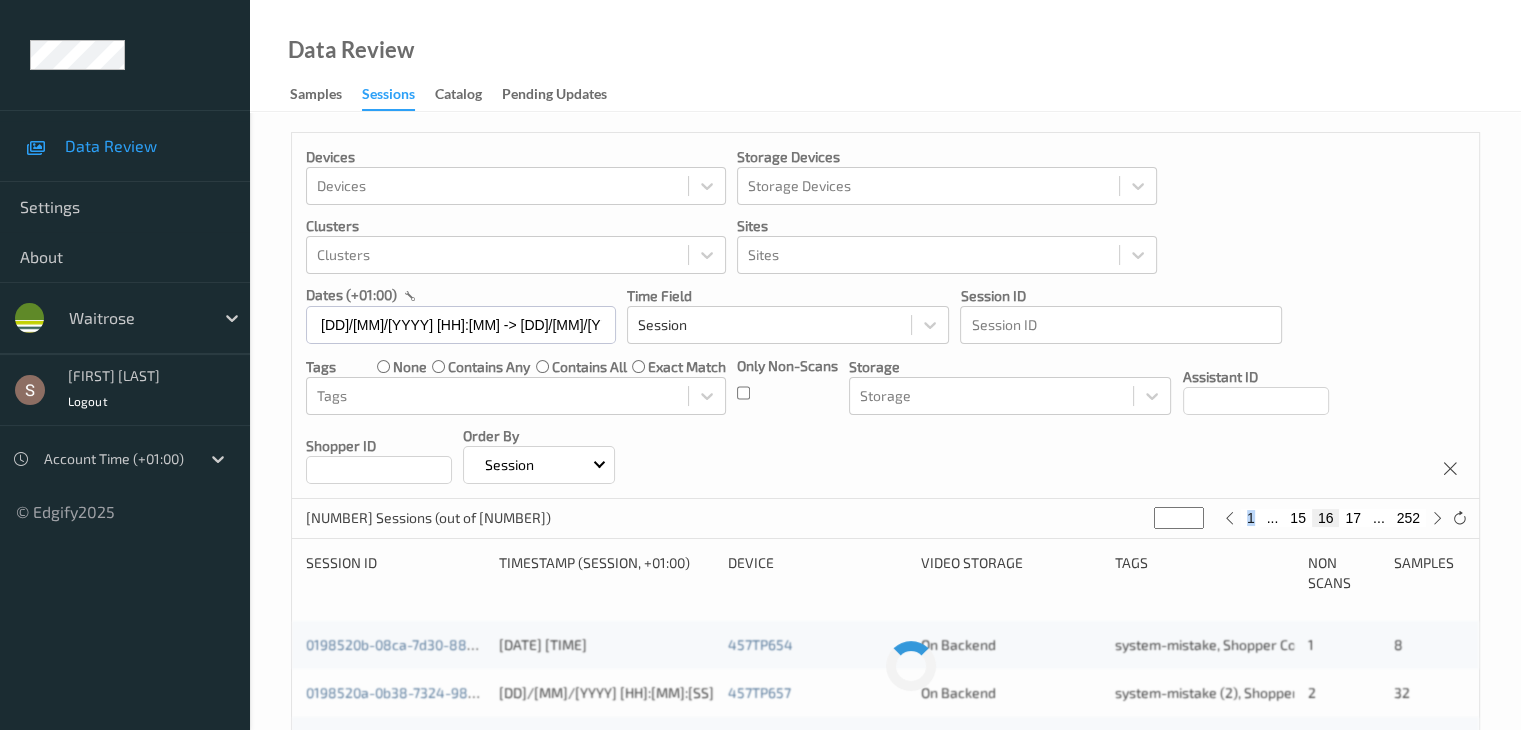 click on "17" at bounding box center (1353, 518) 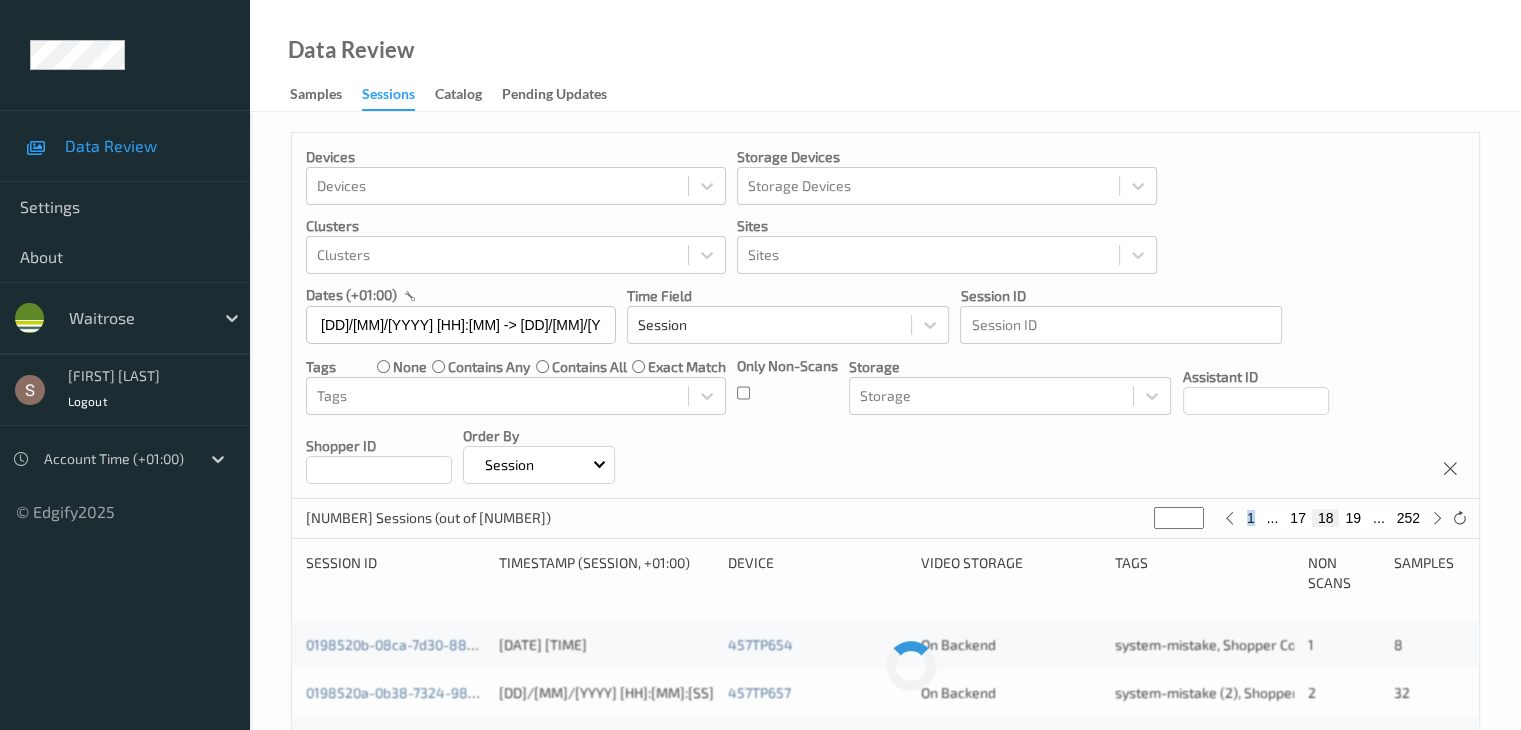 click on "19" at bounding box center [1353, 518] 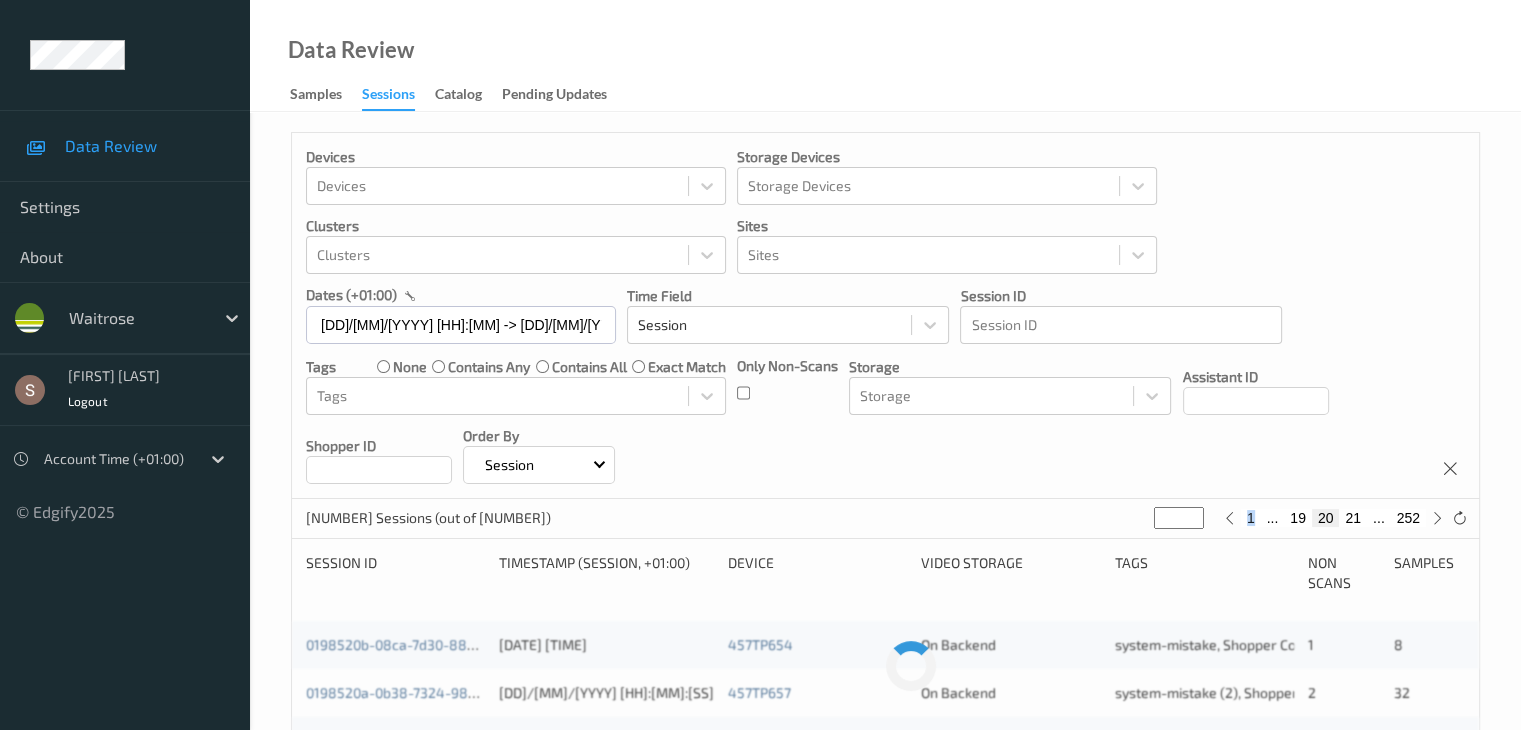 type on "**" 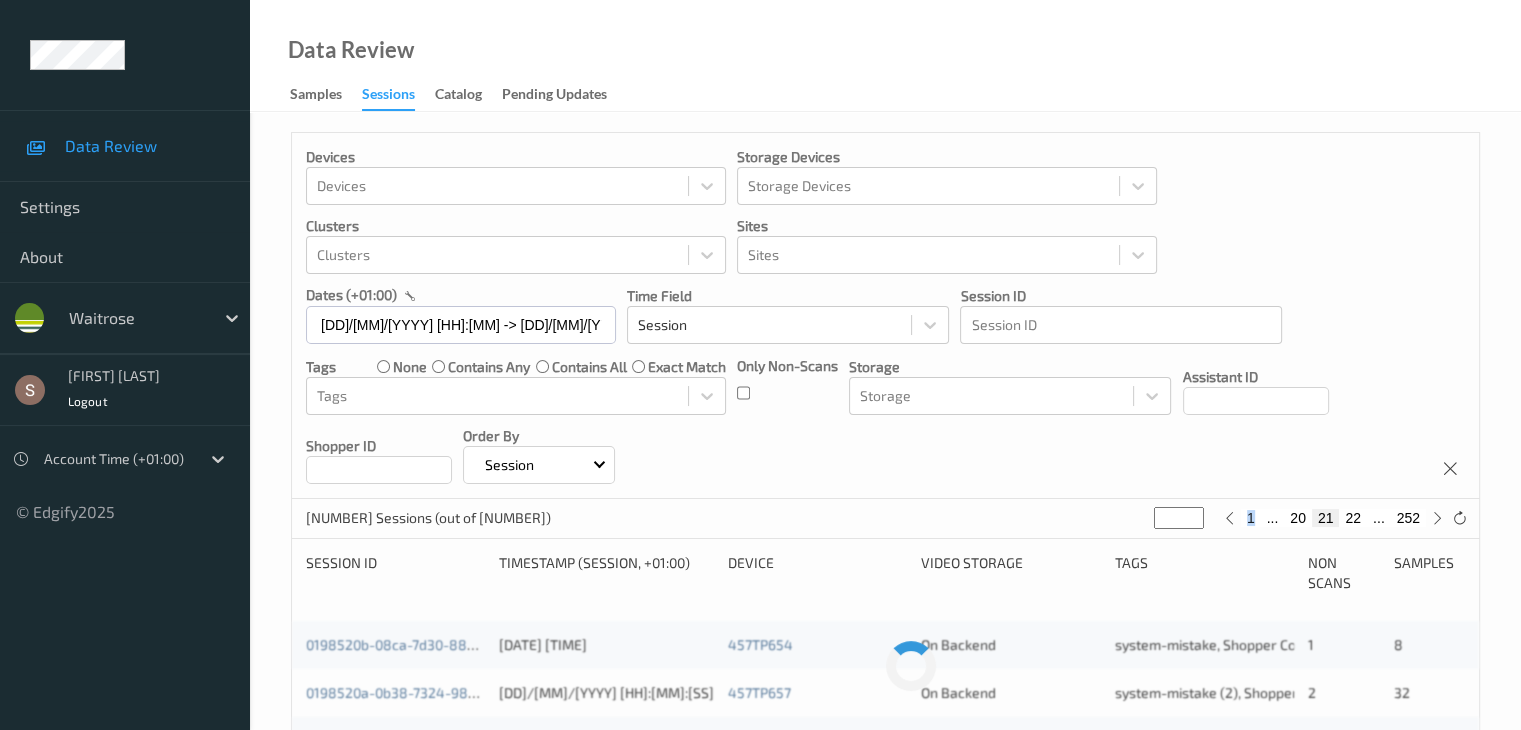 click on "22" at bounding box center [1353, 518] 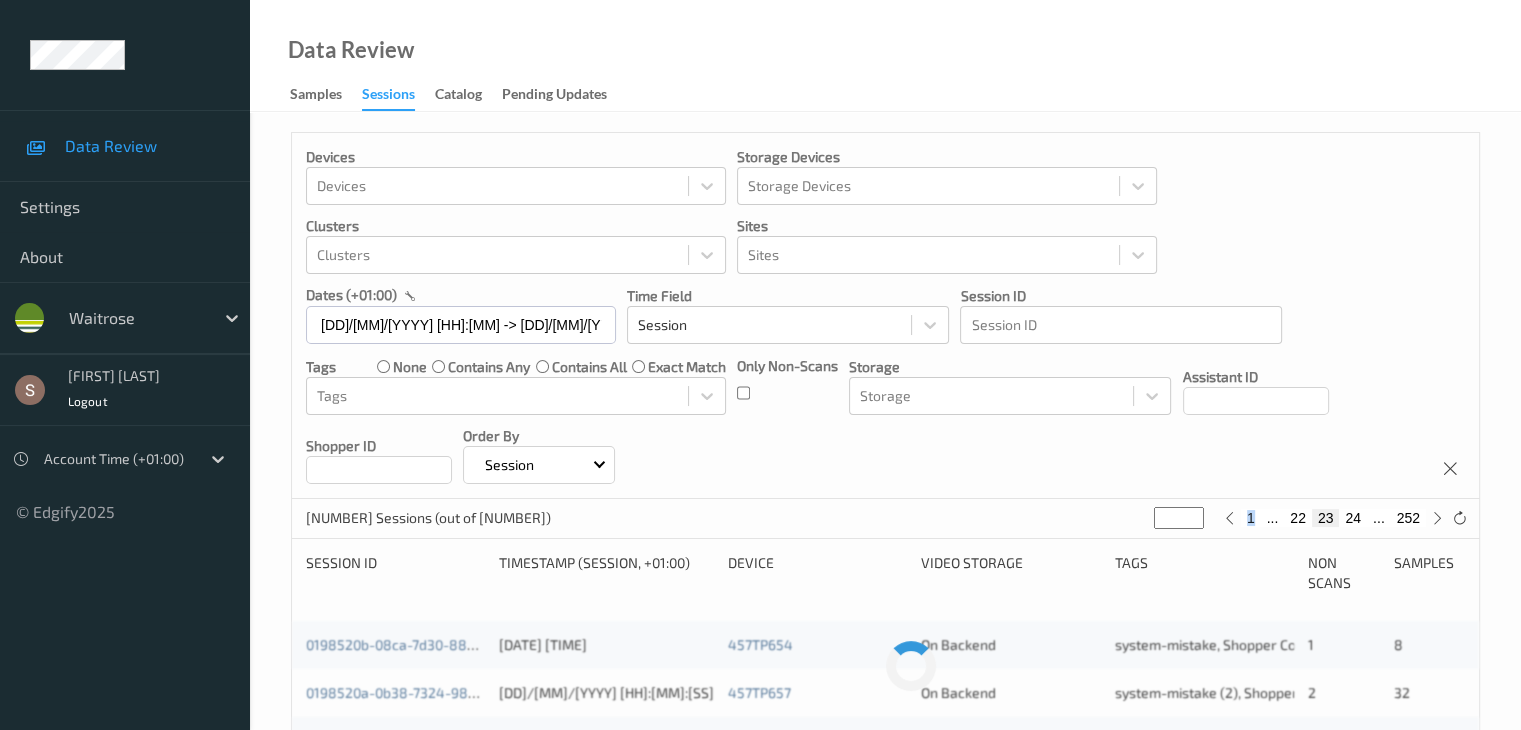 click on "24" at bounding box center (1353, 518) 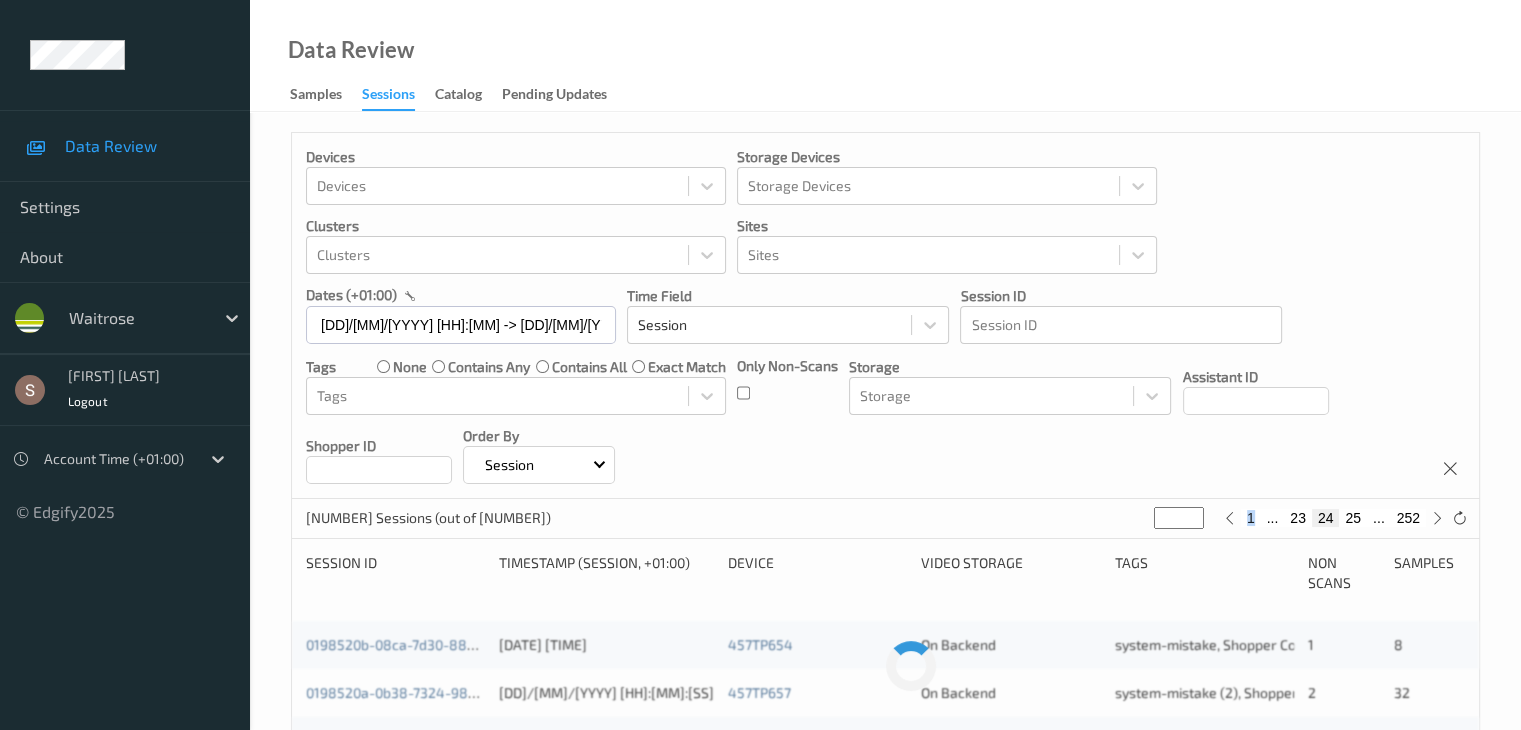 click on "25" at bounding box center (1353, 518) 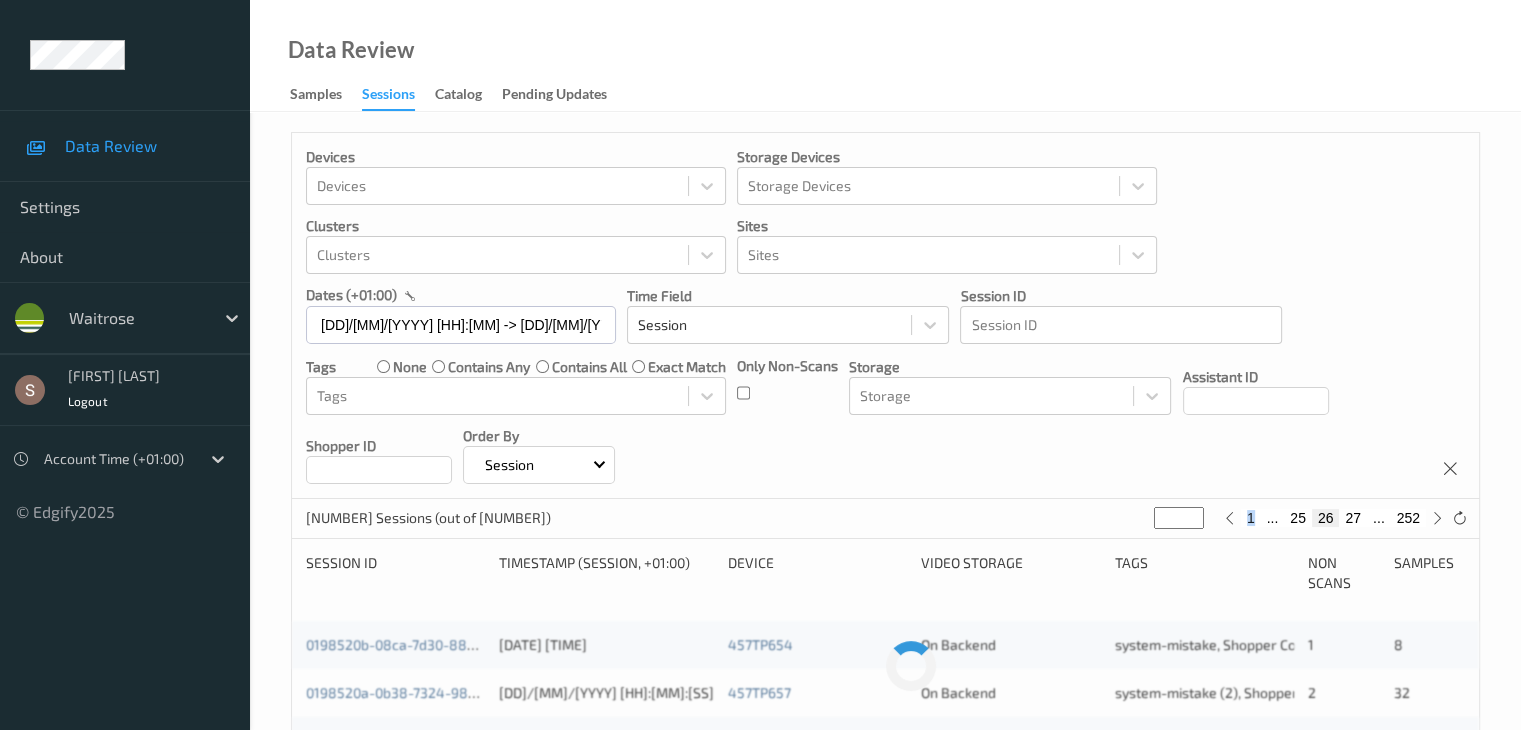 click on "27" at bounding box center (1353, 518) 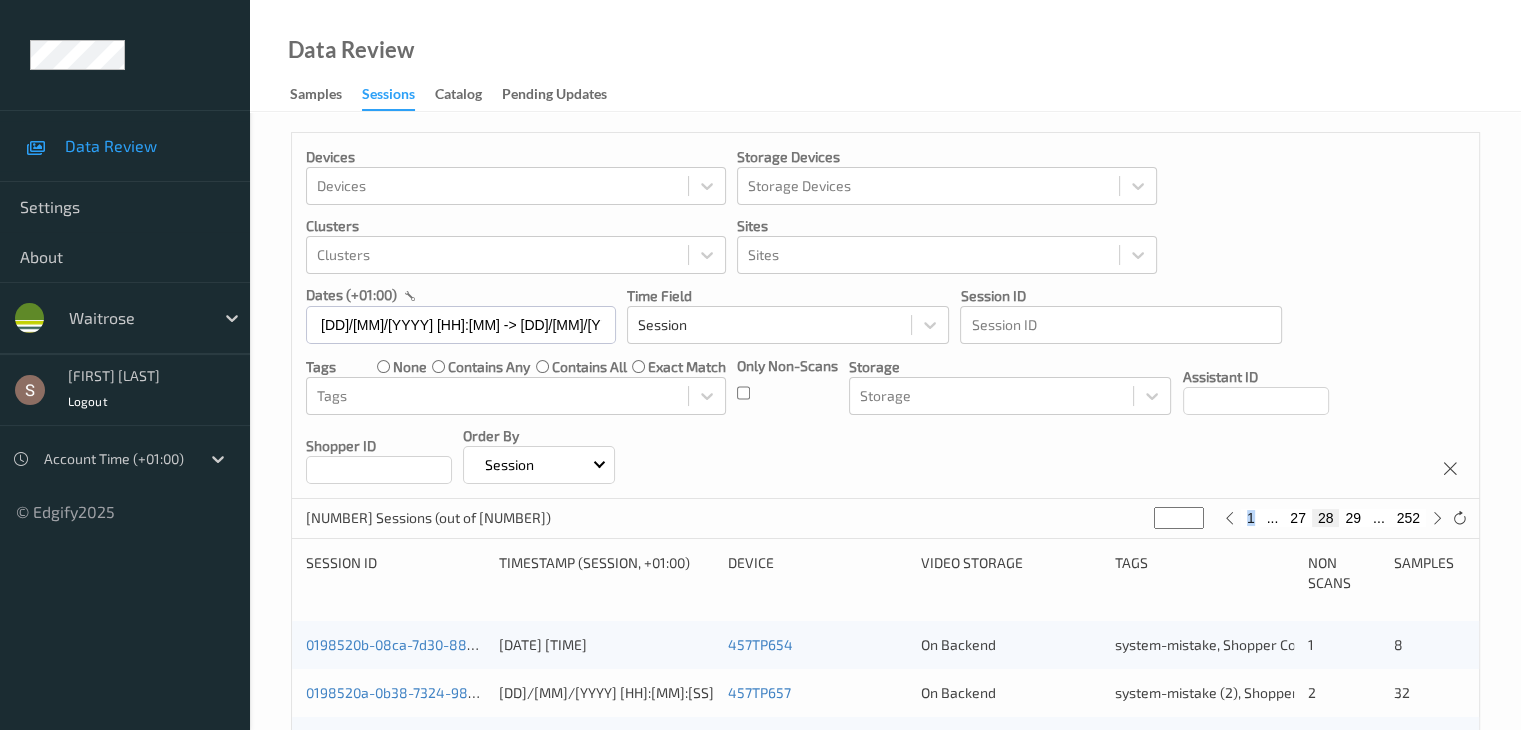 click on "29" at bounding box center [1353, 518] 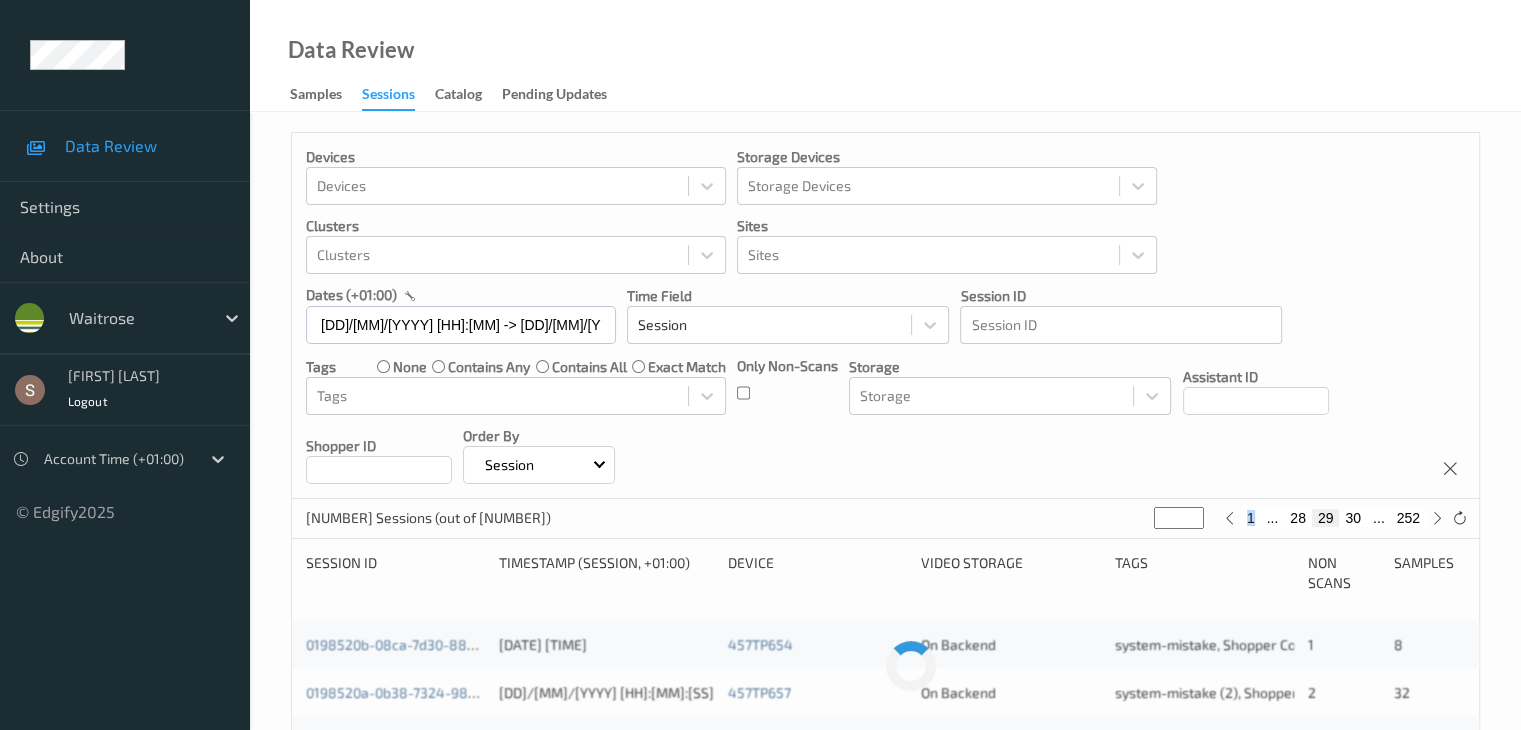 click on "30" at bounding box center [1353, 518] 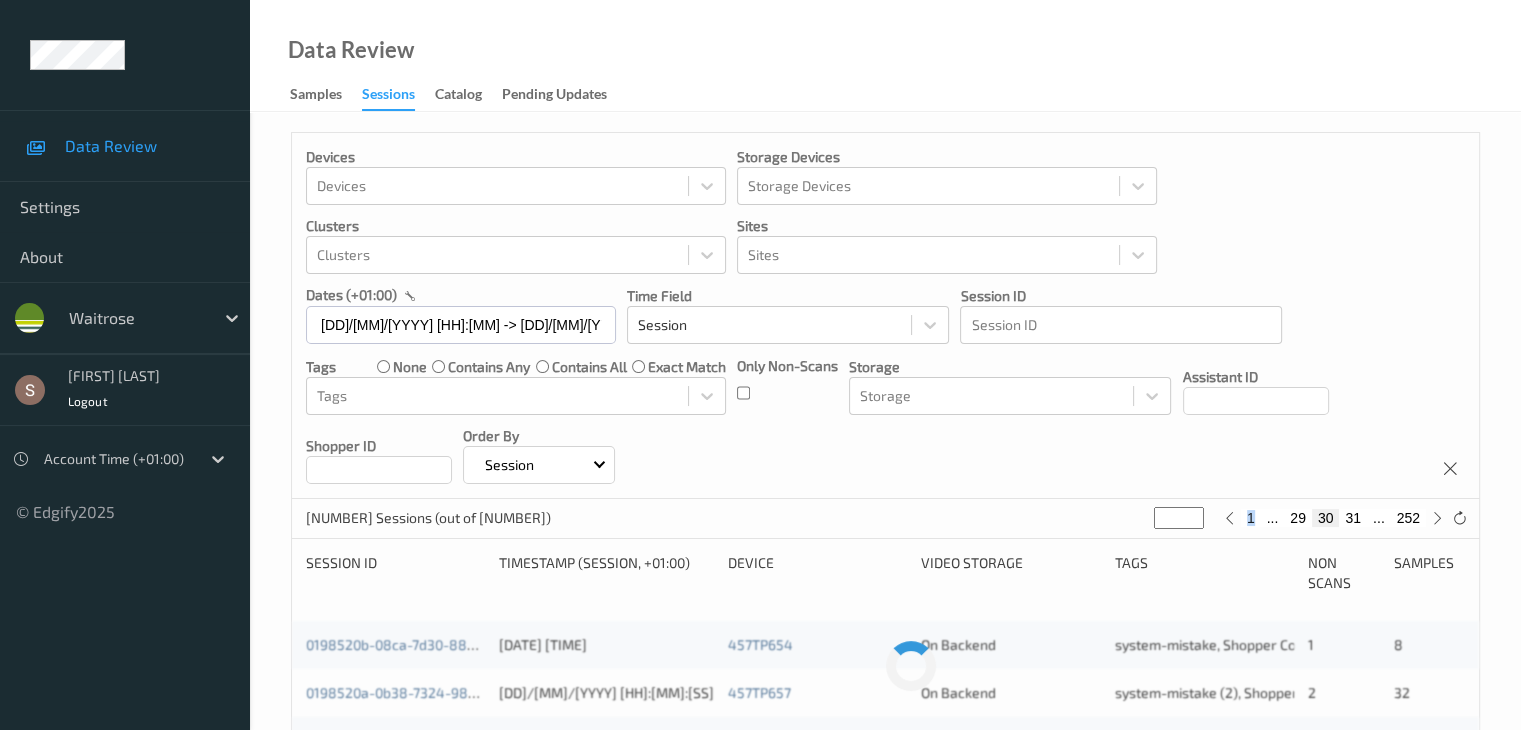 click on "31" at bounding box center [1353, 518] 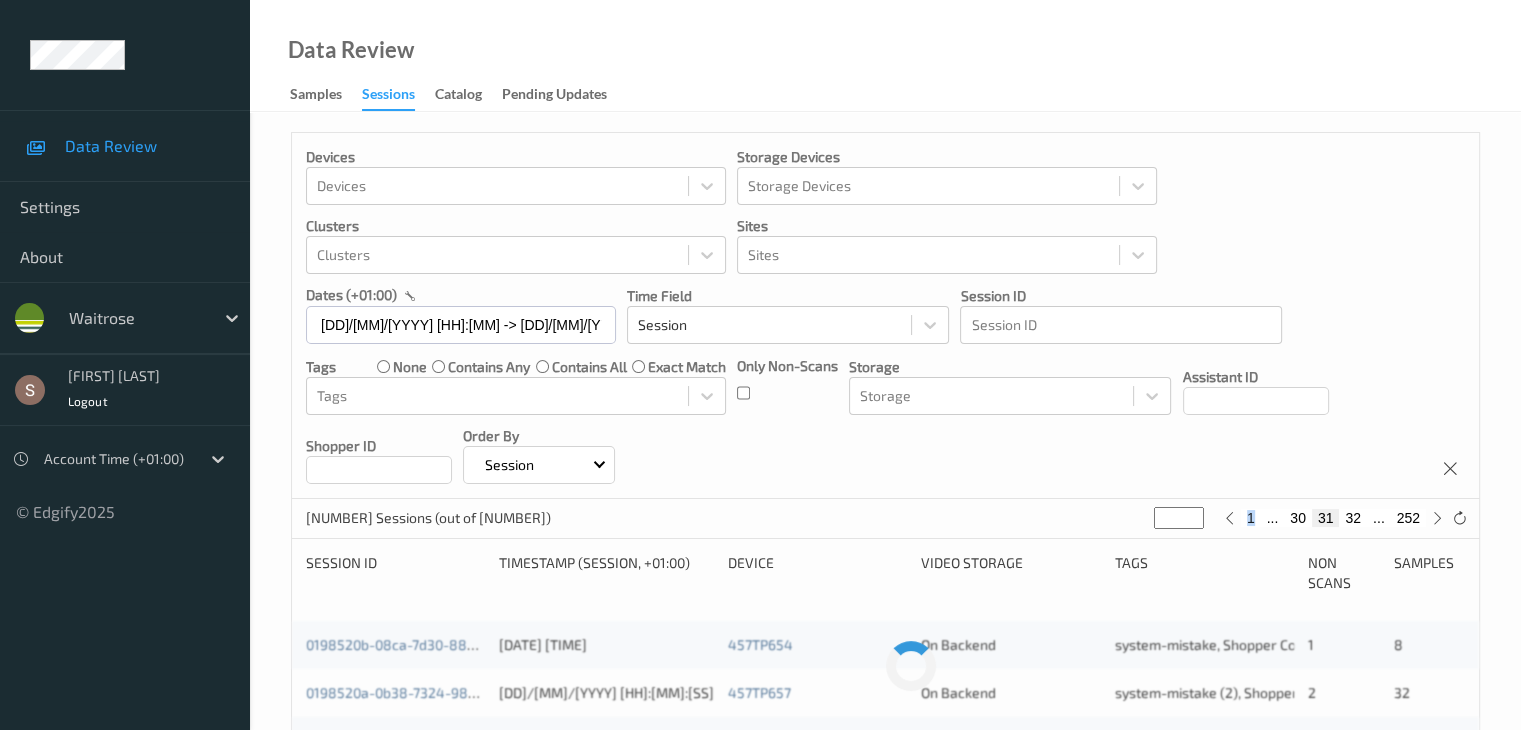 click on "32" at bounding box center [1353, 518] 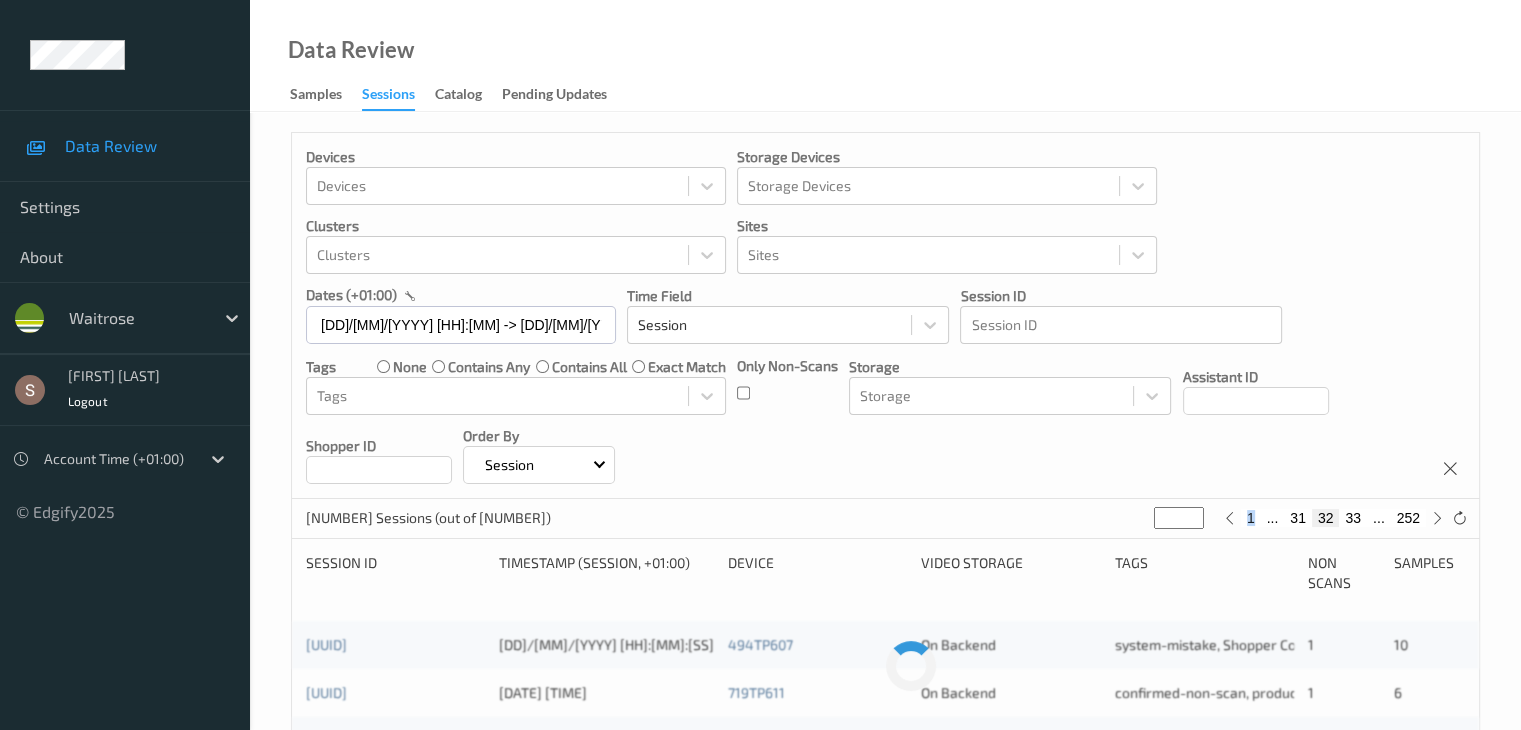 click on "33" at bounding box center [1353, 518] 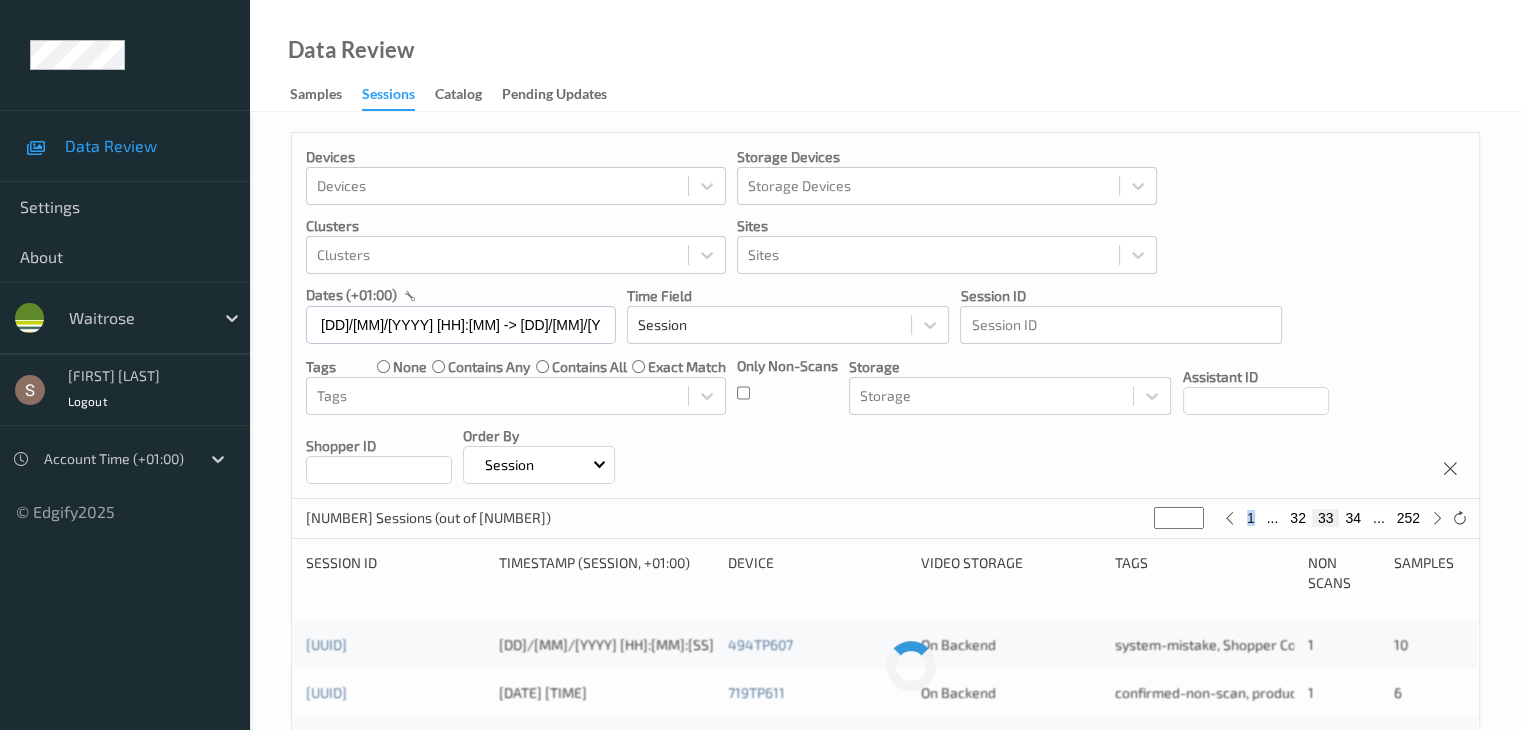 click on "34" at bounding box center [1353, 518] 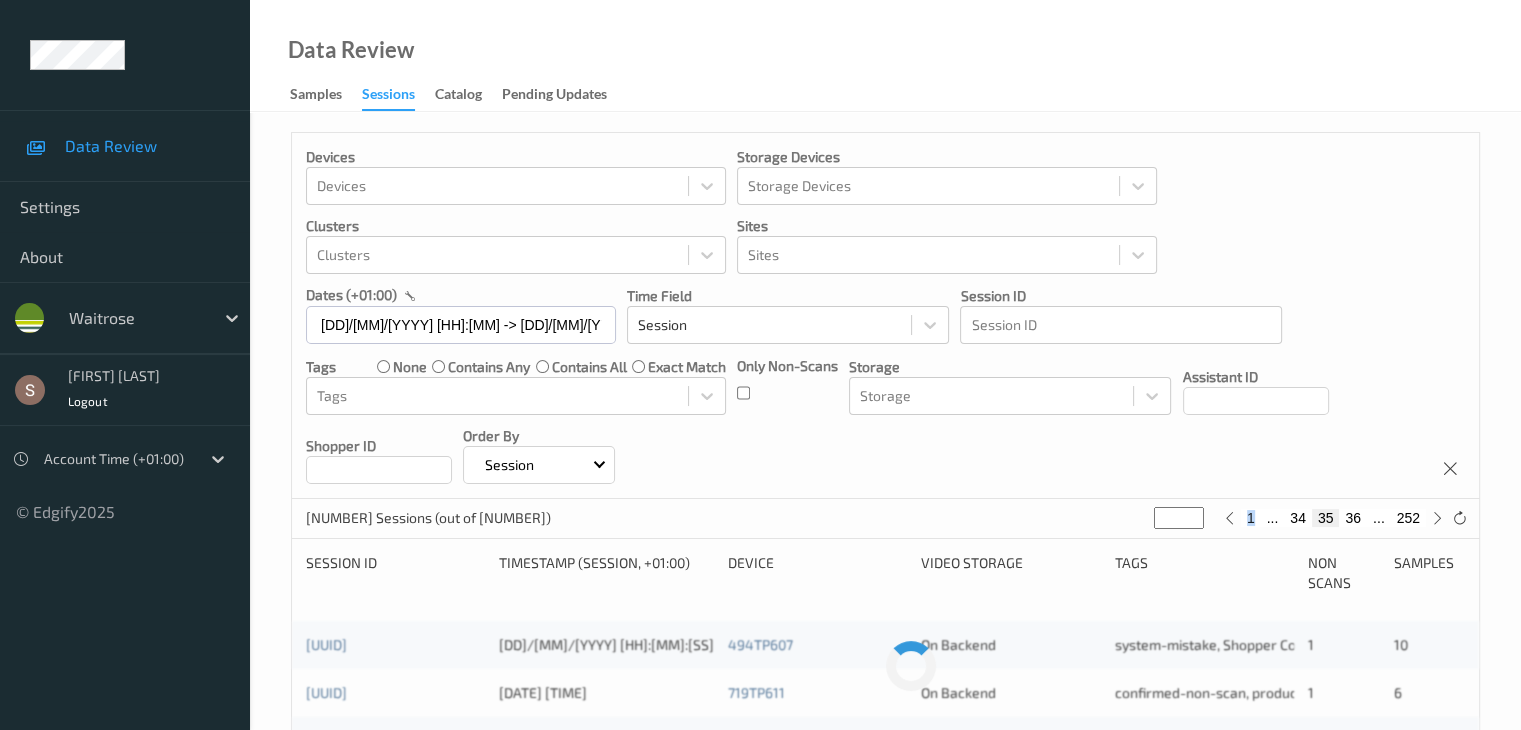 click on "36" at bounding box center [1353, 518] 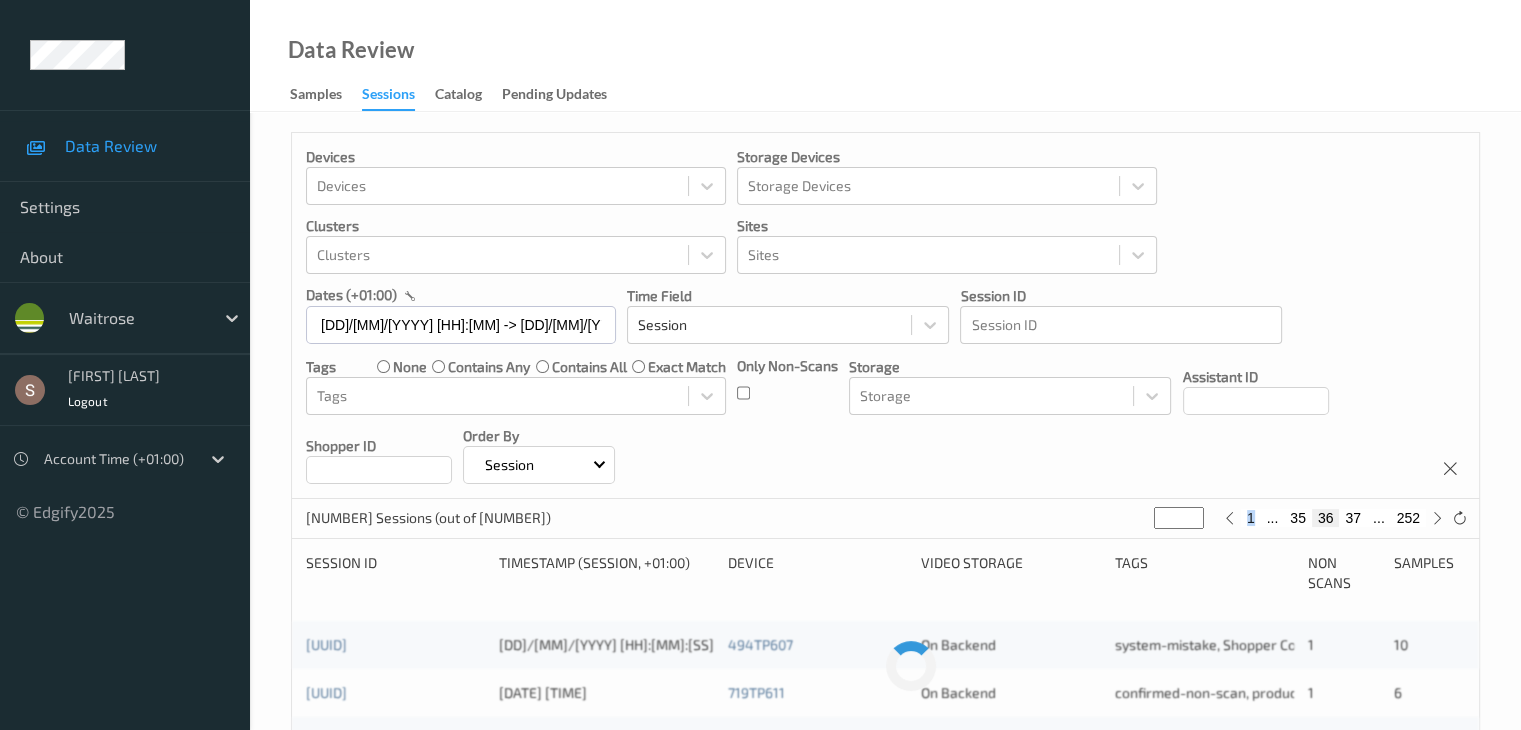 click on "37" at bounding box center (1353, 518) 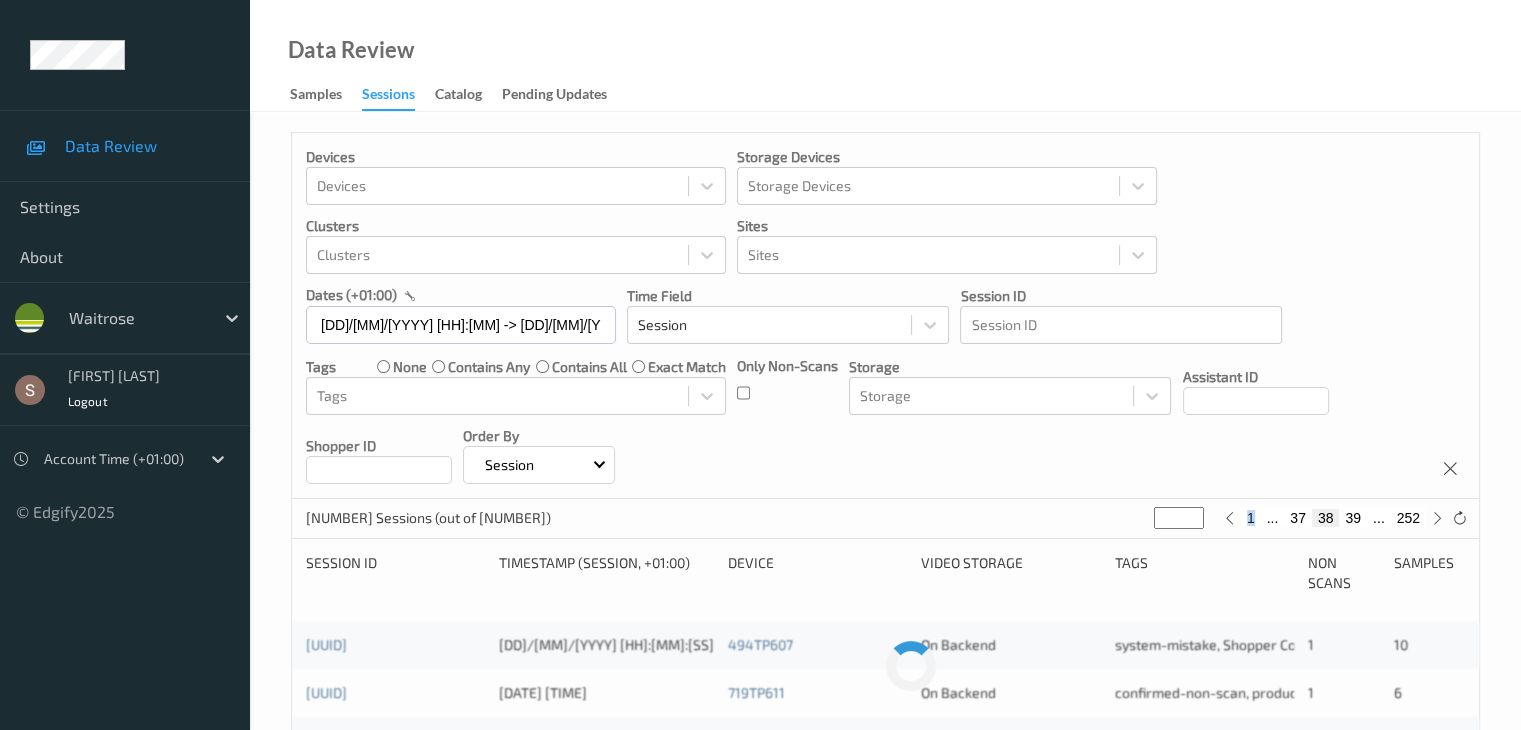 click on "39" at bounding box center [1353, 518] 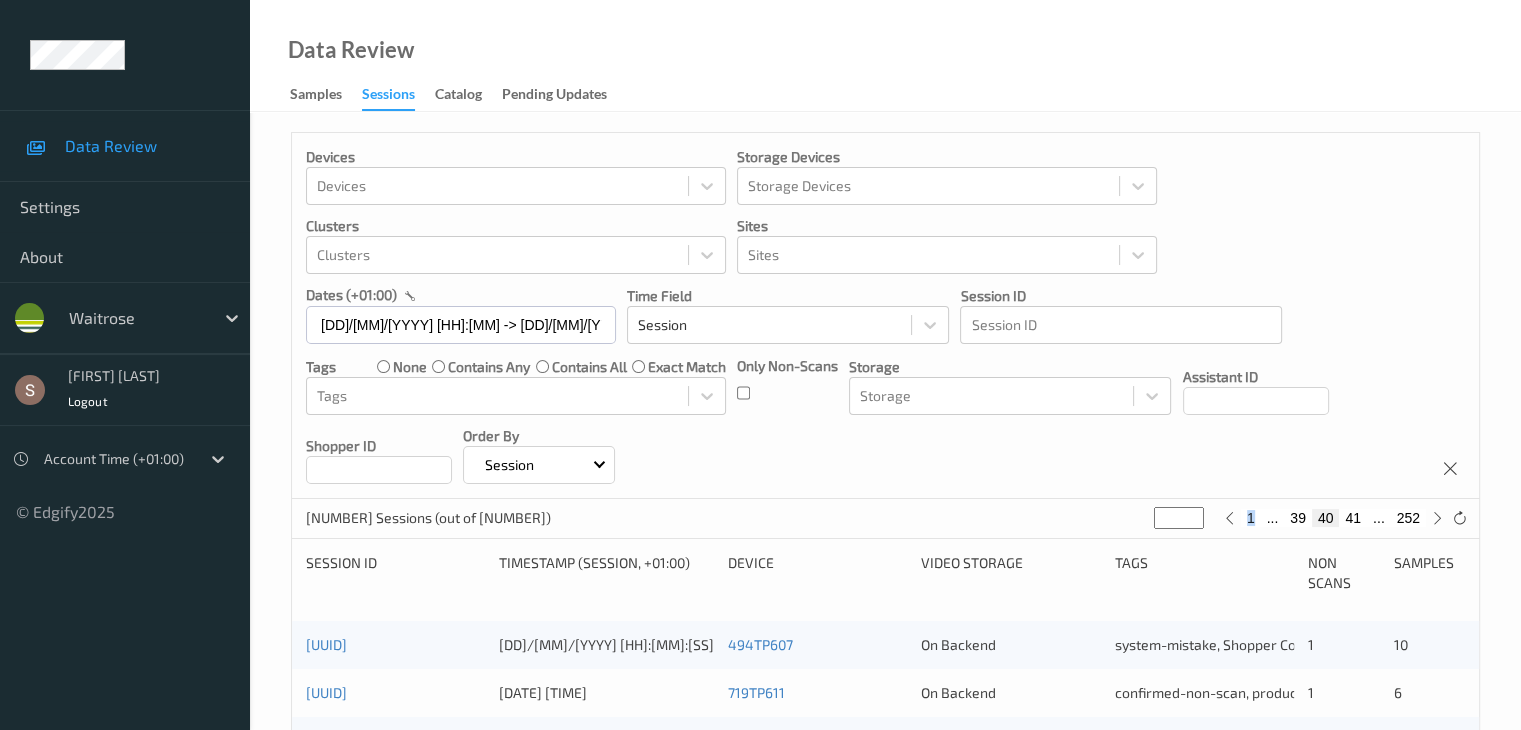 click on "41" at bounding box center (1353, 518) 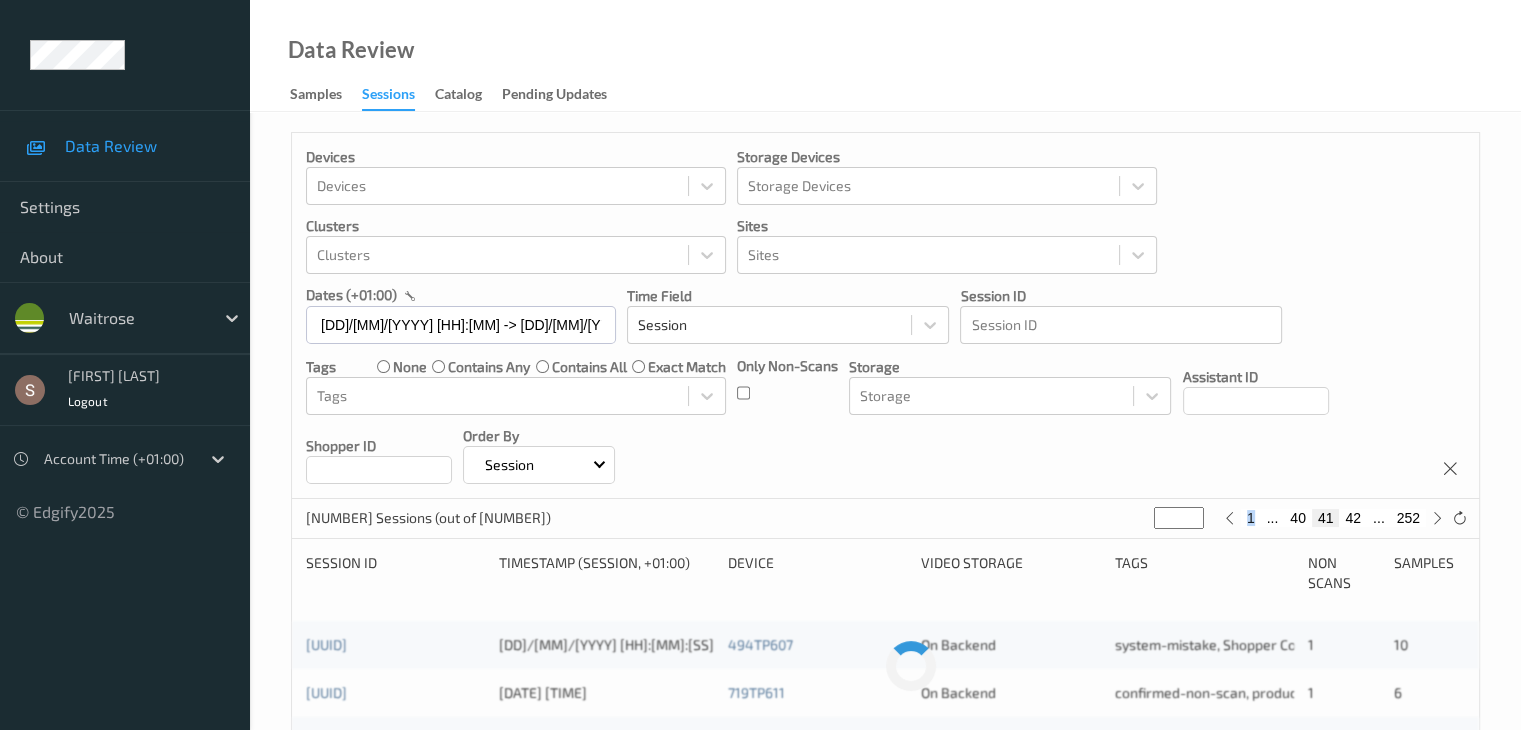 click on "42" at bounding box center (1353, 518) 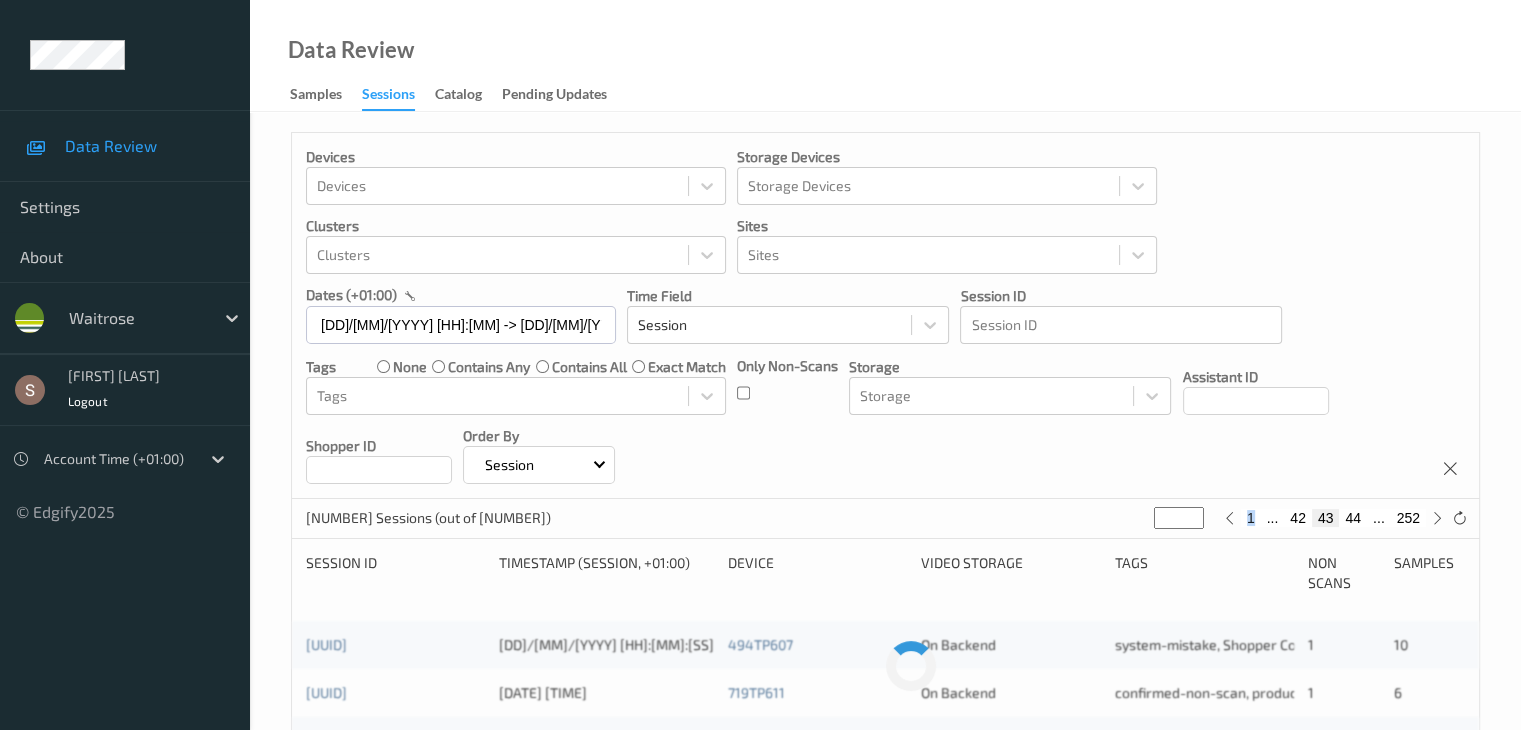 click on "44" at bounding box center [1353, 518] 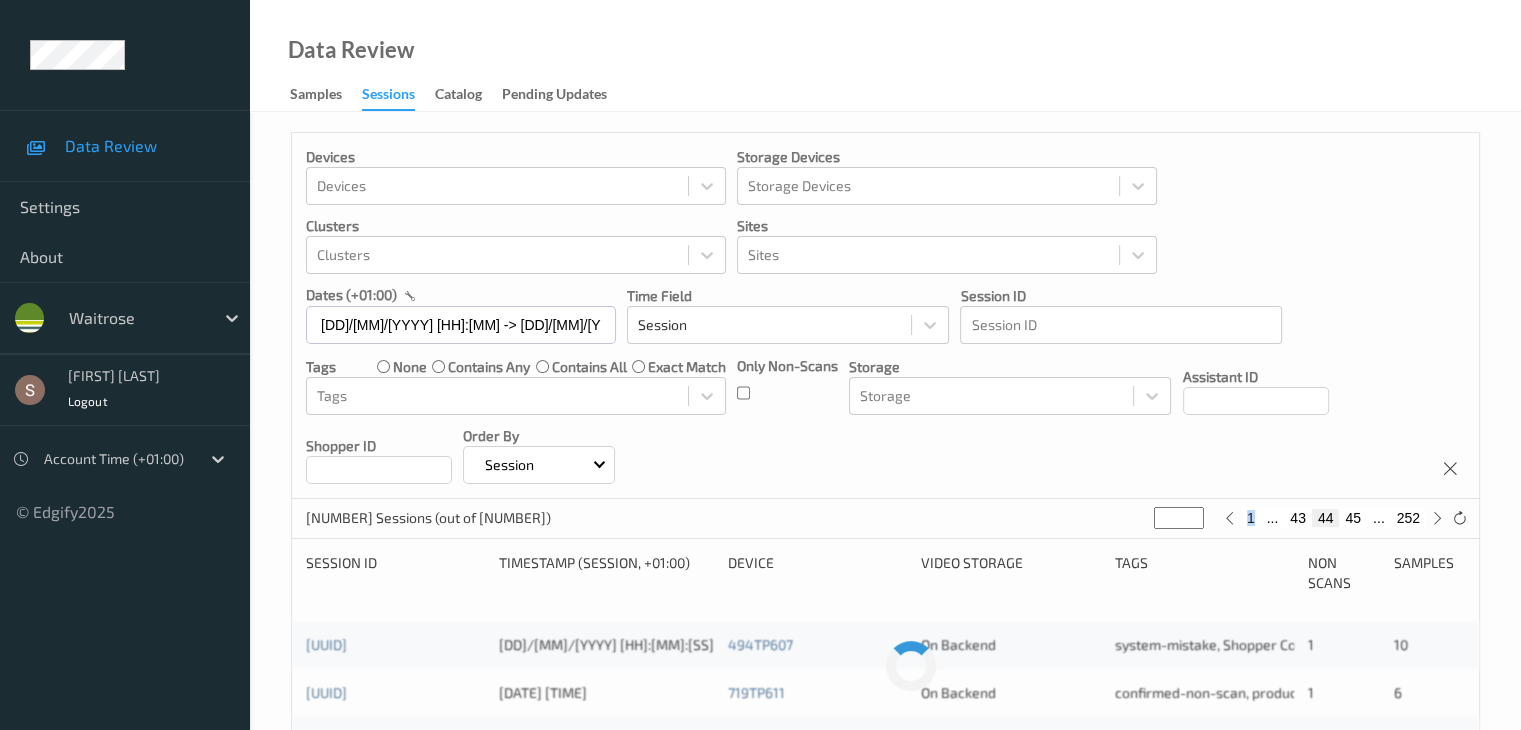 click on "45" at bounding box center (1353, 518) 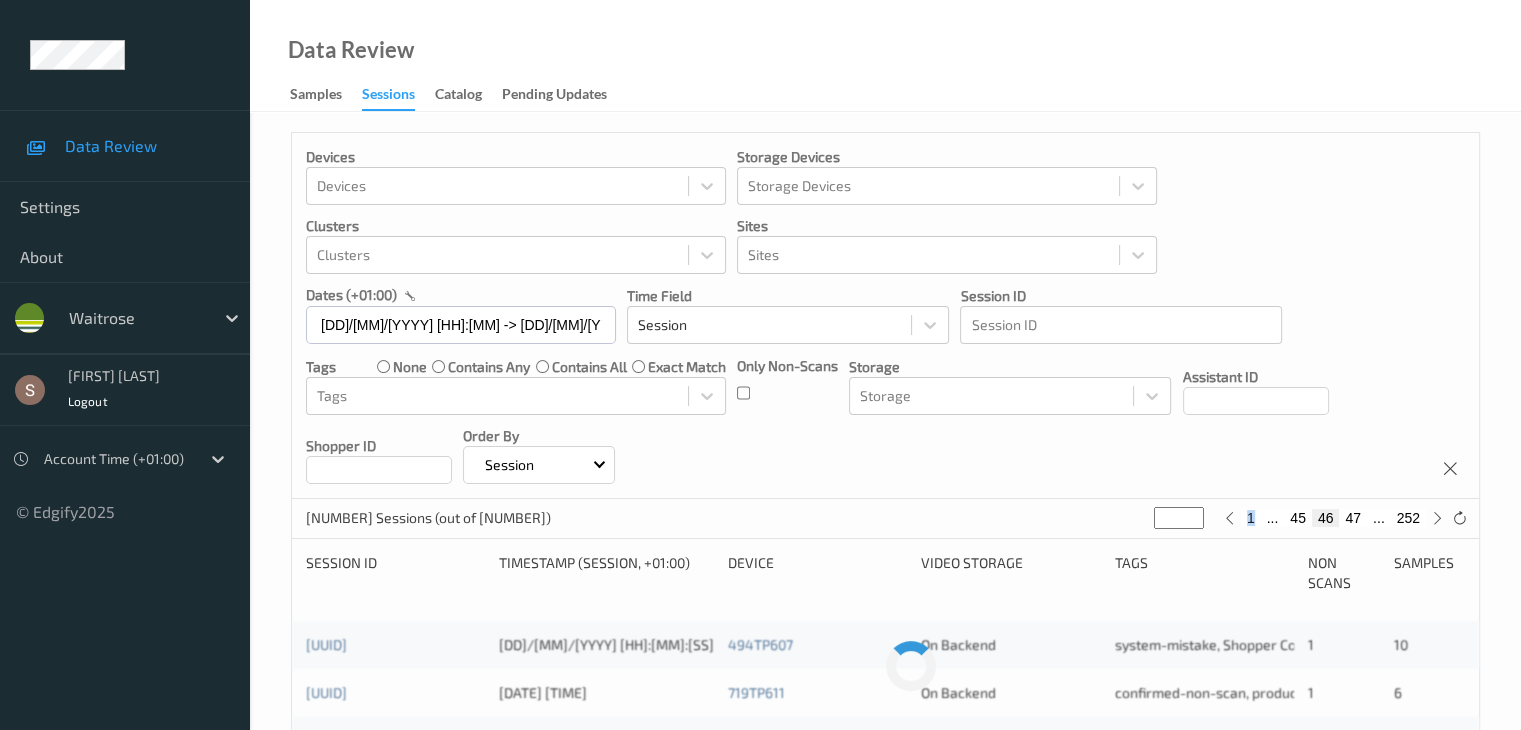 click on "47" at bounding box center (1353, 518) 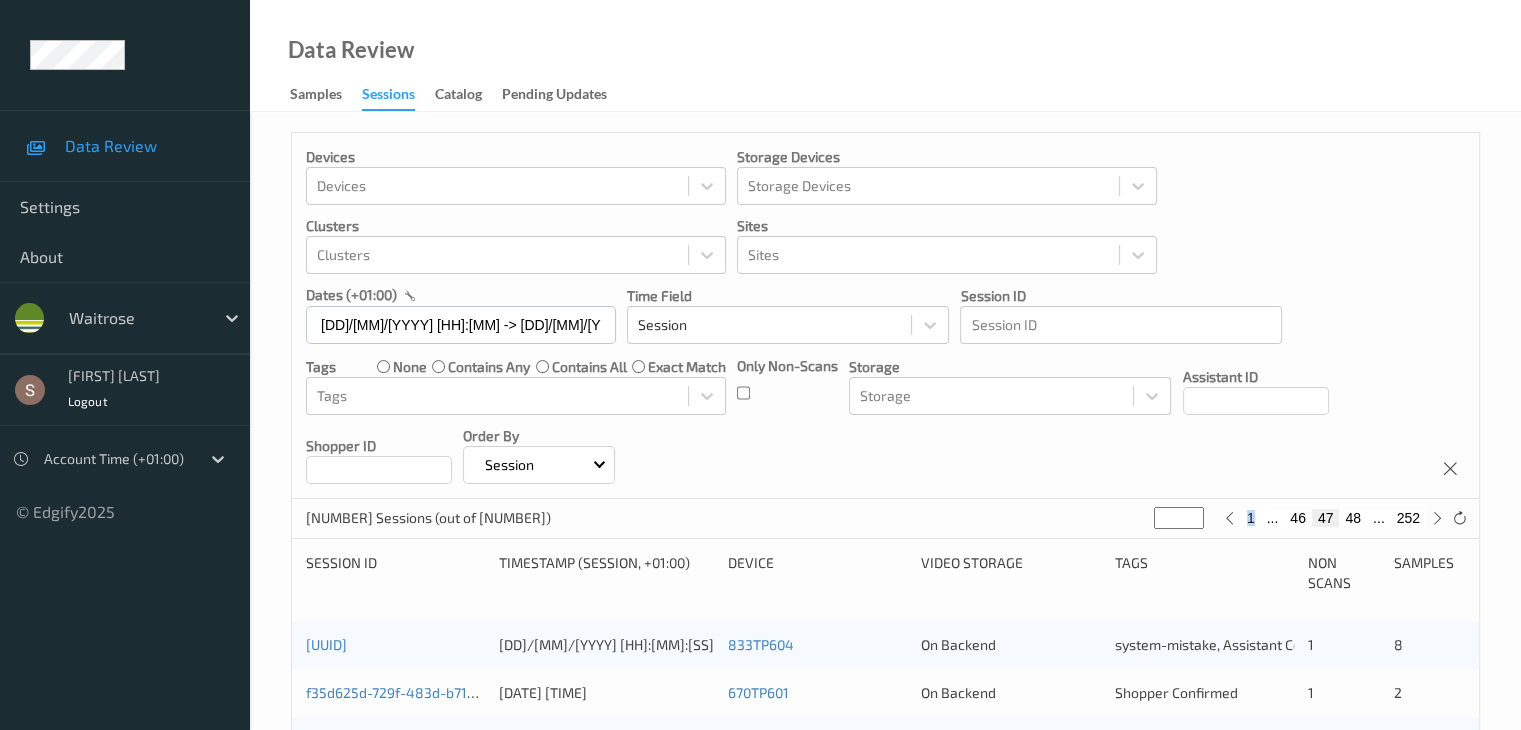 click on "48" at bounding box center [1353, 518] 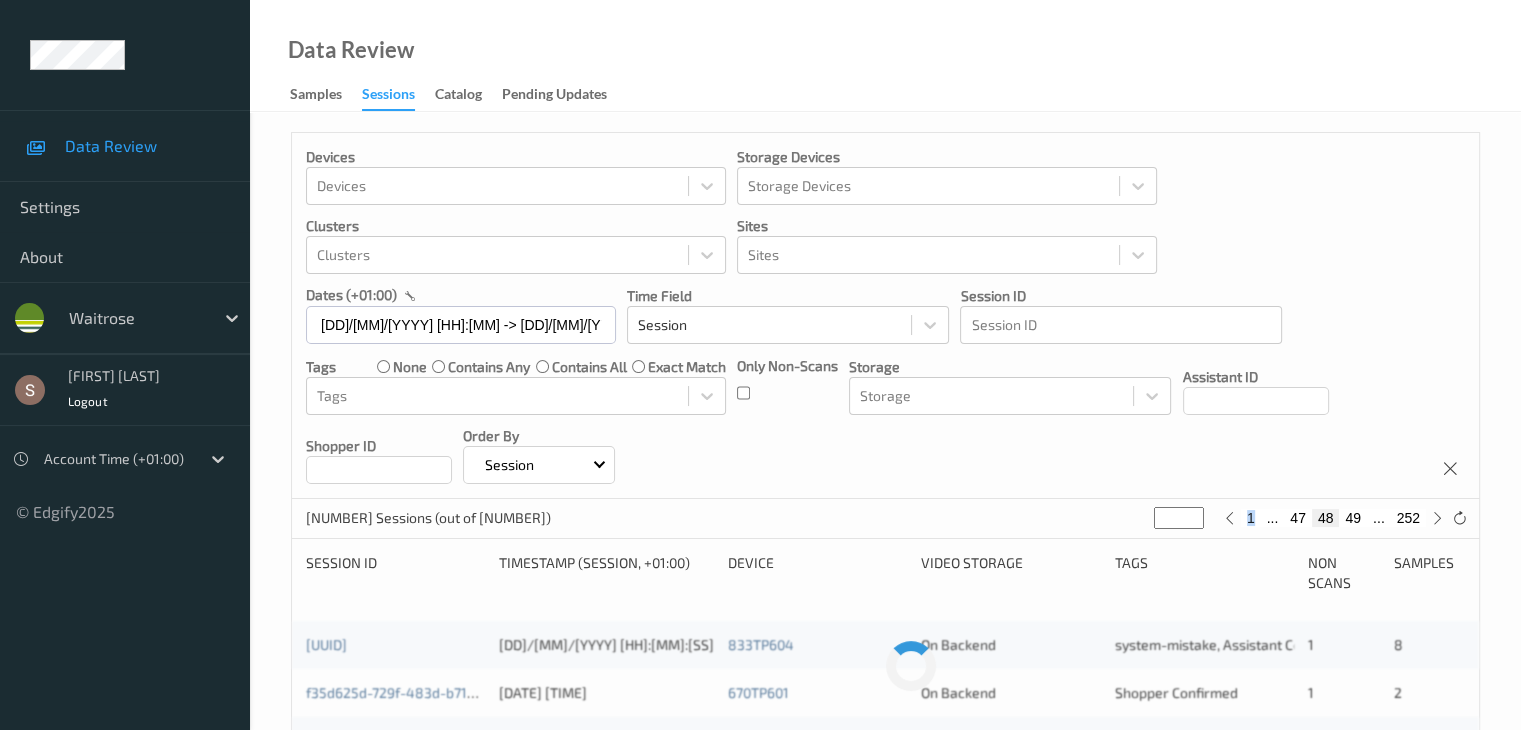 click on "49" at bounding box center (1353, 518) 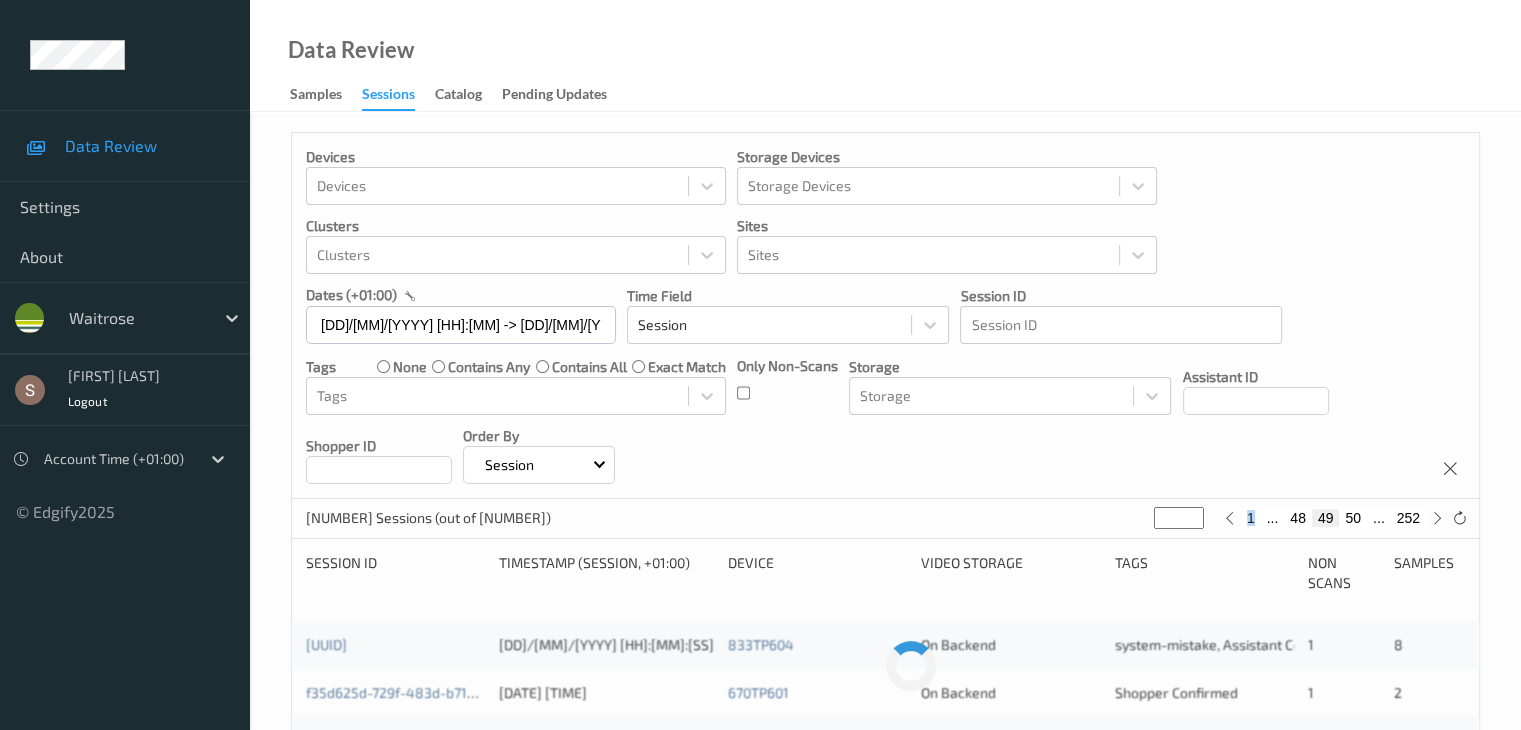 click on "50" at bounding box center [1353, 518] 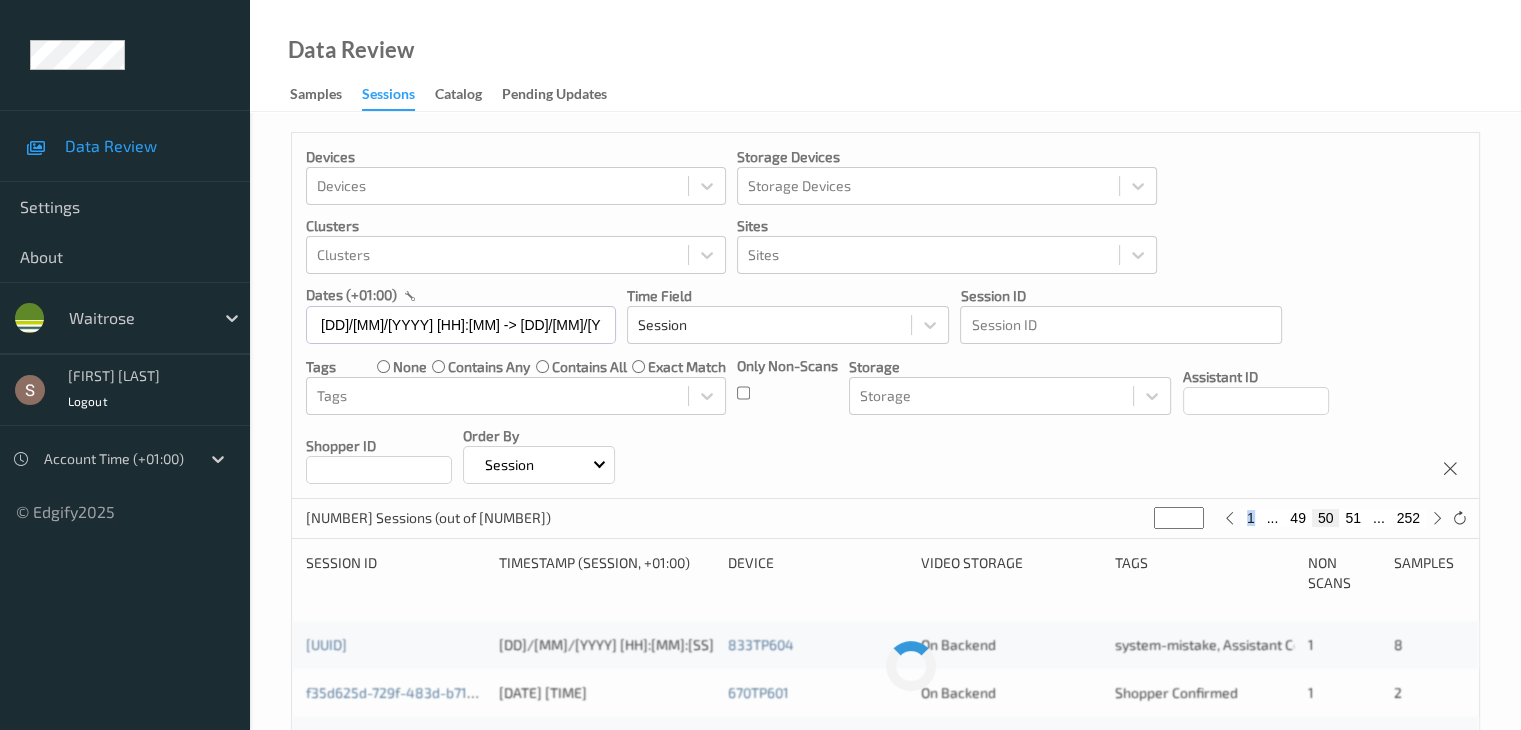 click on "51" at bounding box center [1353, 518] 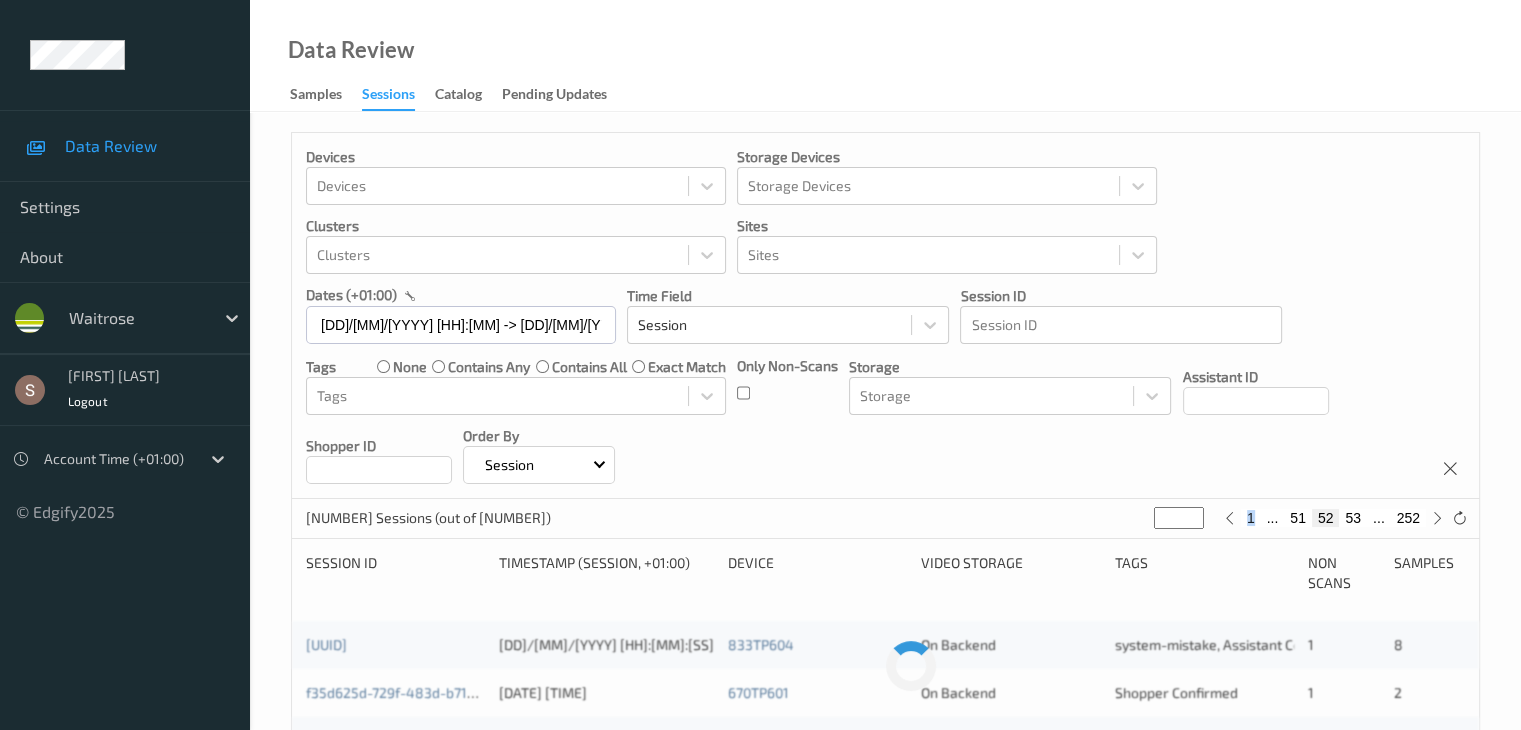 click on "53" at bounding box center [1353, 518] 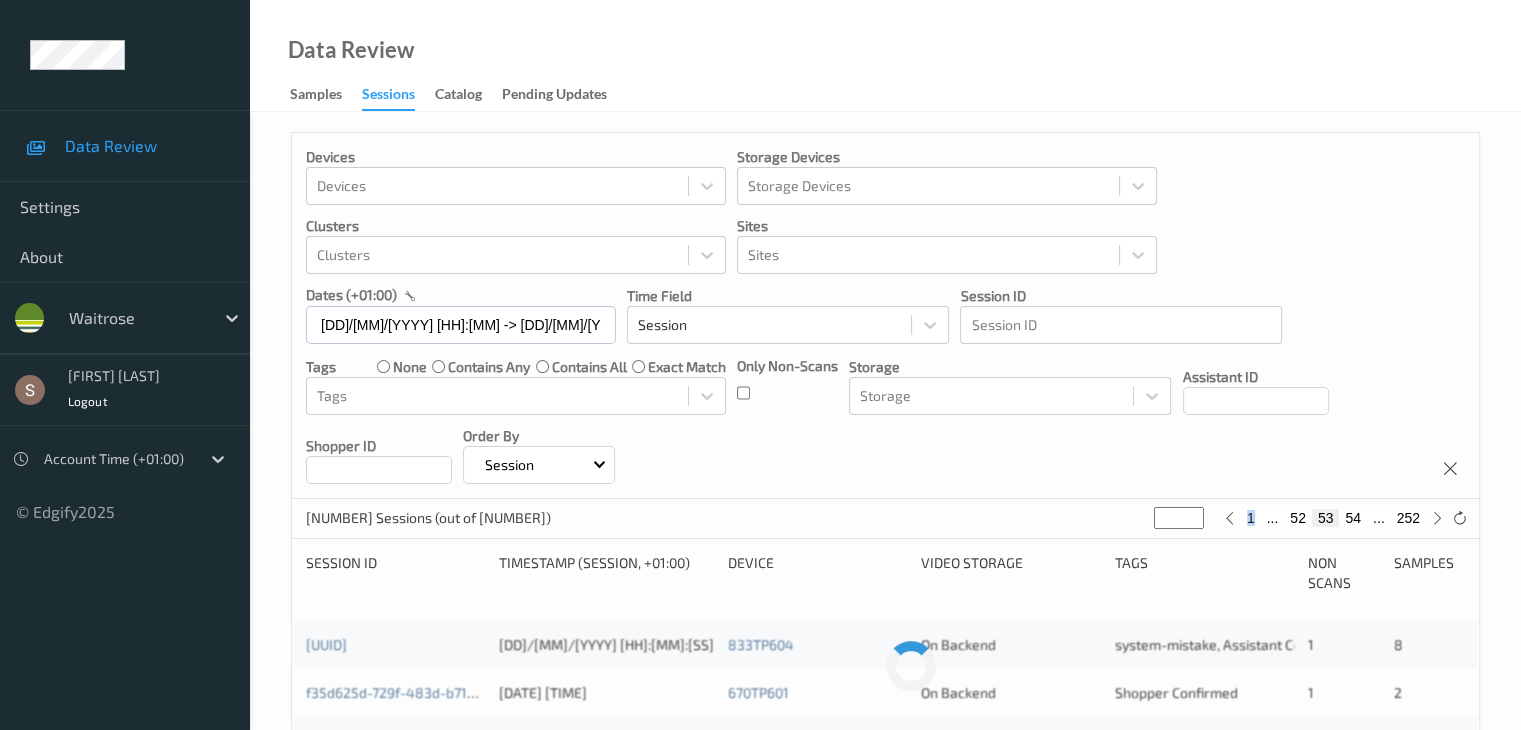 click on "54" at bounding box center (1353, 518) 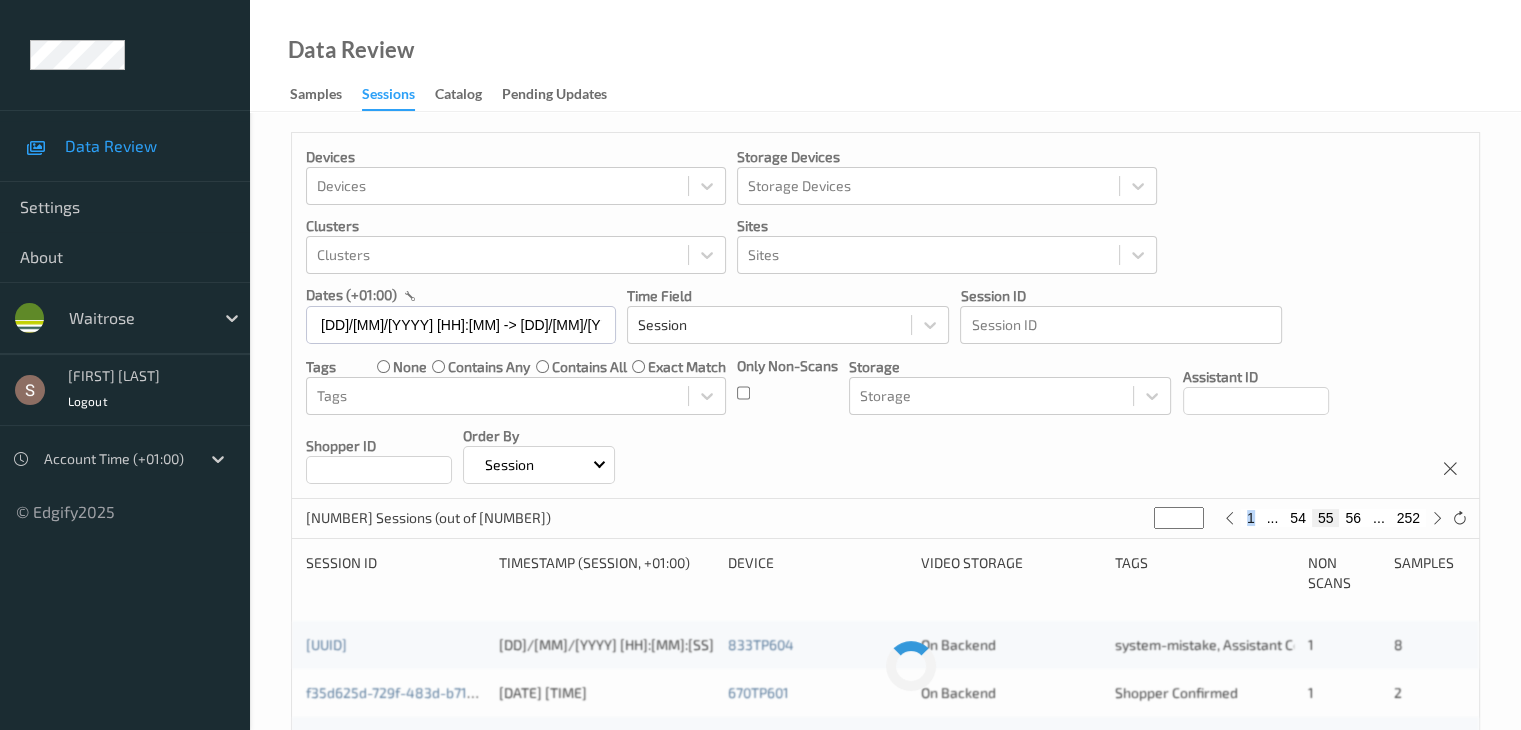click on "56" at bounding box center (1353, 518) 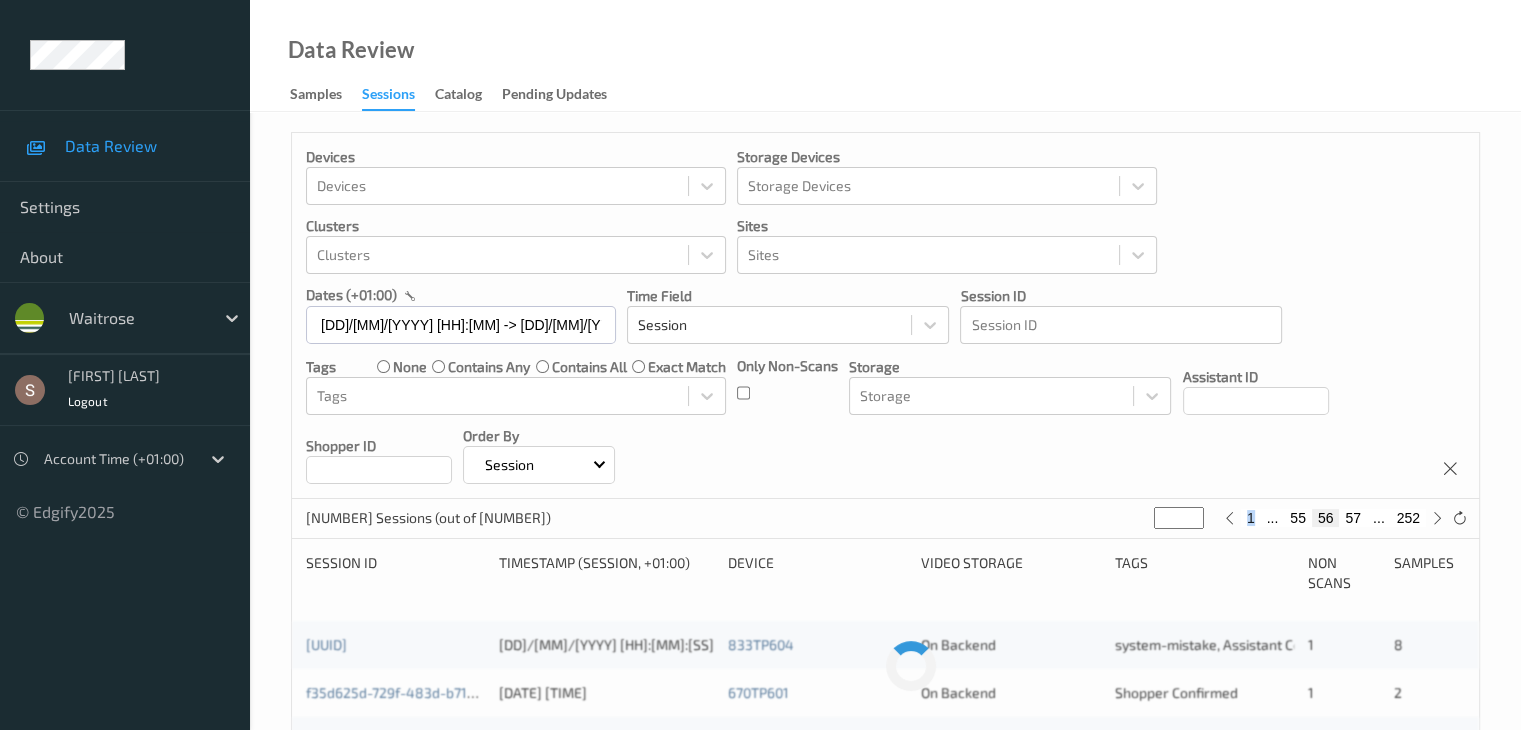 click on "57" at bounding box center [1353, 518] 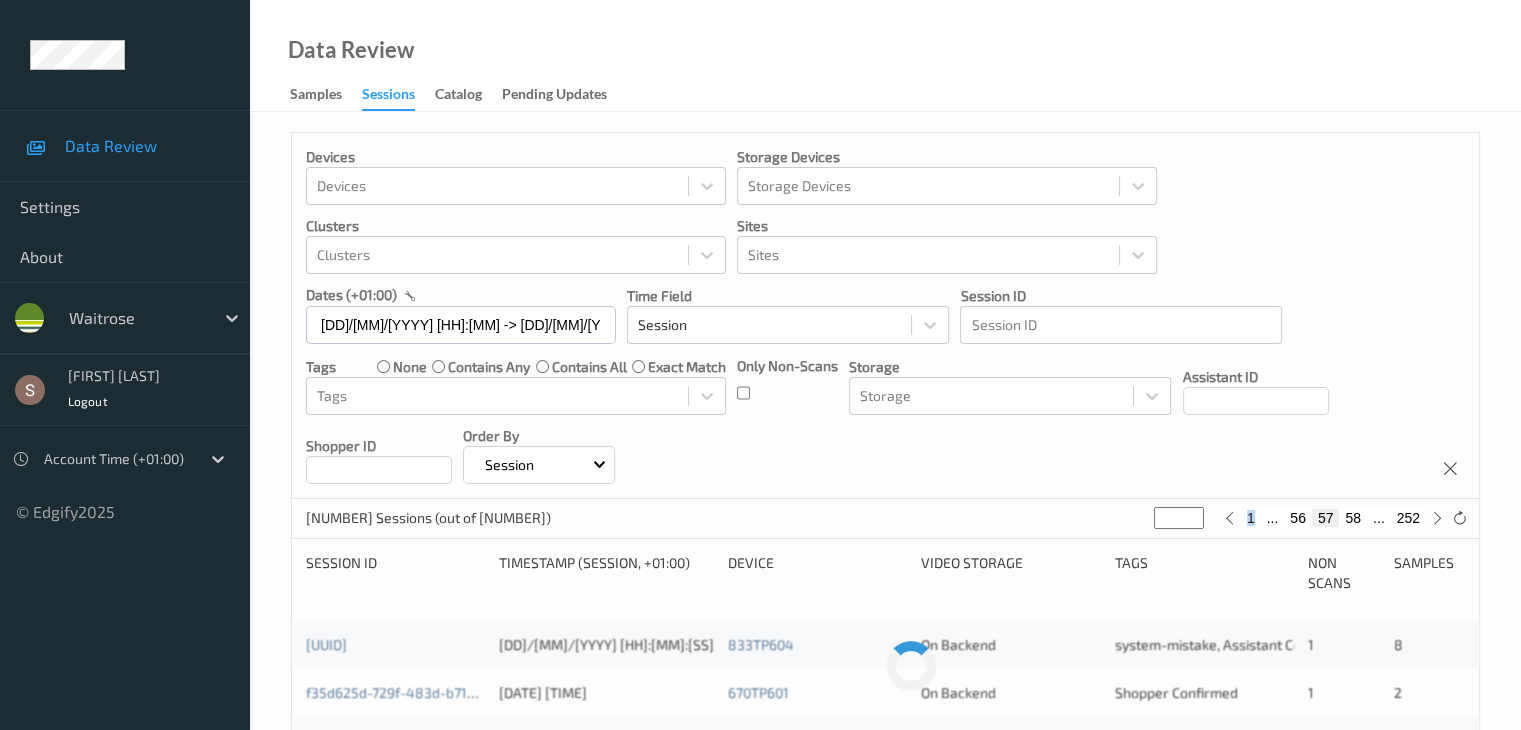 click on "58" at bounding box center (1353, 518) 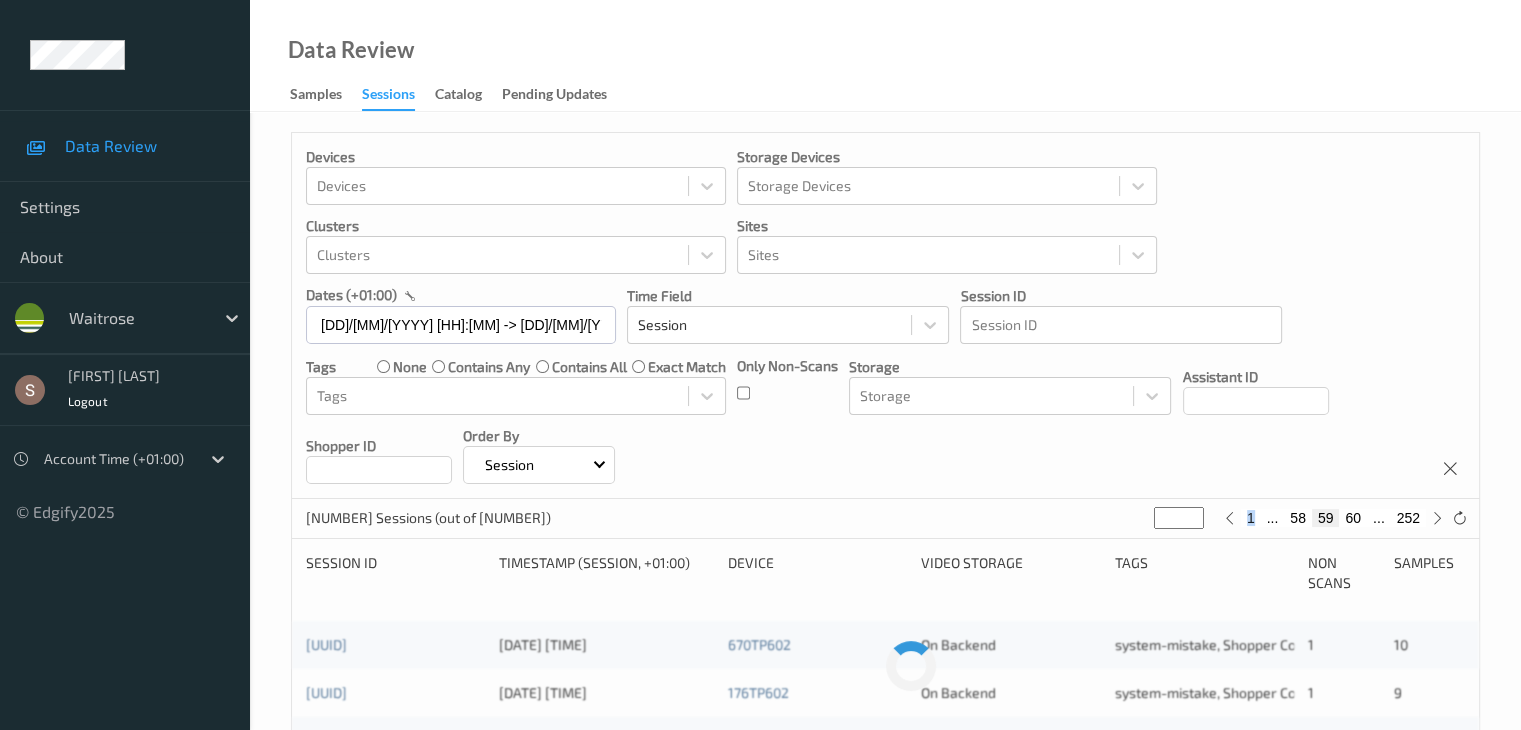 click on "60" at bounding box center (1353, 518) 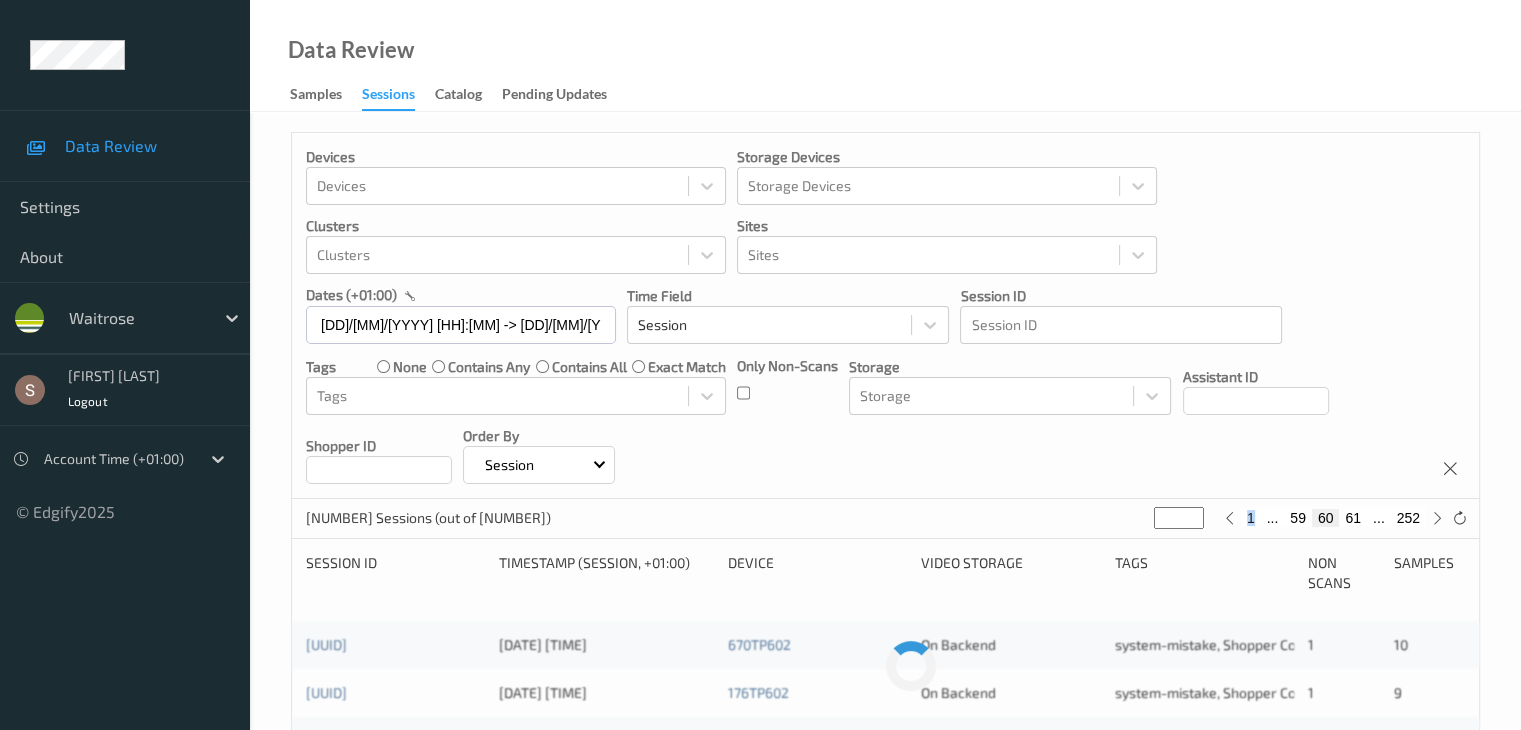 click on "61" at bounding box center [1353, 518] 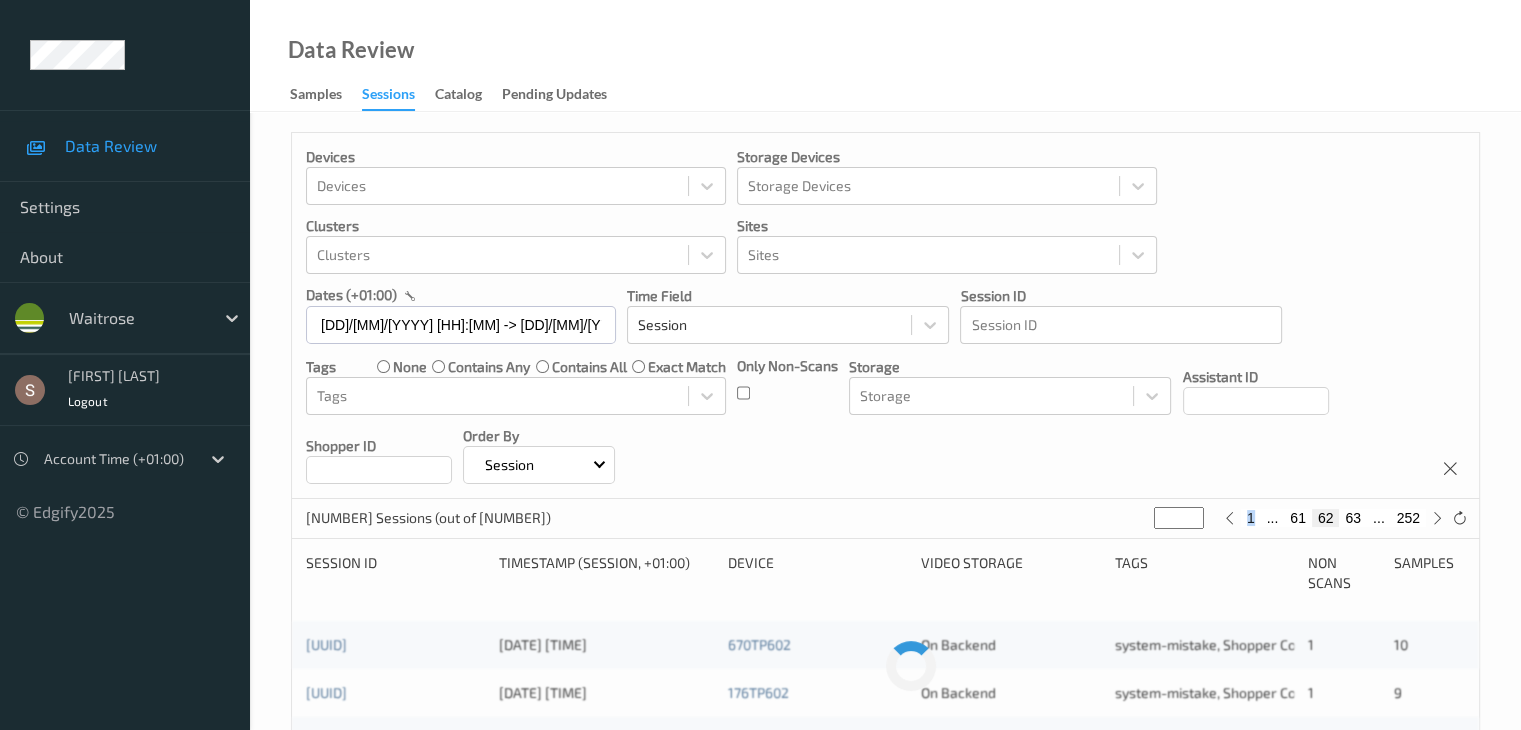 click on "63" at bounding box center (1353, 518) 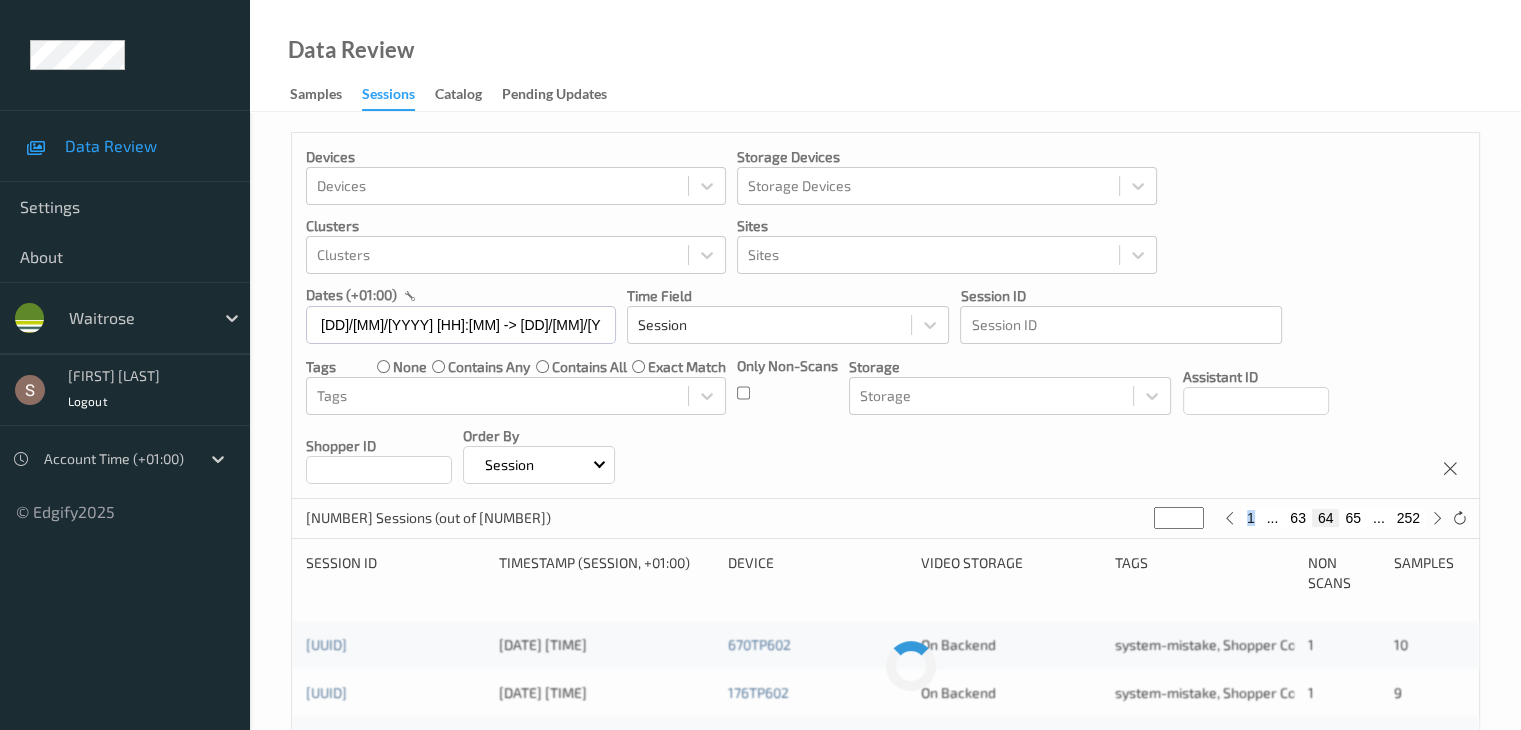 type on "**" 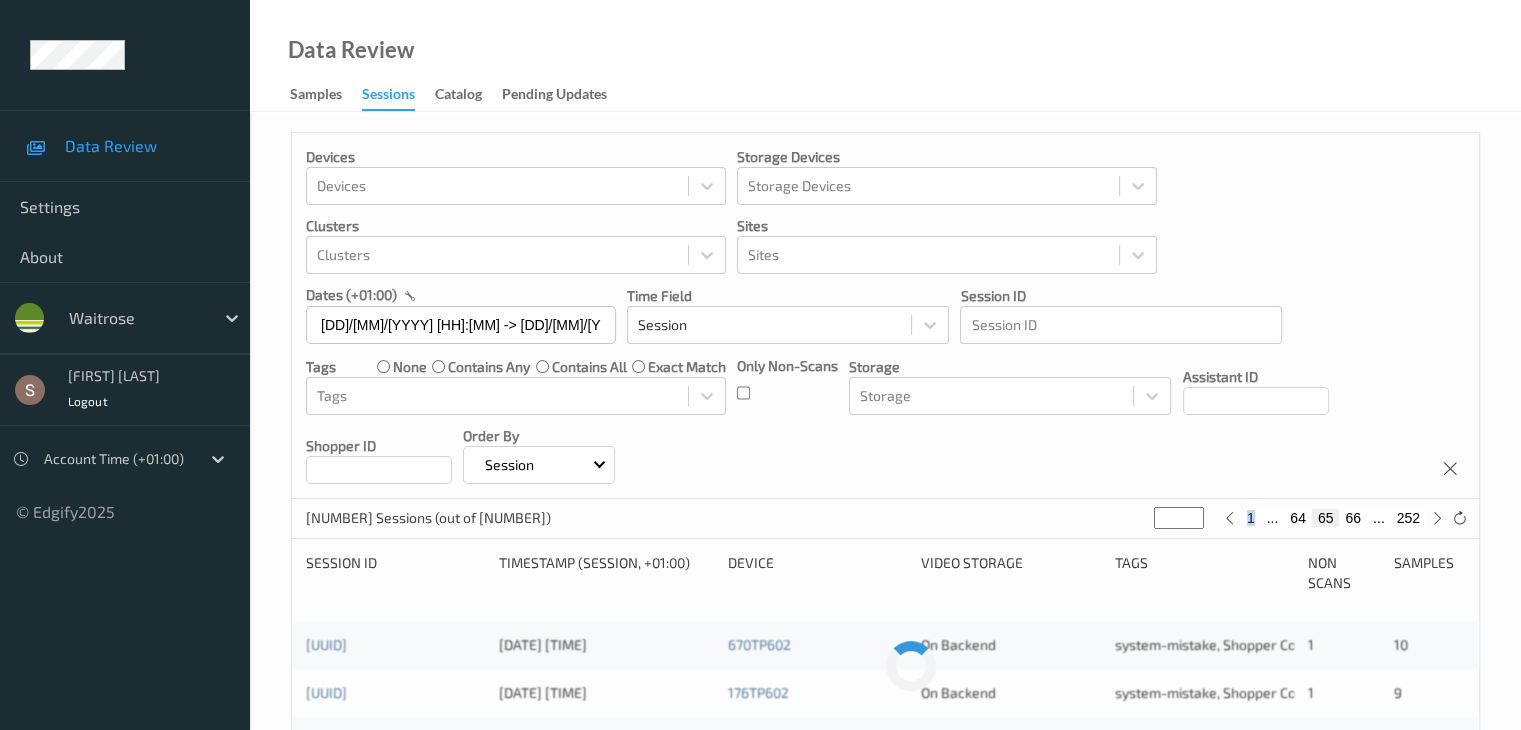 click on "66" at bounding box center [1353, 518] 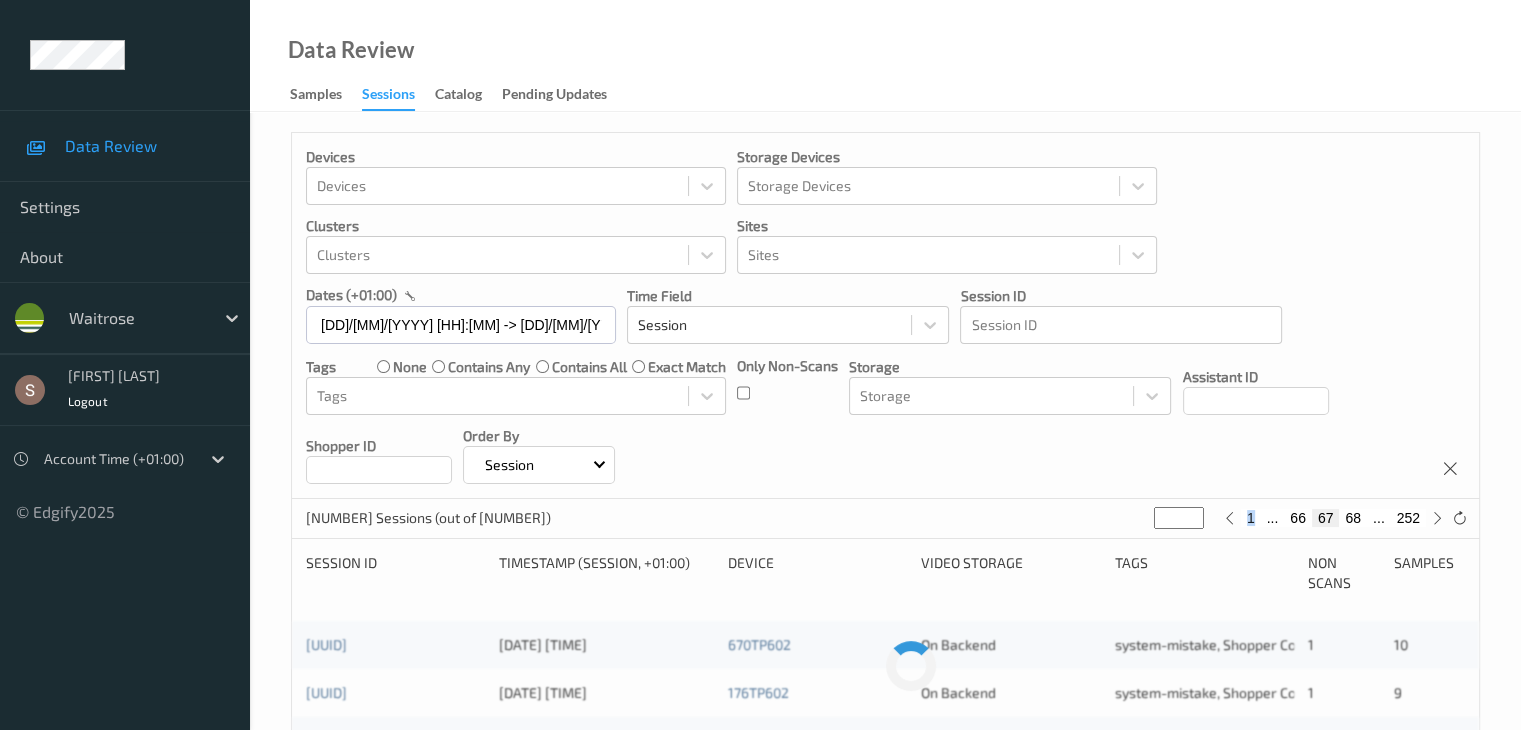 click on "68" at bounding box center [1353, 518] 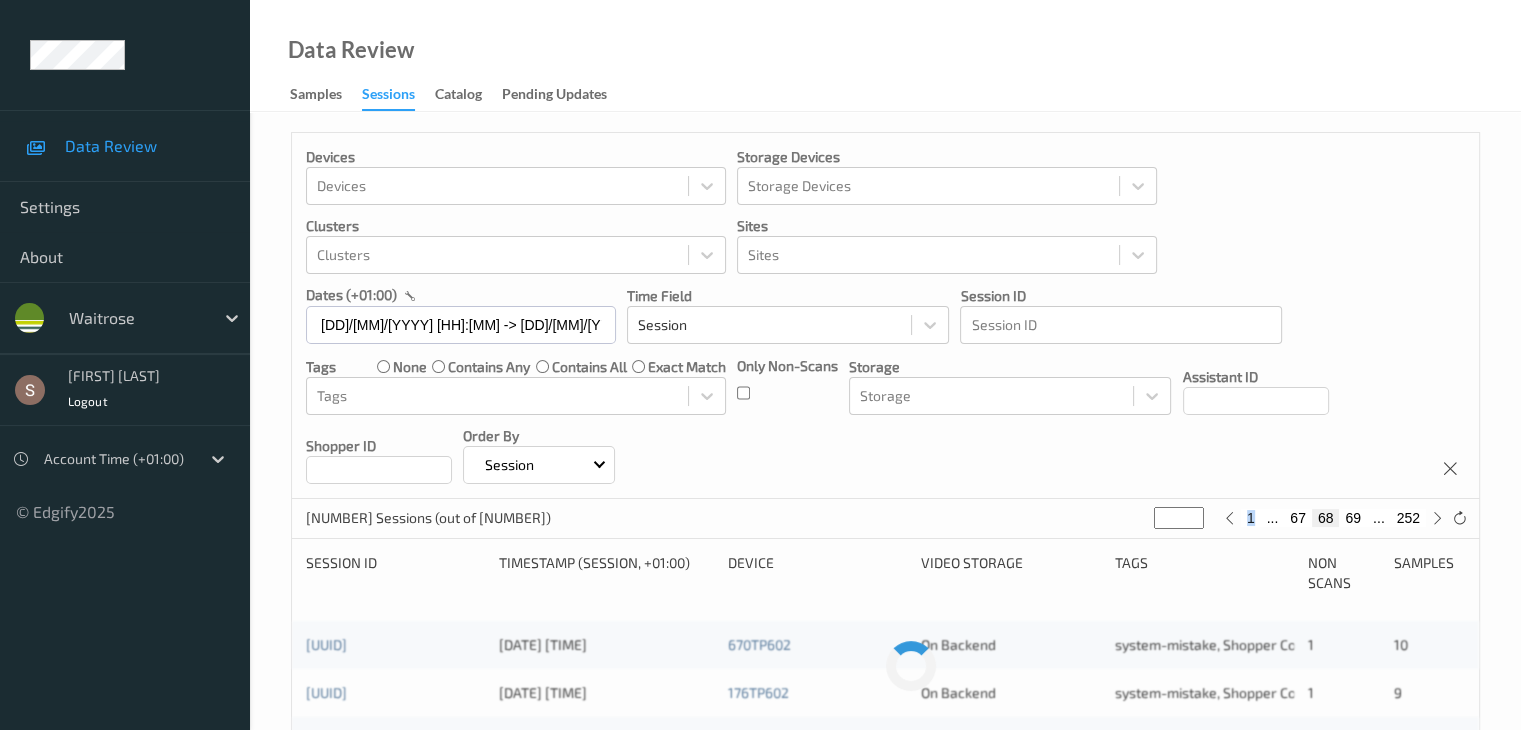 click on "69" at bounding box center (1353, 518) 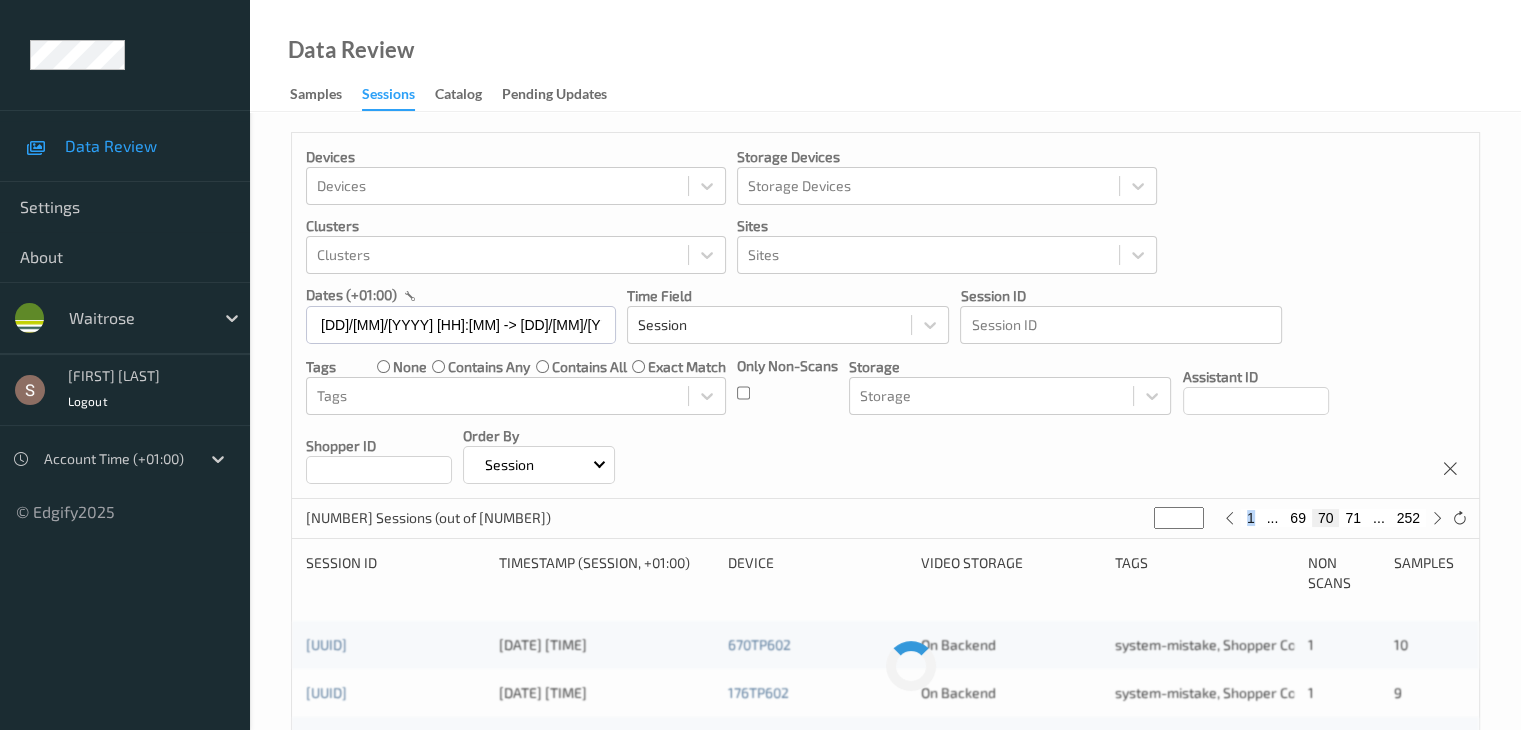 click on "71" at bounding box center (1353, 518) 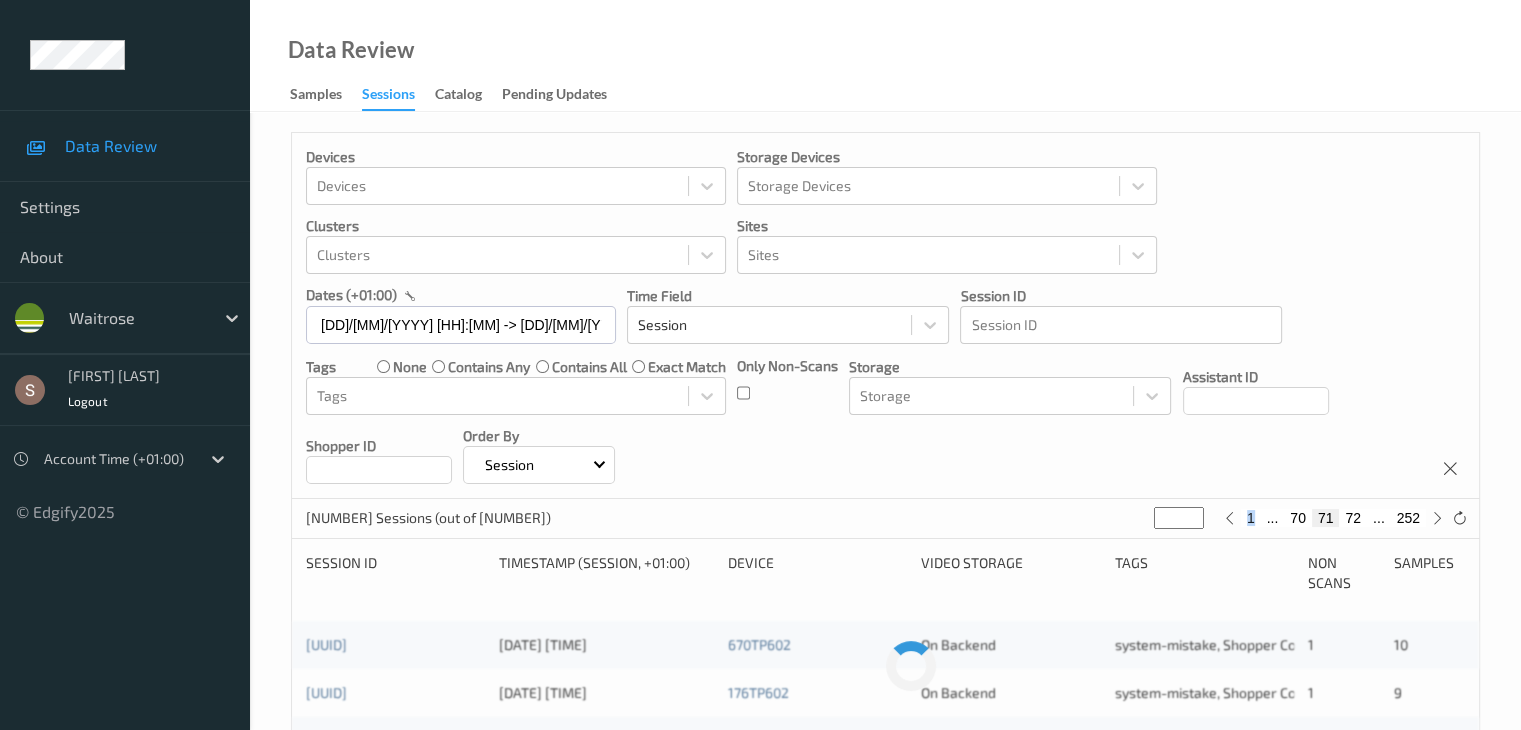 click on "72" at bounding box center (1353, 518) 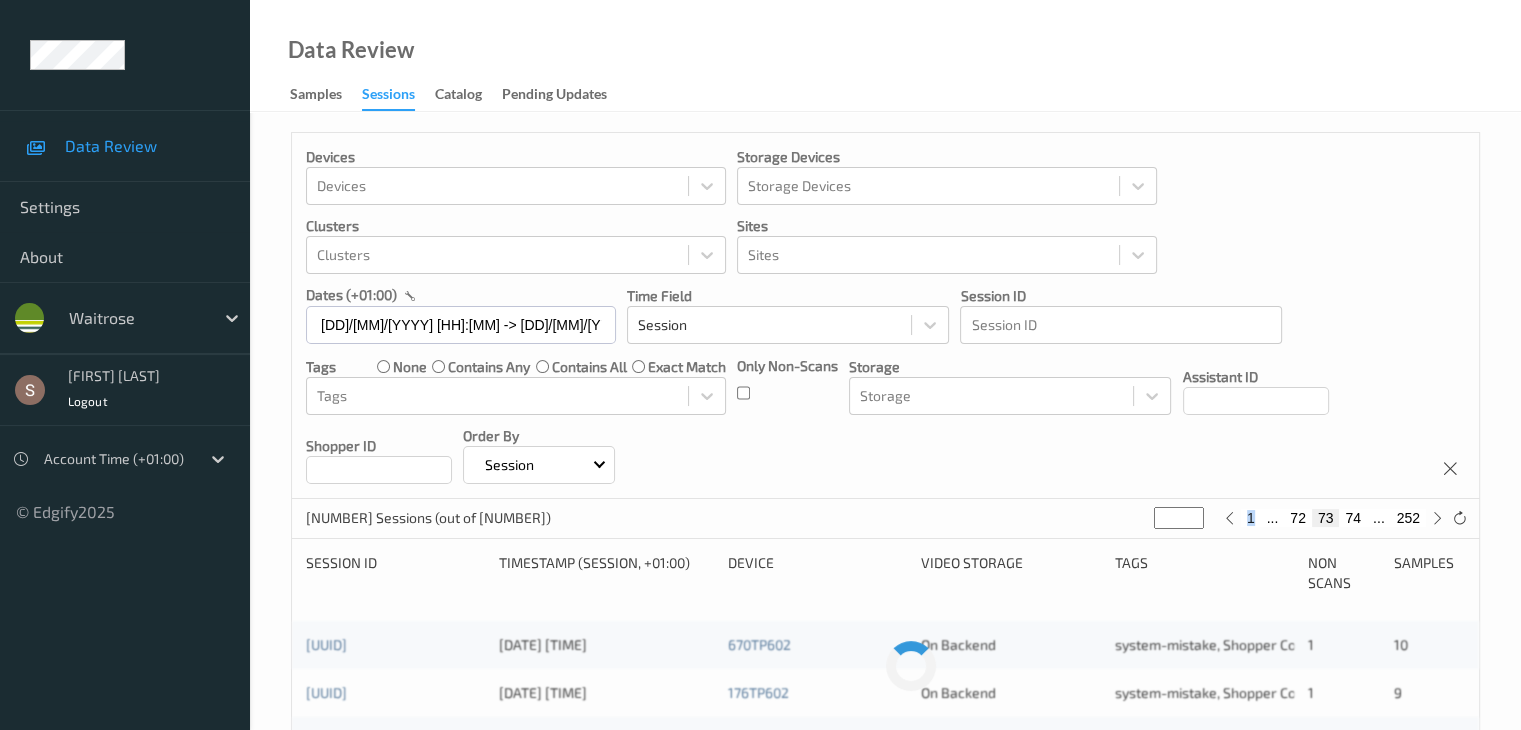 click on "74" at bounding box center (1353, 518) 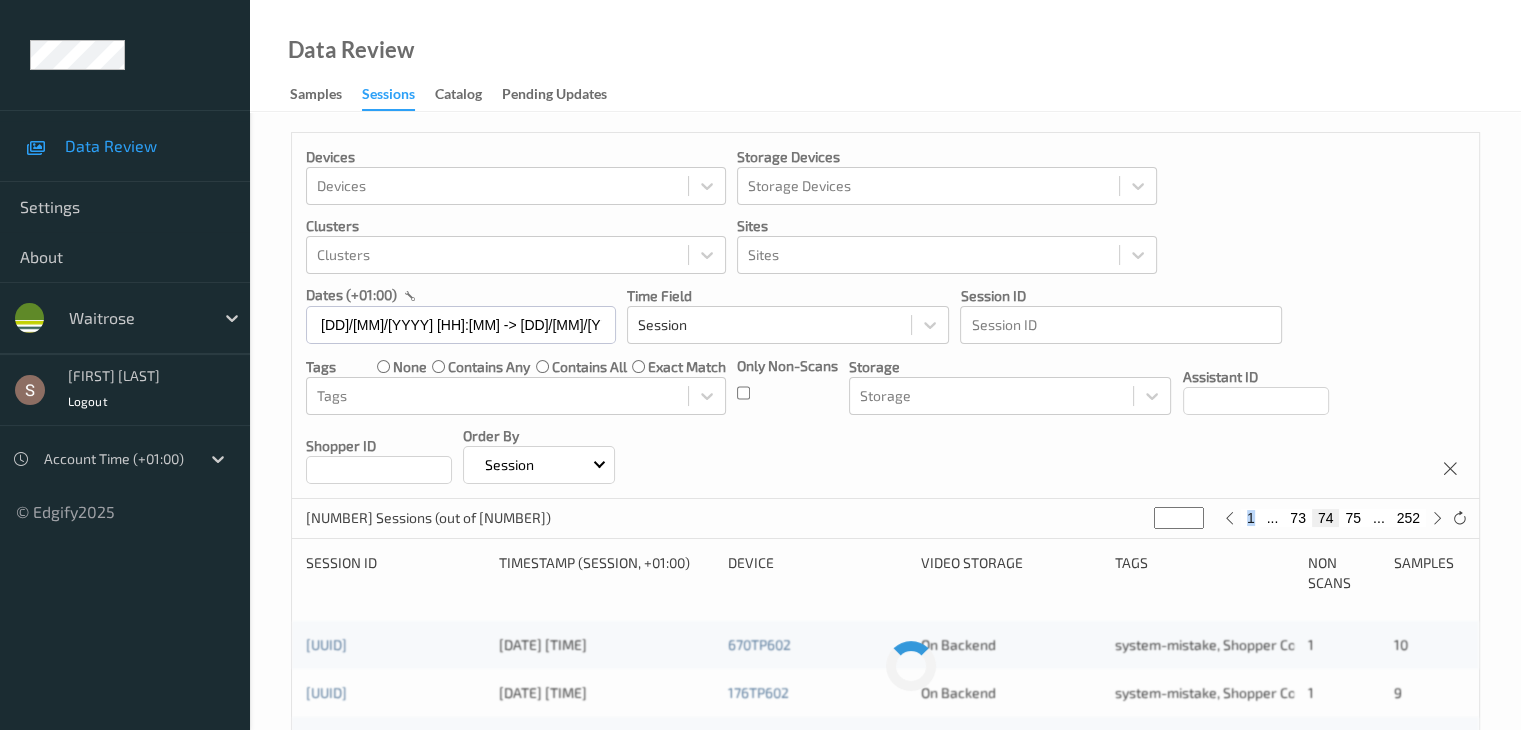 click on "75" at bounding box center (1353, 518) 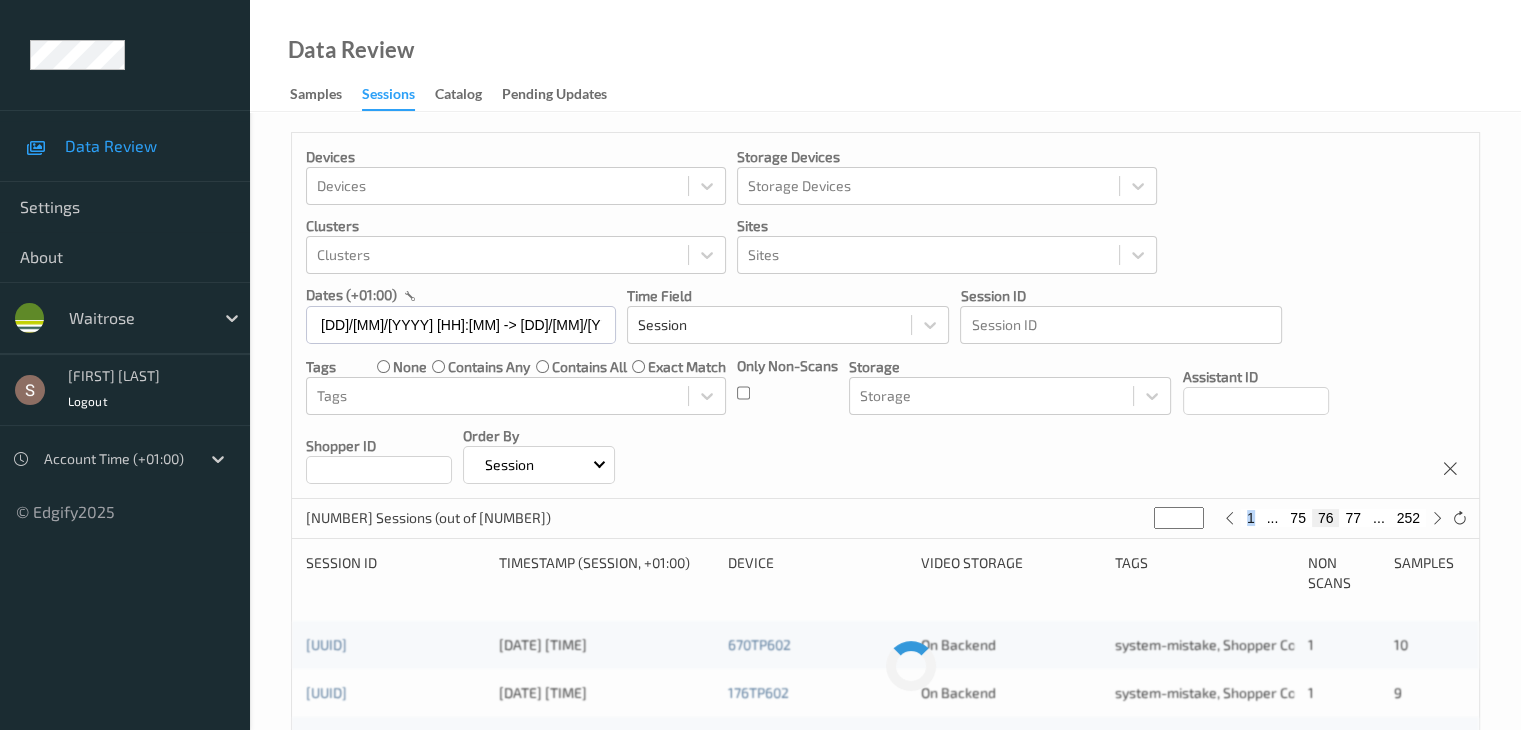 click on "77" at bounding box center (1353, 518) 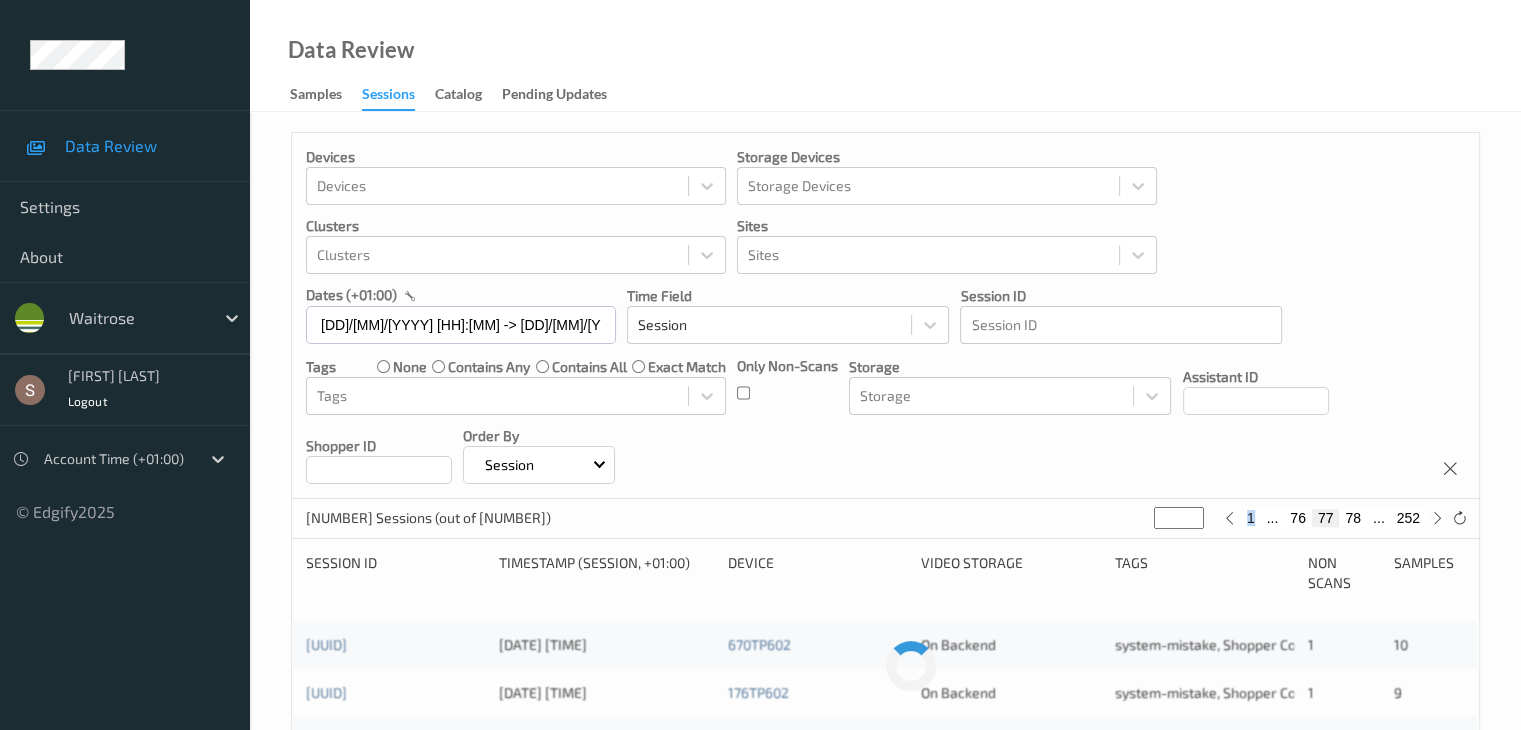 click on "78" at bounding box center [1353, 518] 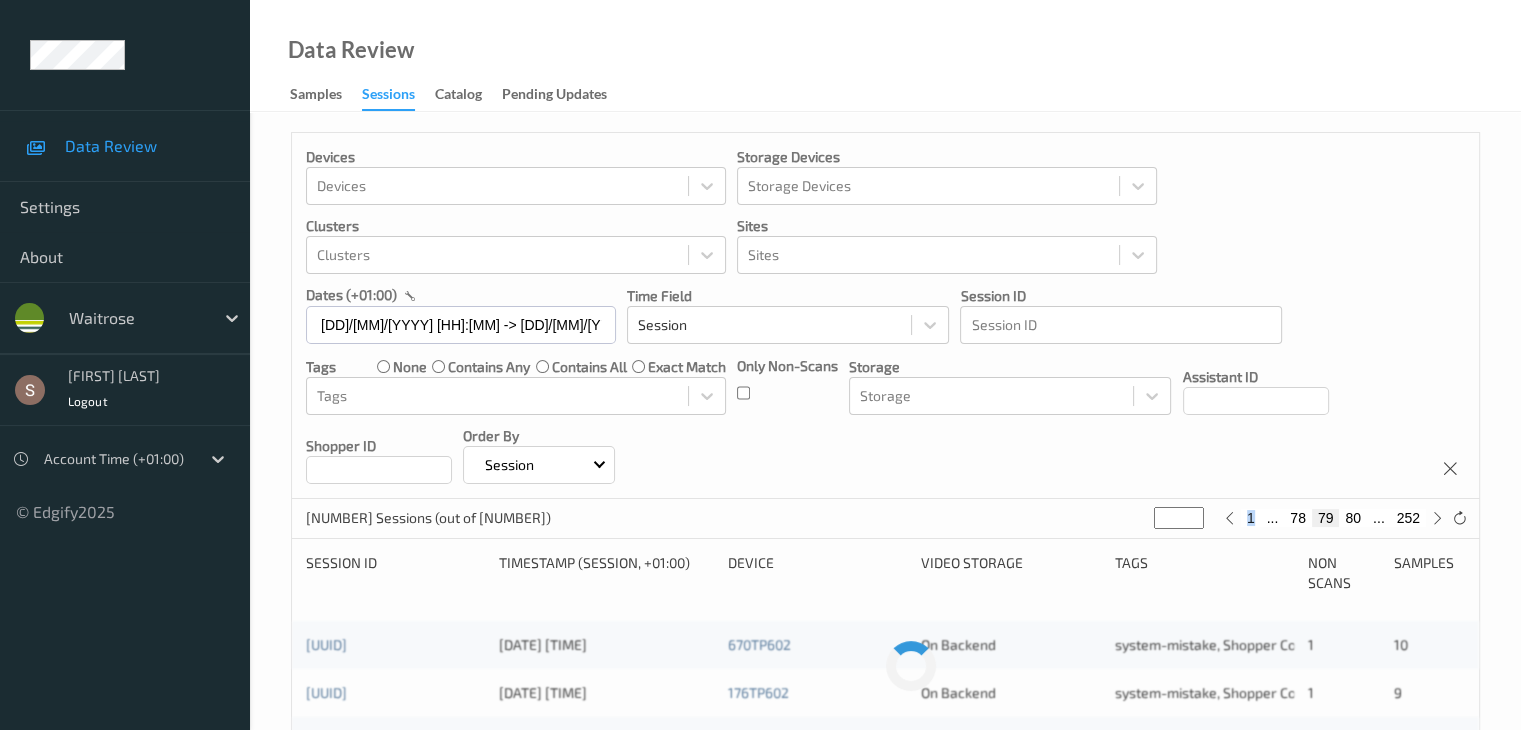 click on "80" at bounding box center (1353, 518) 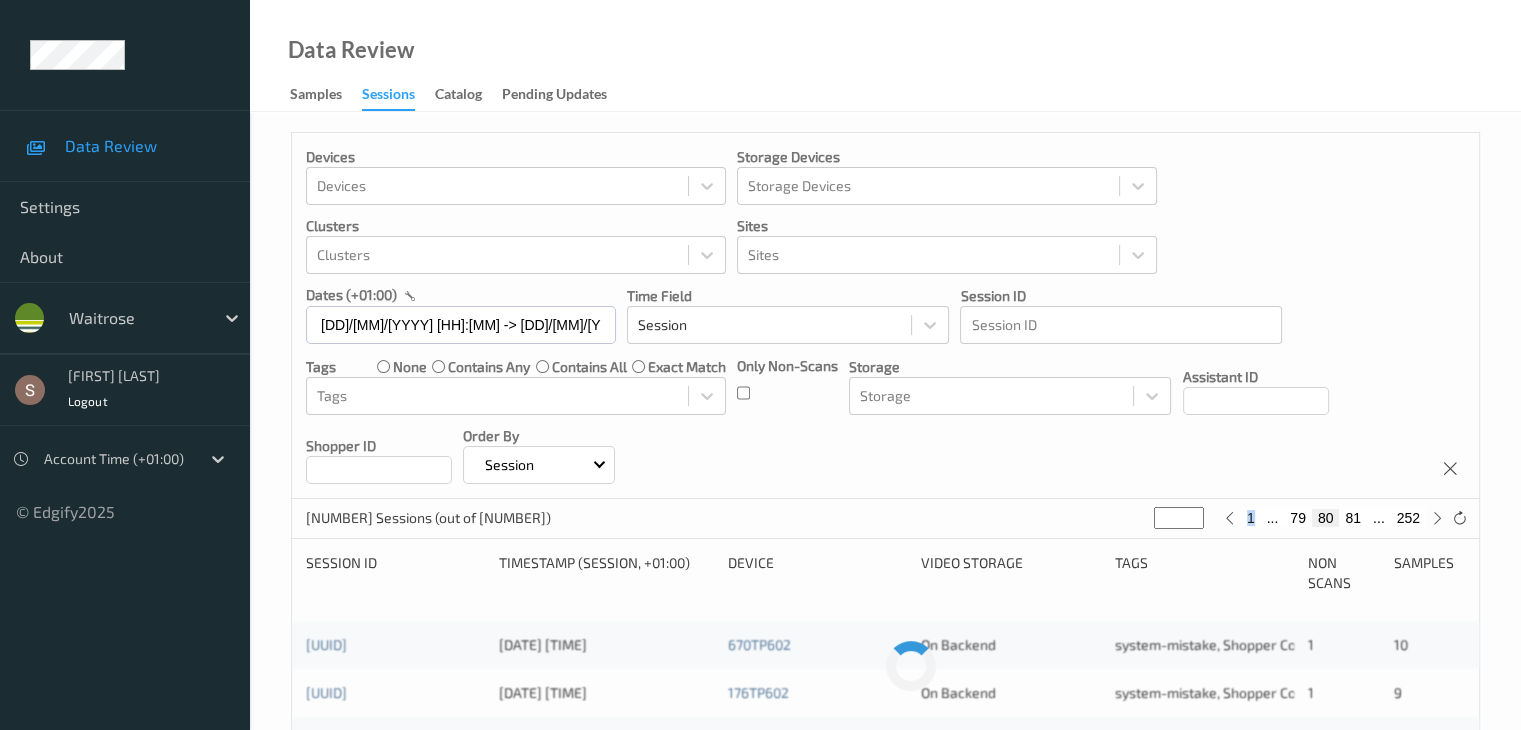 click on "81" at bounding box center [1353, 518] 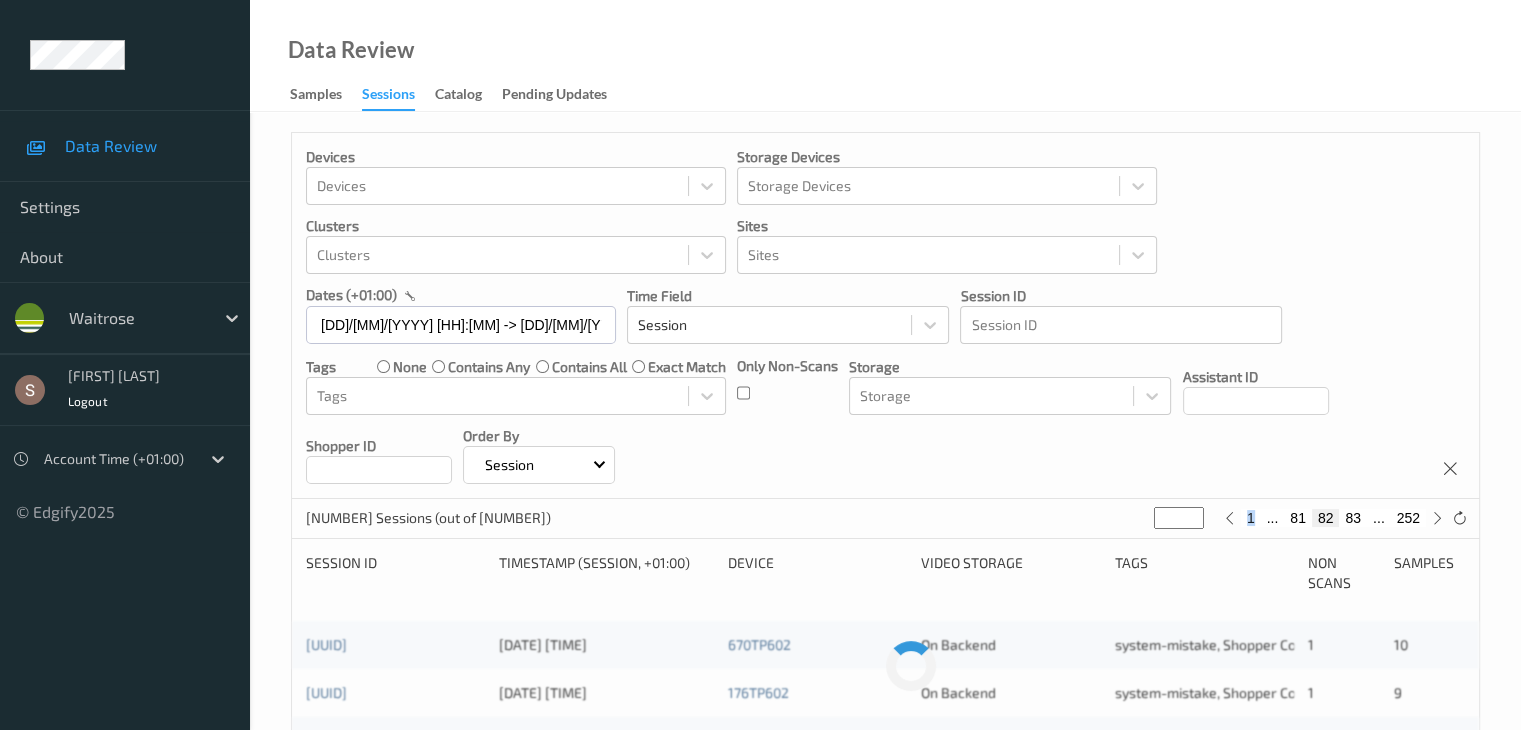 click on "83" at bounding box center (1353, 518) 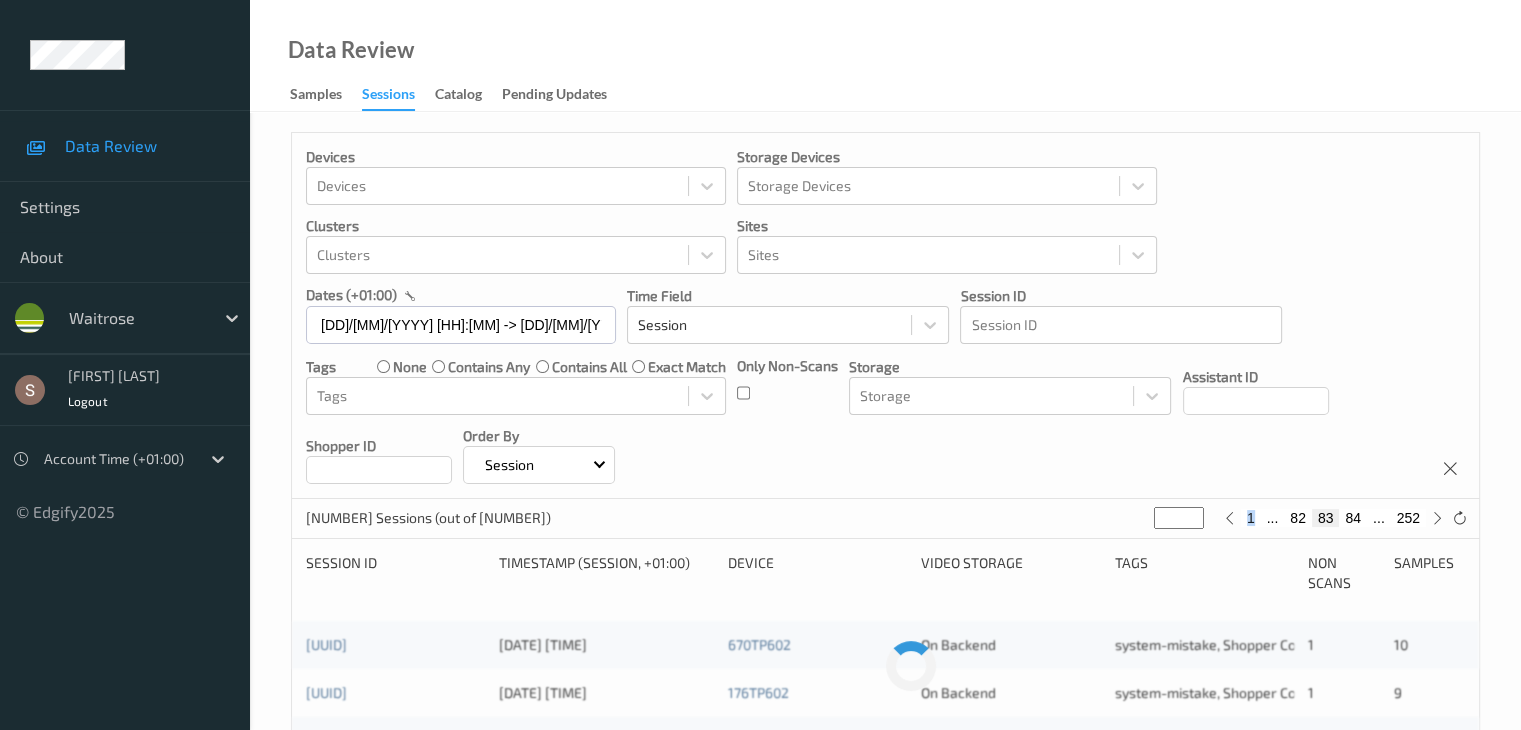 click on "84" at bounding box center [1353, 518] 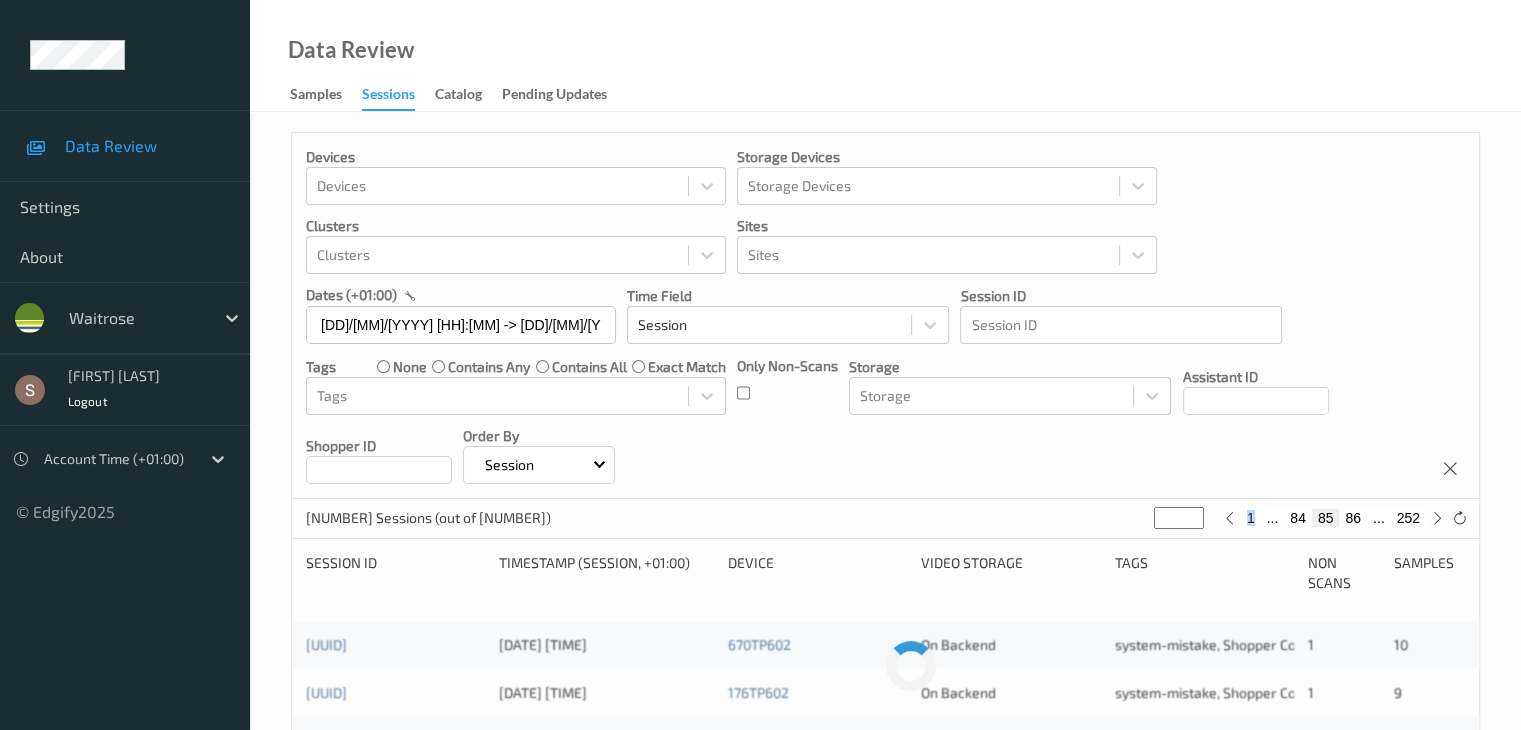 click on "86" at bounding box center [1353, 518] 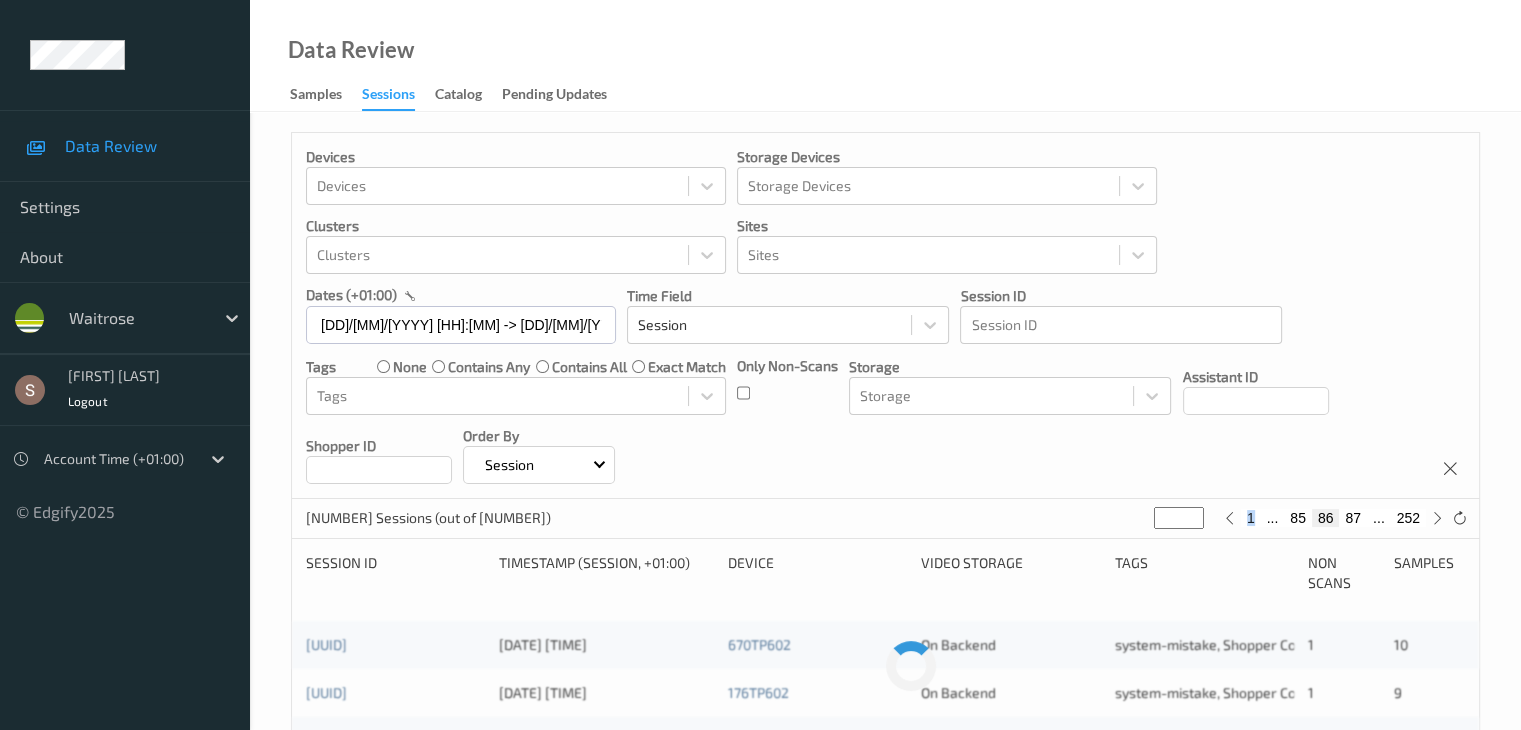 click on "87" at bounding box center [1353, 518] 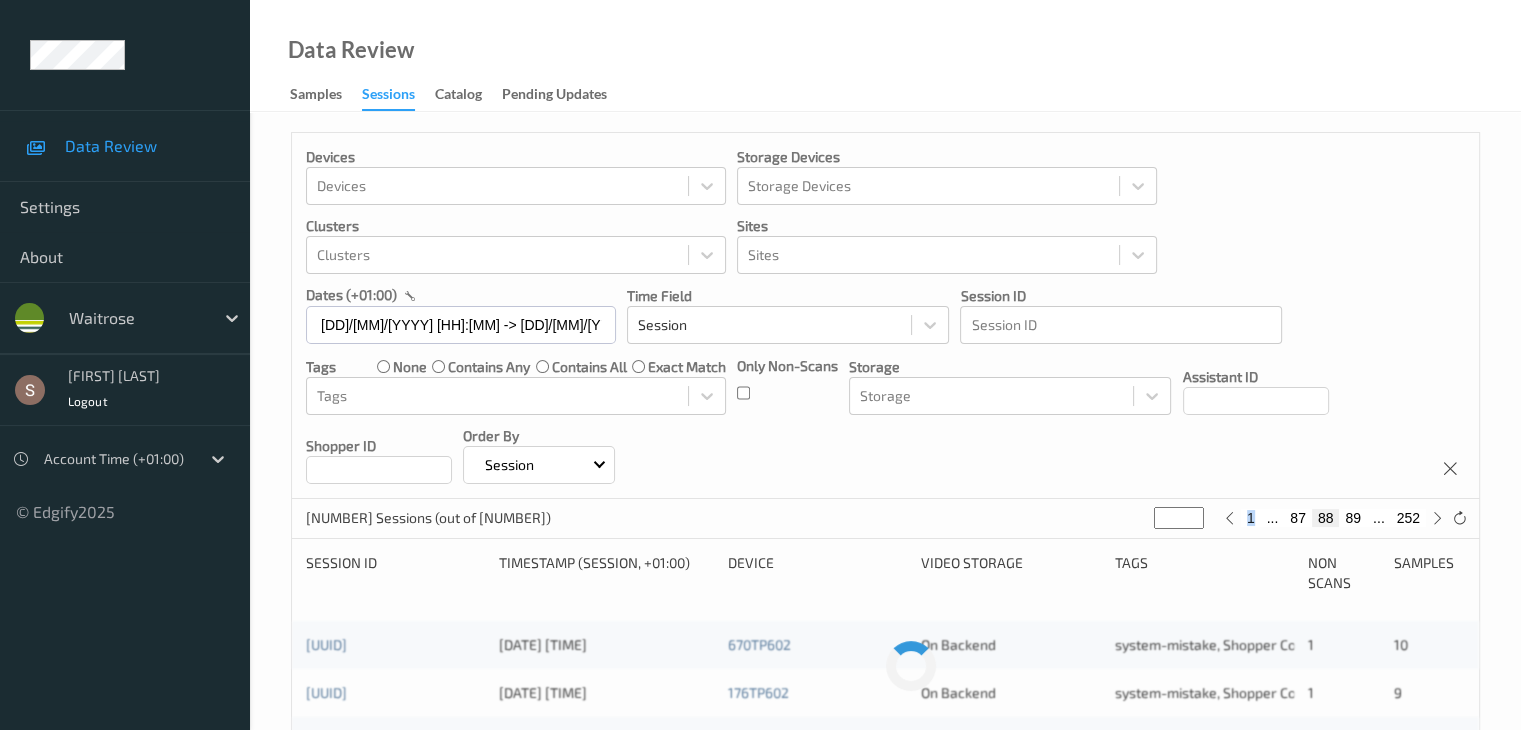 click on "89" at bounding box center (1353, 518) 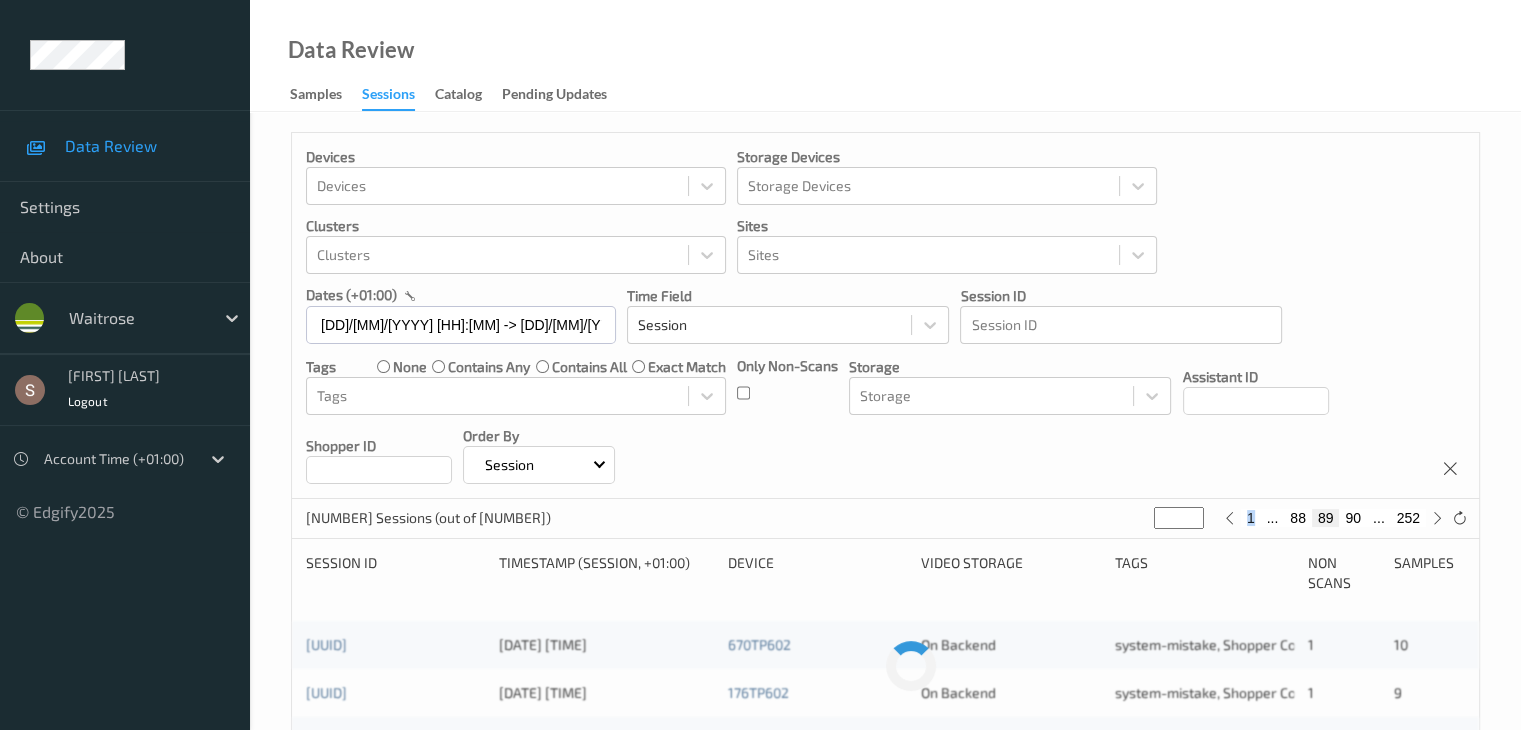 click on "90" at bounding box center [1353, 518] 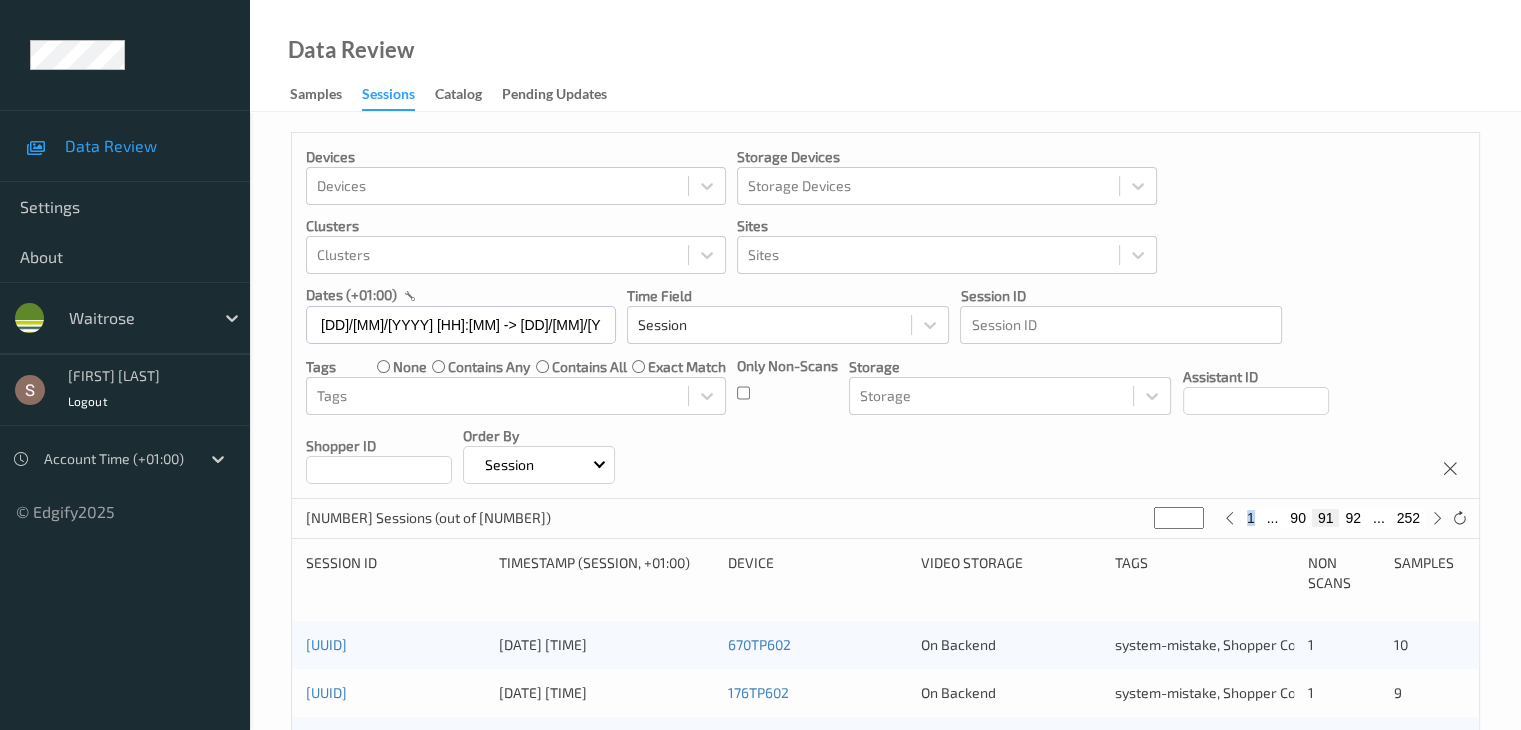 click on "92" at bounding box center (1353, 518) 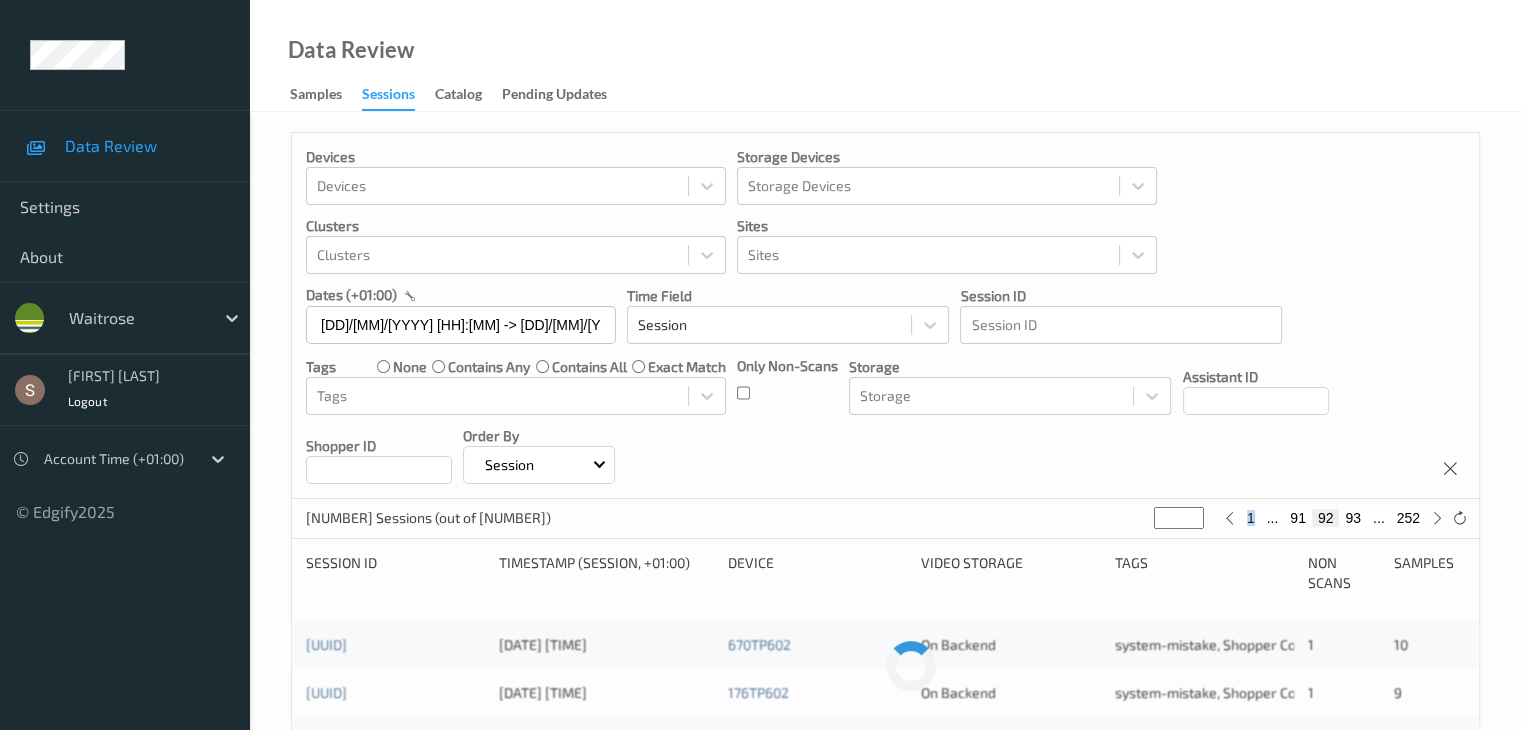 click on "93" at bounding box center (1353, 518) 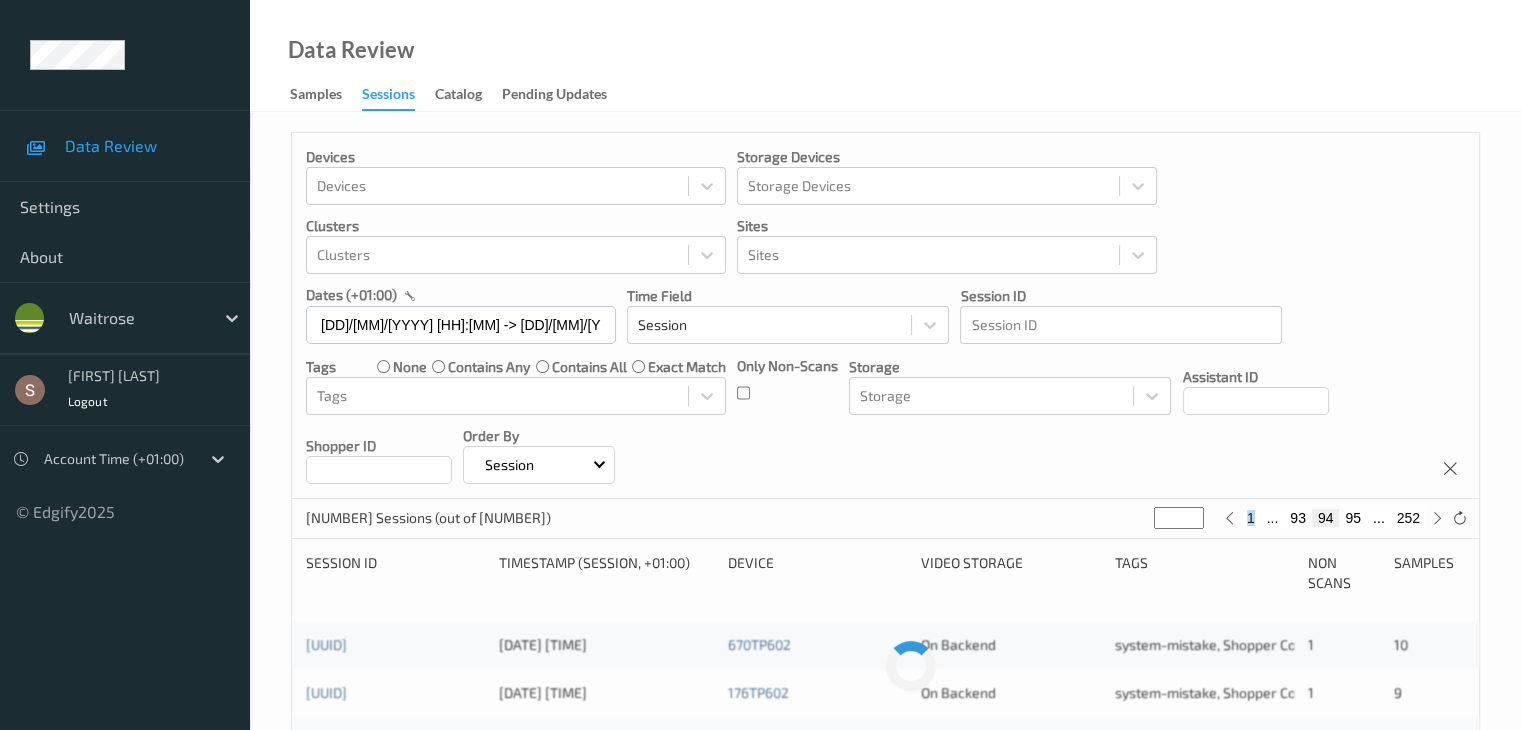 click on "95" at bounding box center [1353, 518] 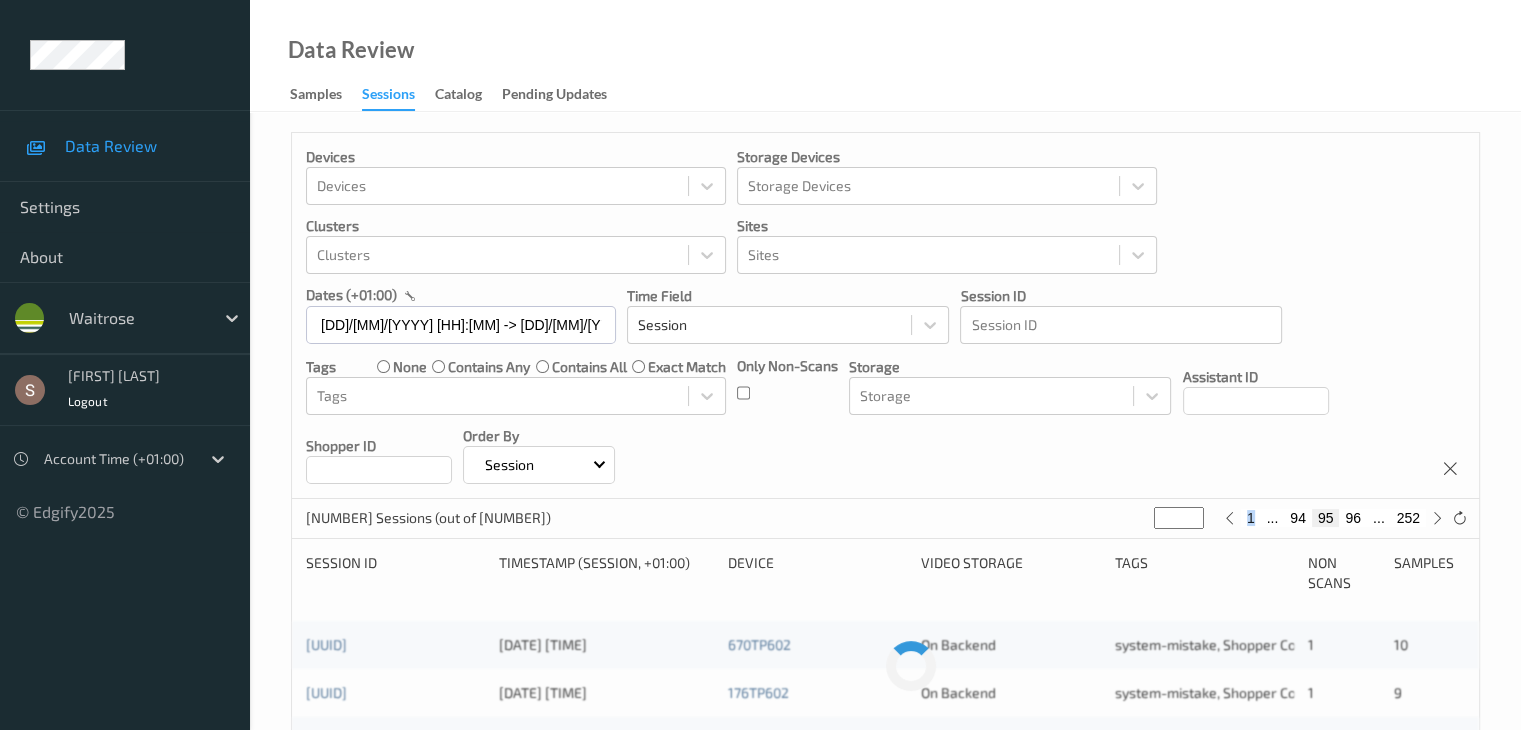 click on "96" at bounding box center (1353, 518) 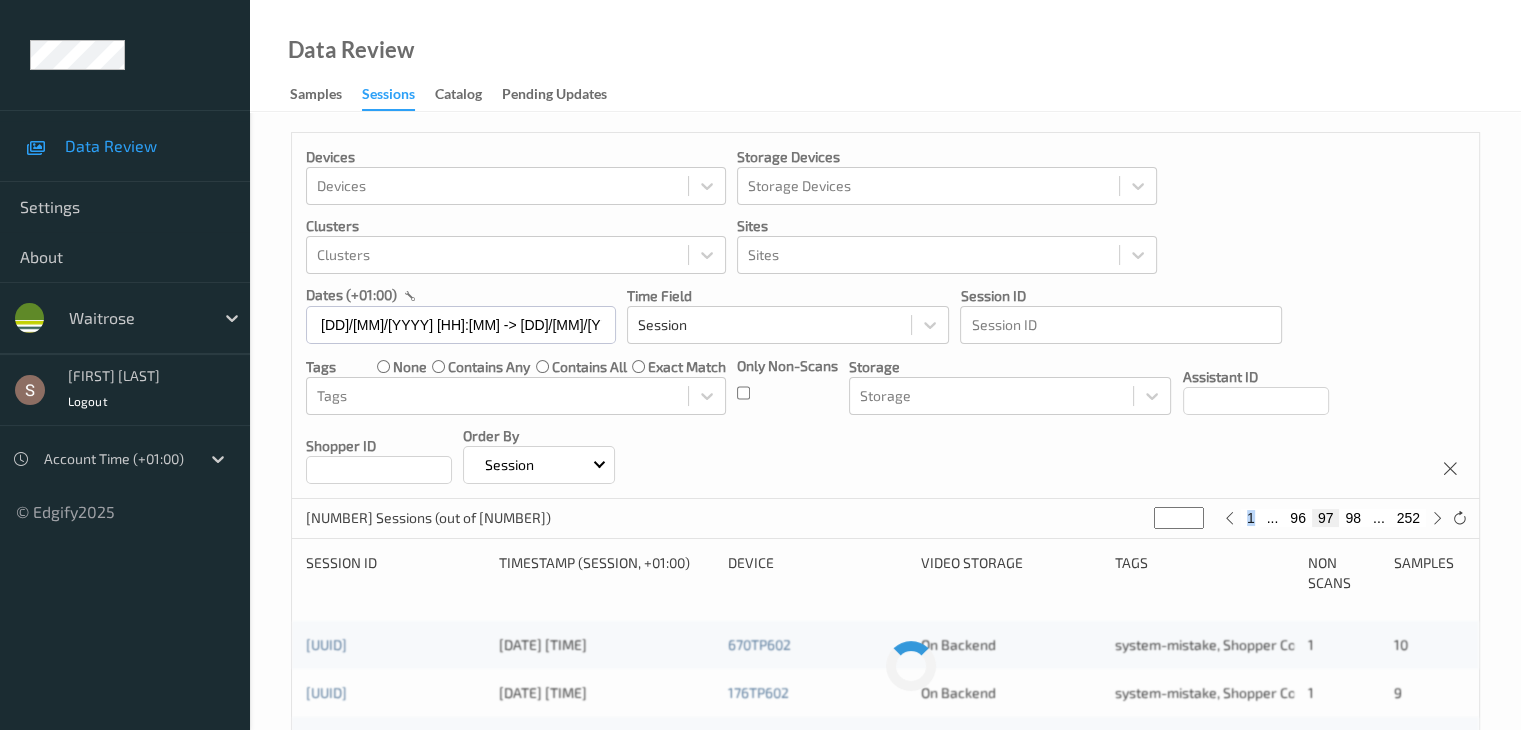 click on "98" at bounding box center [1353, 518] 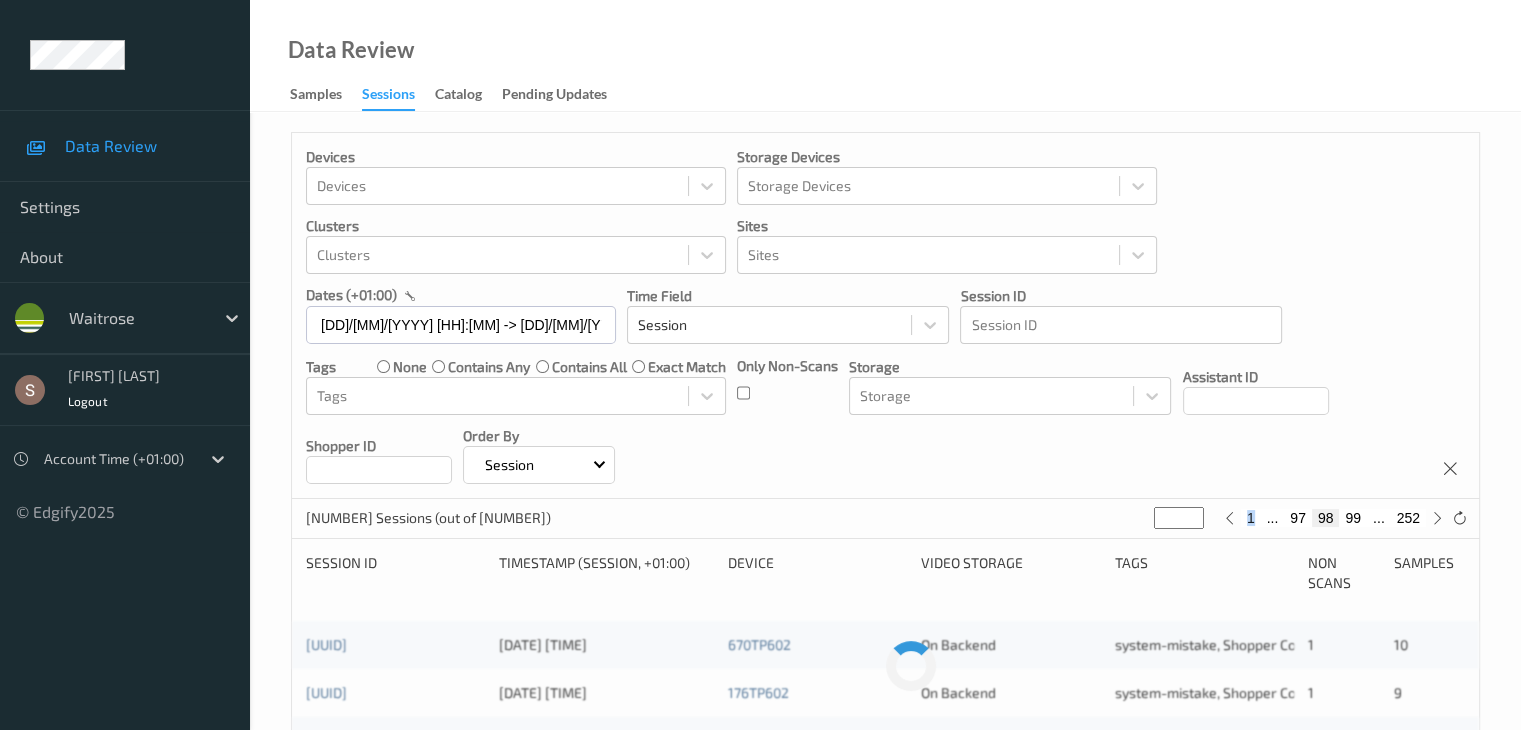 click on "99" at bounding box center (1353, 518) 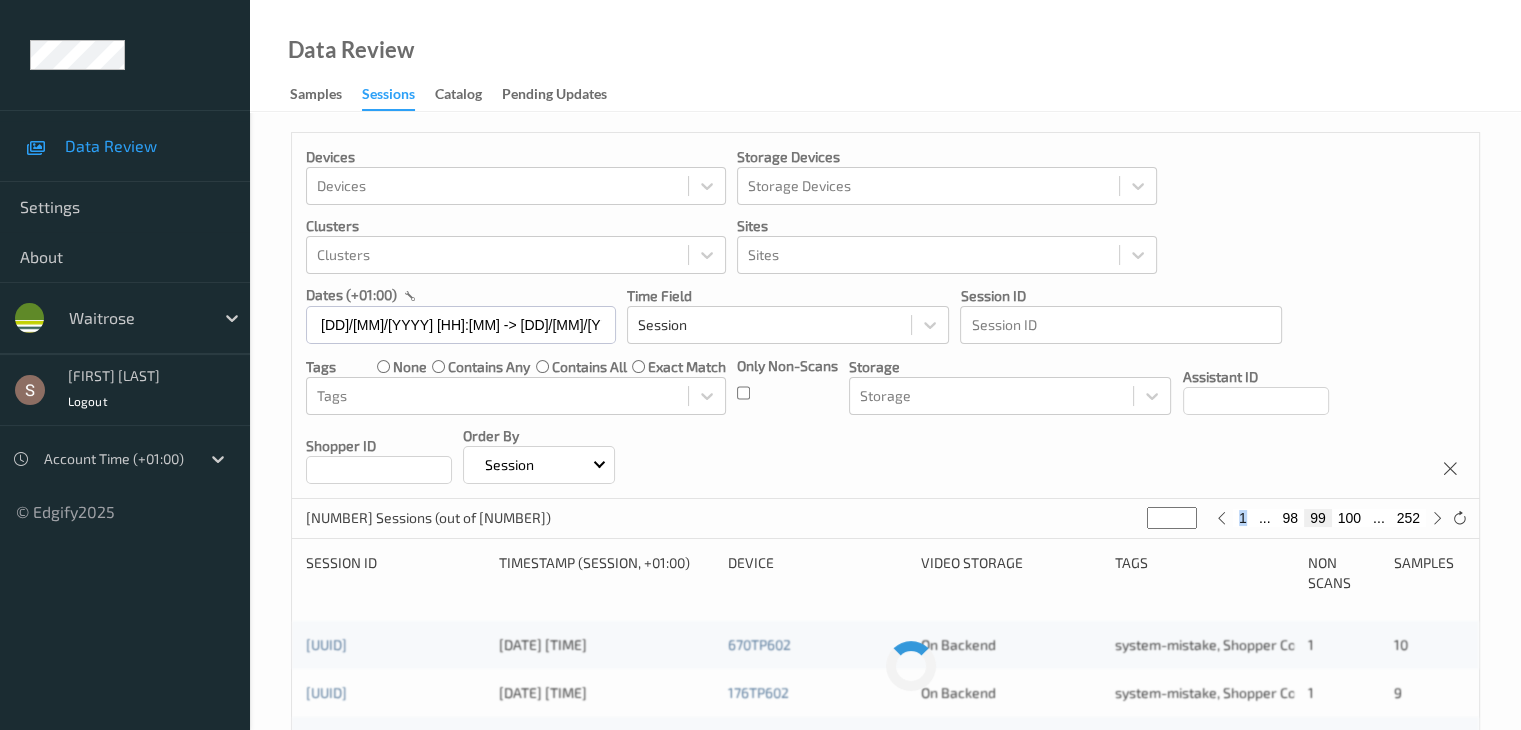 click on "100" at bounding box center [1349, 518] 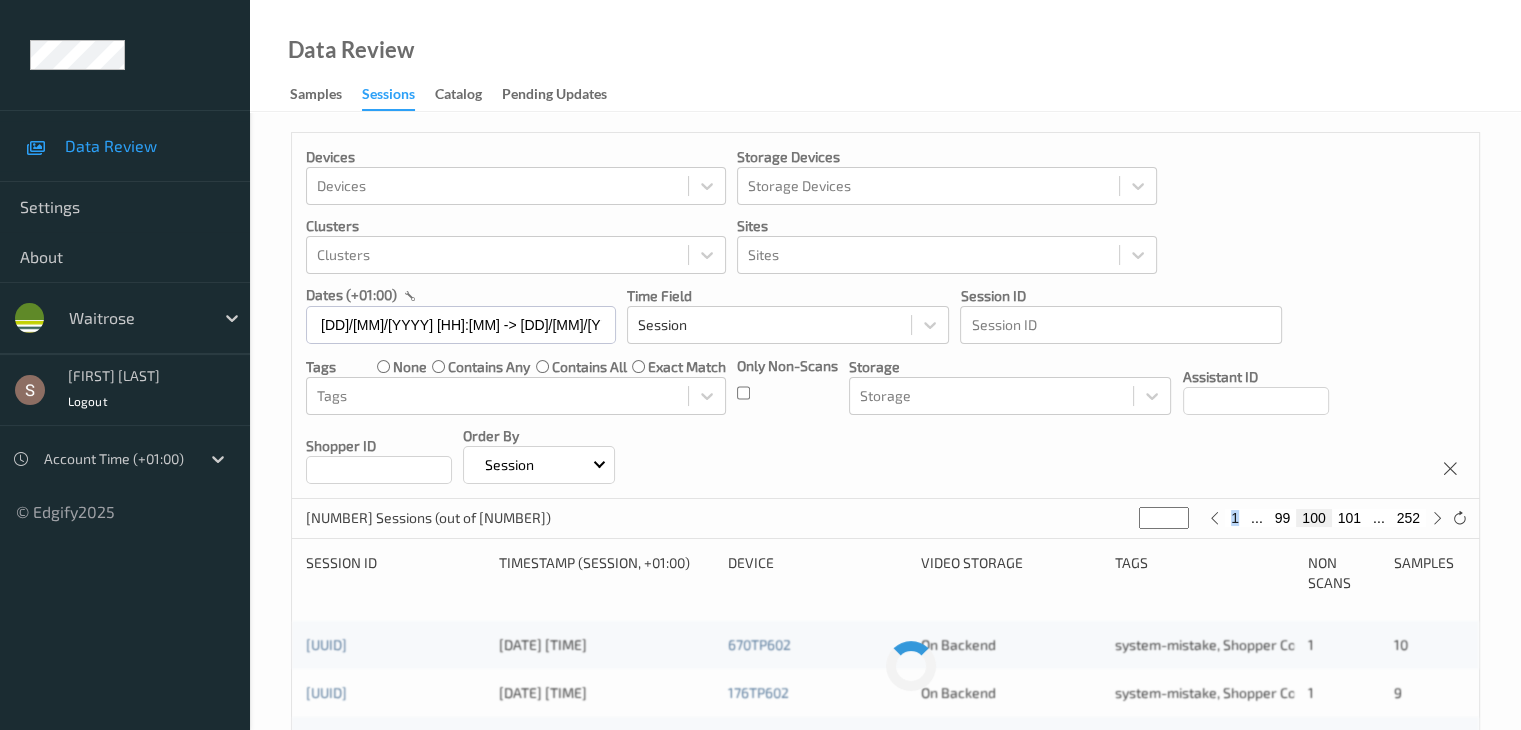 click on "101" at bounding box center (1349, 518) 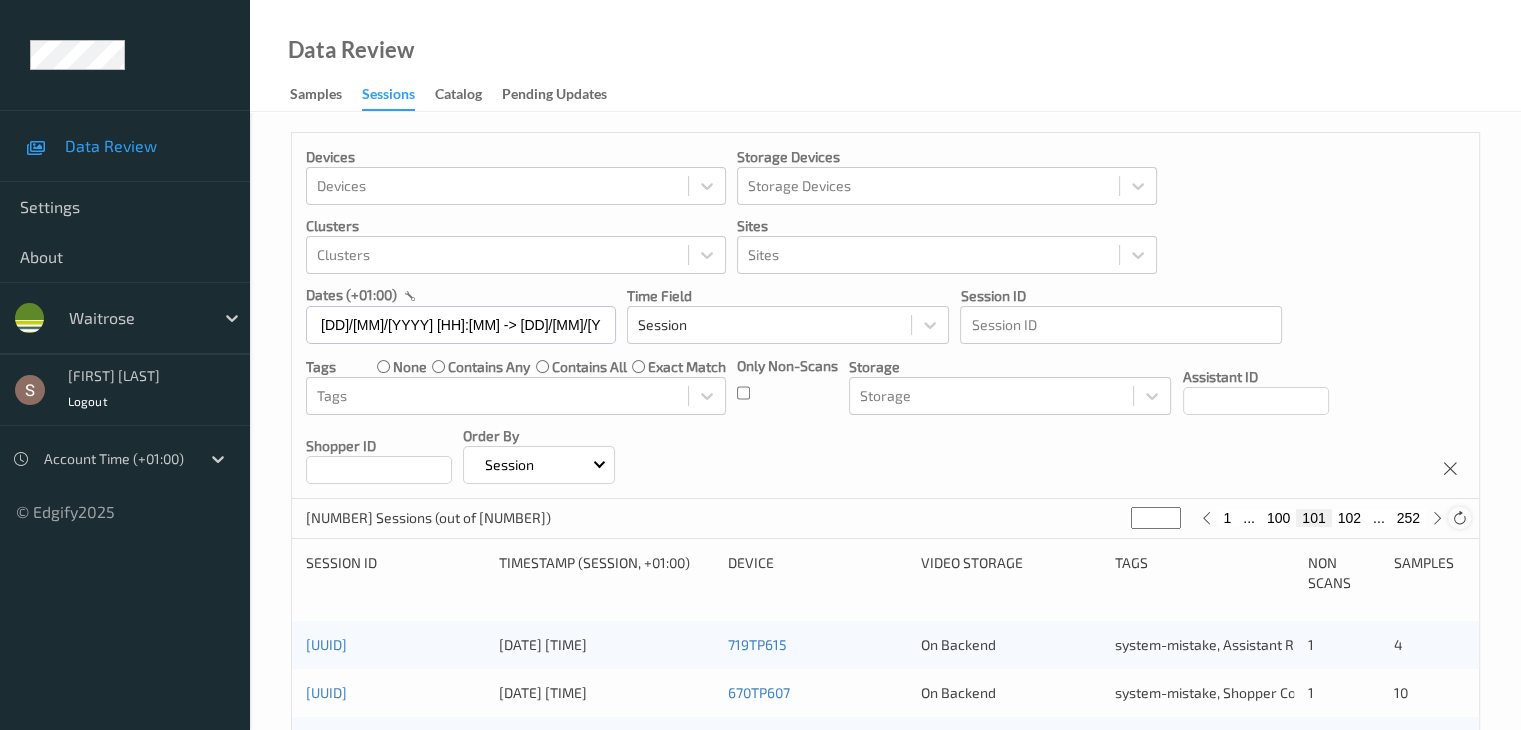 click at bounding box center (1459, 518) 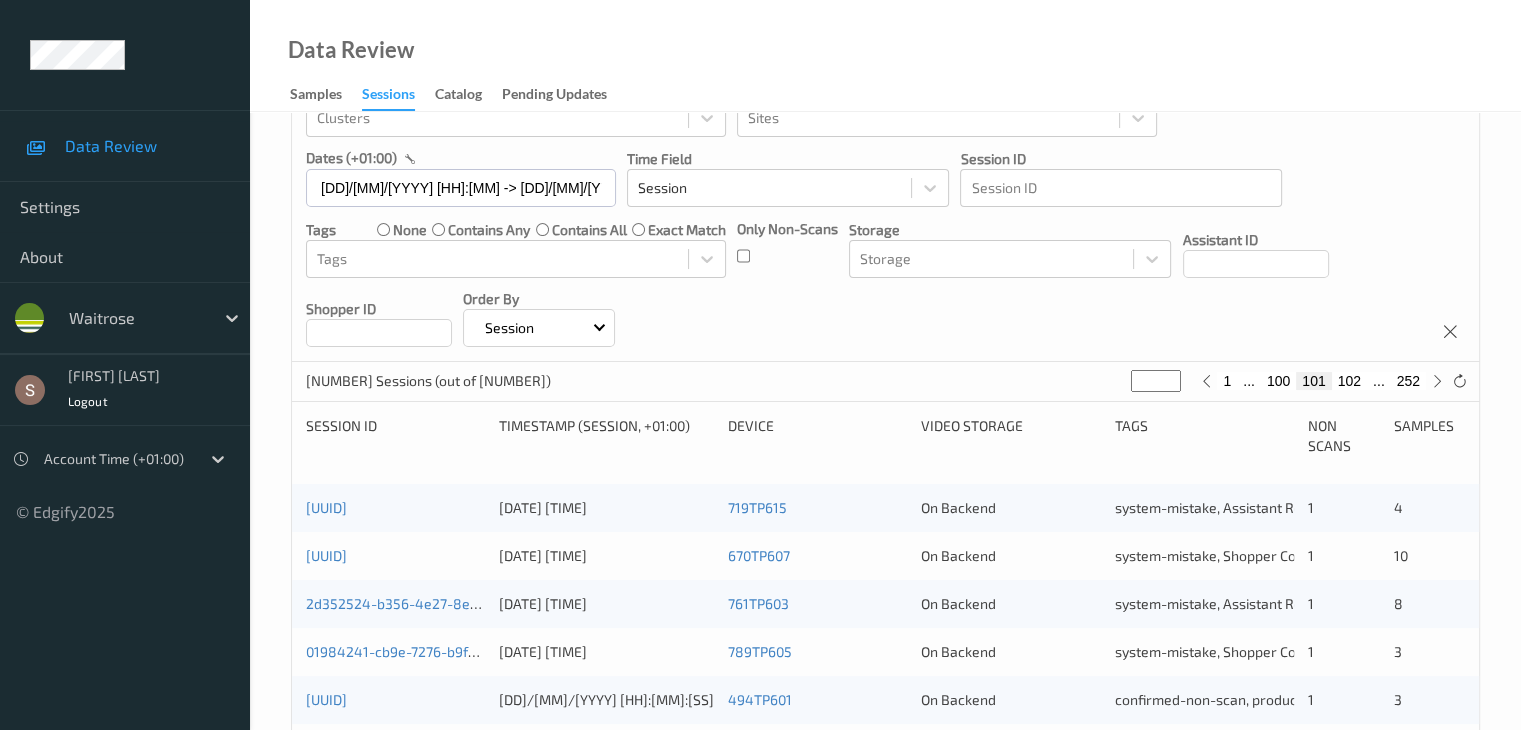 scroll, scrollTop: 200, scrollLeft: 0, axis: vertical 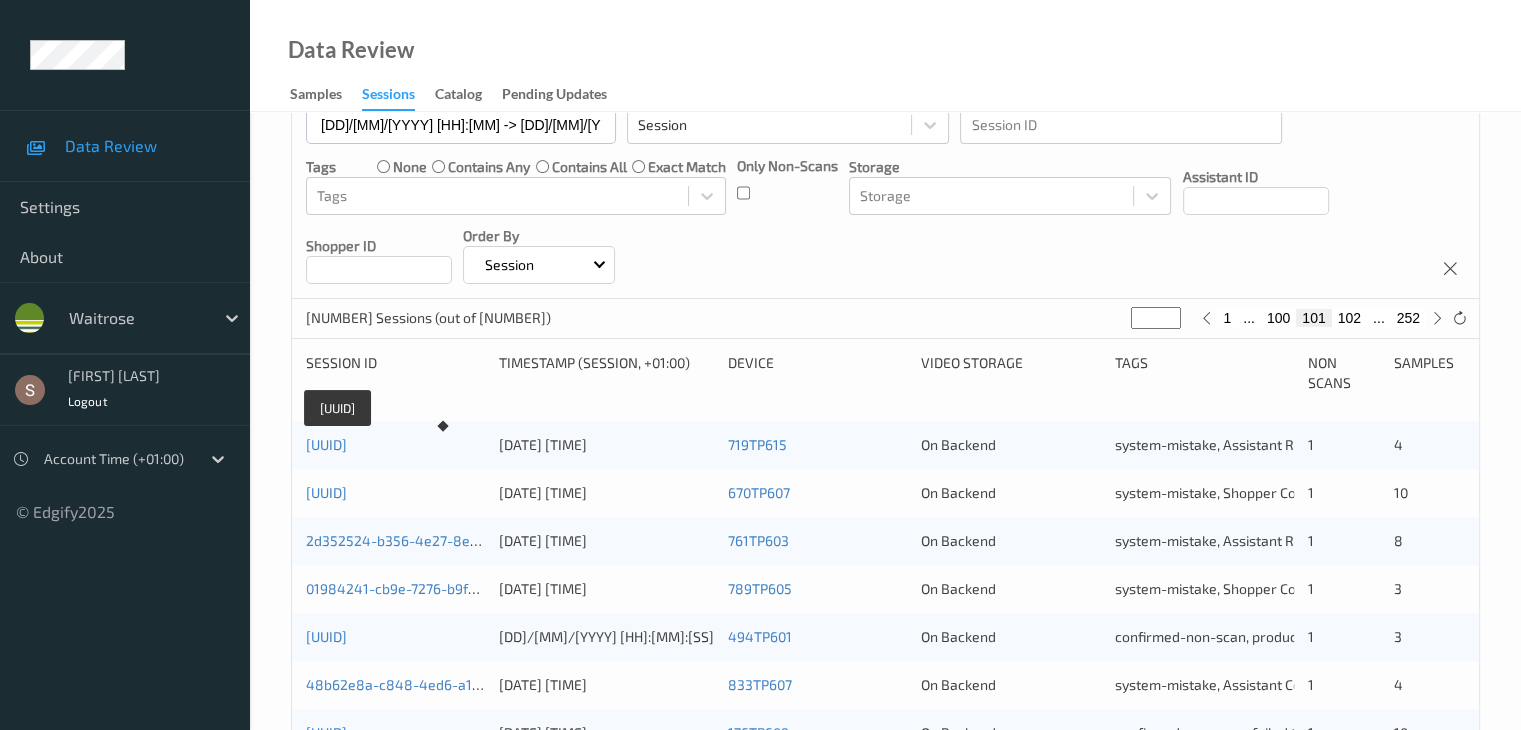 drag, startPoint x: 419, startPoint y: 438, endPoint x: 429, endPoint y: 439, distance: 10.049875 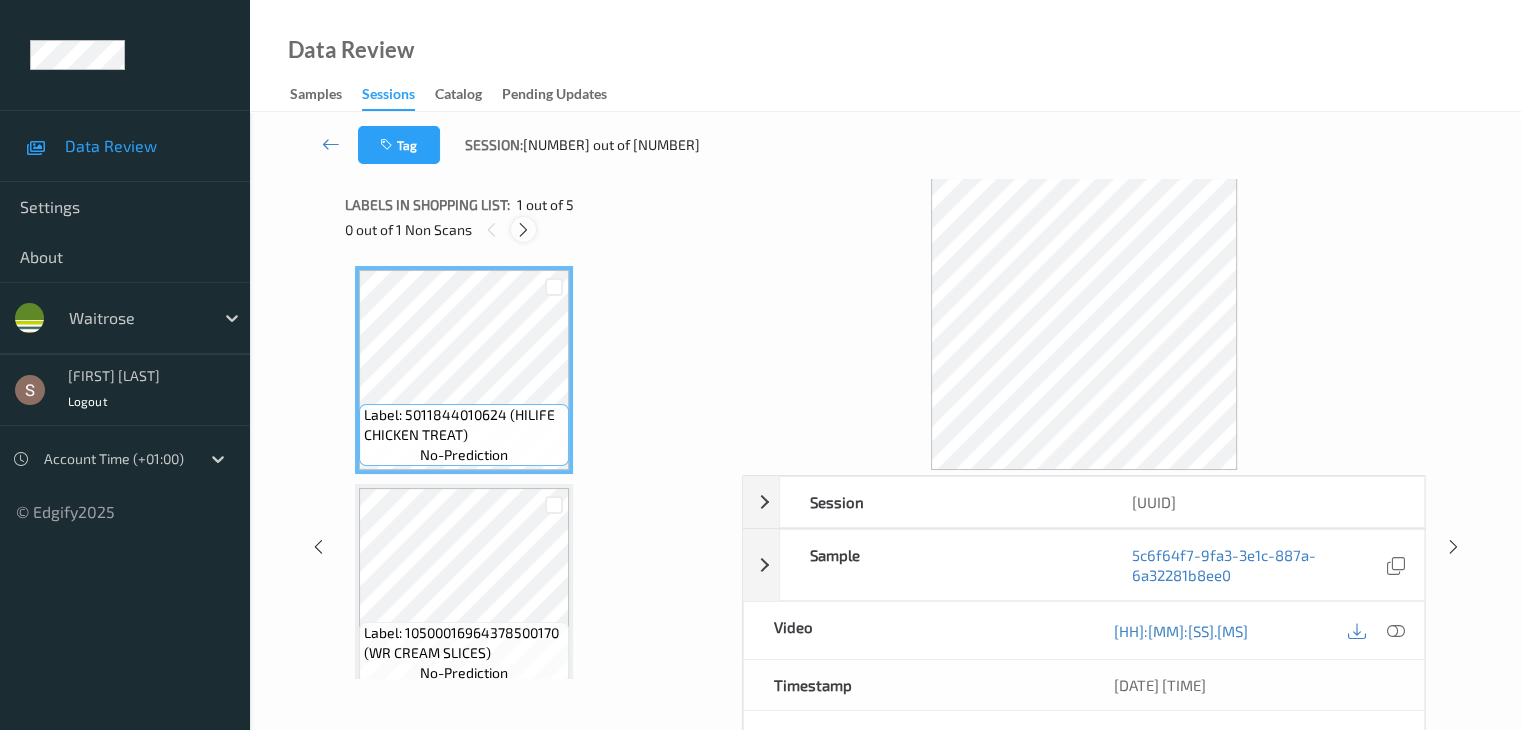 click at bounding box center [523, 230] 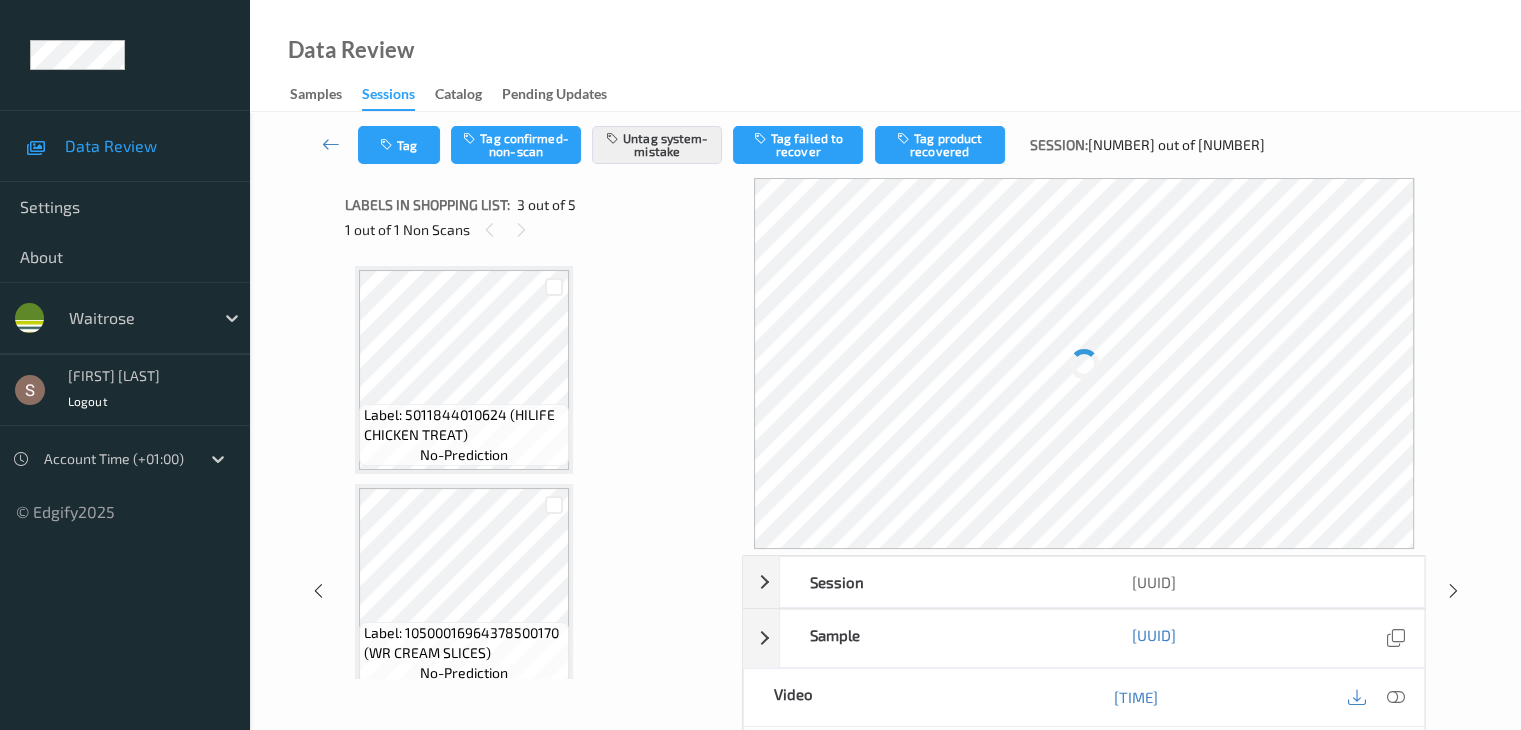 scroll, scrollTop: 228, scrollLeft: 0, axis: vertical 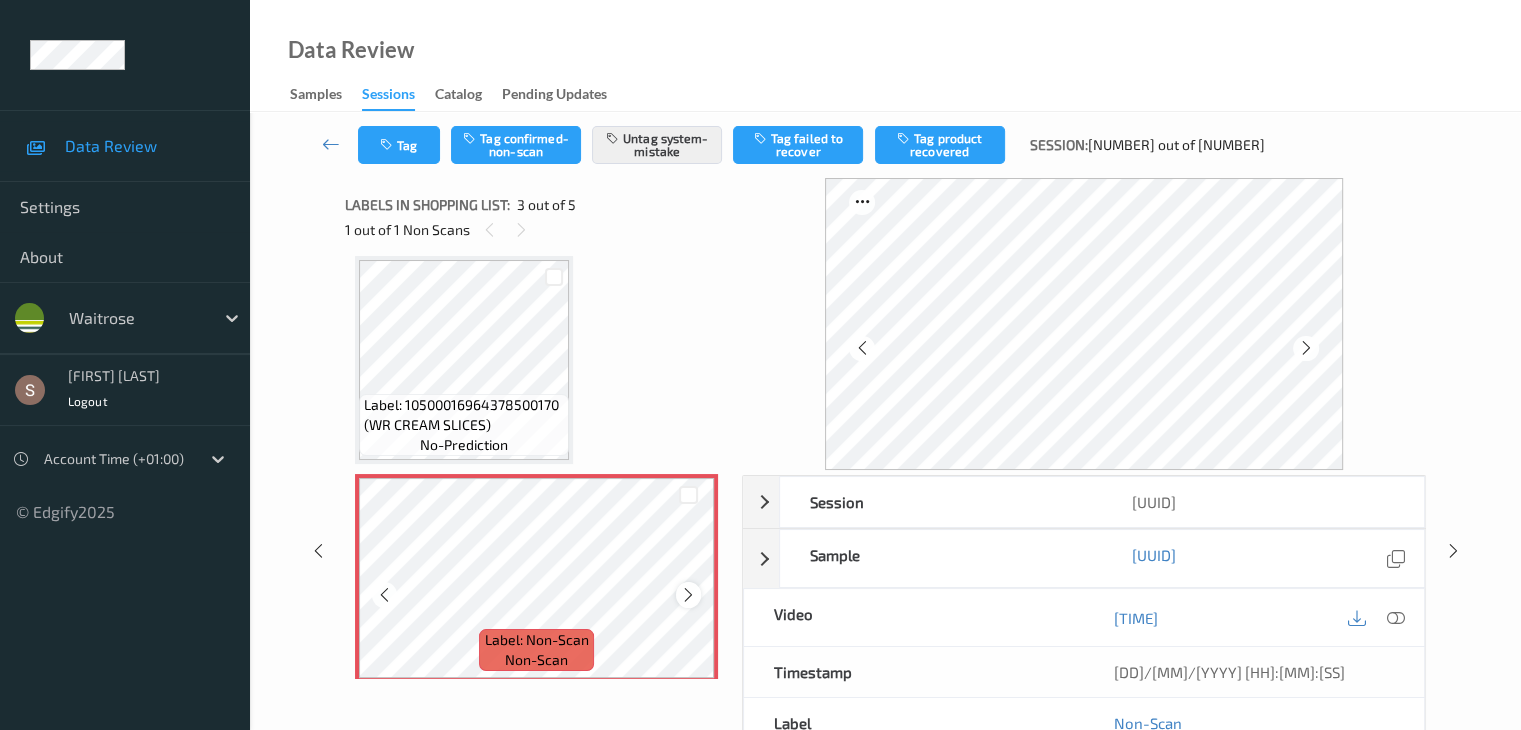 click at bounding box center (688, 595) 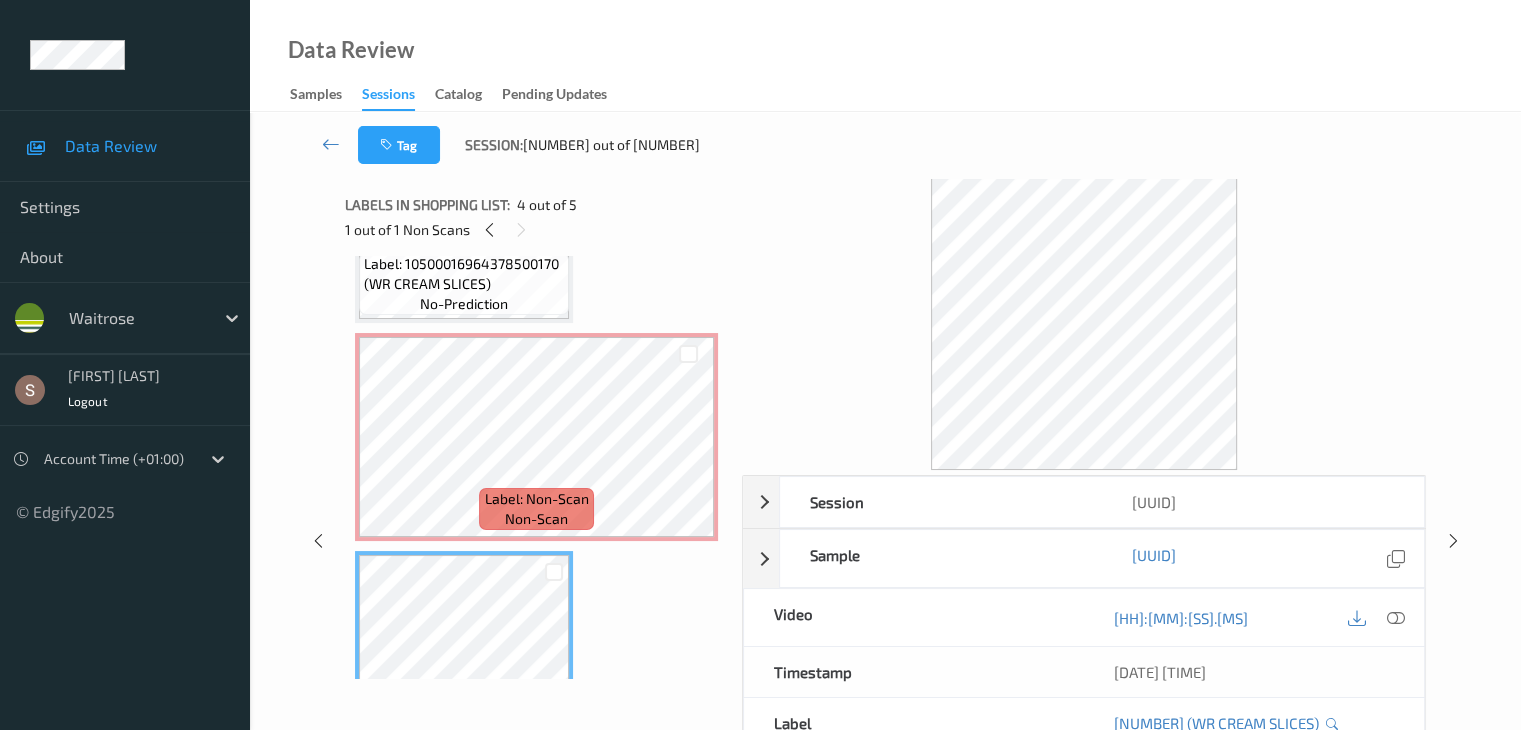 scroll, scrollTop: 328, scrollLeft: 0, axis: vertical 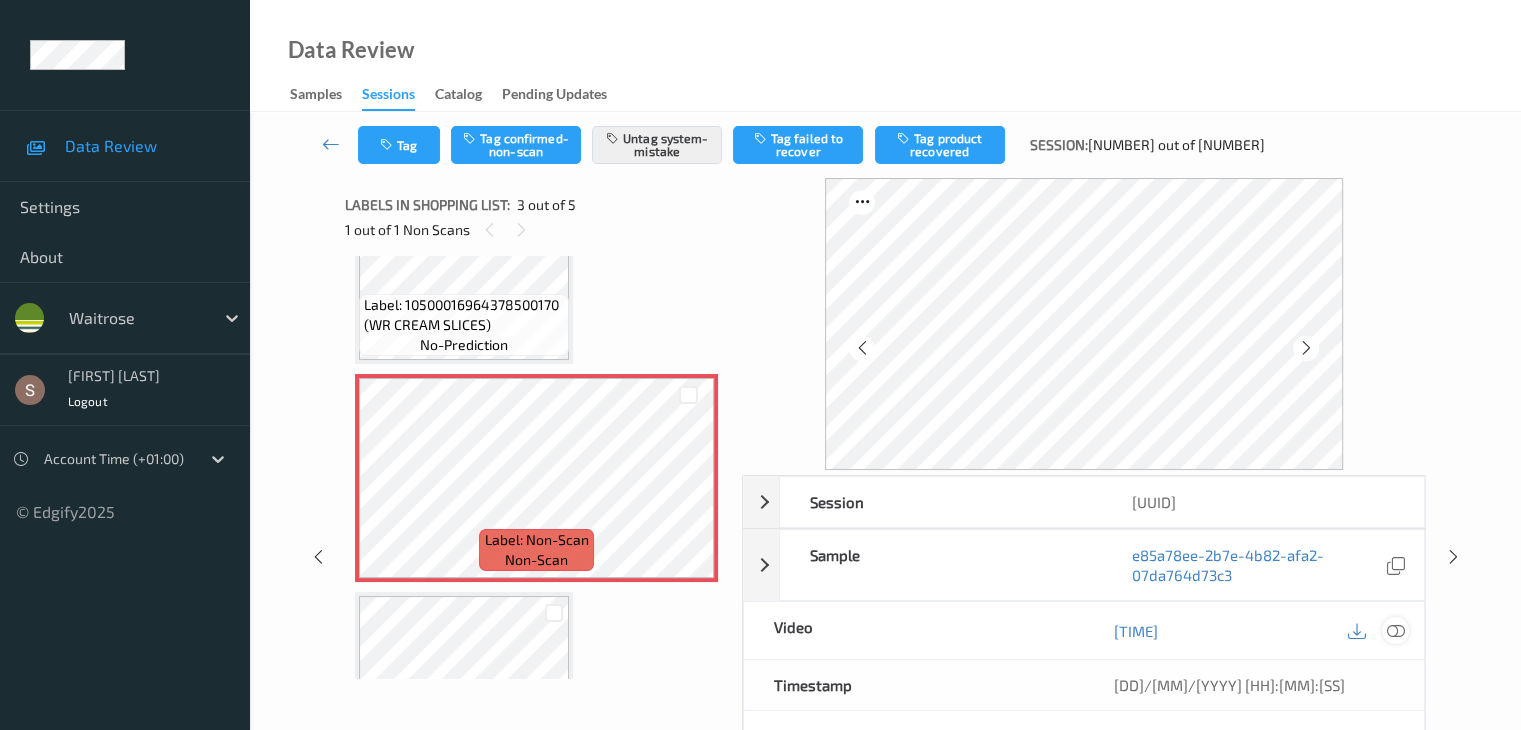 click at bounding box center (1395, 631) 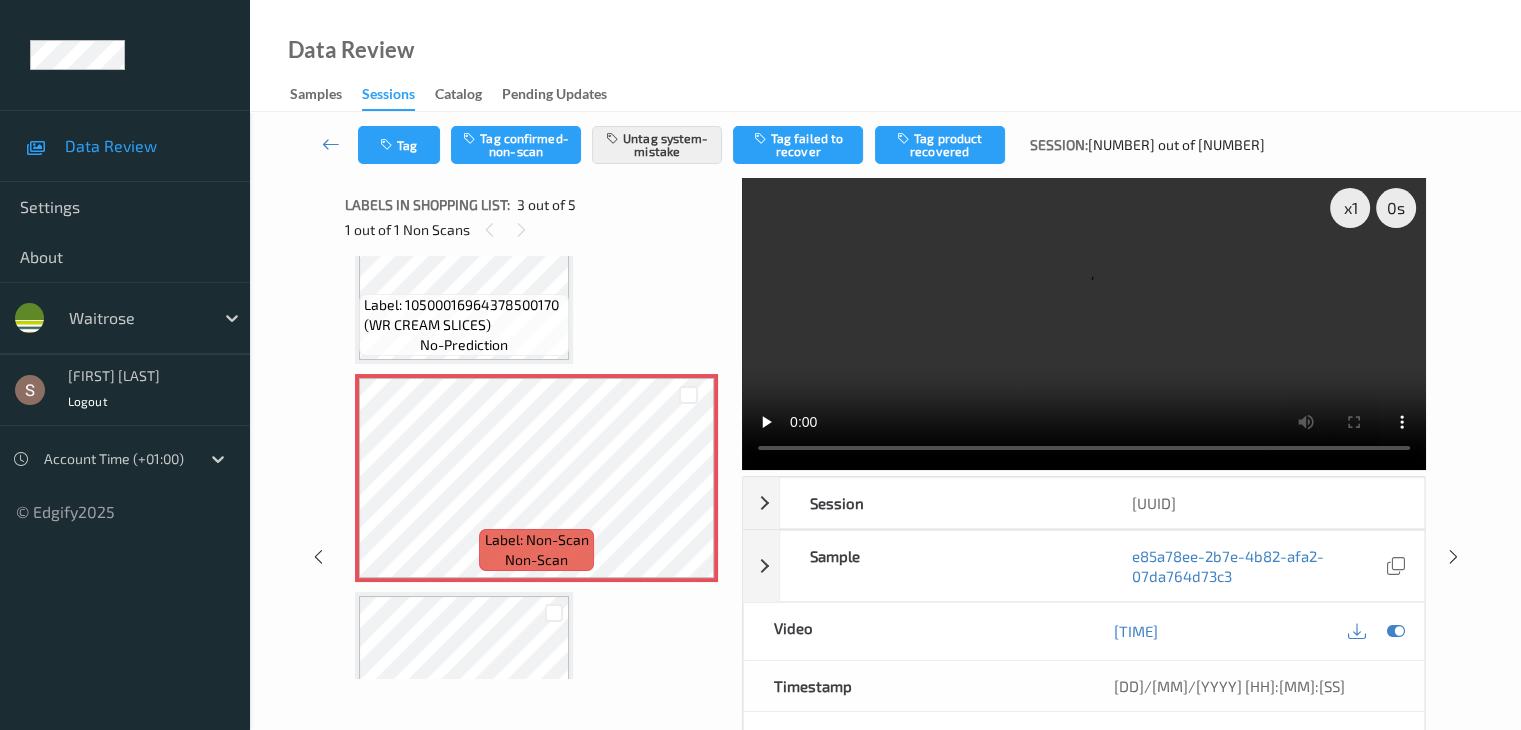 click at bounding box center (1084, 324) 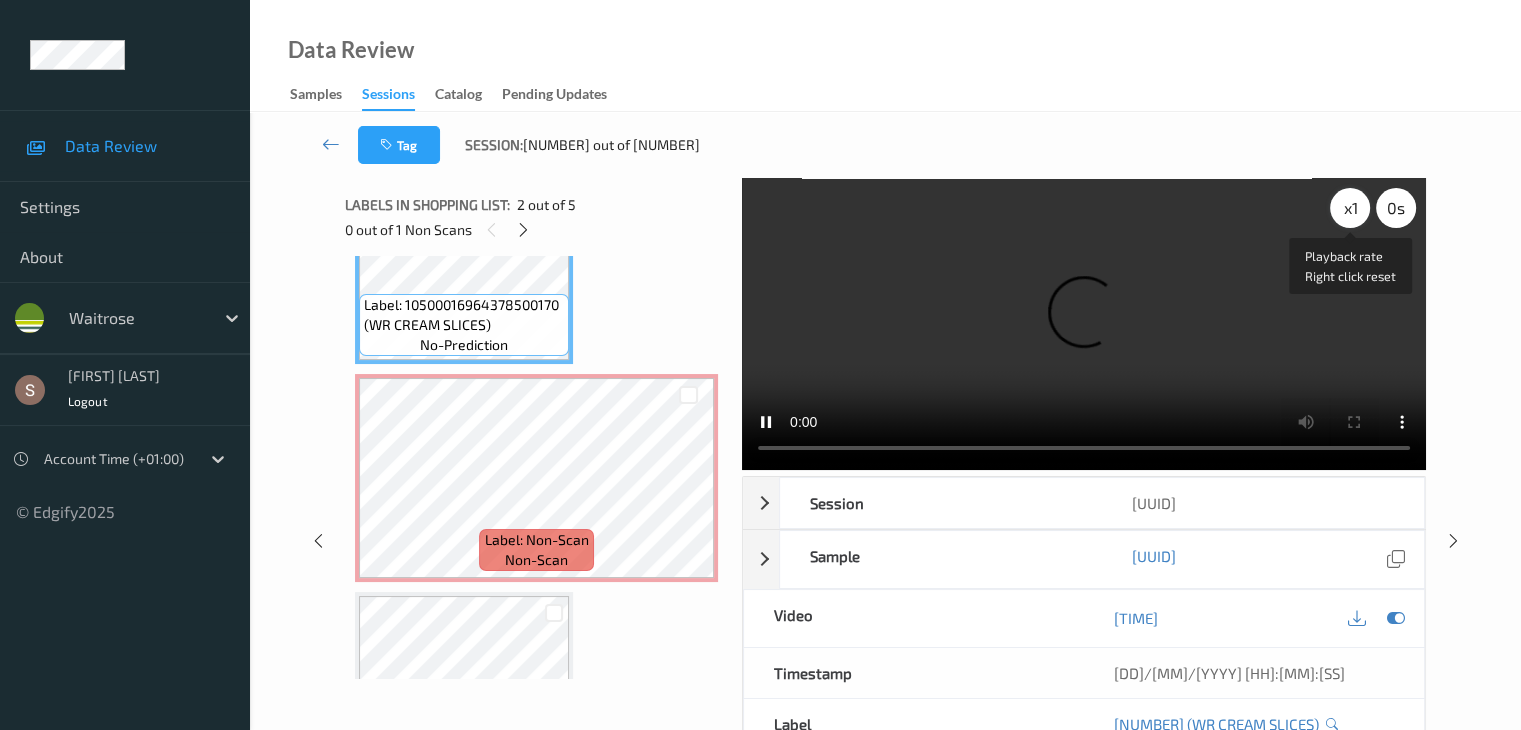 click on "x 1" at bounding box center [1350, 208] 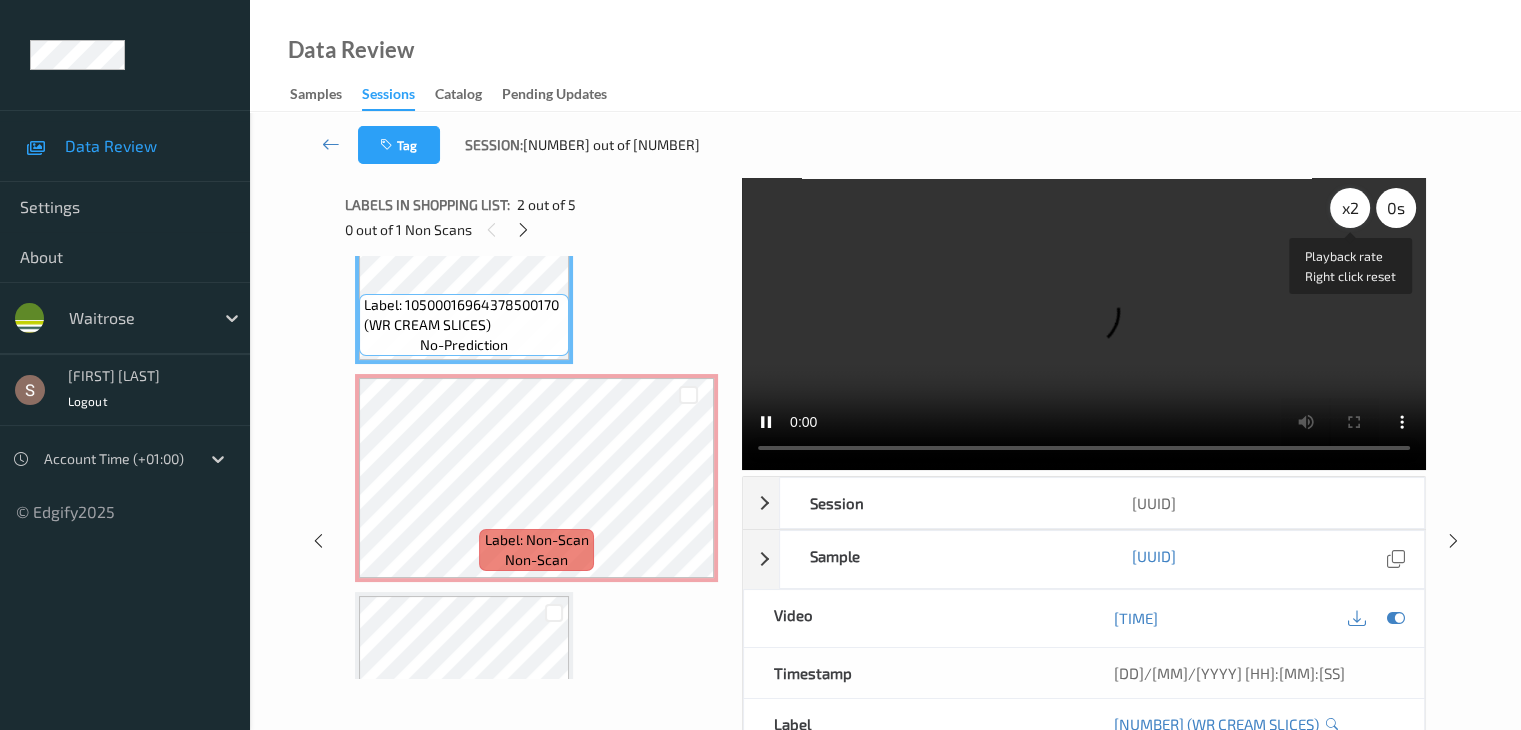 click on "x 2" at bounding box center [1350, 208] 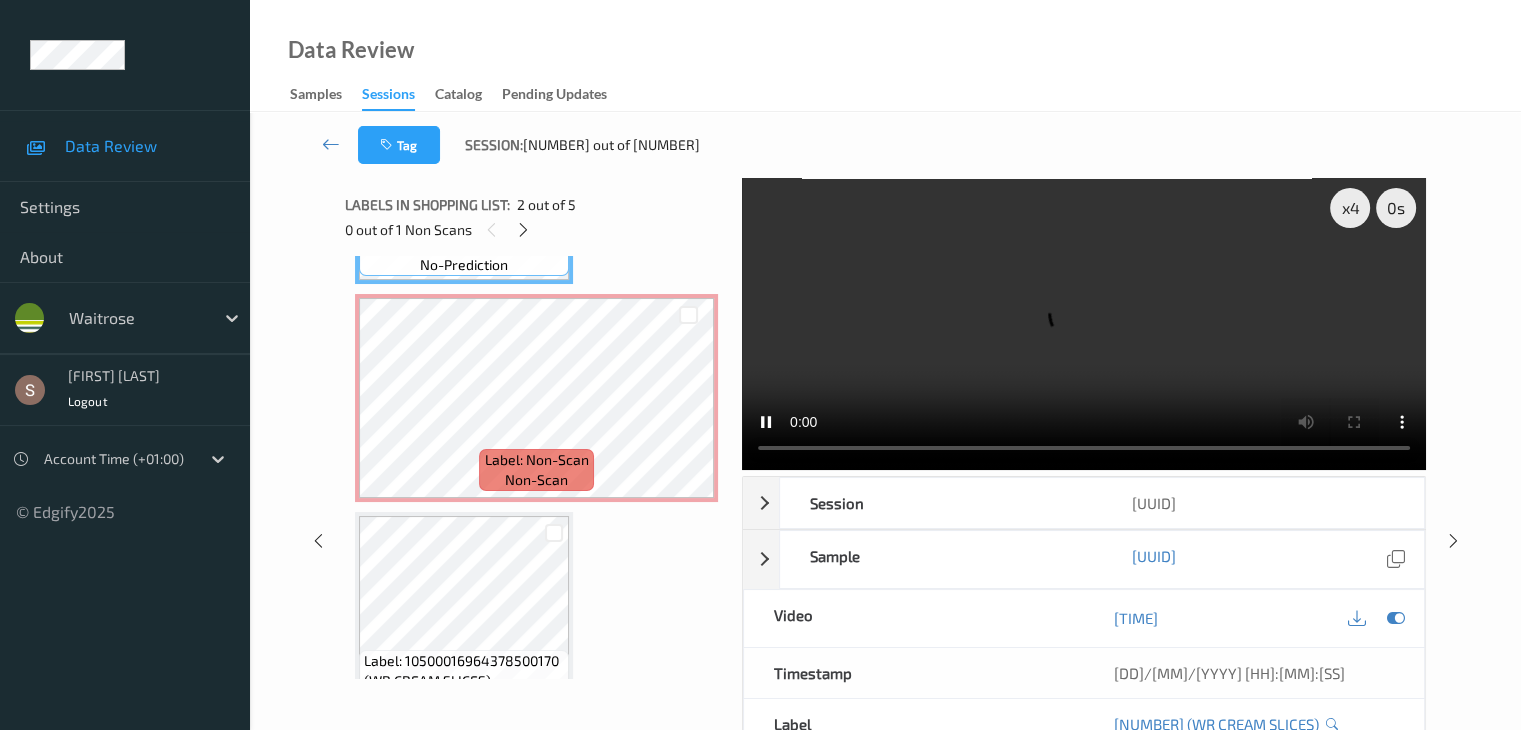 scroll, scrollTop: 377, scrollLeft: 0, axis: vertical 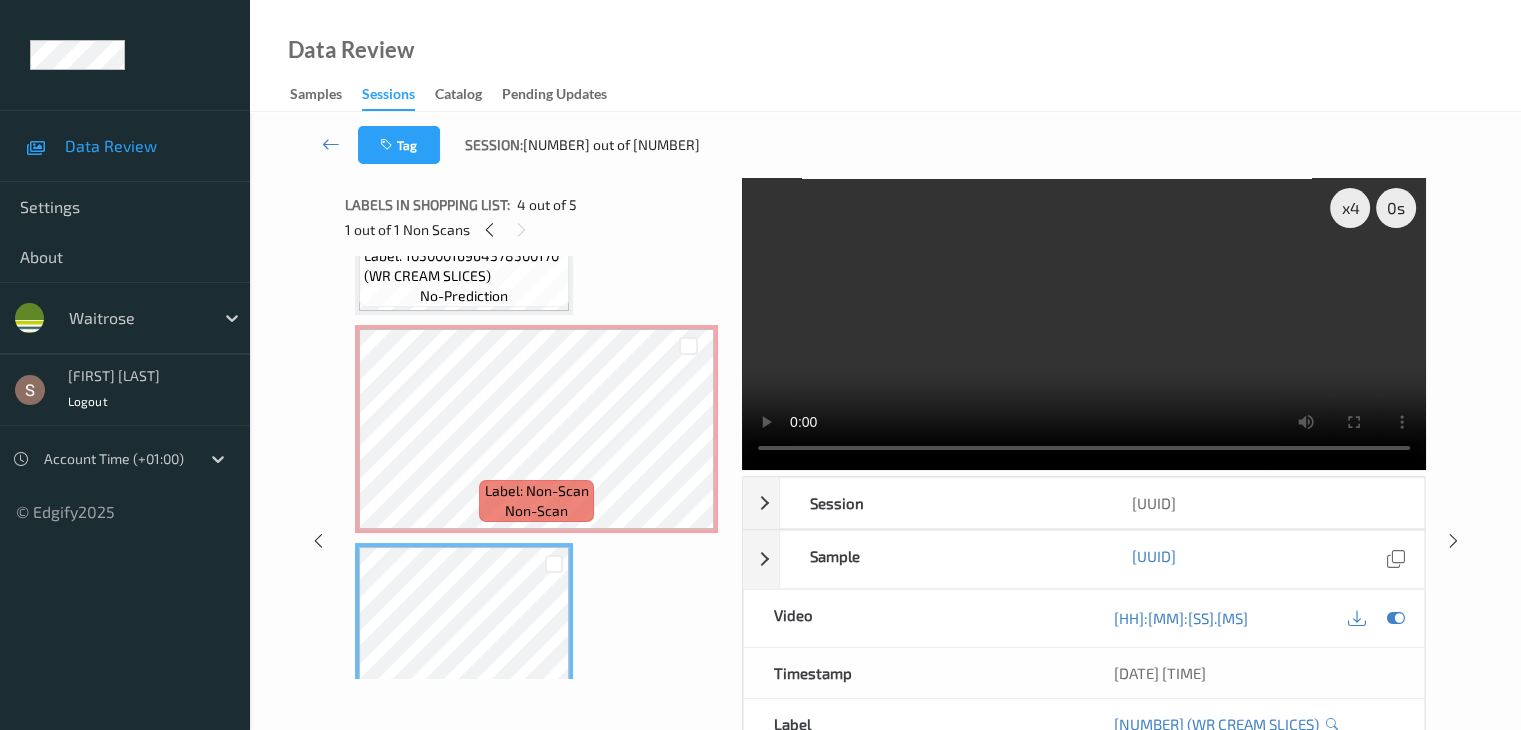 click at bounding box center [1084, 324] 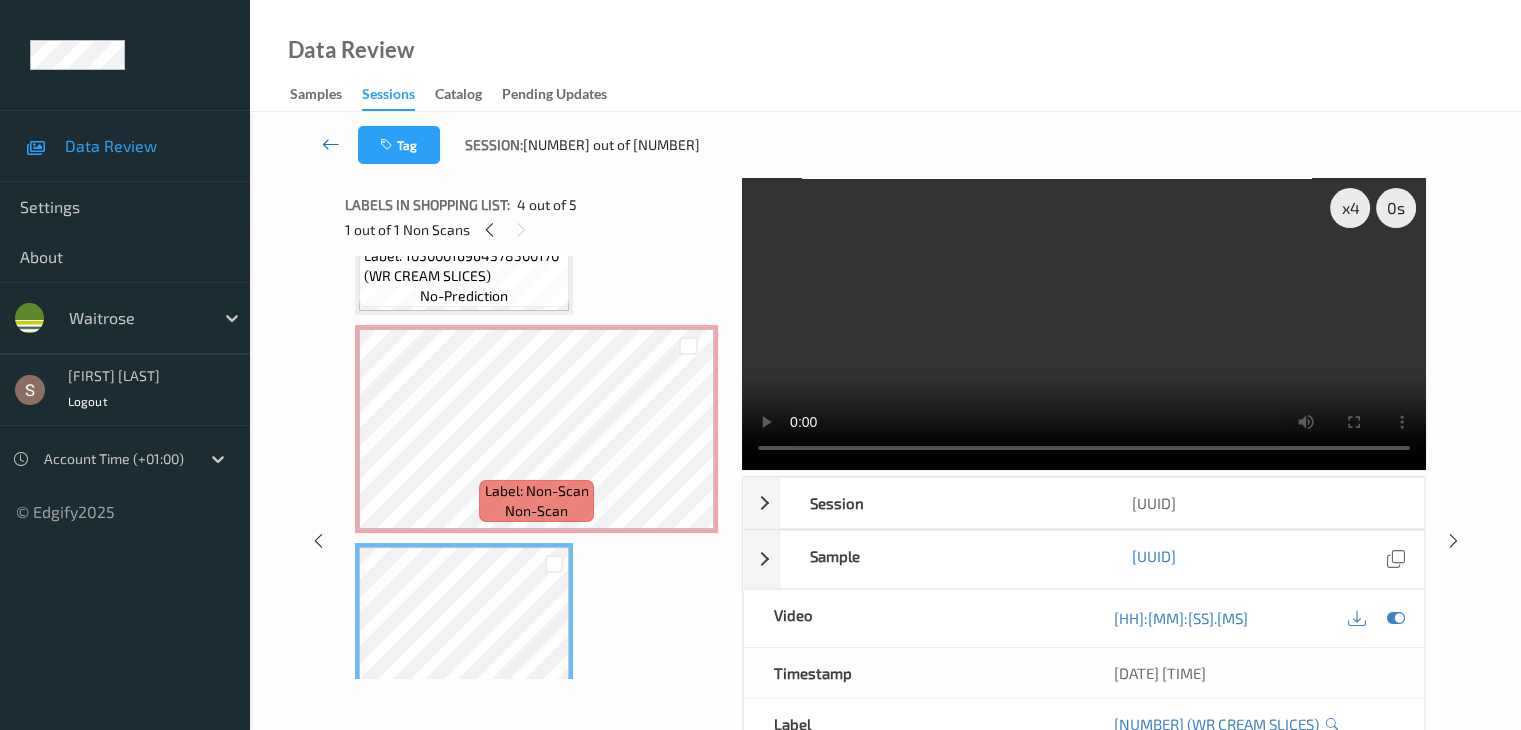 click at bounding box center (331, 144) 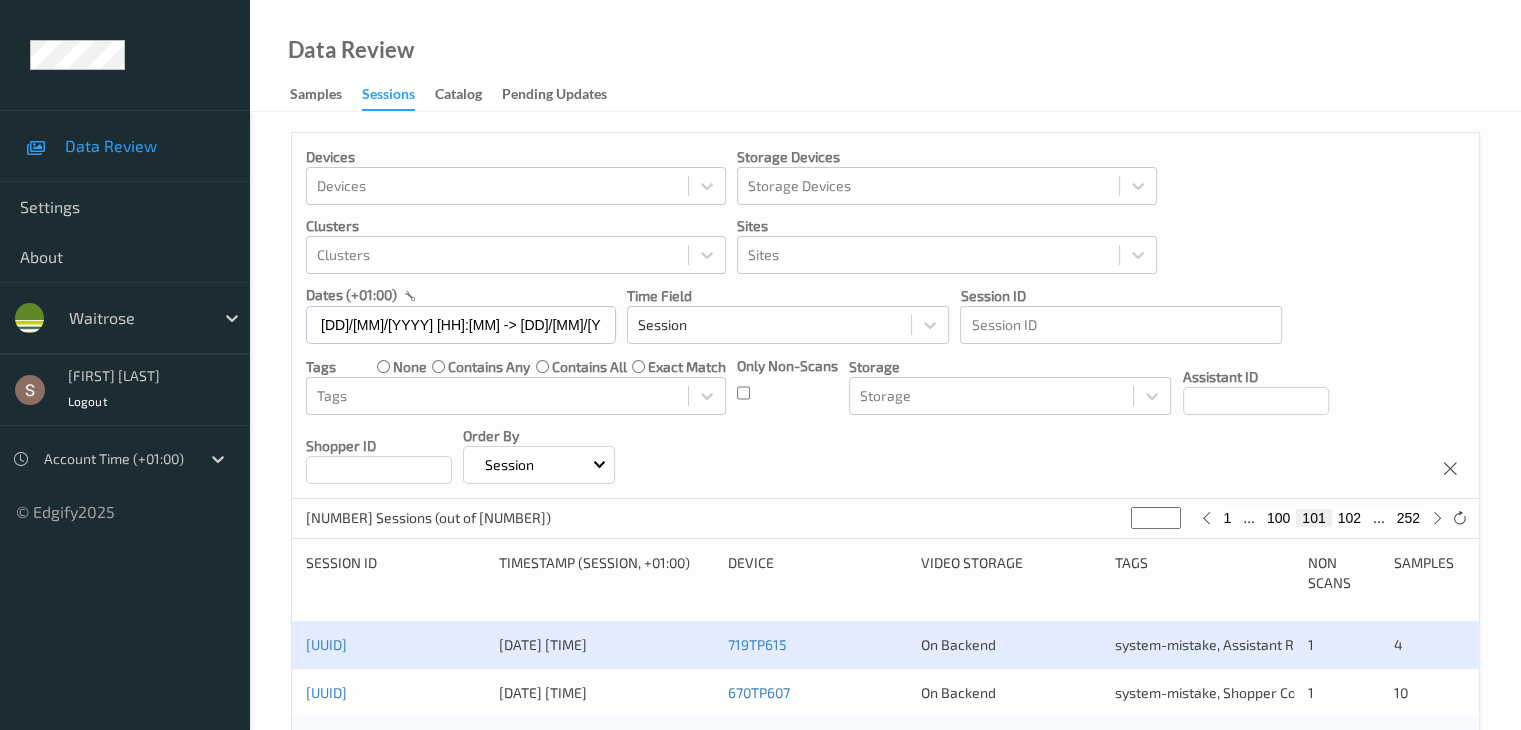 scroll, scrollTop: 300, scrollLeft: 0, axis: vertical 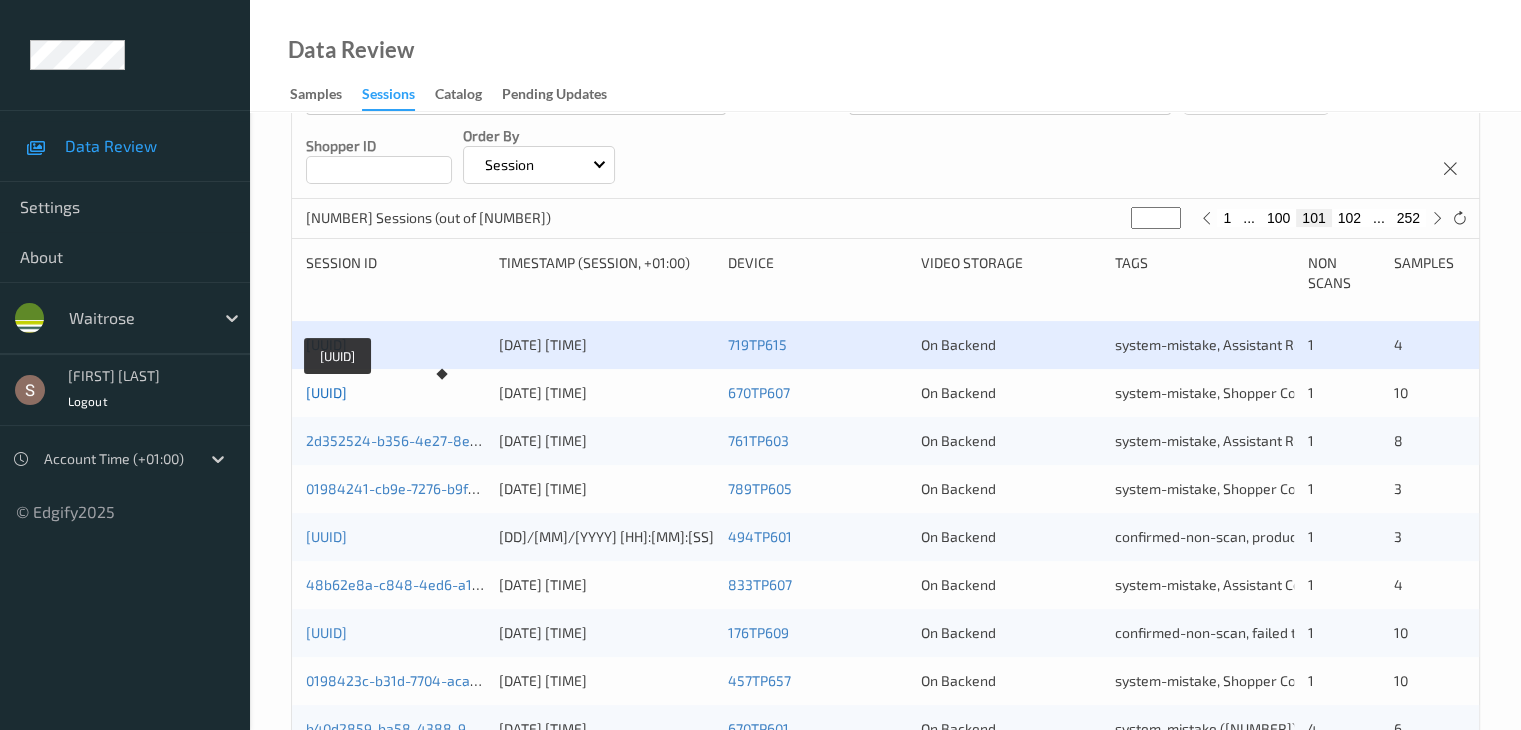 click on "[UUID]" at bounding box center (326, 392) 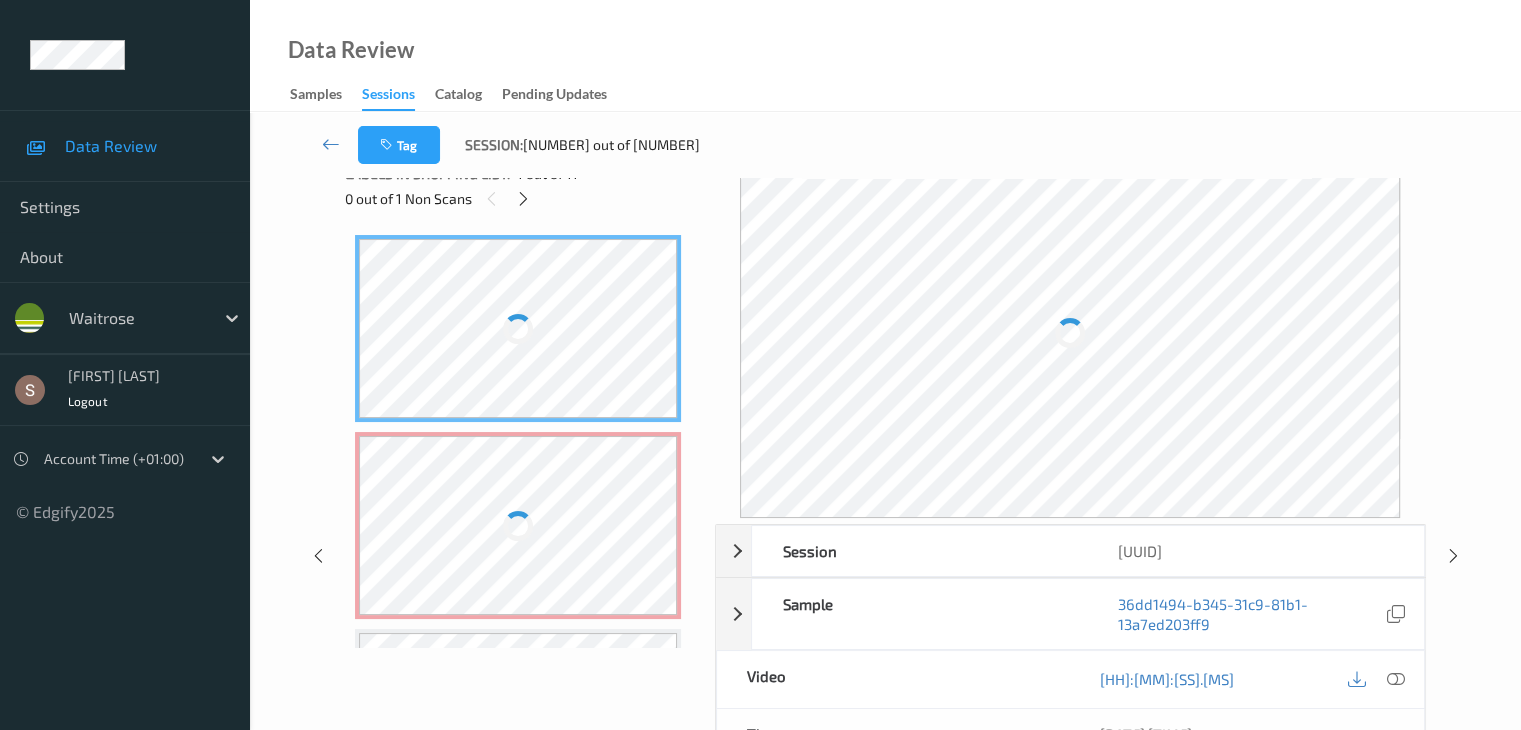 scroll, scrollTop: 0, scrollLeft: 0, axis: both 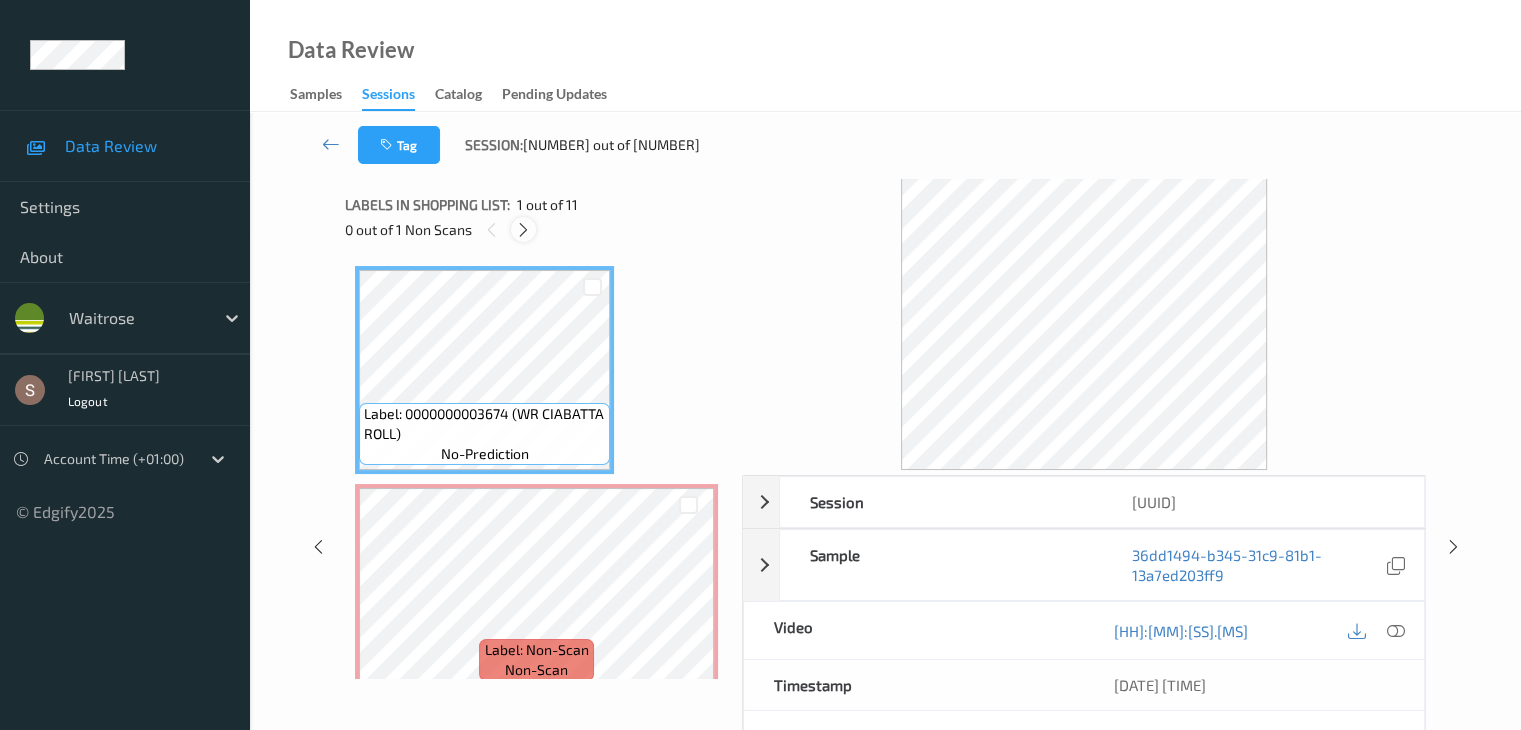click at bounding box center [523, 230] 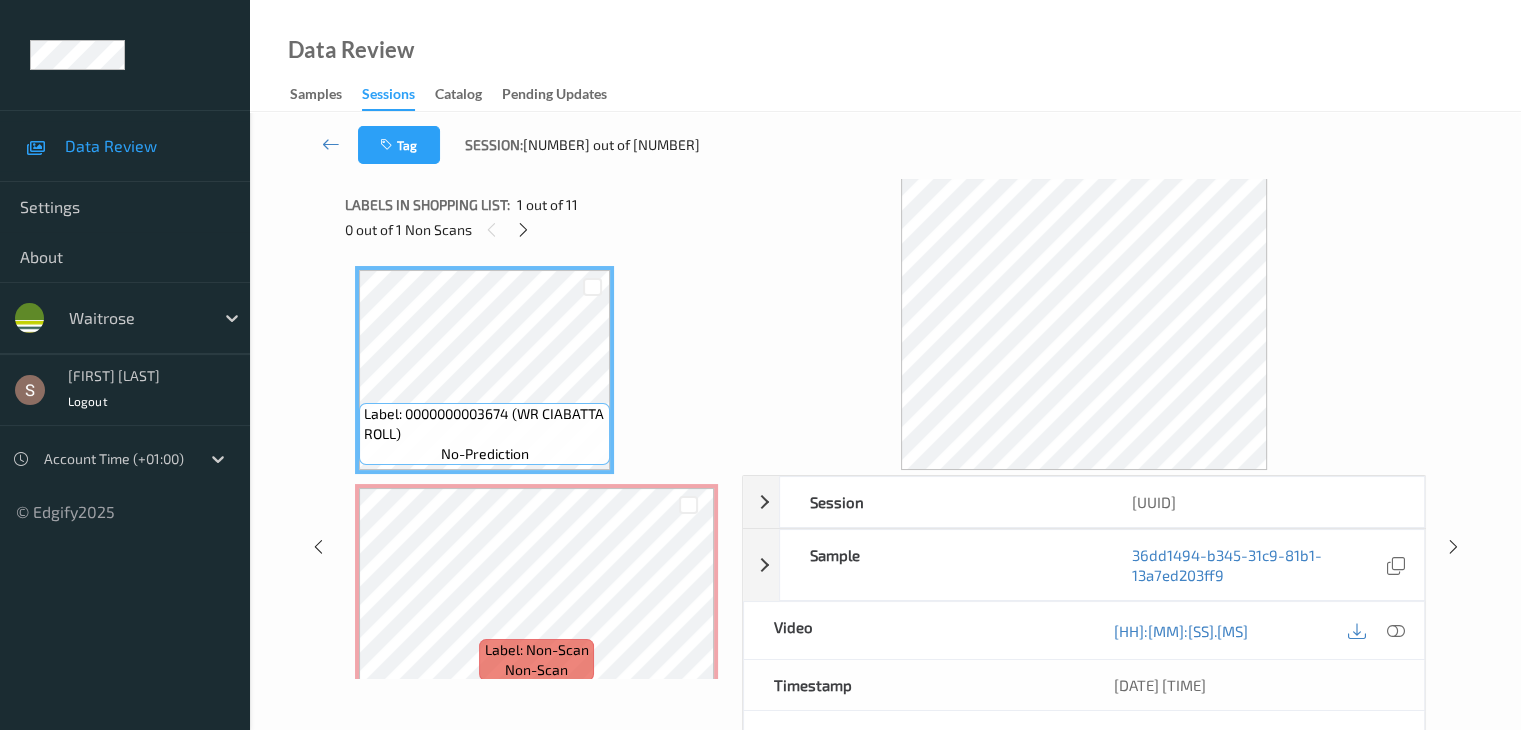 scroll, scrollTop: 10, scrollLeft: 0, axis: vertical 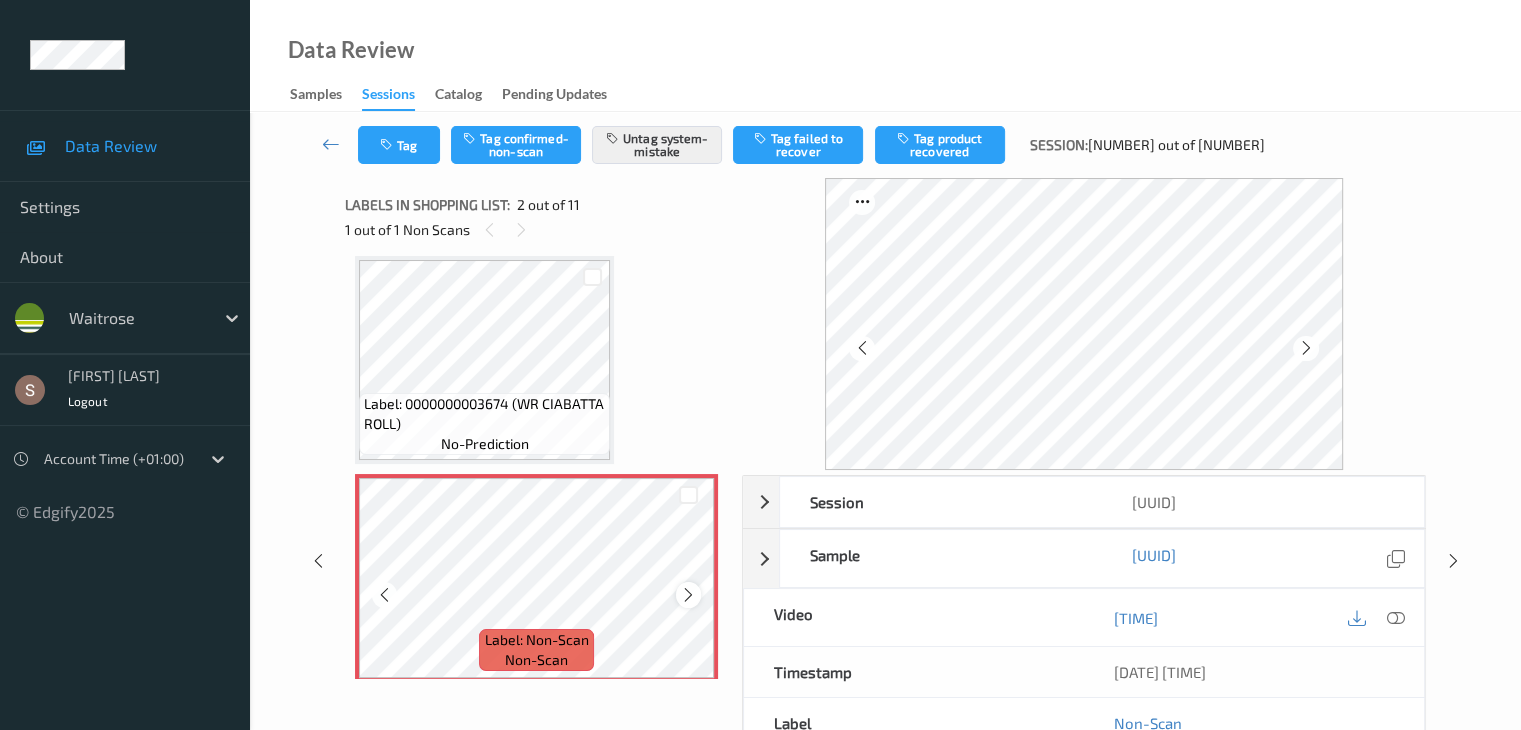 click at bounding box center [688, 595] 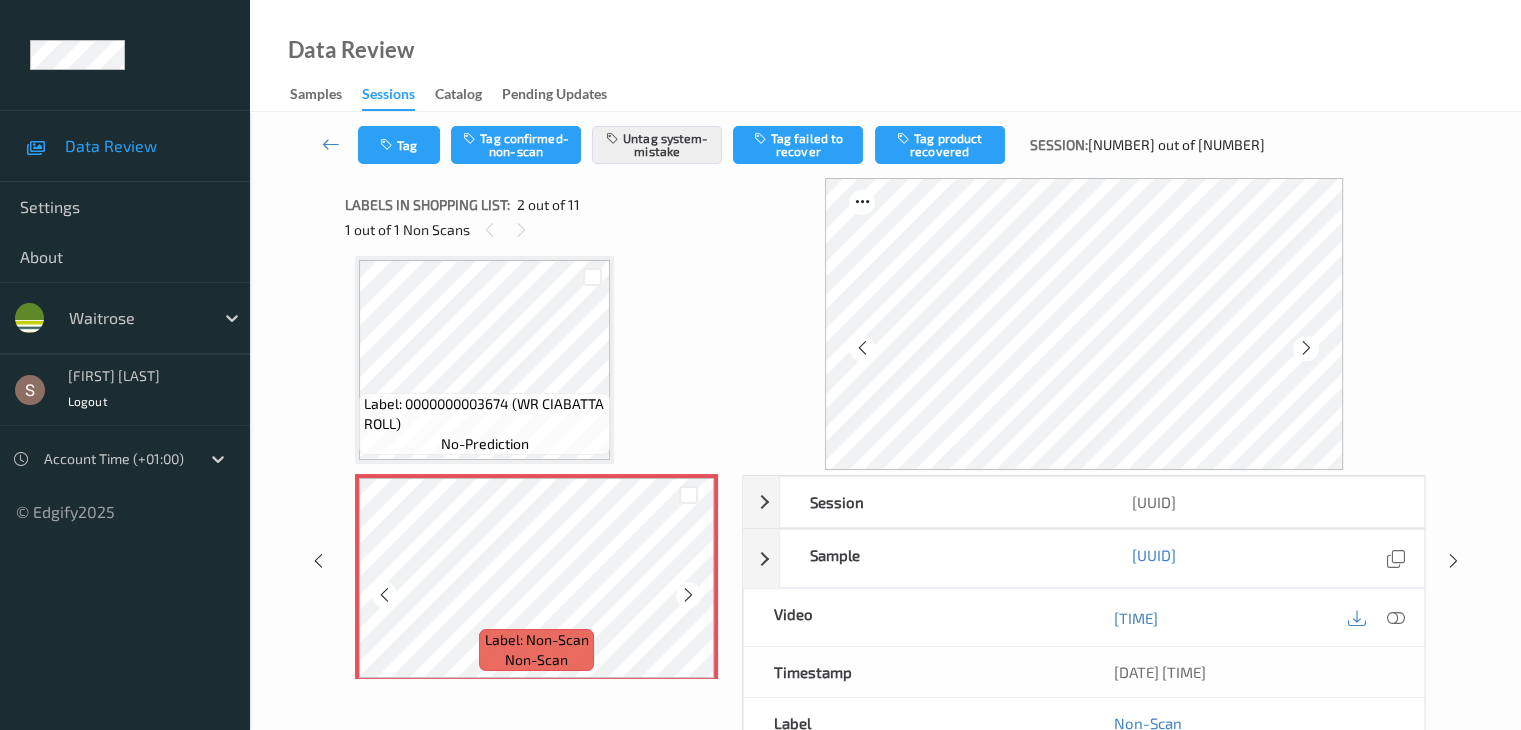 click at bounding box center [688, 595] 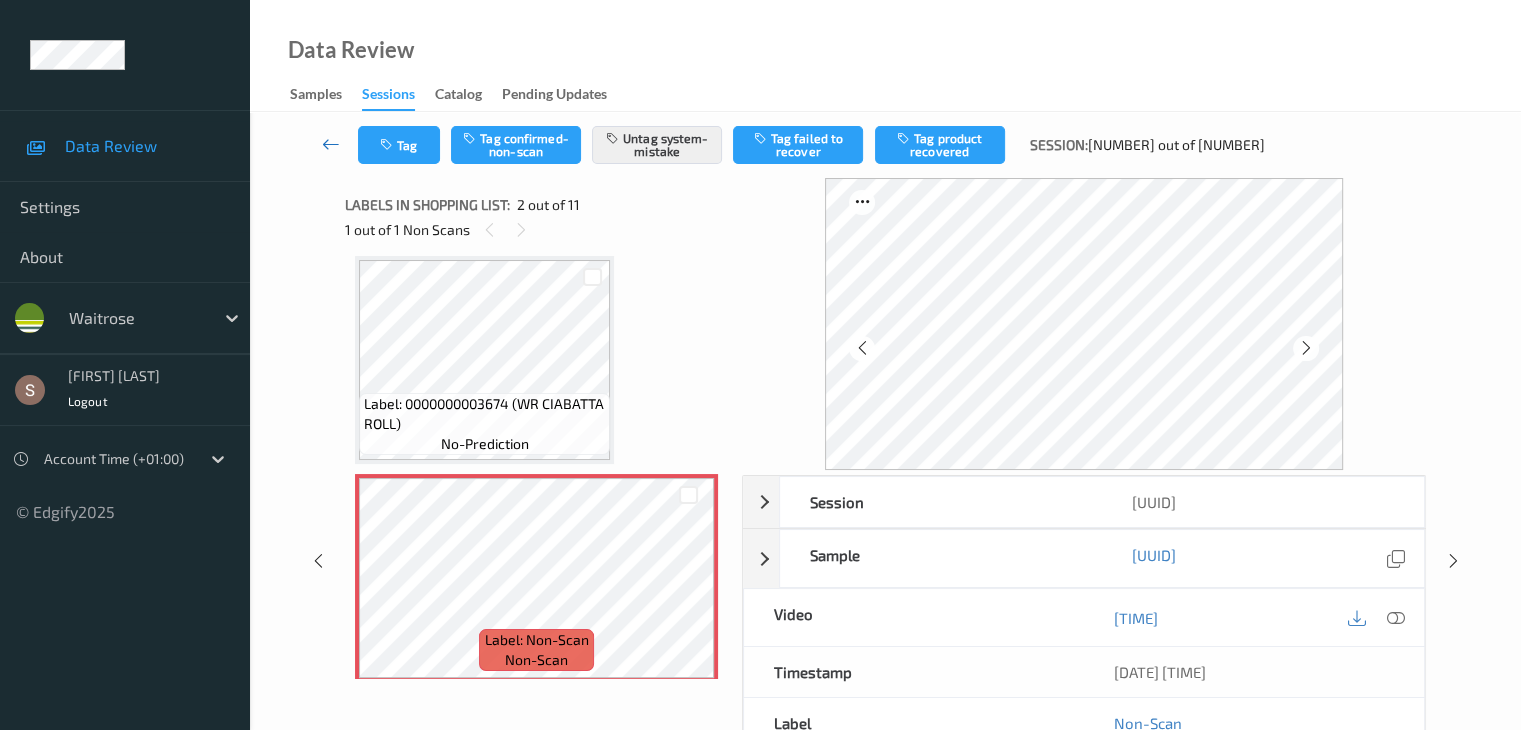 click at bounding box center [331, 144] 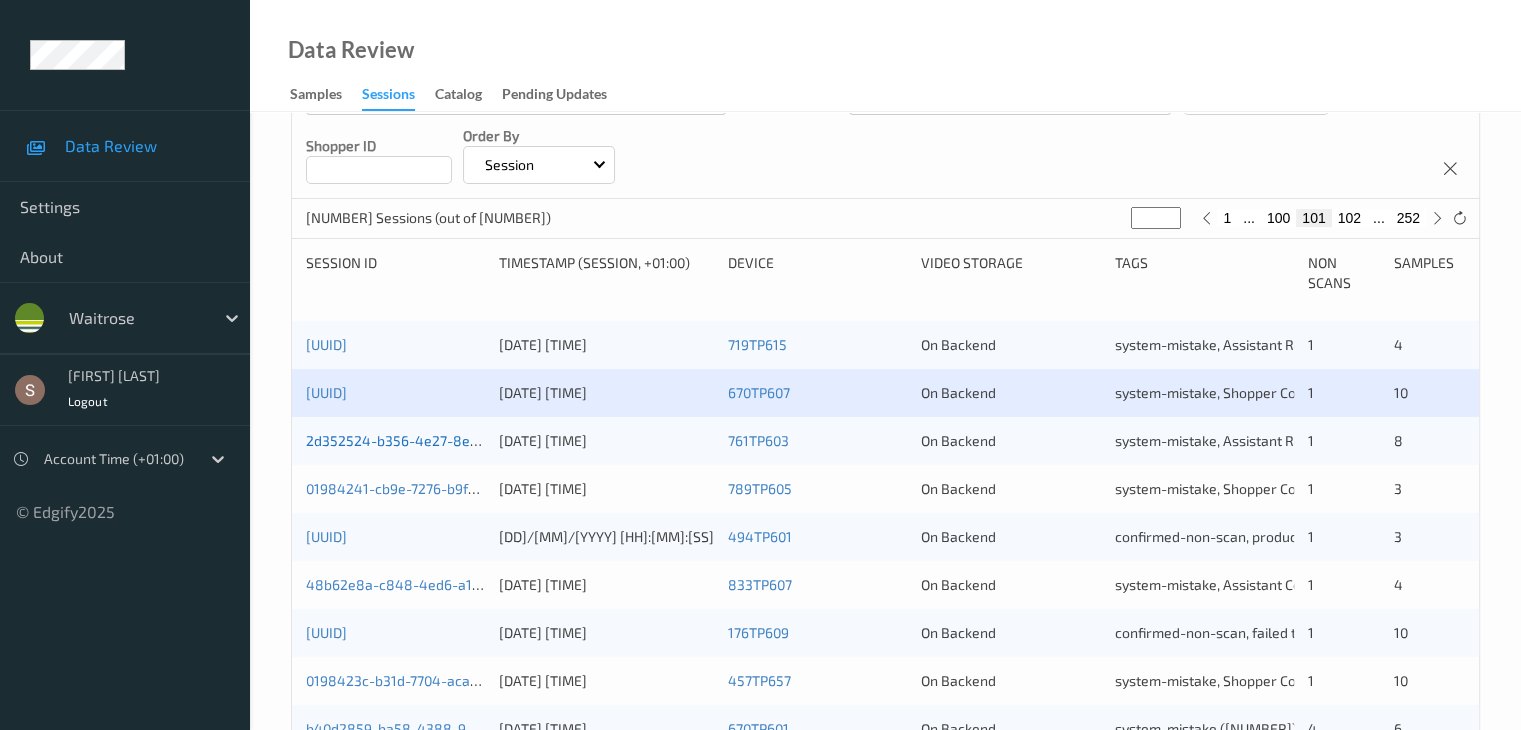 click on "2d352524-b356-4e27-8e25-36ab2255ddcc" at bounding box center (446, 440) 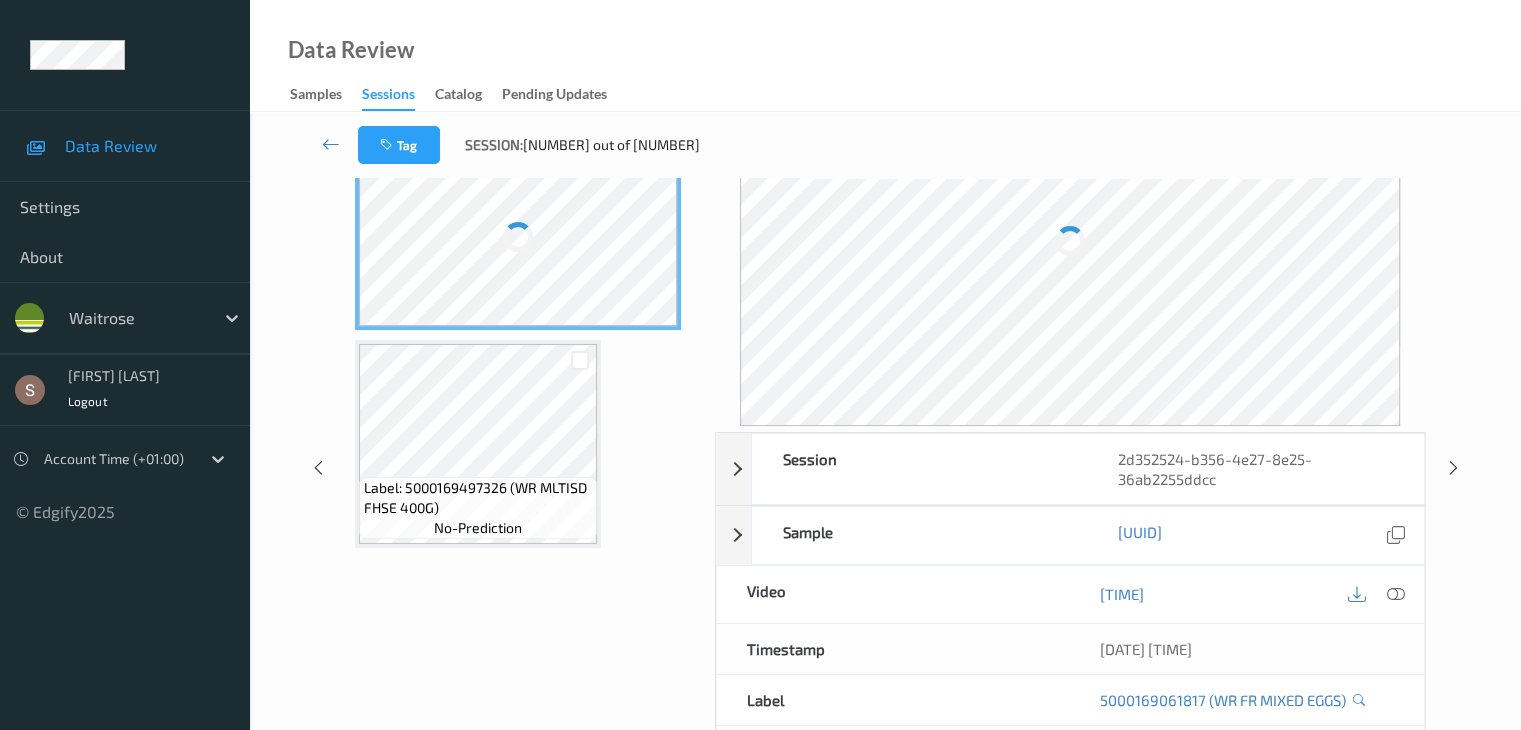 scroll, scrollTop: 0, scrollLeft: 0, axis: both 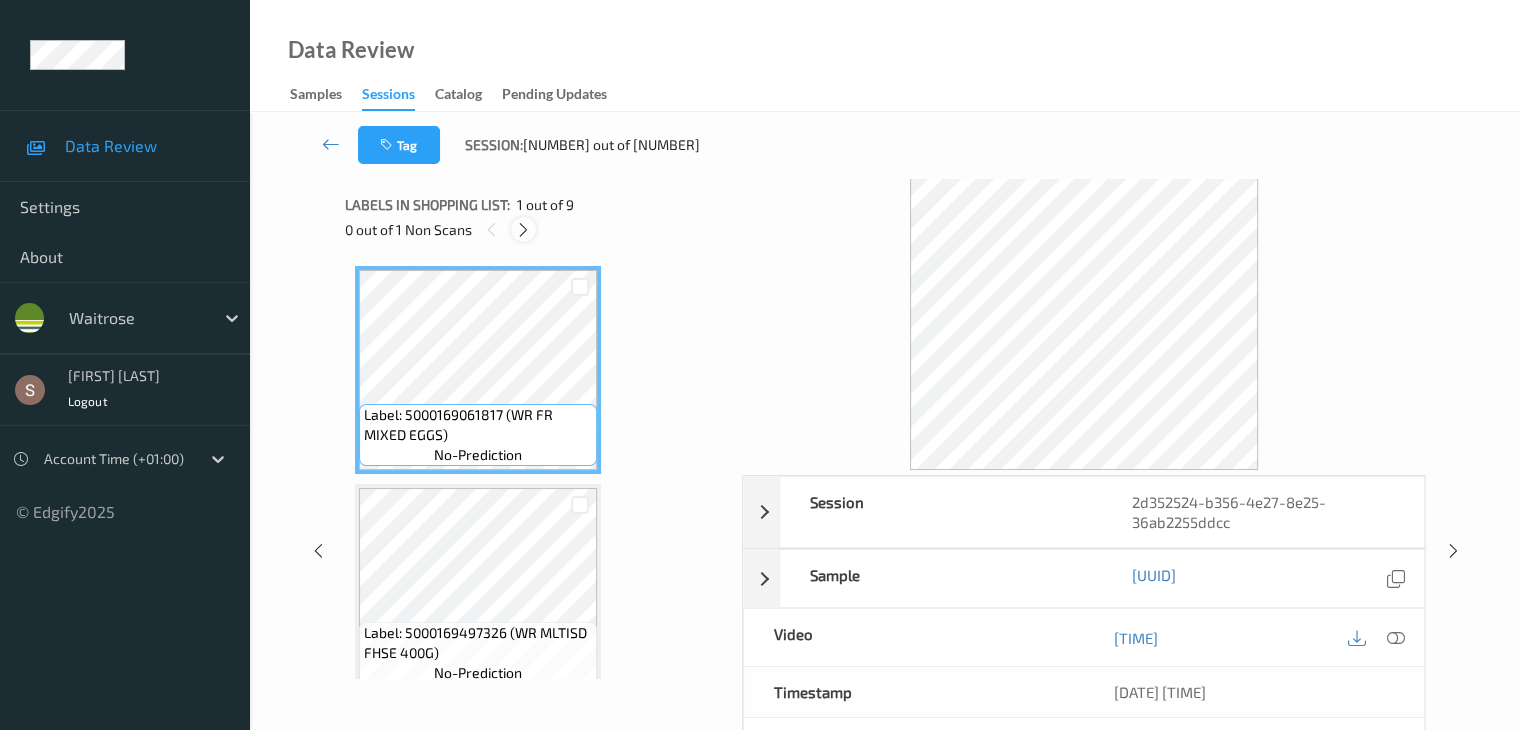 click at bounding box center (523, 230) 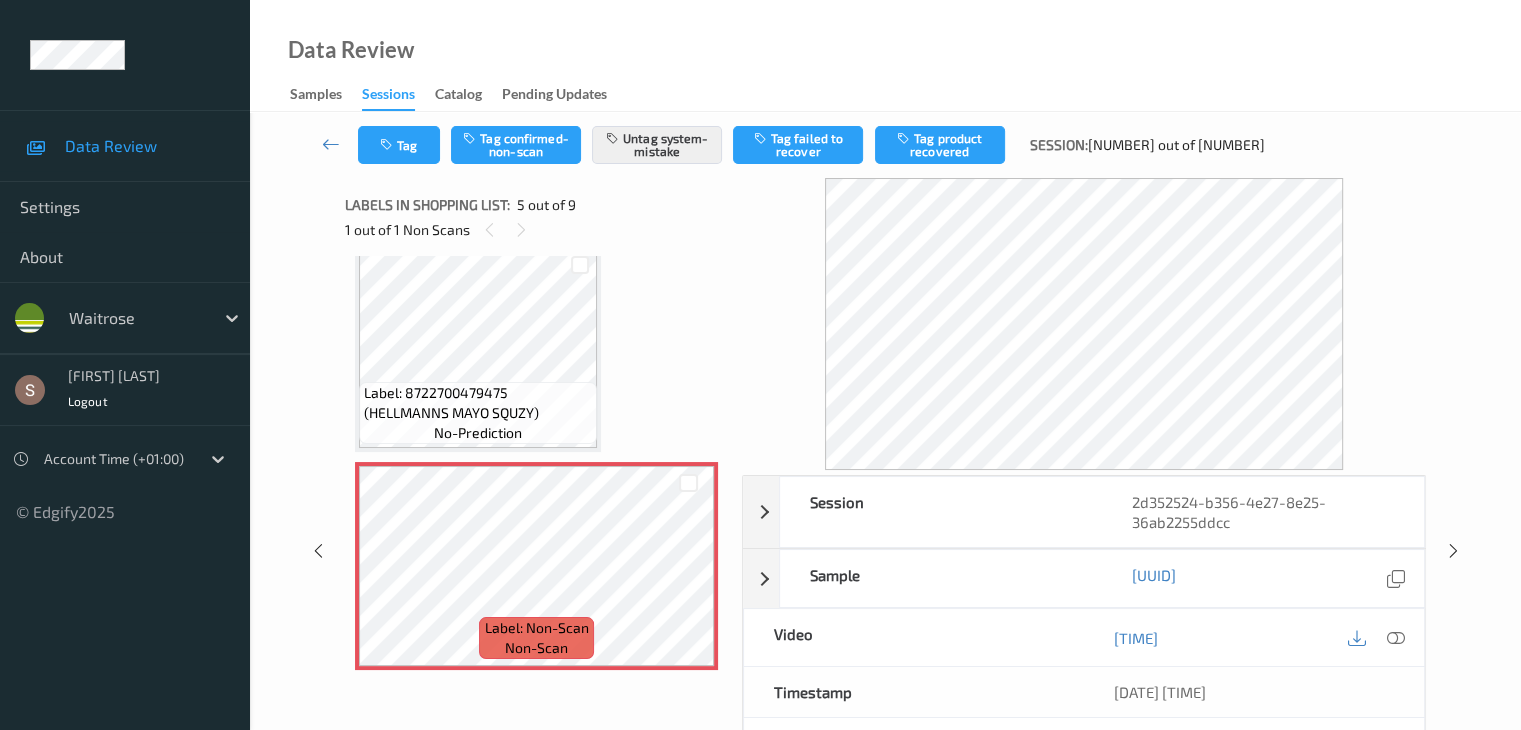 scroll, scrollTop: 664, scrollLeft: 0, axis: vertical 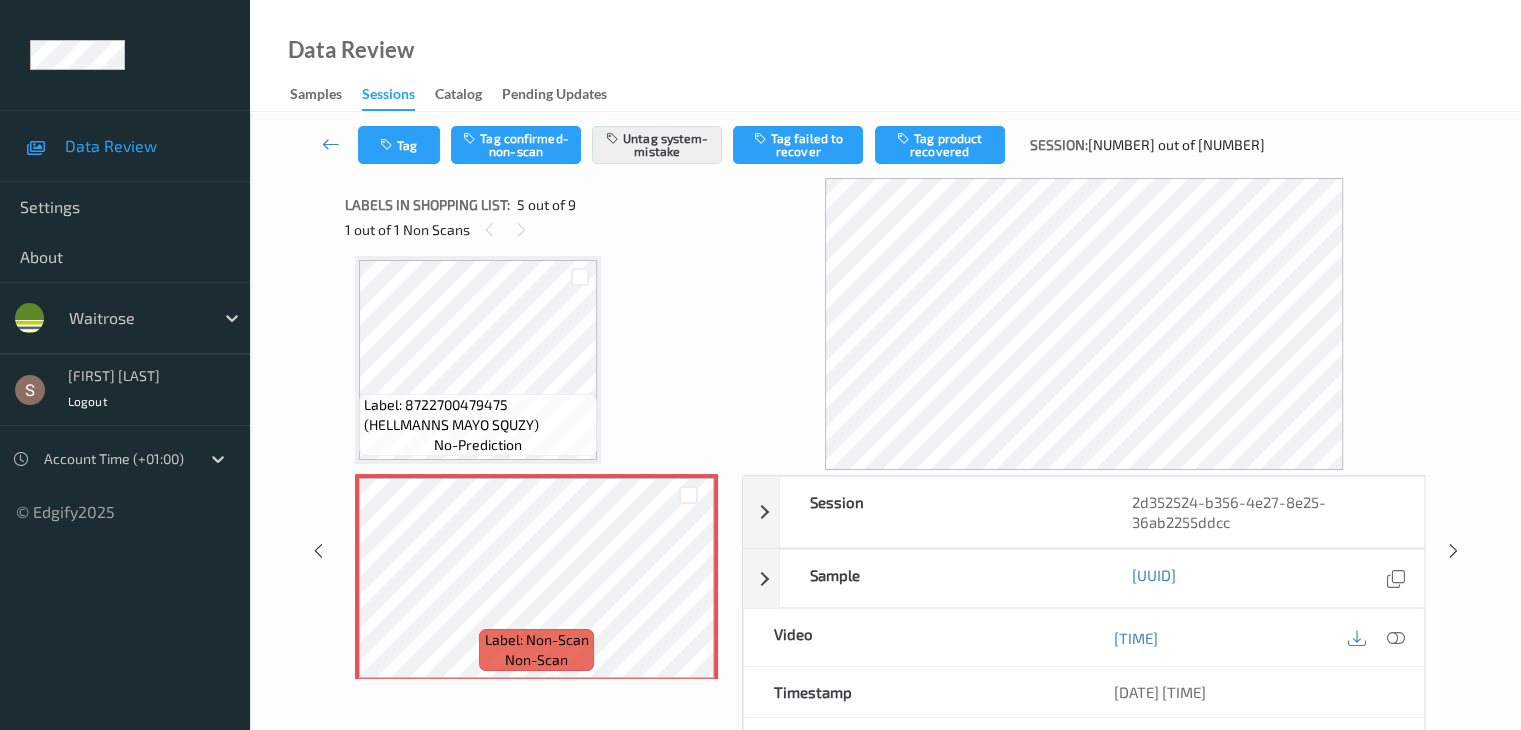 click on "Label: 8722700479475 (HELLMANNS MAYO SQUZY)" at bounding box center (478, 415) 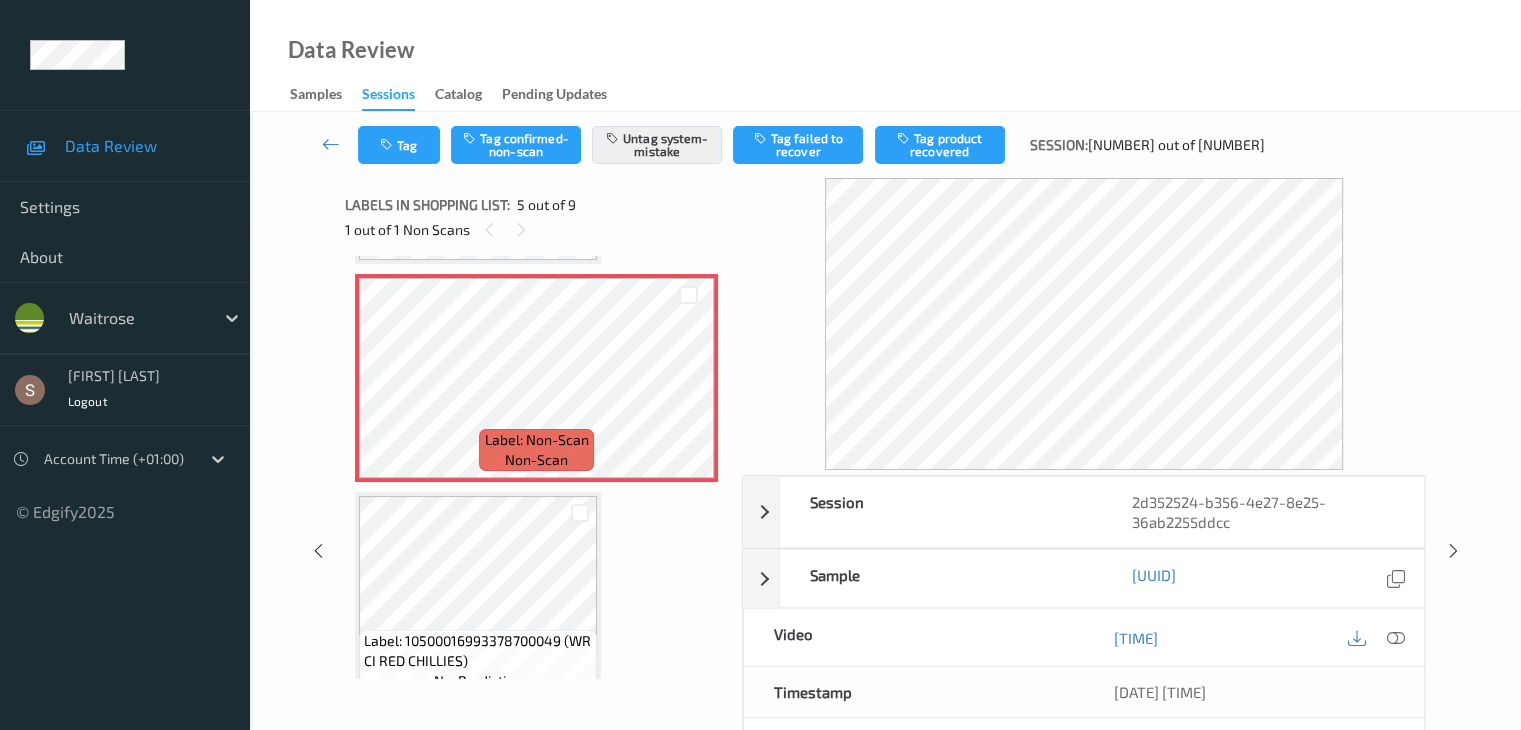 scroll, scrollTop: 764, scrollLeft: 0, axis: vertical 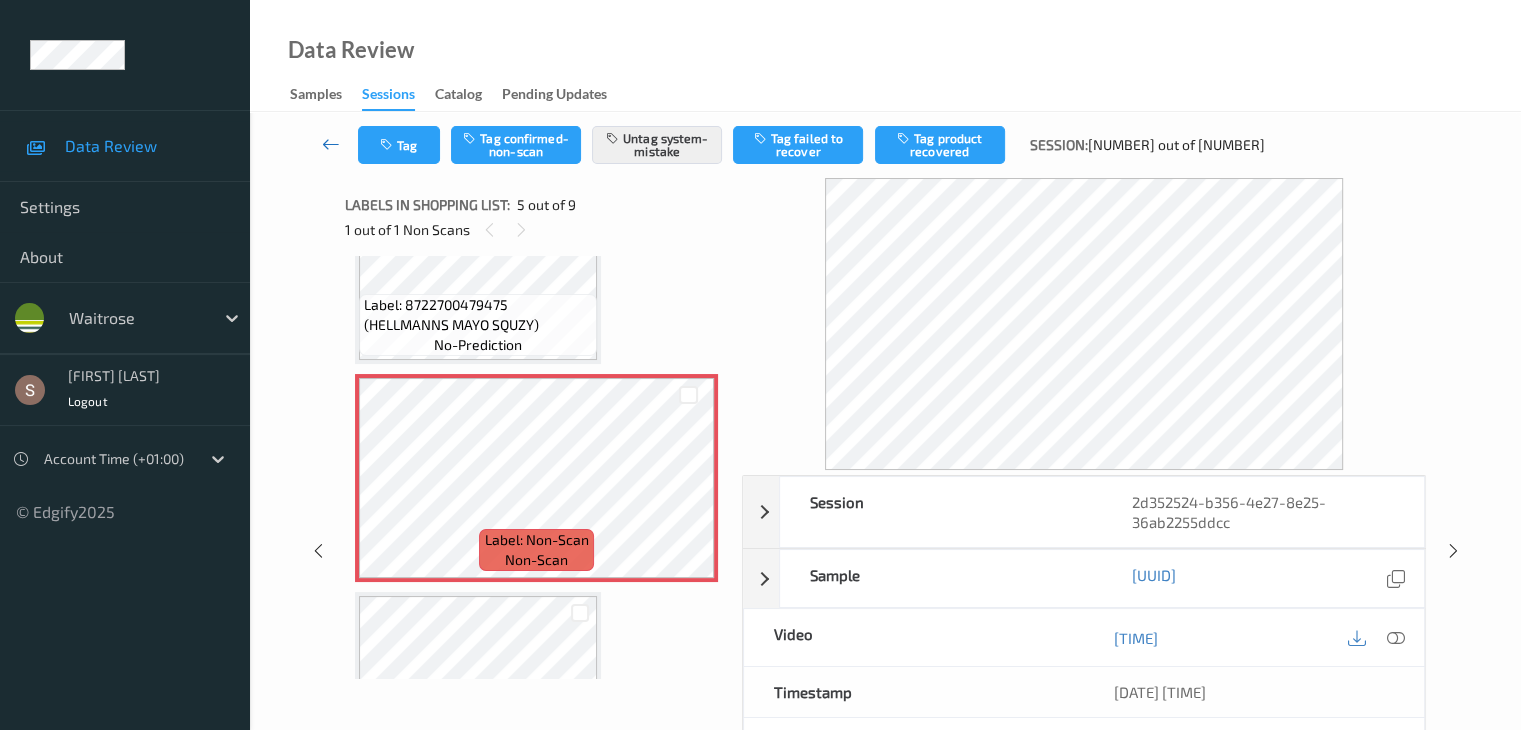 click at bounding box center (331, 145) 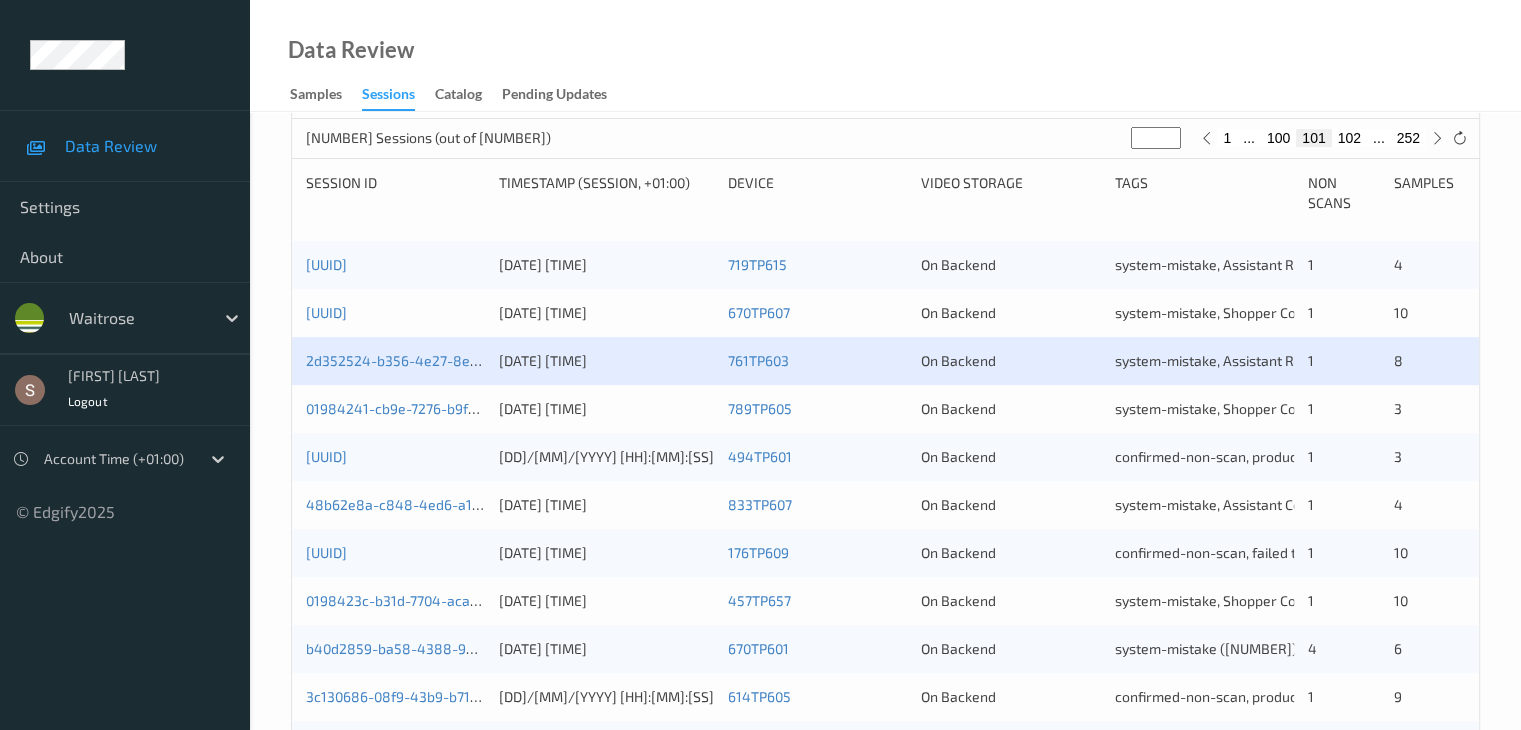 scroll, scrollTop: 400, scrollLeft: 0, axis: vertical 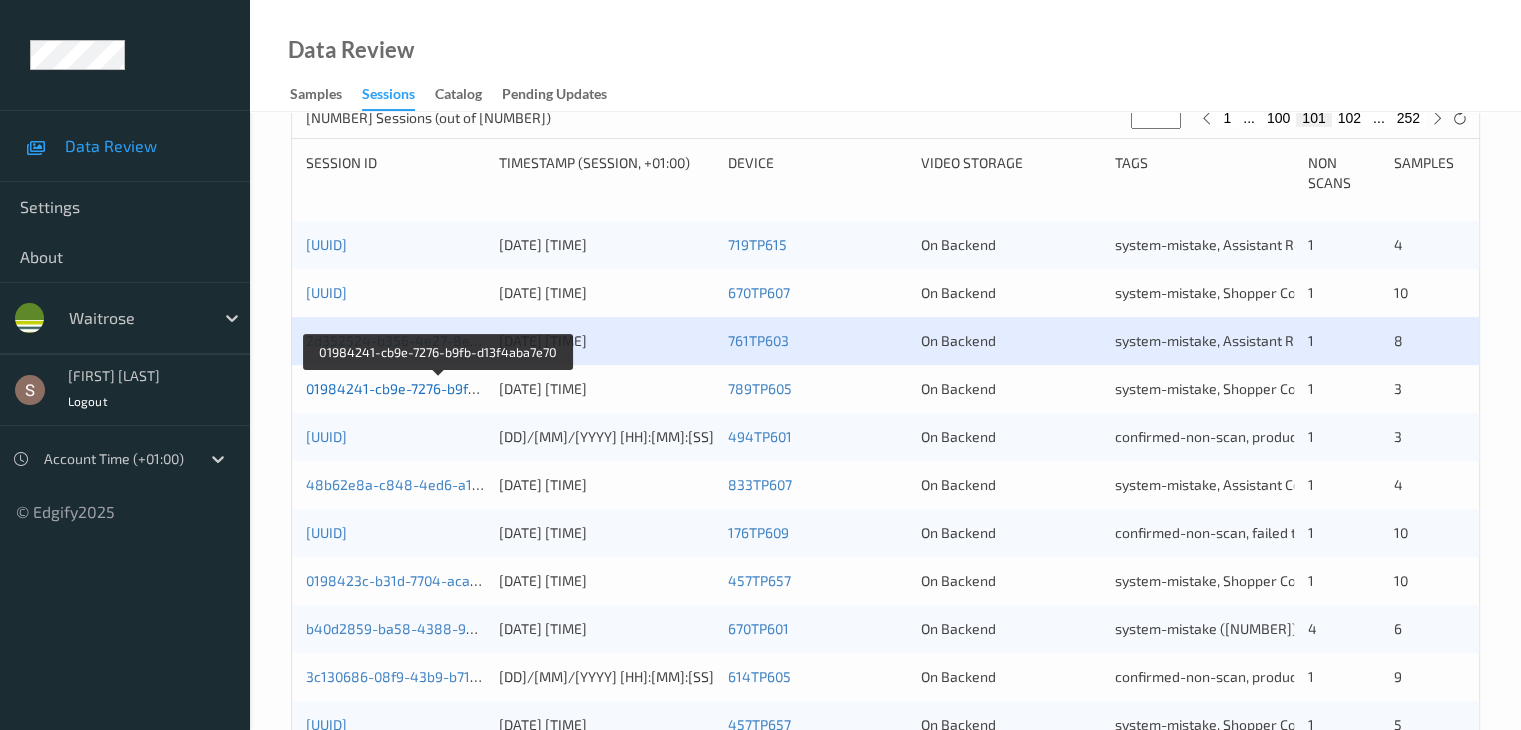 click on "01984241-cb9e-7276-b9fb-d13f4aba7e70" at bounding box center (439, 388) 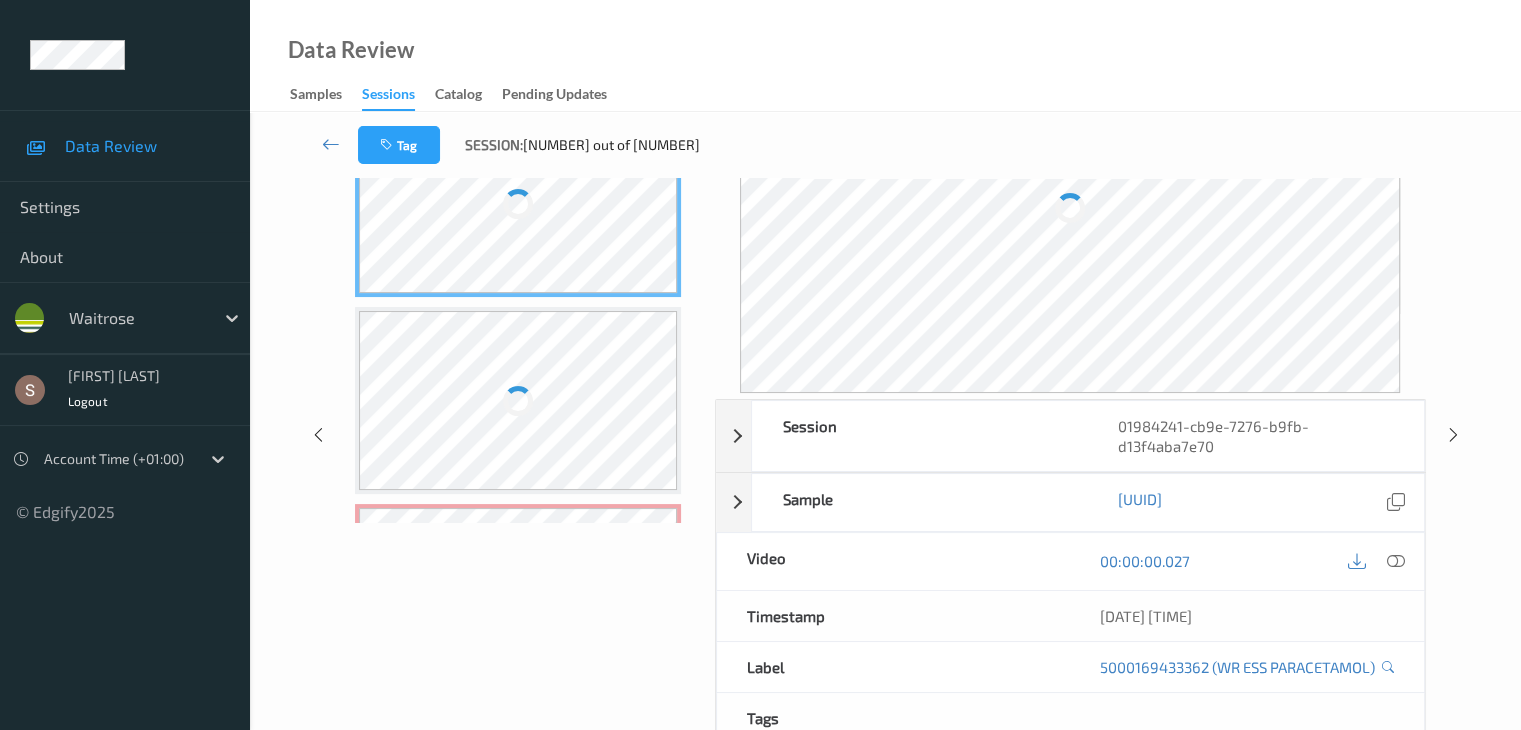 scroll, scrollTop: 0, scrollLeft: 0, axis: both 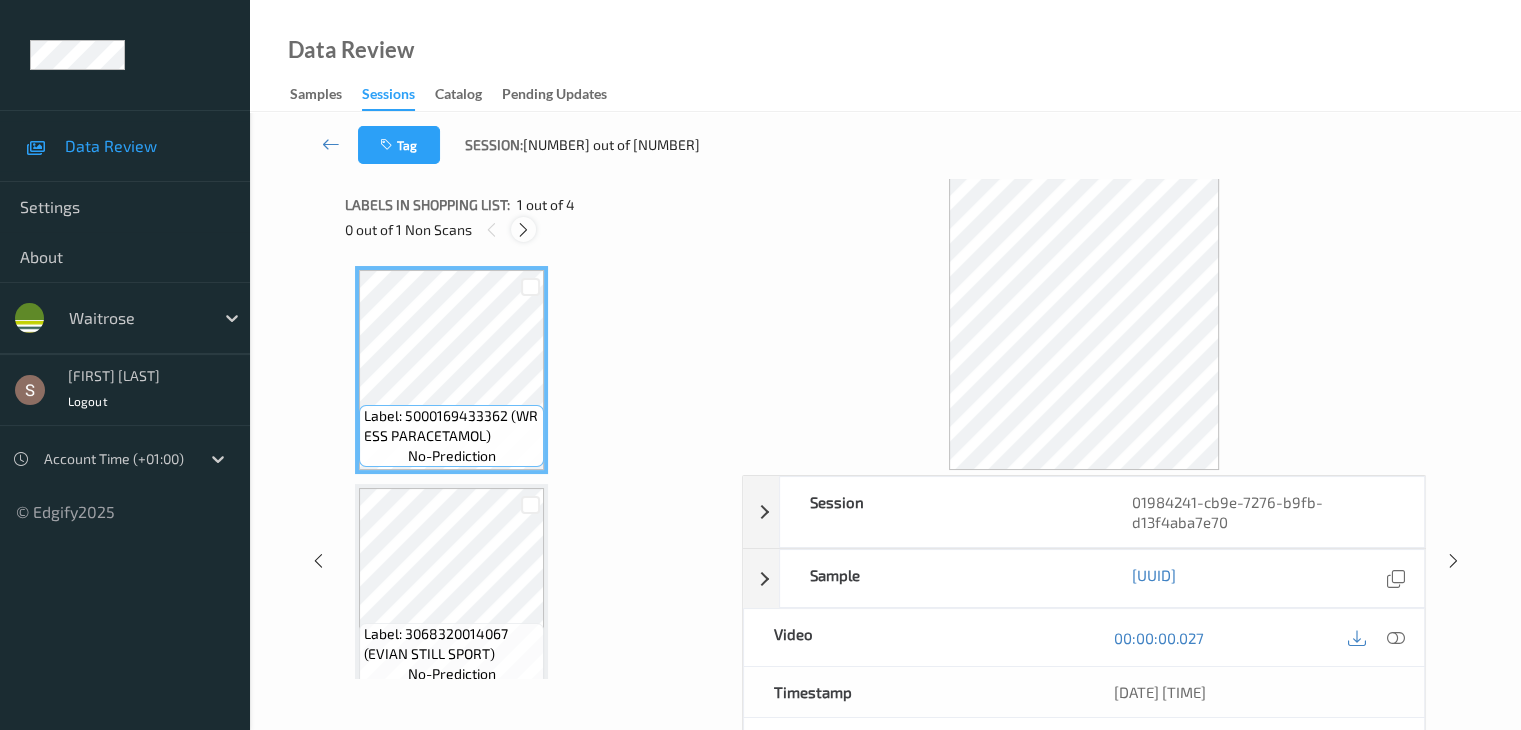 click at bounding box center (523, 230) 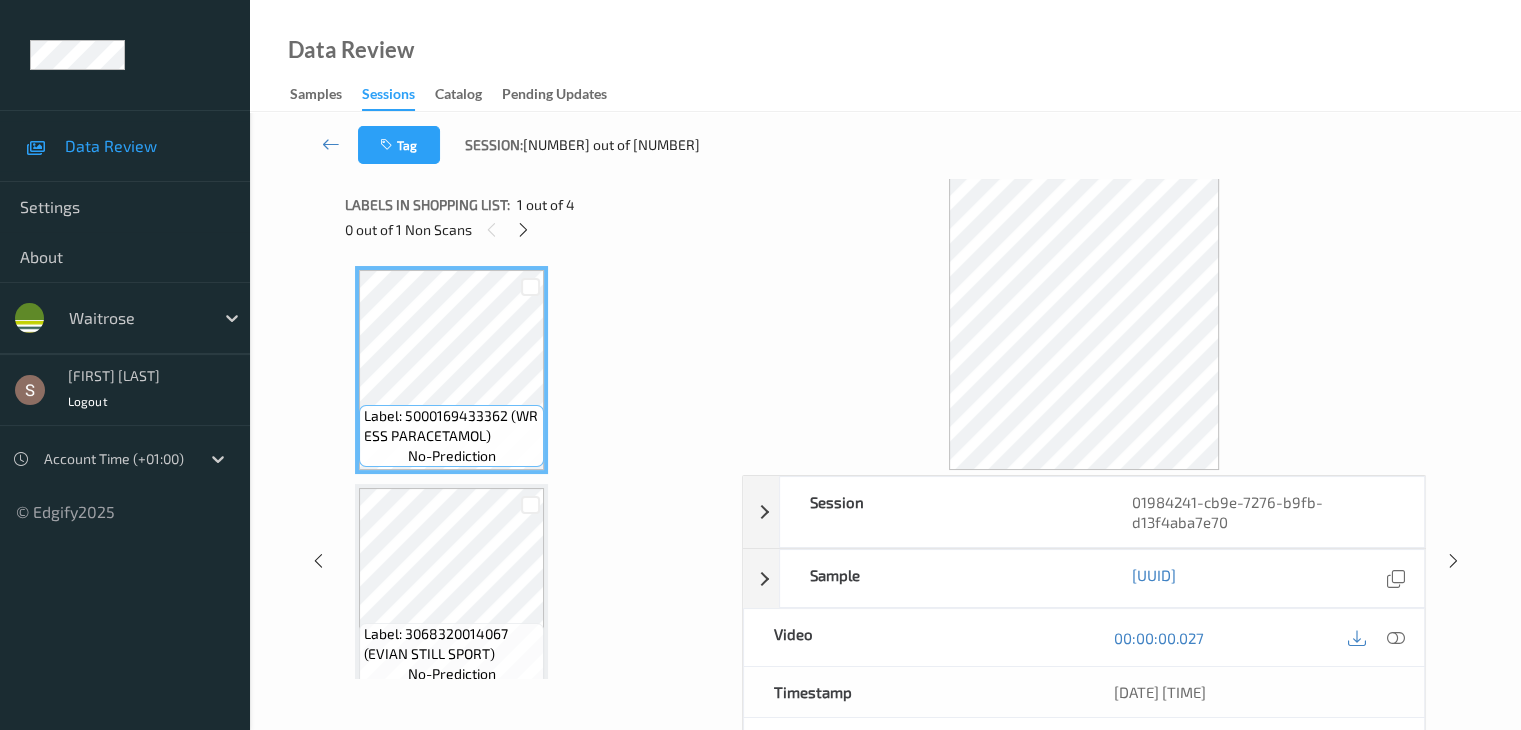 scroll, scrollTop: 228, scrollLeft: 0, axis: vertical 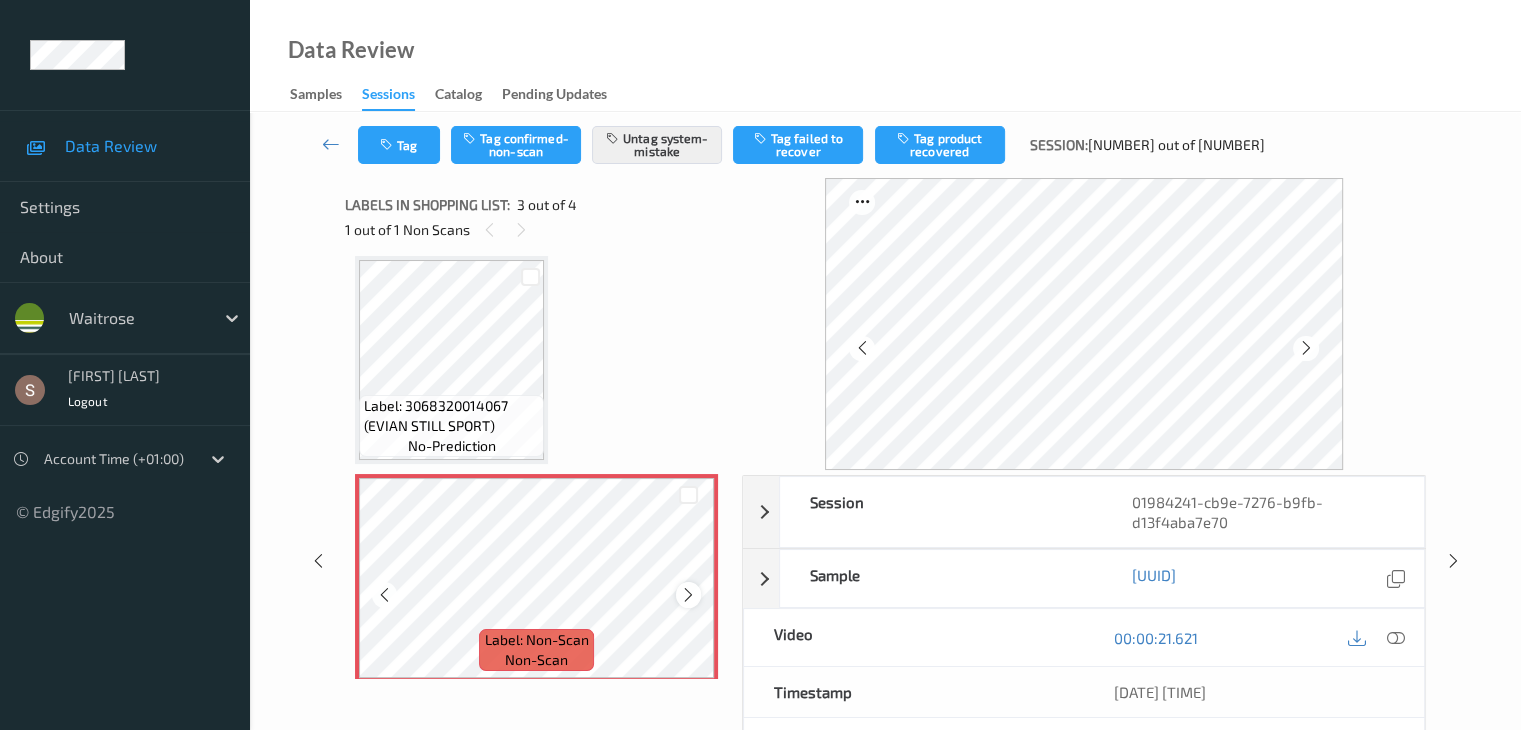 click at bounding box center (688, 595) 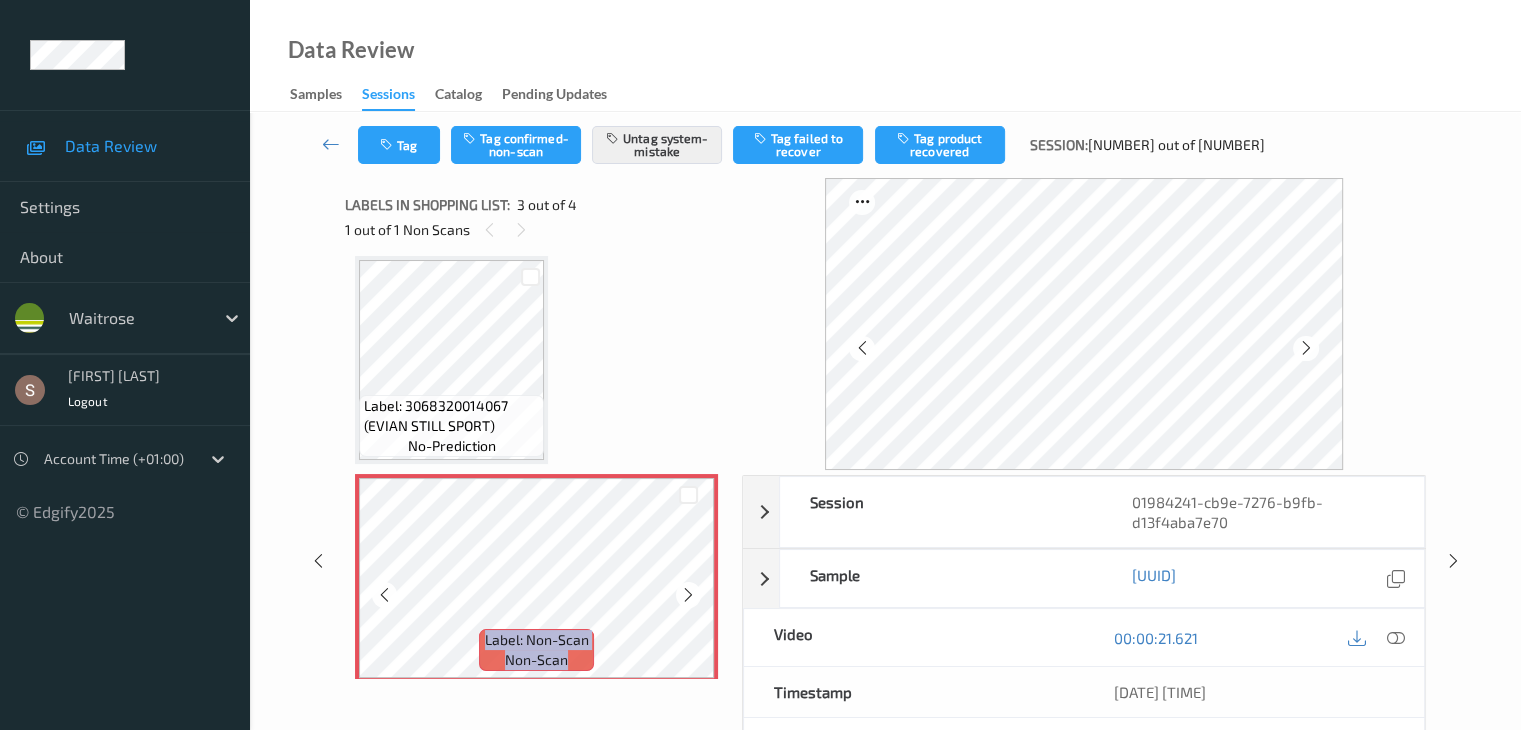 click at bounding box center (688, 595) 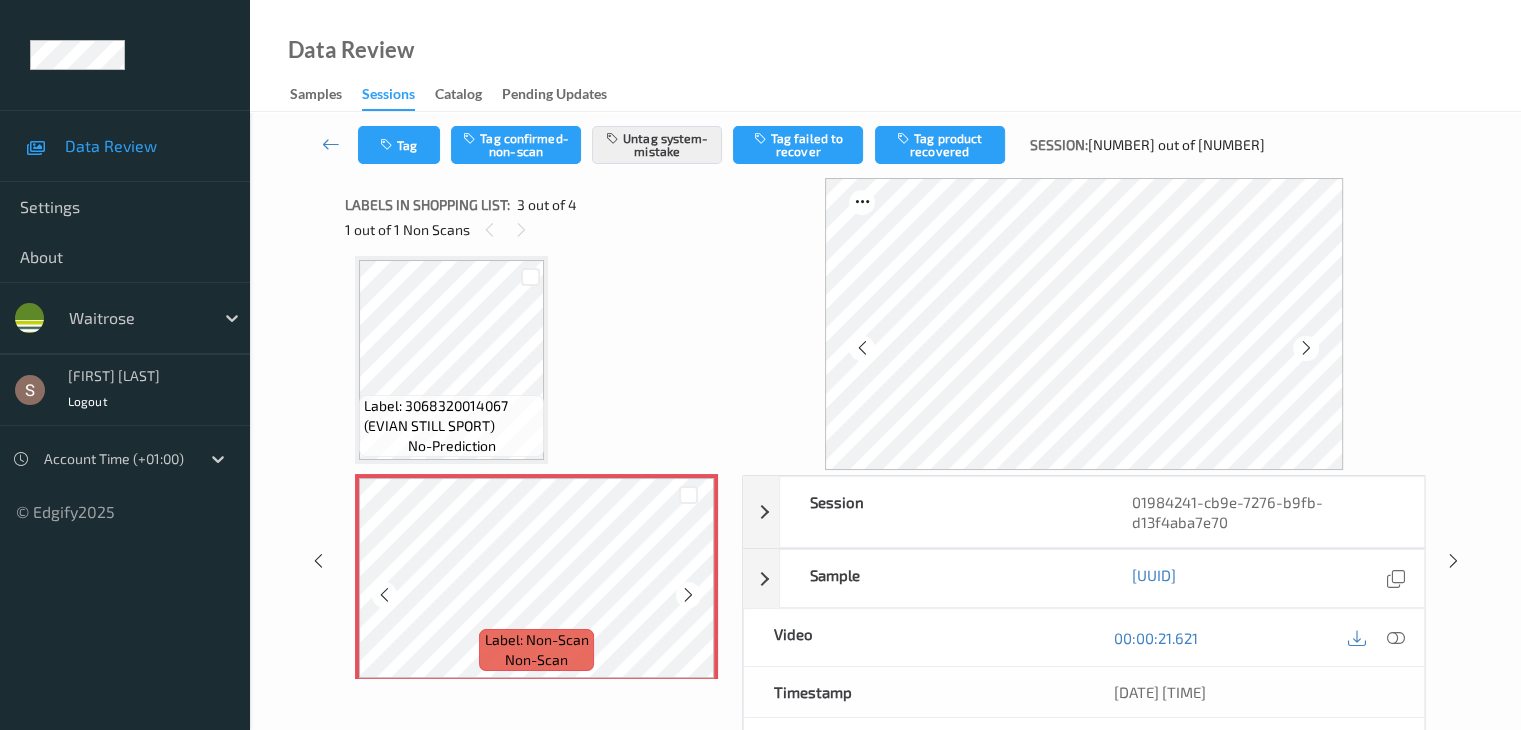 click at bounding box center [688, 595] 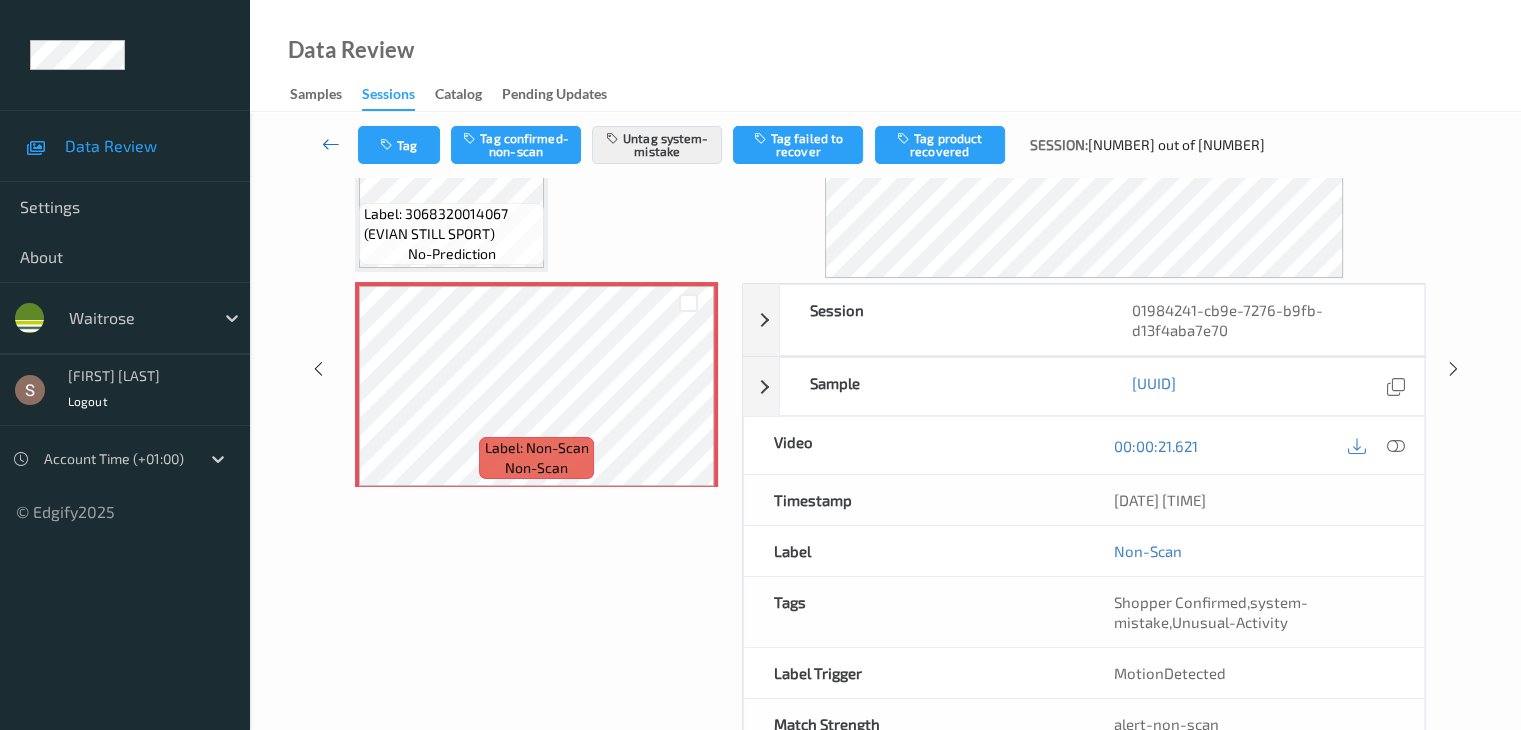 scroll, scrollTop: 0, scrollLeft: 0, axis: both 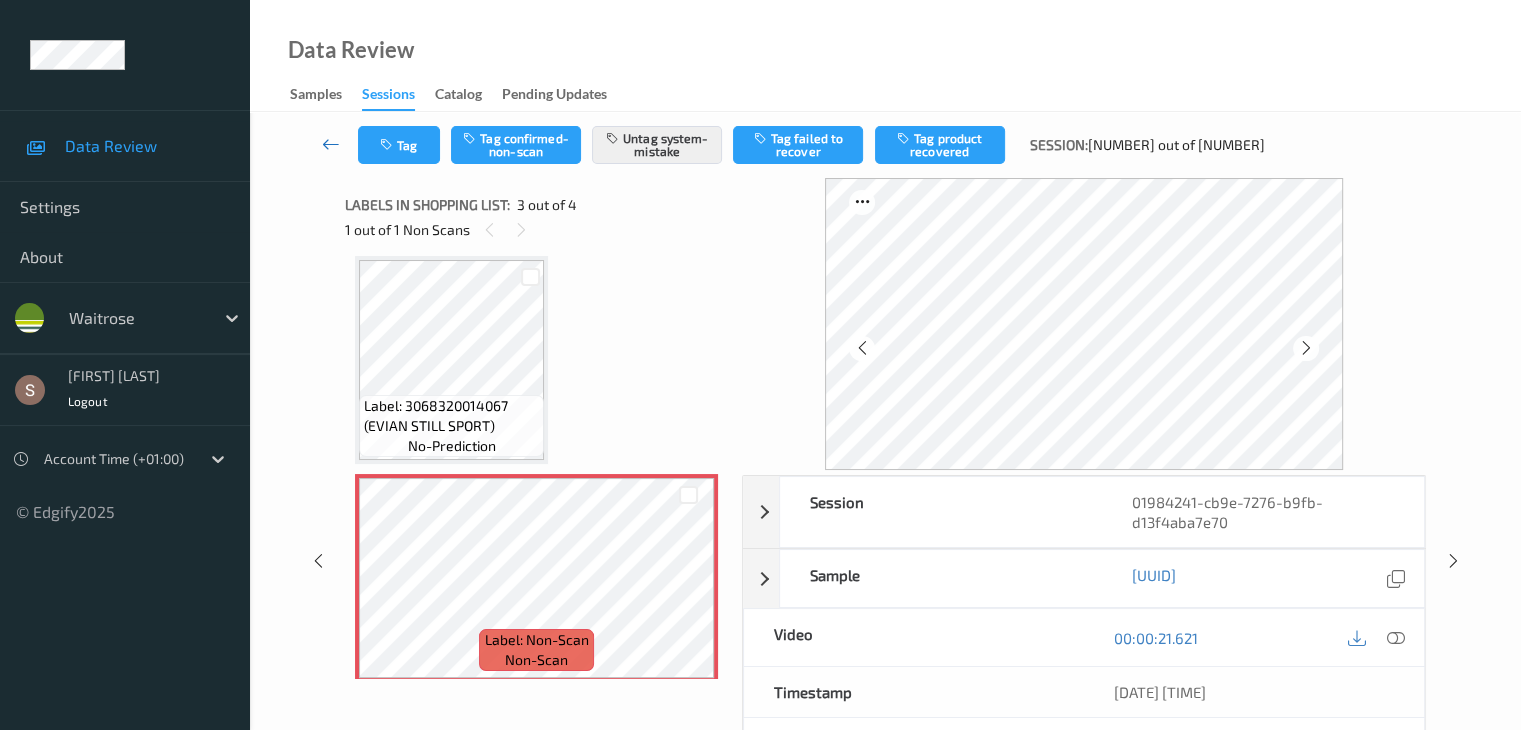 click at bounding box center (331, 144) 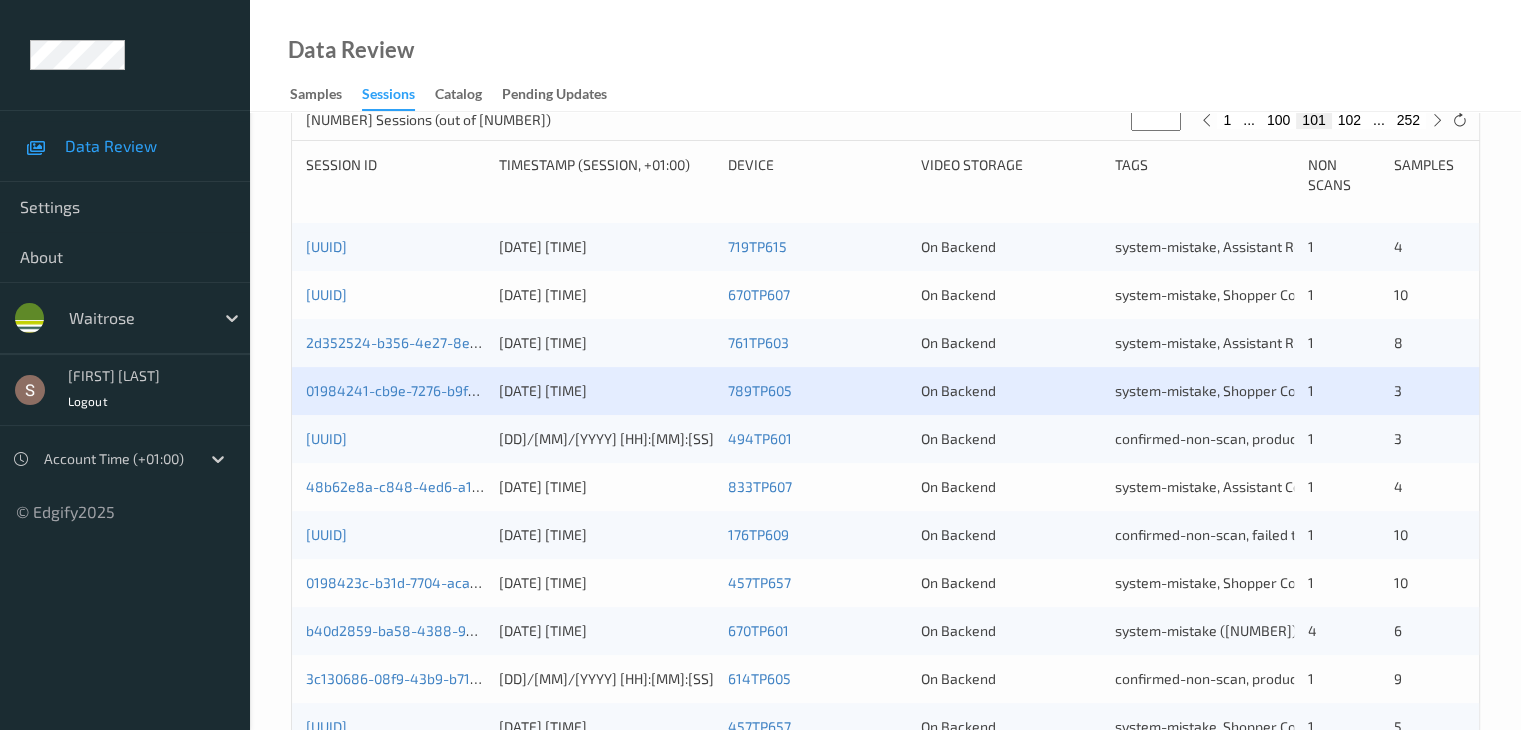 scroll, scrollTop: 400, scrollLeft: 0, axis: vertical 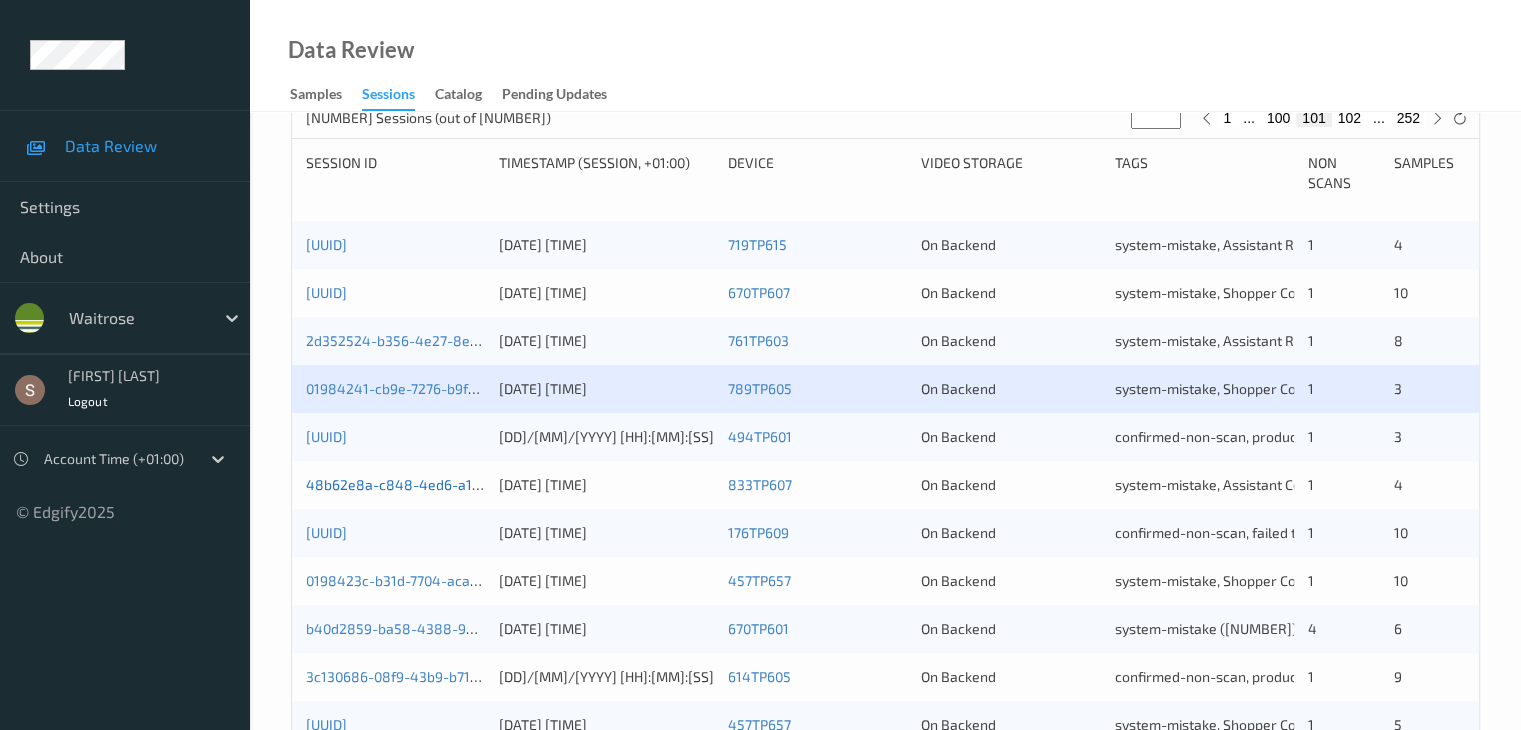 click on "48b62e8a-c848-4ed6-a14d-df2926a48137" at bounding box center (446, 484) 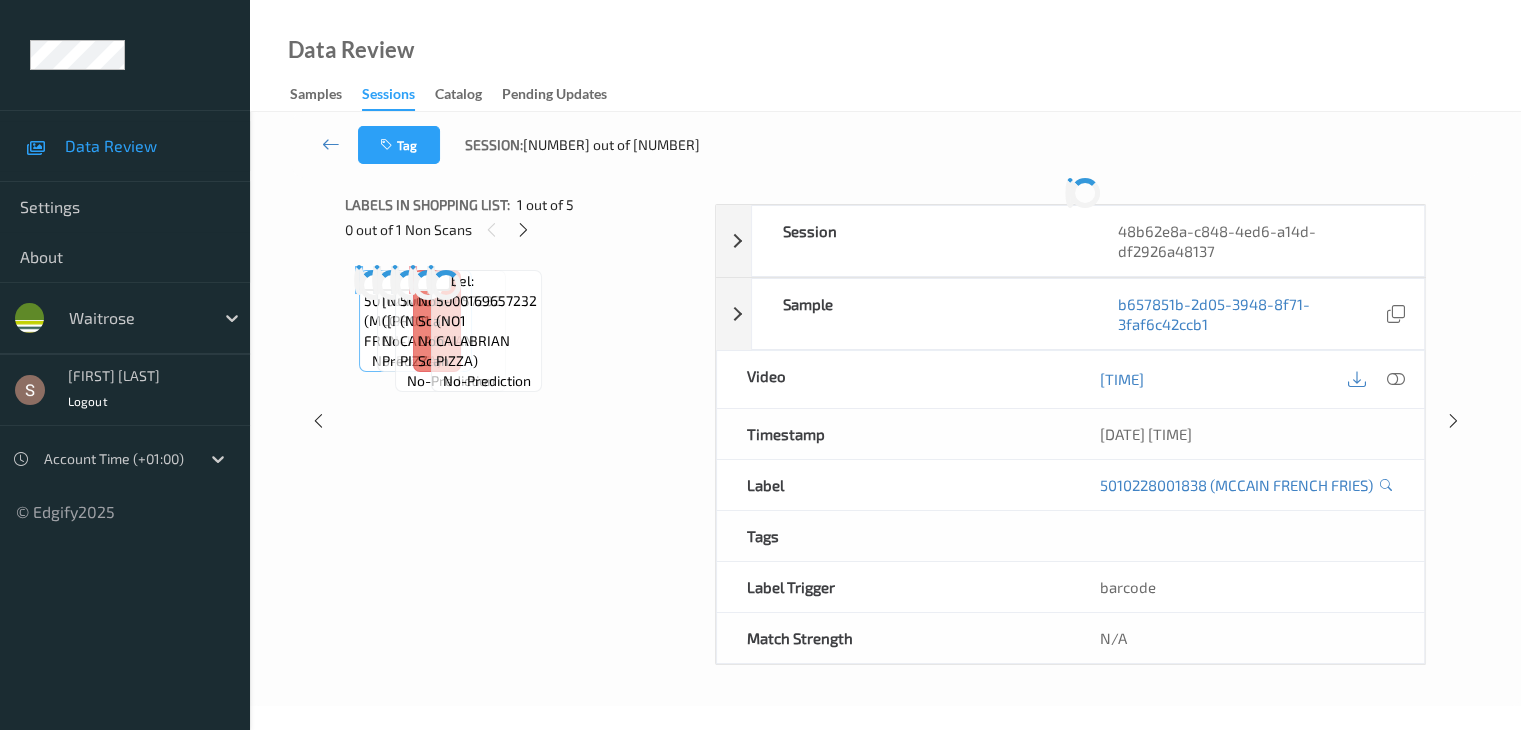scroll, scrollTop: 0, scrollLeft: 0, axis: both 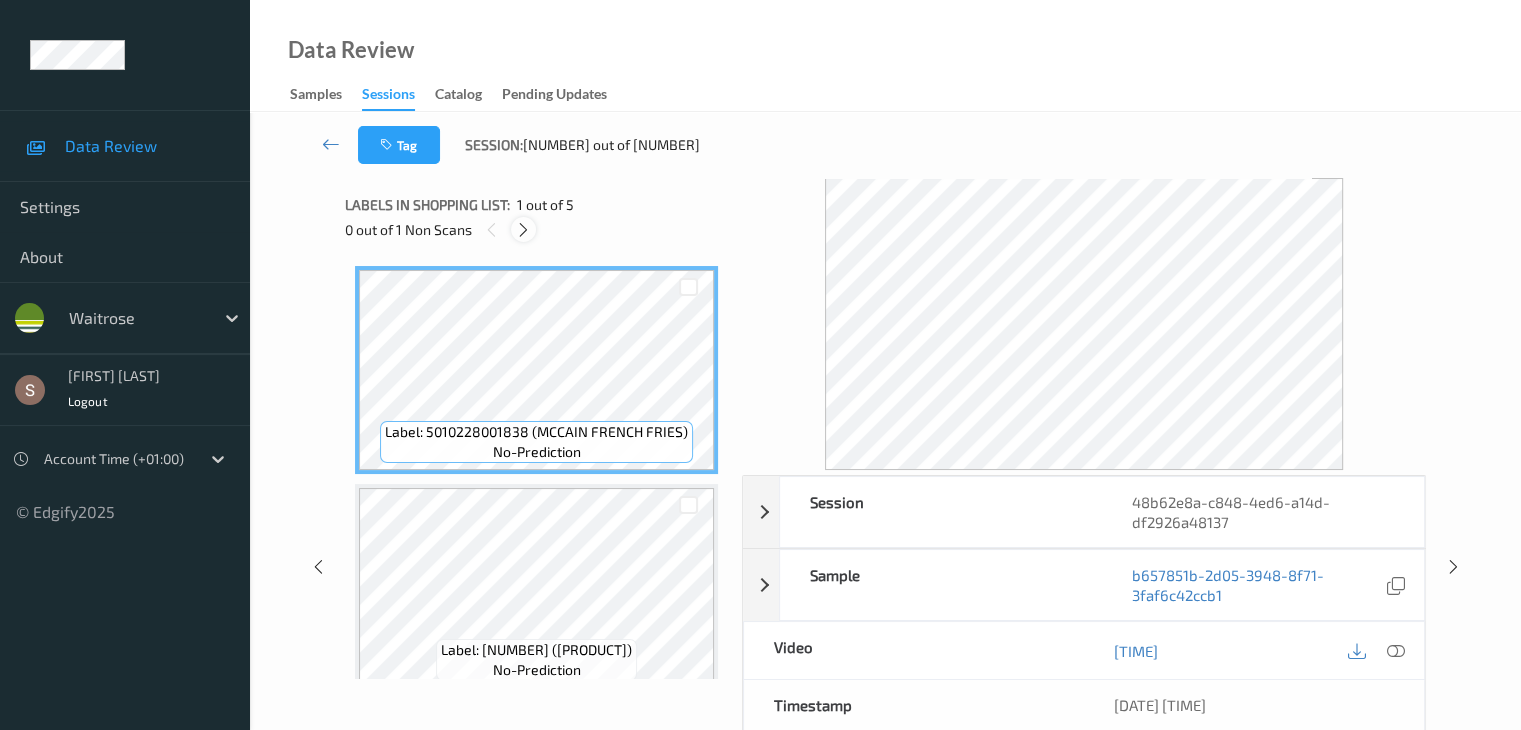 click at bounding box center [523, 229] 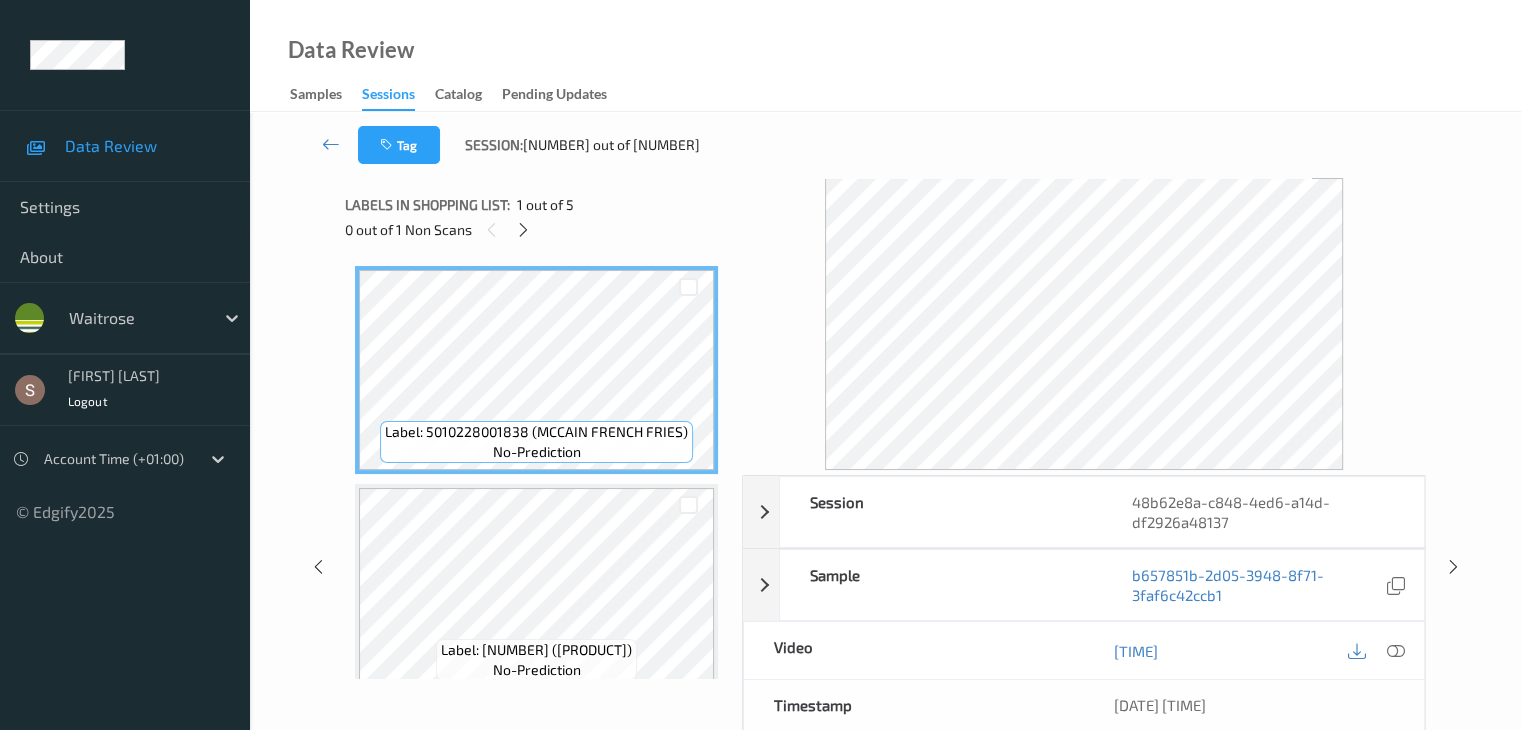 scroll, scrollTop: 446, scrollLeft: 0, axis: vertical 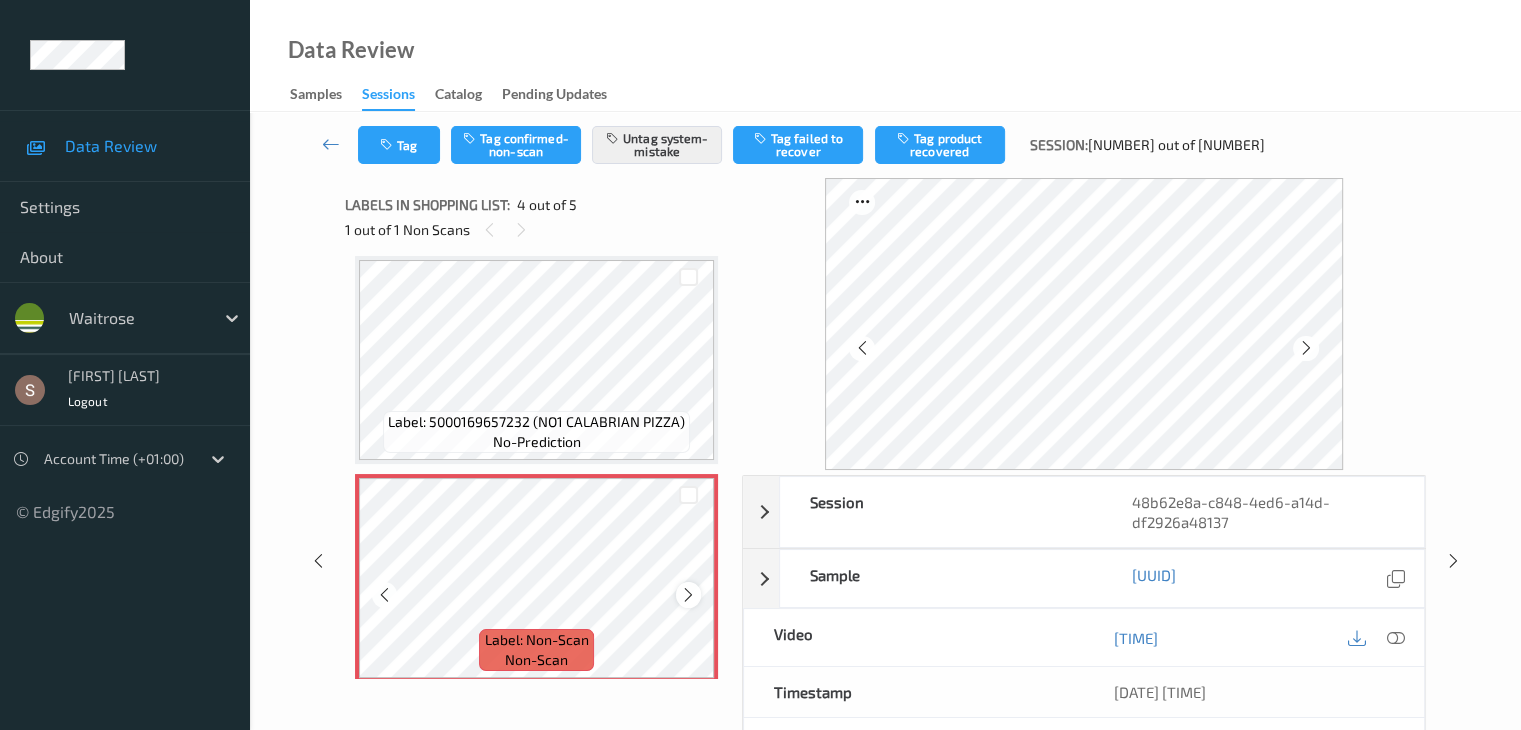 click at bounding box center [688, 595] 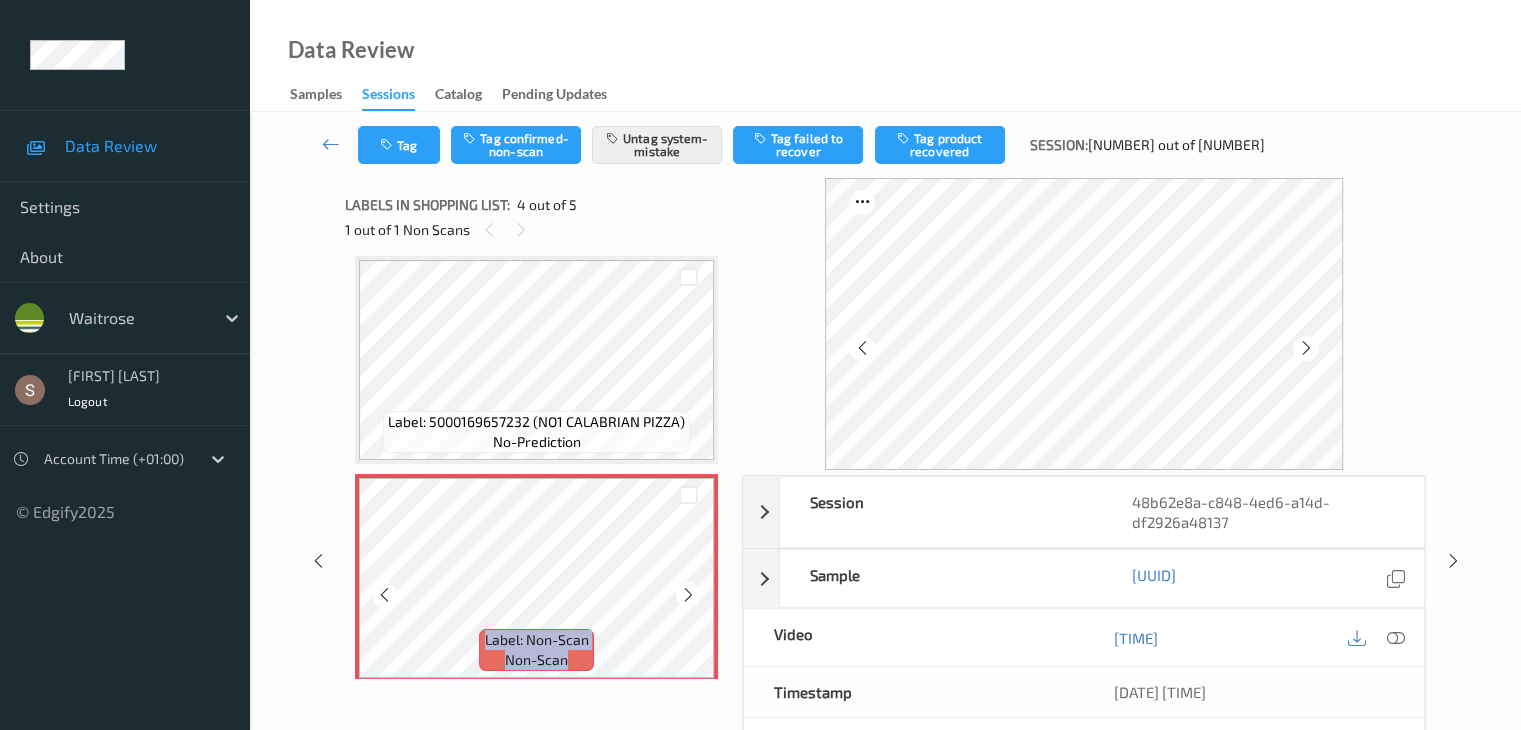 click at bounding box center (688, 595) 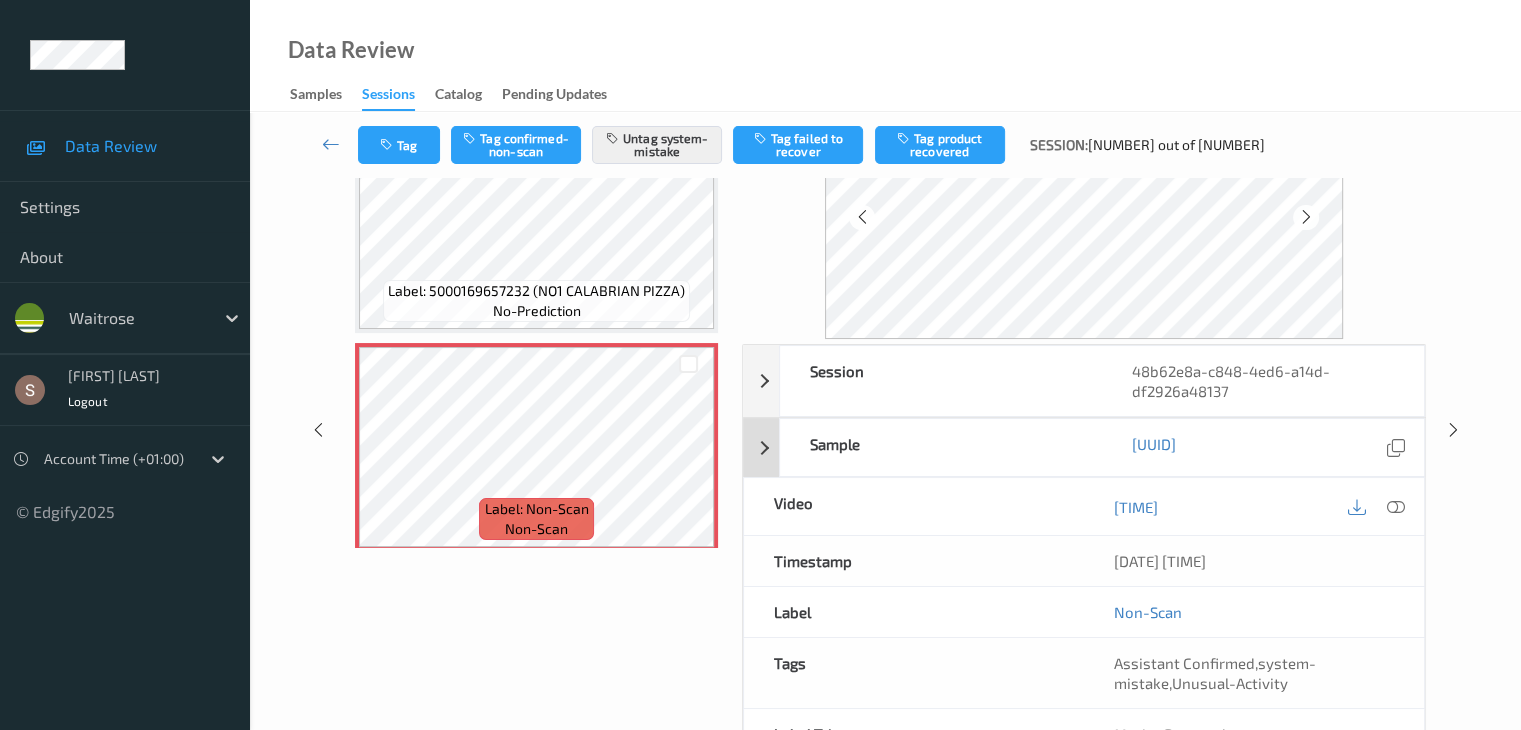 scroll, scrollTop: 0, scrollLeft: 0, axis: both 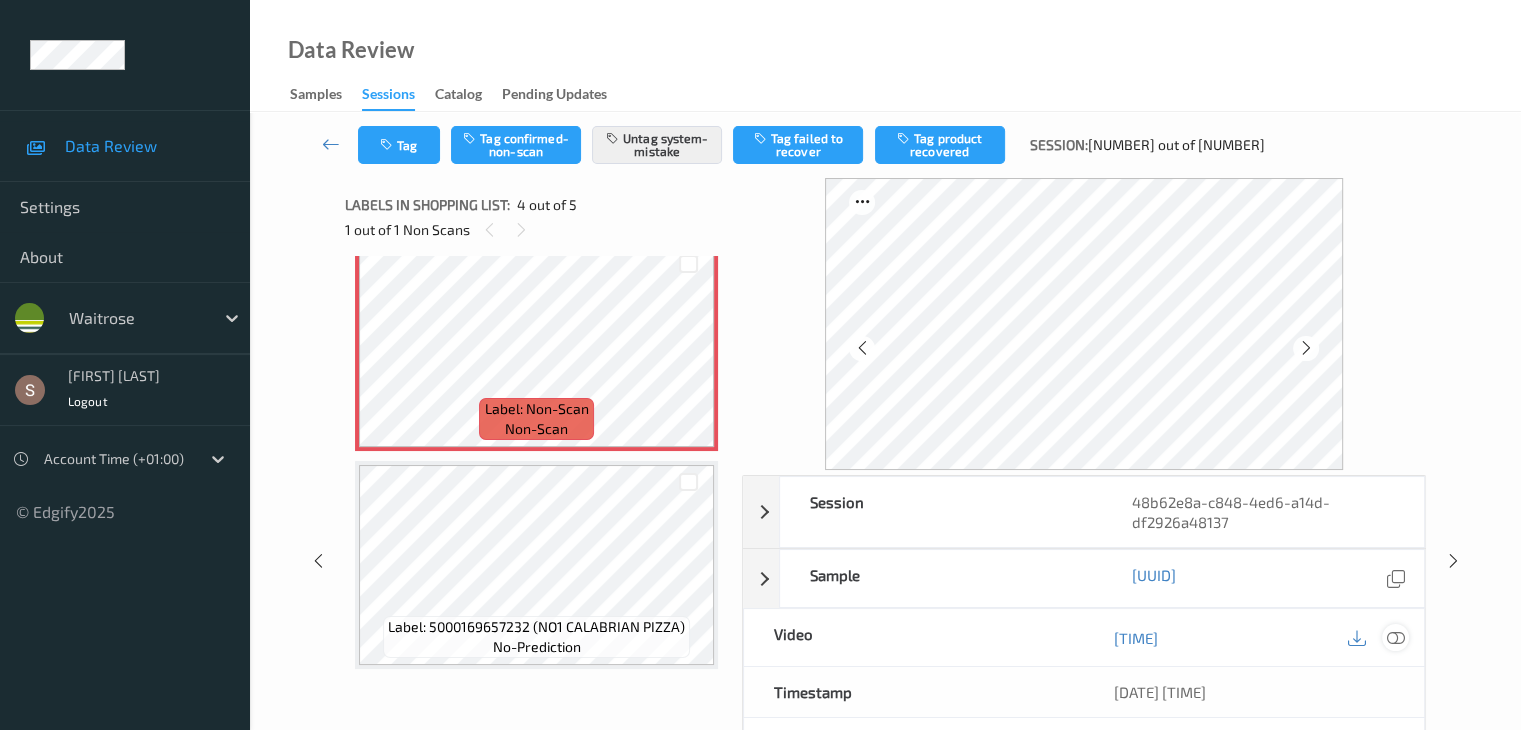 click at bounding box center (1395, 638) 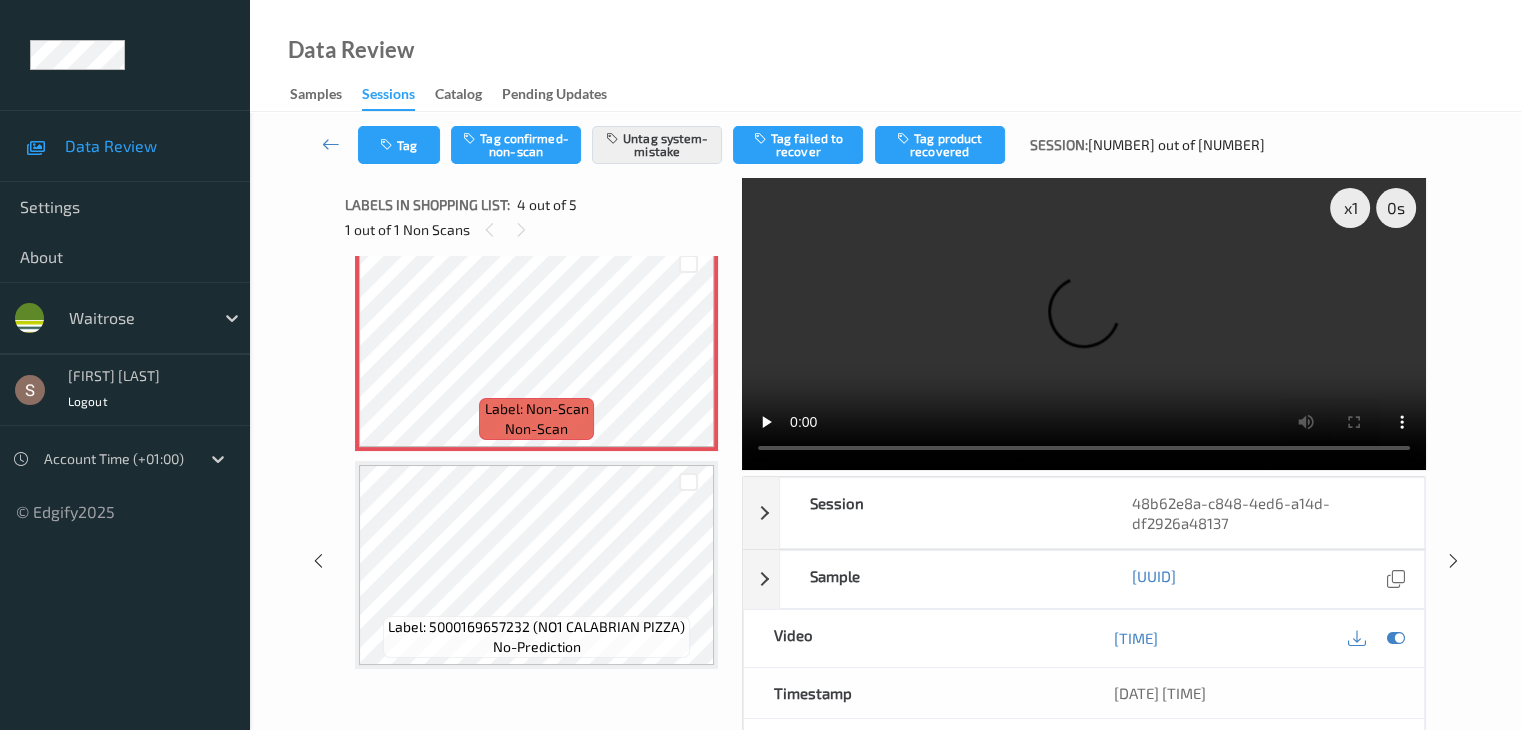 click at bounding box center (1084, 324) 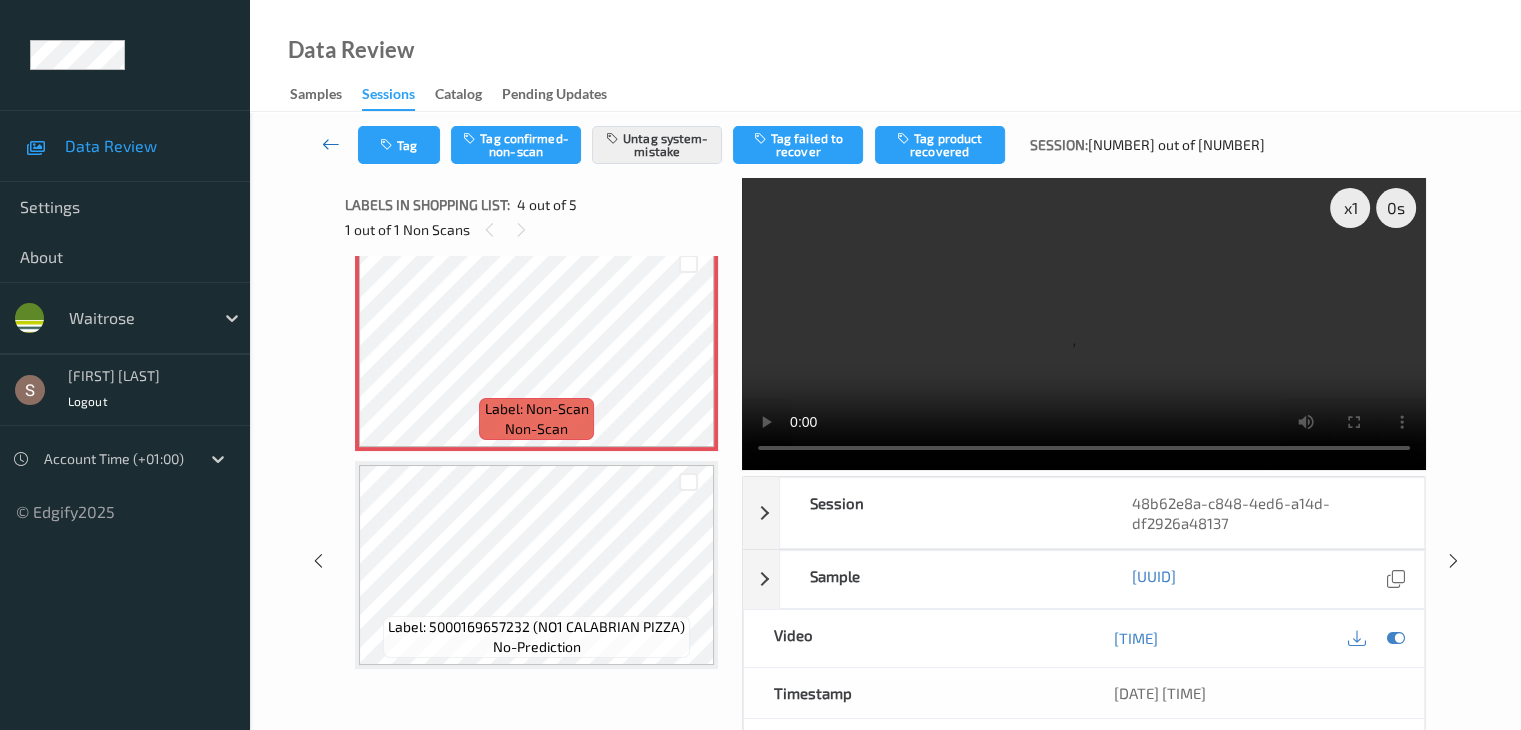 click at bounding box center (331, 144) 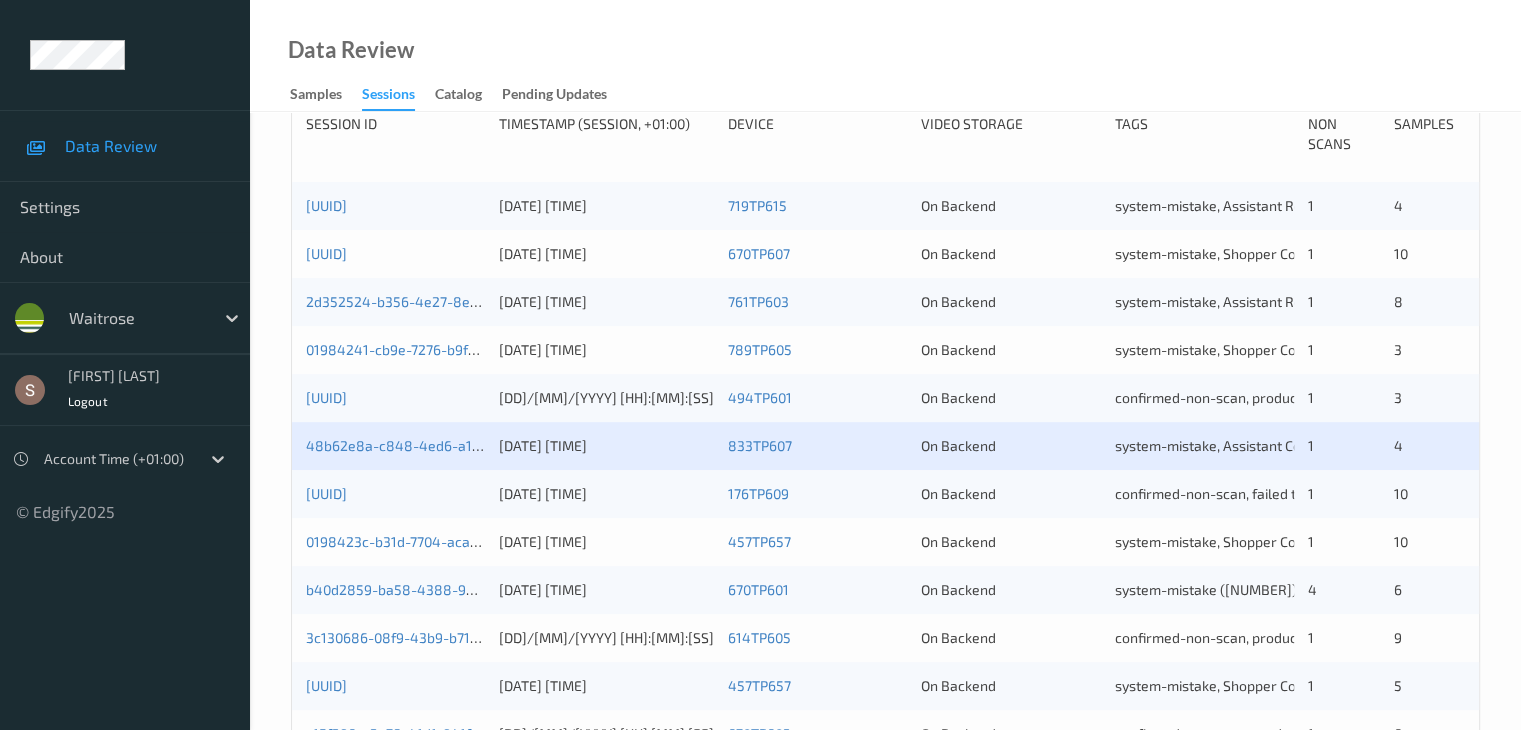 scroll, scrollTop: 500, scrollLeft: 0, axis: vertical 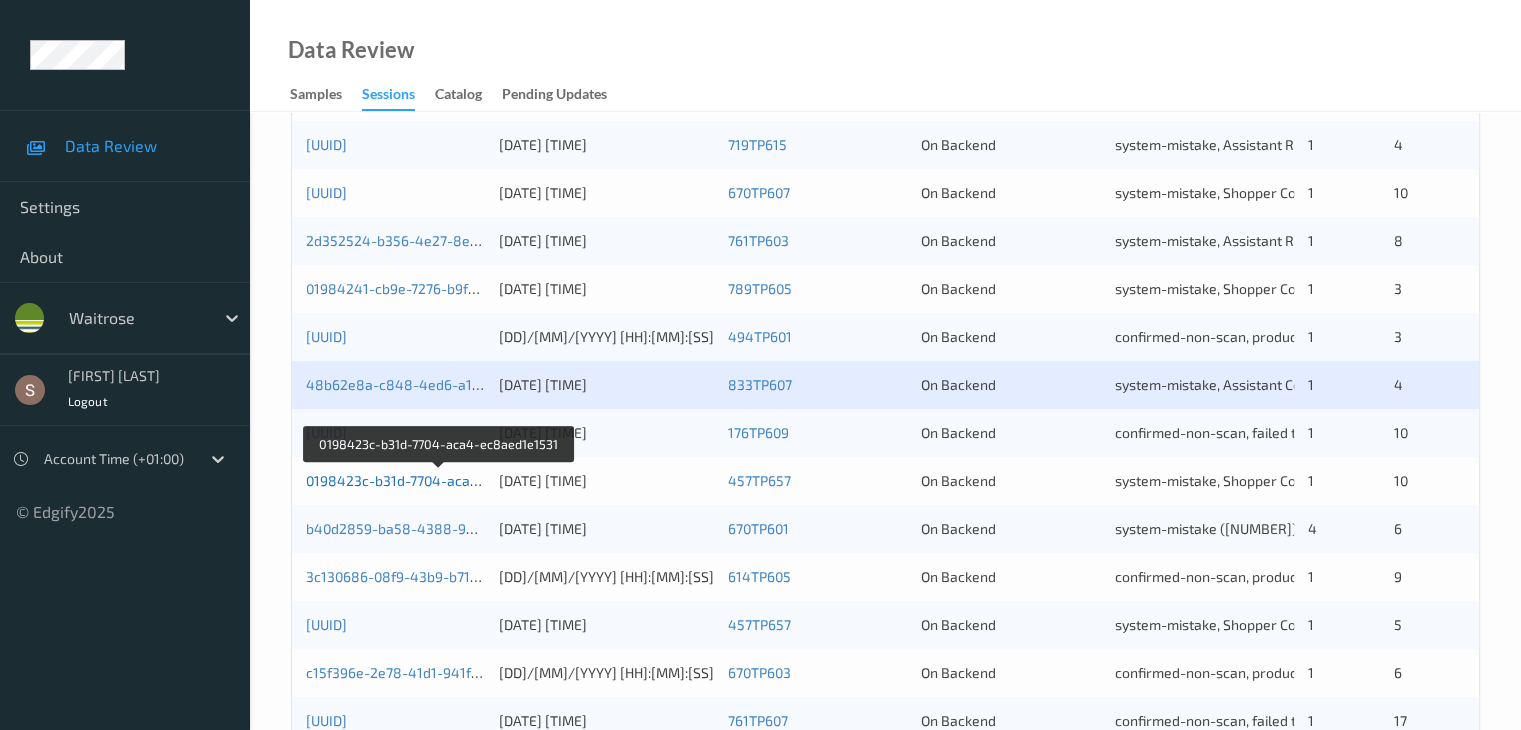 click on "0198423c-b31d-7704-aca4-ec8aed1e1531" at bounding box center [440, 480] 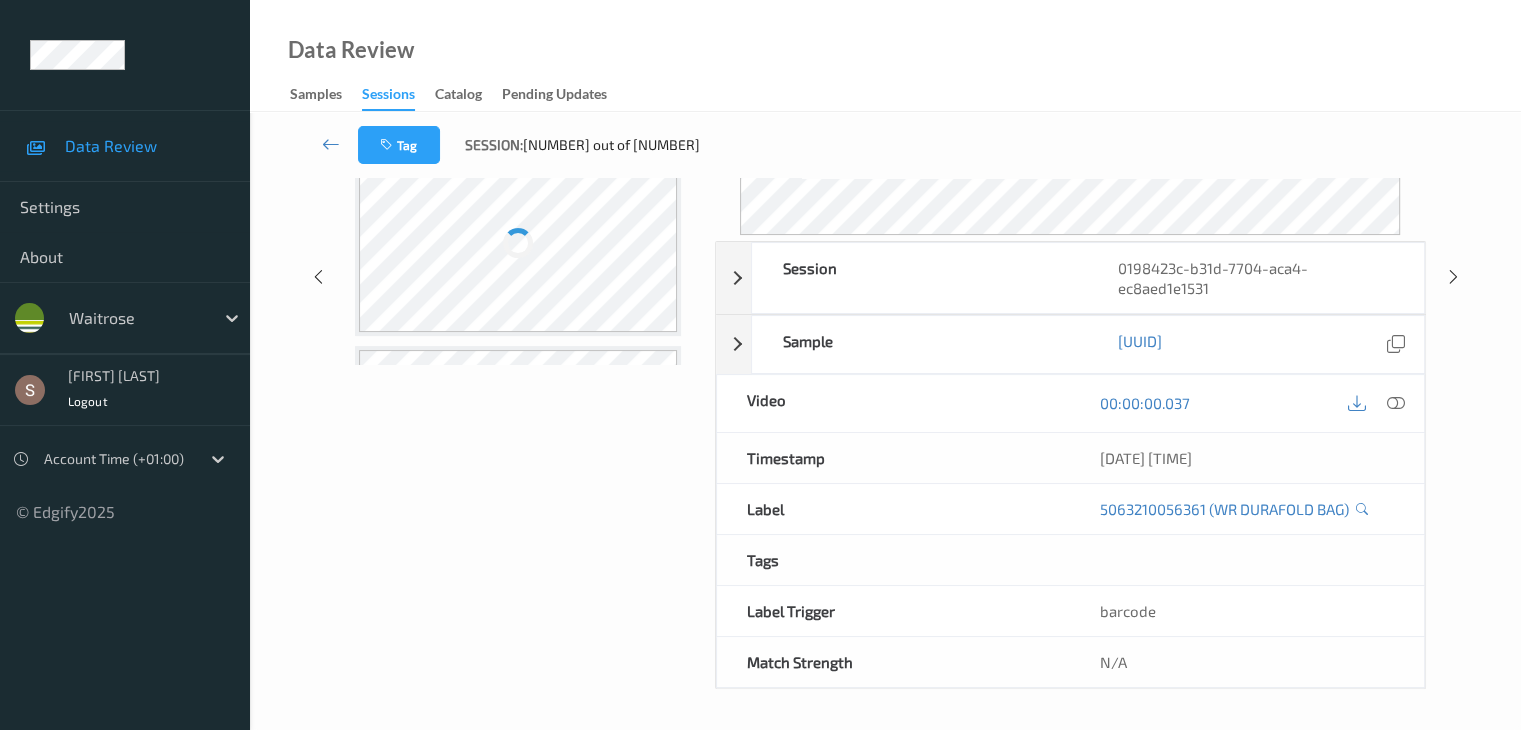scroll, scrollTop: 0, scrollLeft: 0, axis: both 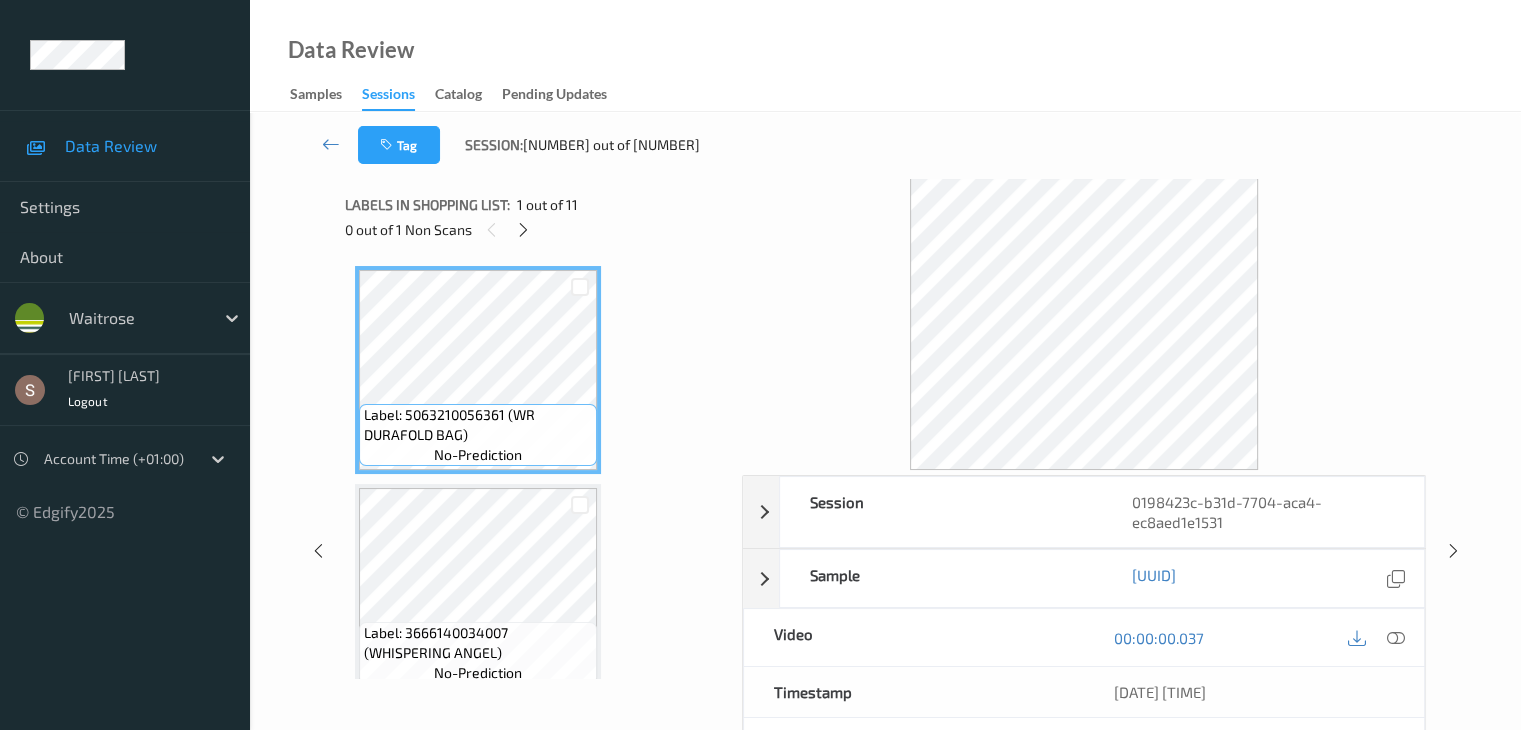 click on "0 out of 1 Non Scans" at bounding box center [536, 229] 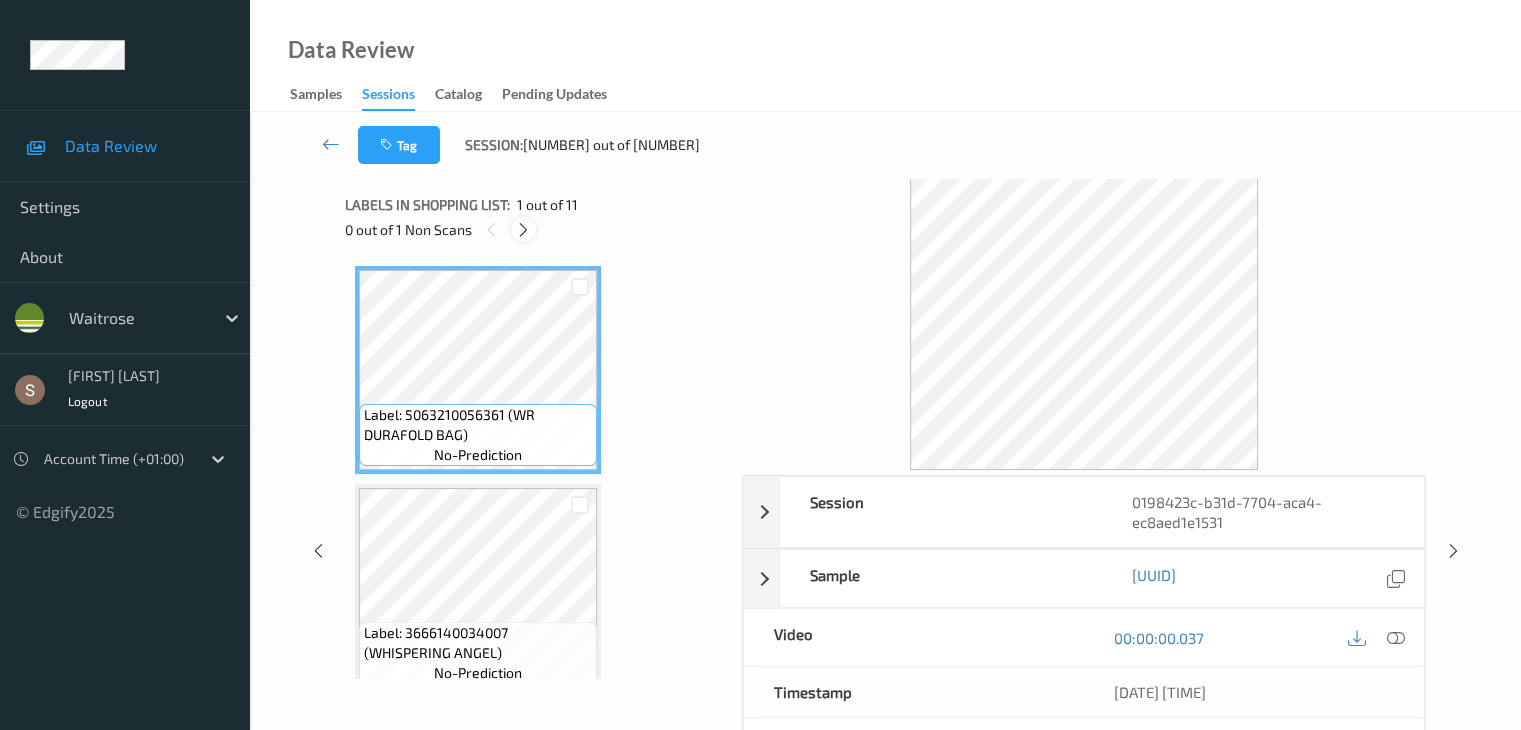 click at bounding box center (523, 229) 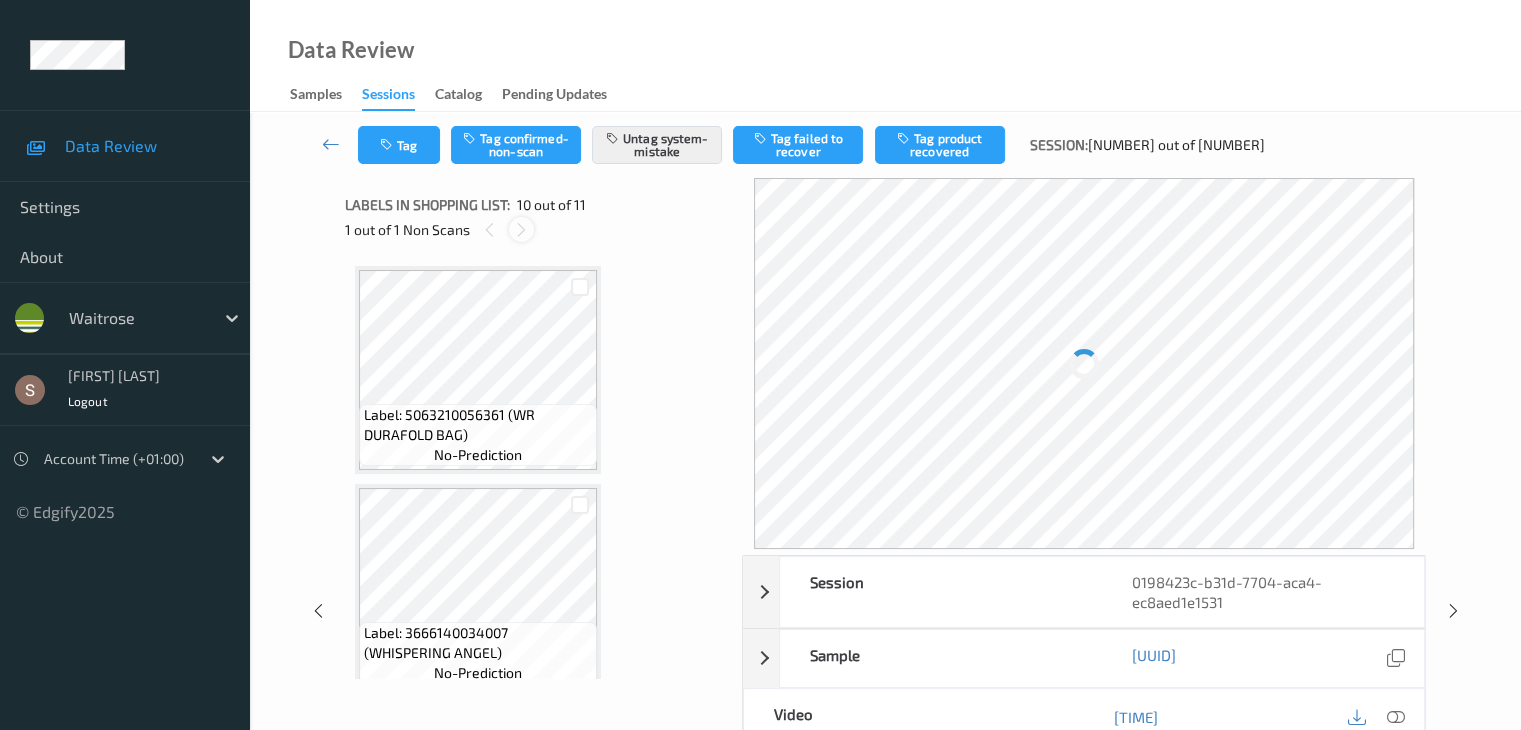scroll, scrollTop: 1754, scrollLeft: 0, axis: vertical 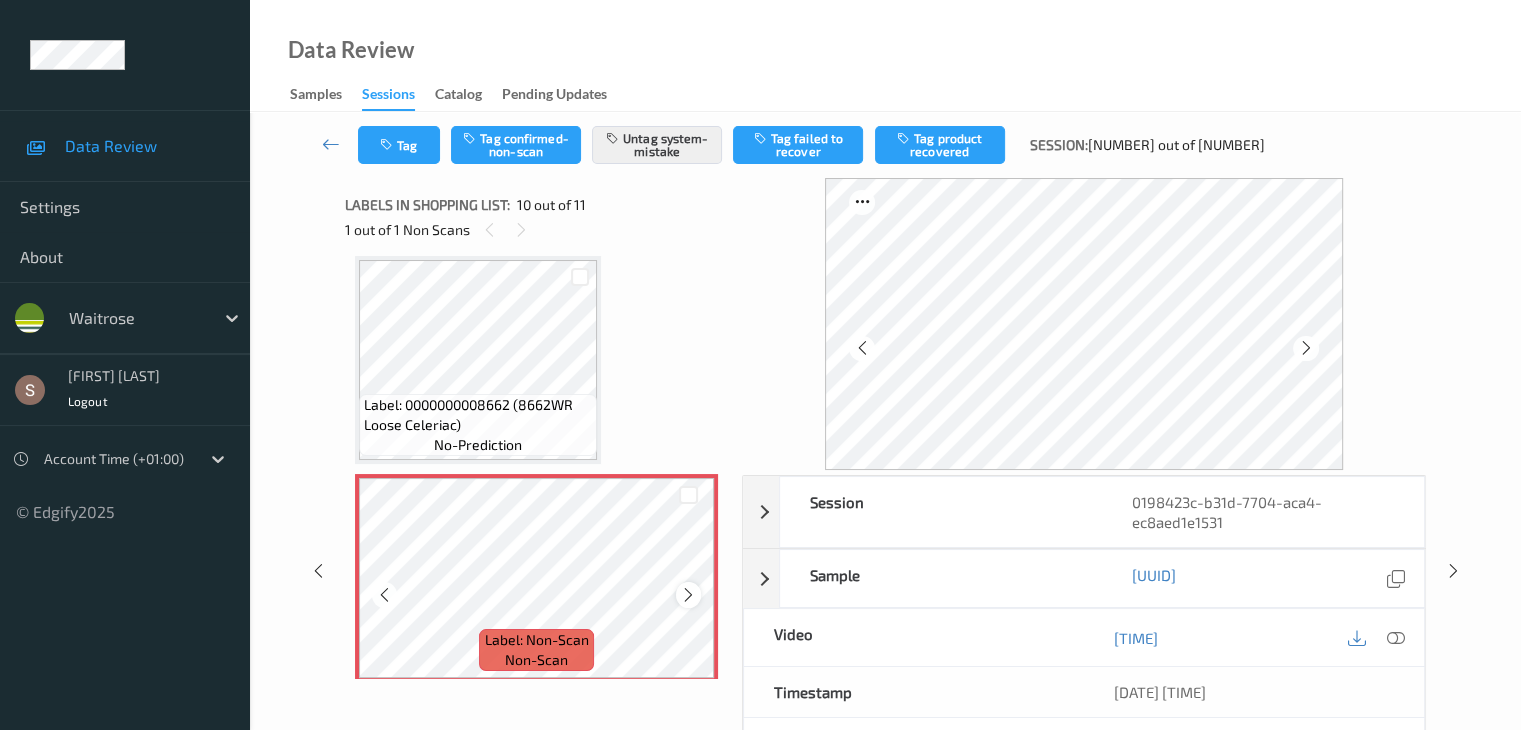 click at bounding box center (688, 595) 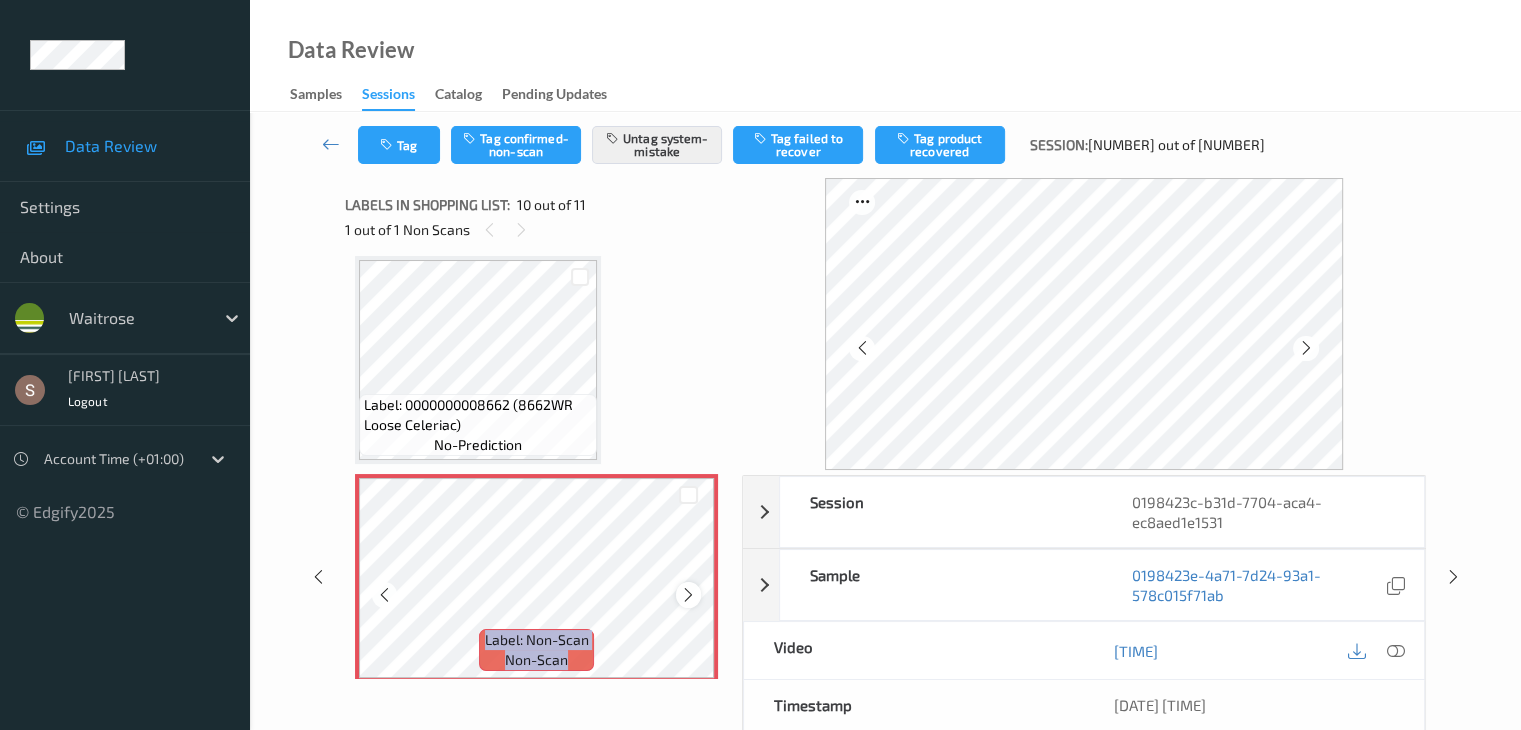 click at bounding box center [688, 595] 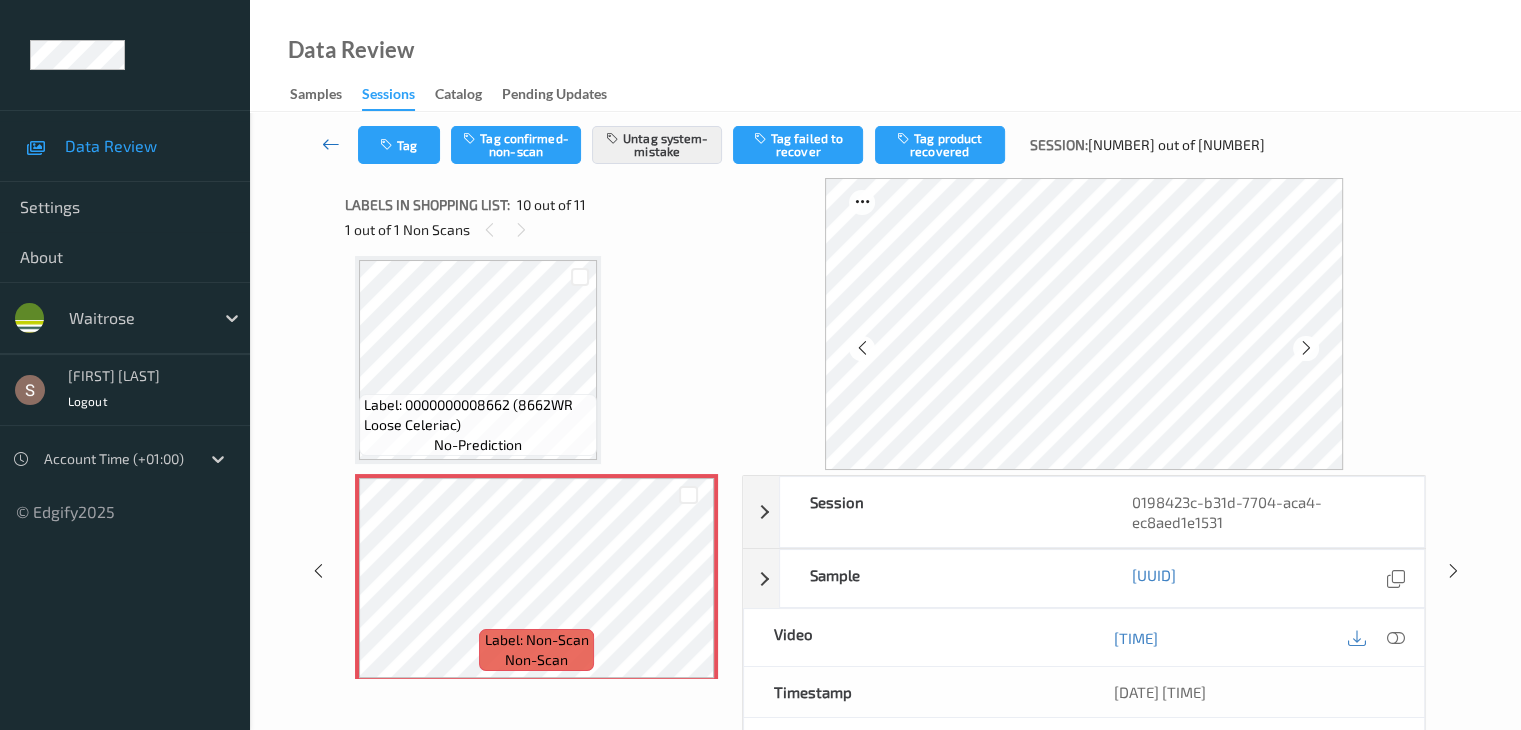 click at bounding box center [331, 144] 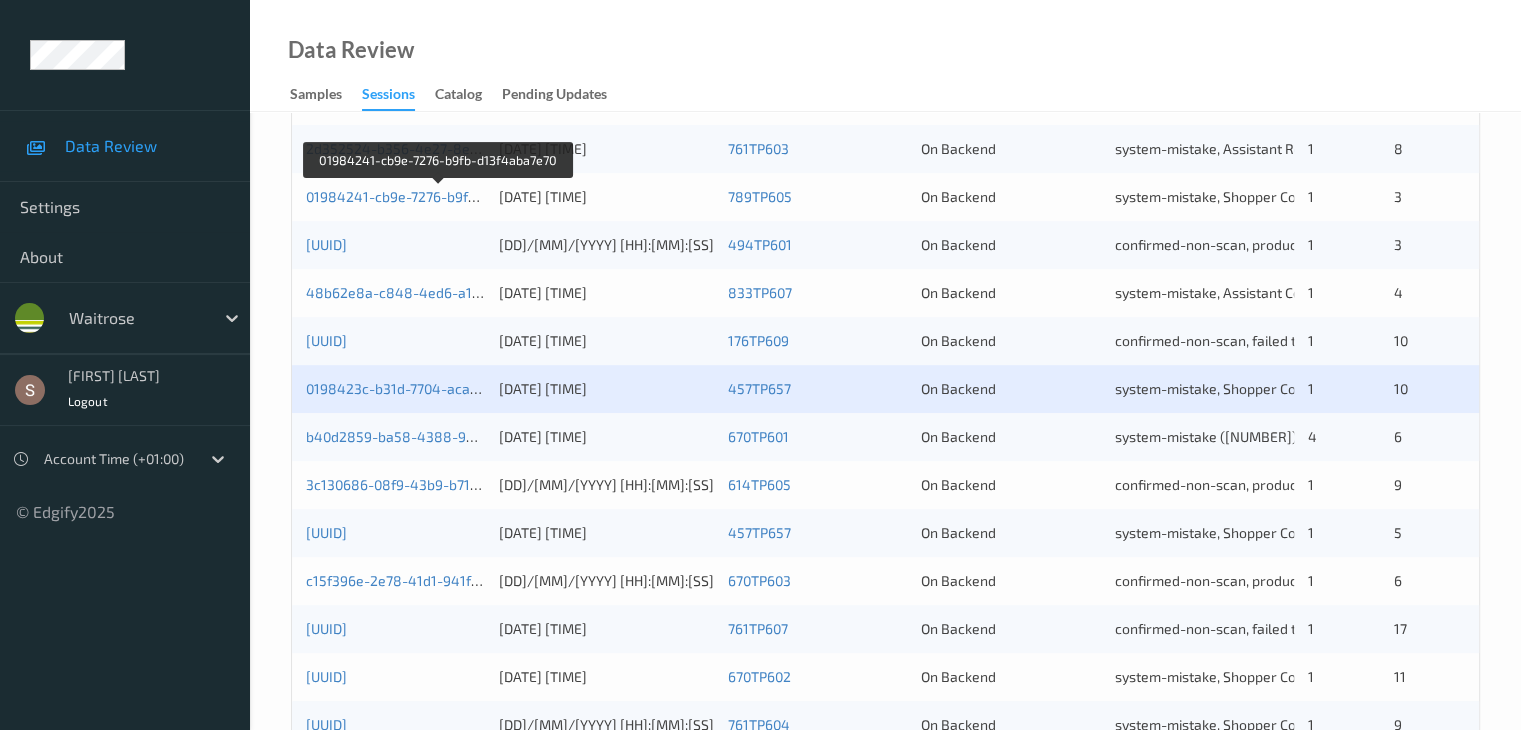 scroll, scrollTop: 700, scrollLeft: 0, axis: vertical 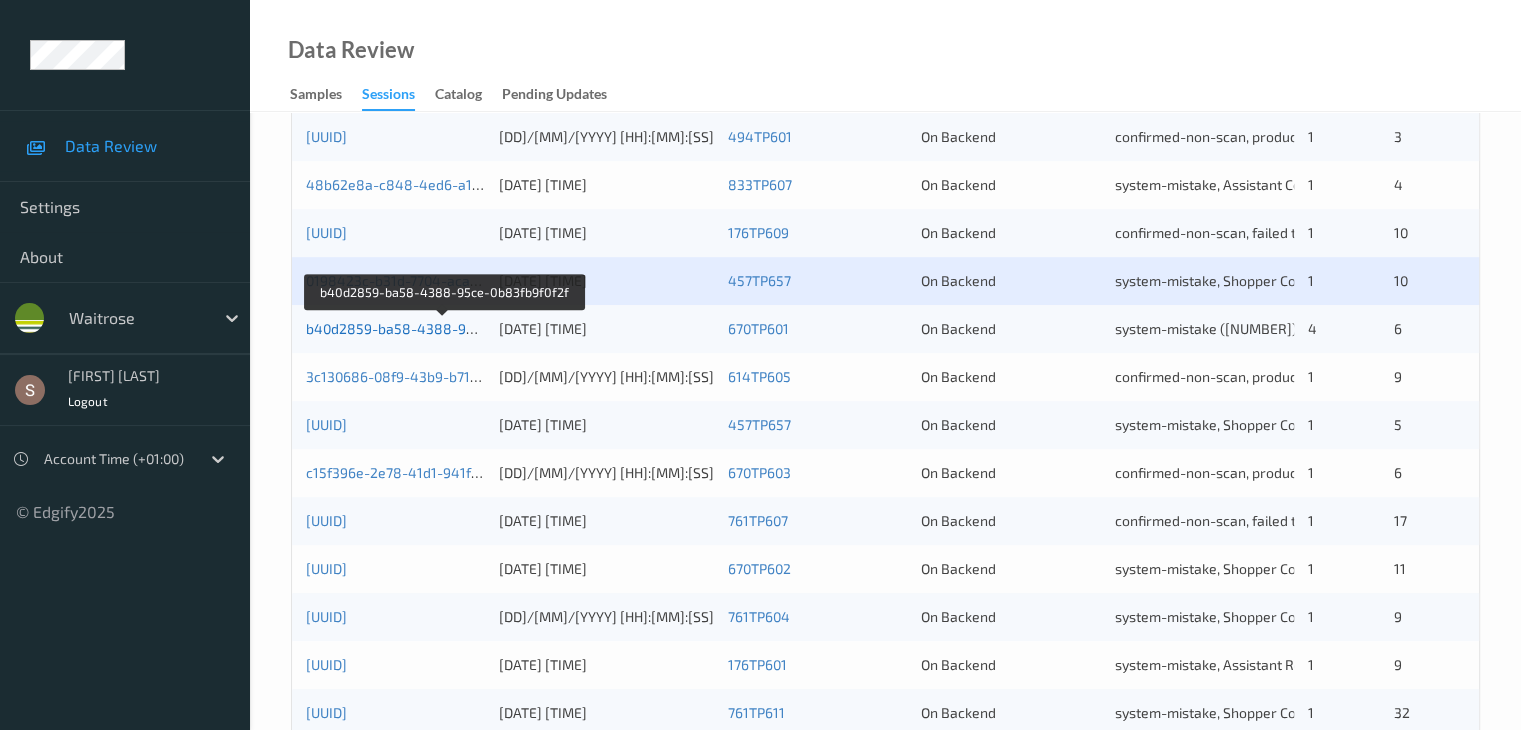 click on "b40d2859-ba58-4388-95ce-0b83fb9f0f2f" at bounding box center (443, 328) 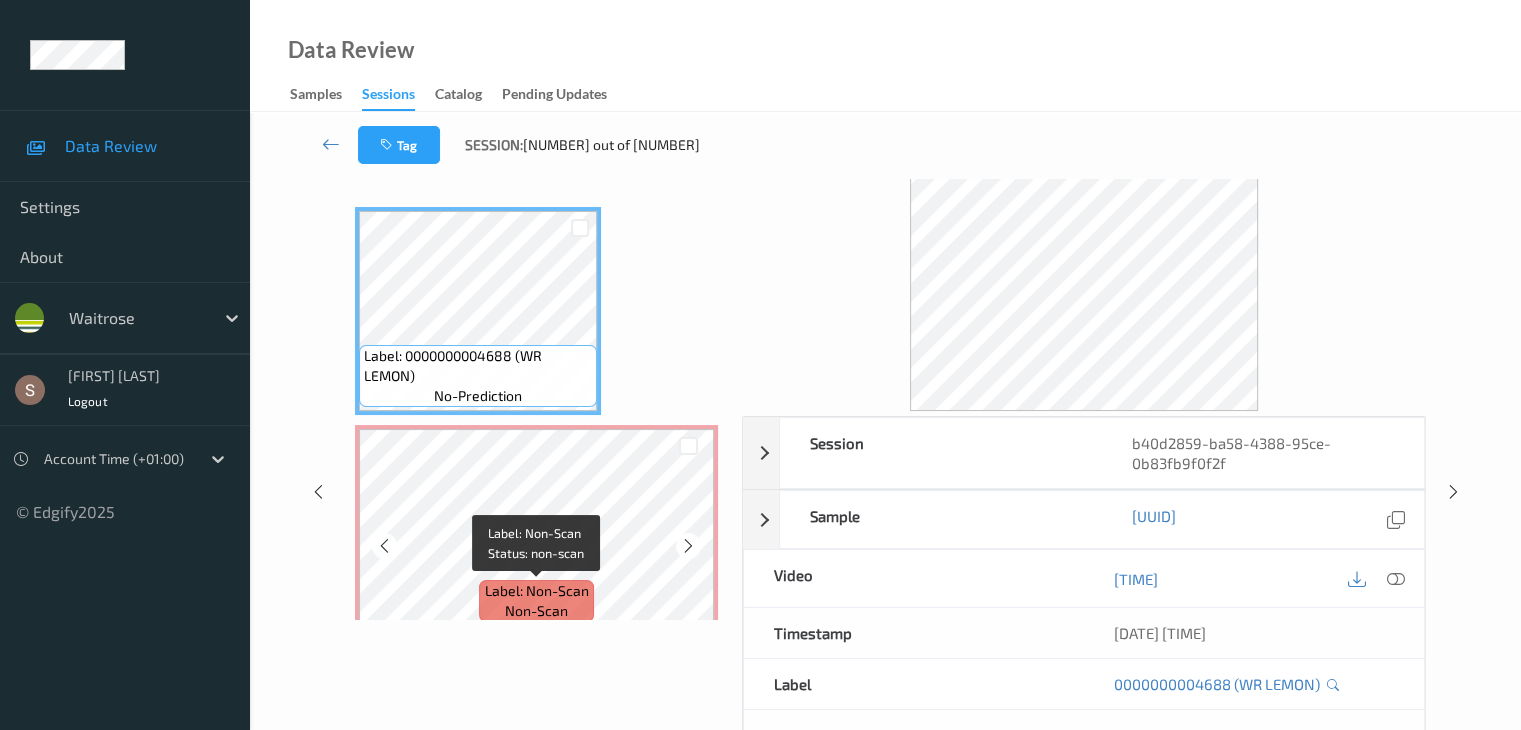 scroll, scrollTop: 44, scrollLeft: 0, axis: vertical 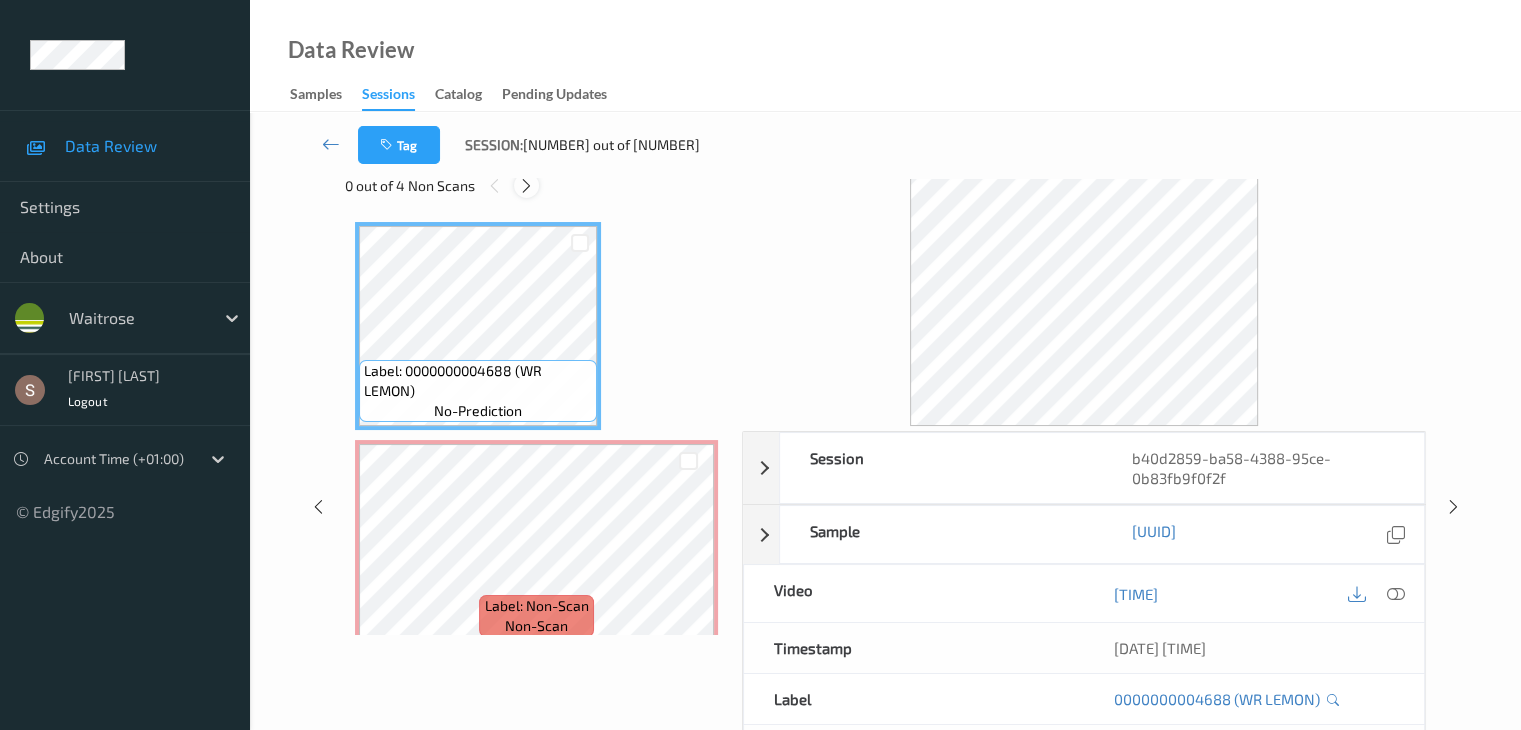 click at bounding box center [526, 186] 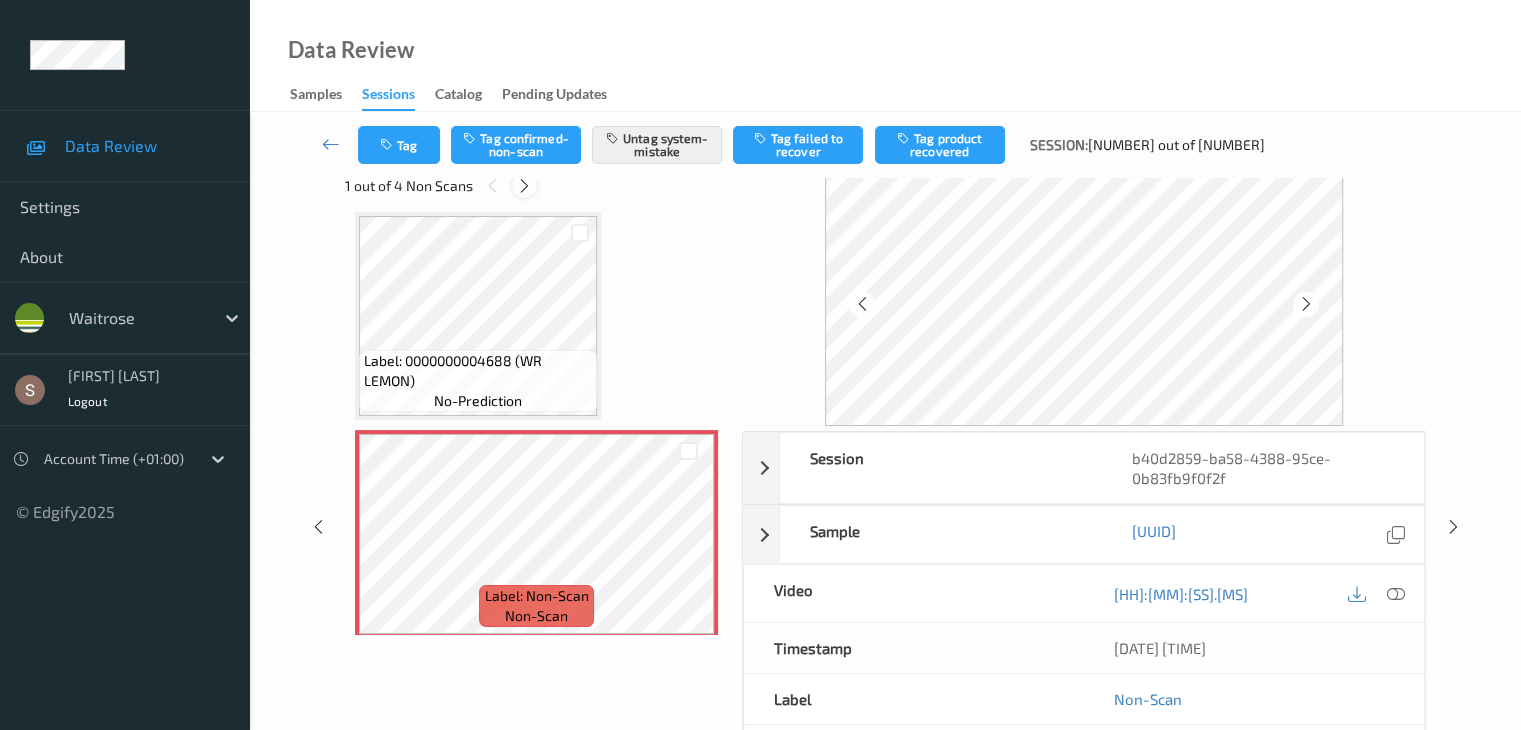 click at bounding box center [524, 185] 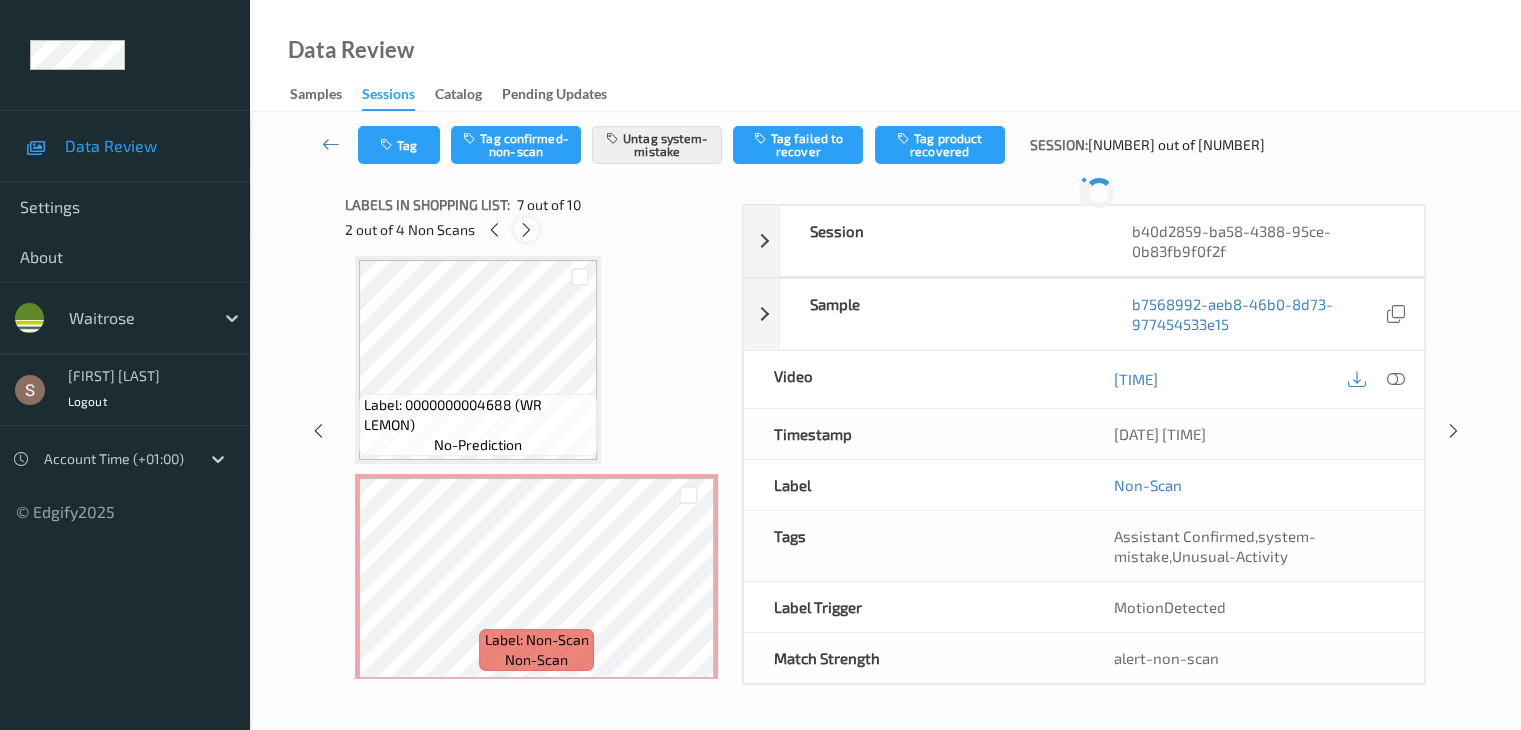 scroll, scrollTop: 1100, scrollLeft: 0, axis: vertical 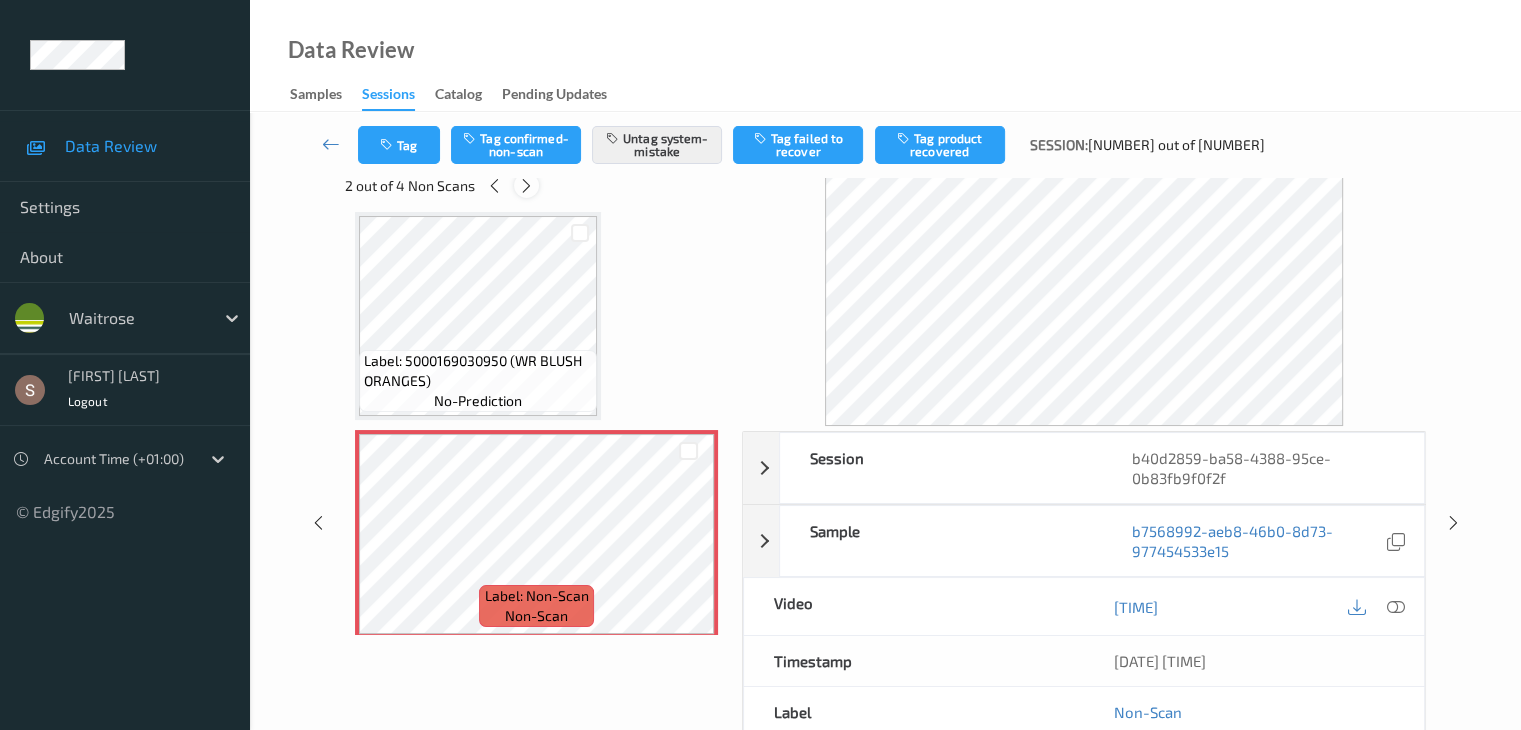 click at bounding box center [526, 185] 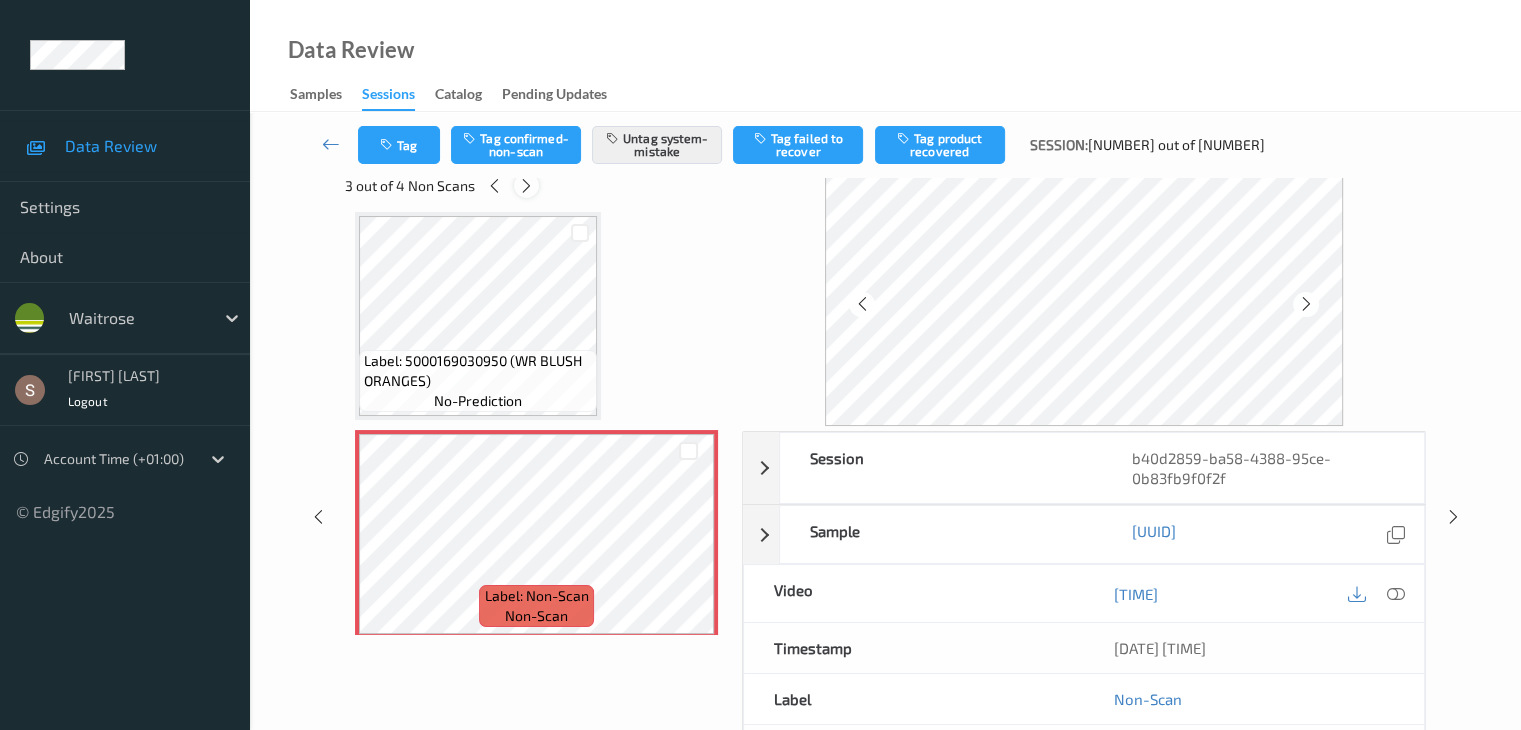 click at bounding box center (526, 185) 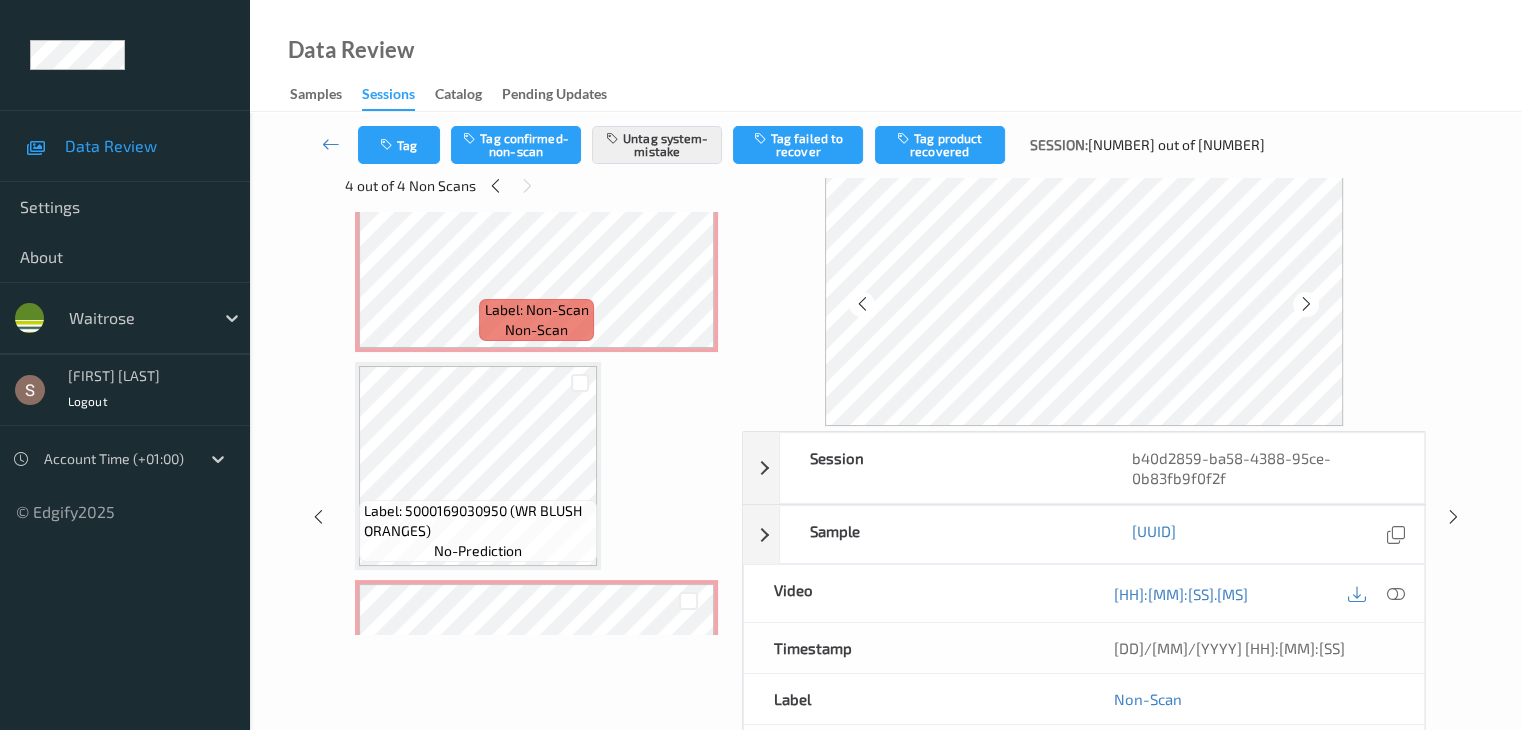 scroll, scrollTop: 1367, scrollLeft: 0, axis: vertical 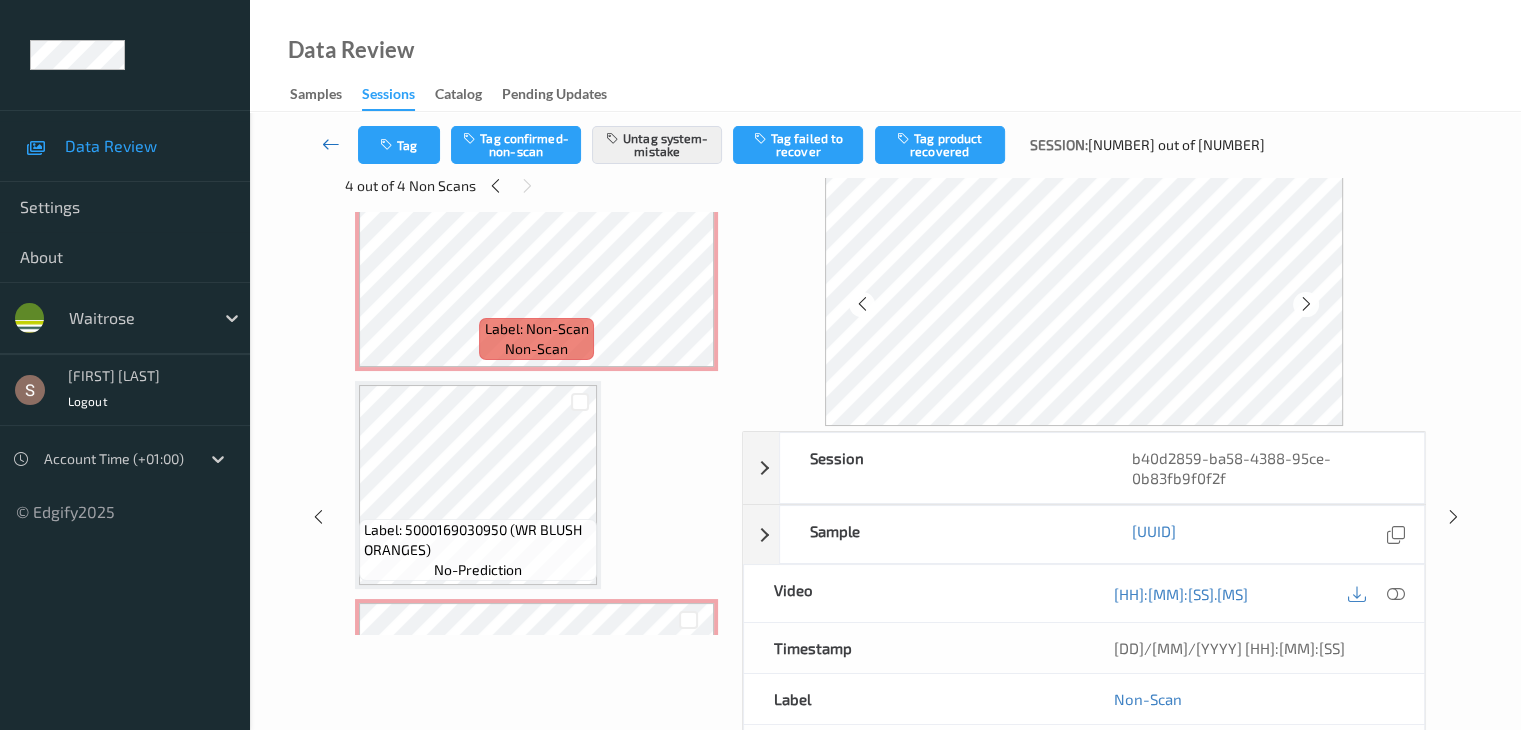click at bounding box center (331, 144) 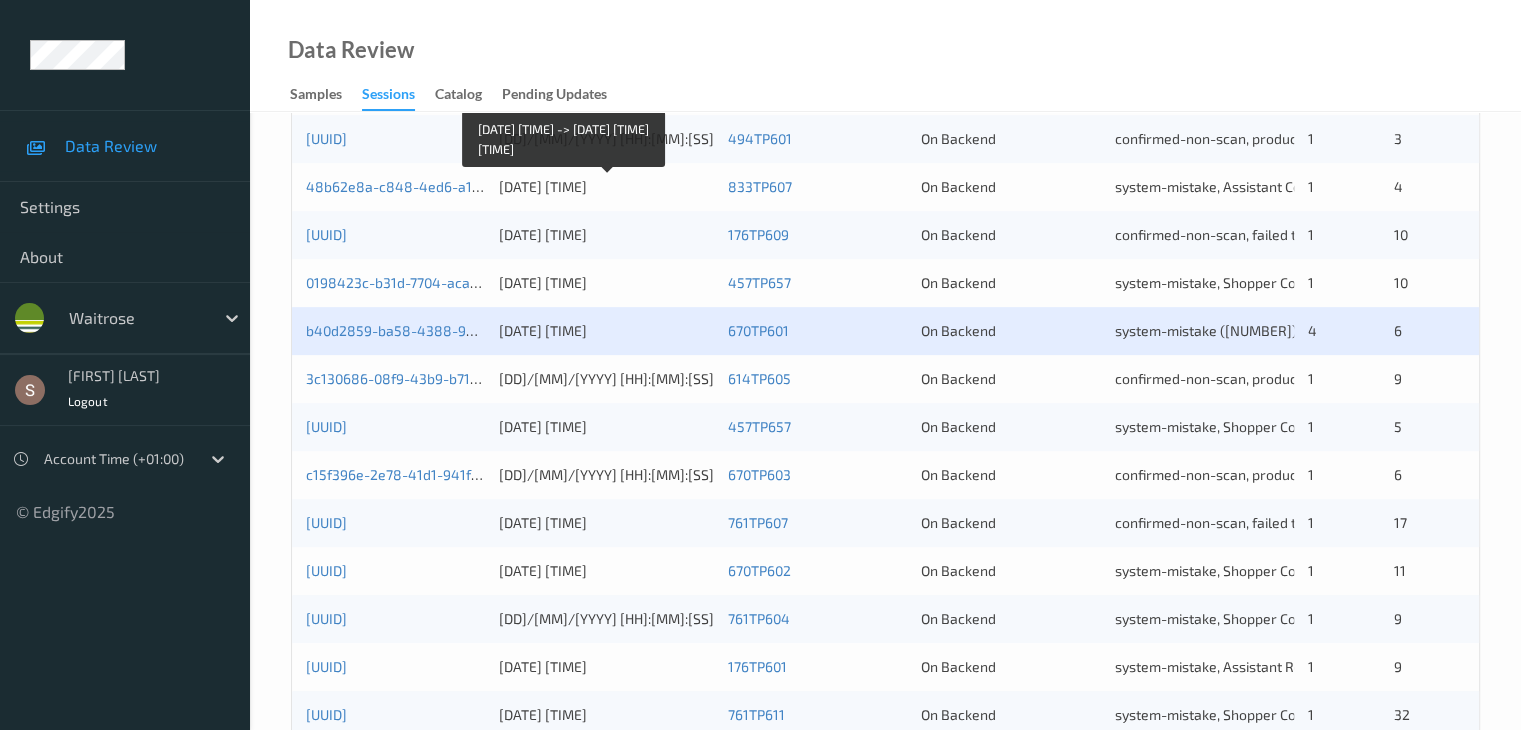 scroll, scrollTop: 700, scrollLeft: 0, axis: vertical 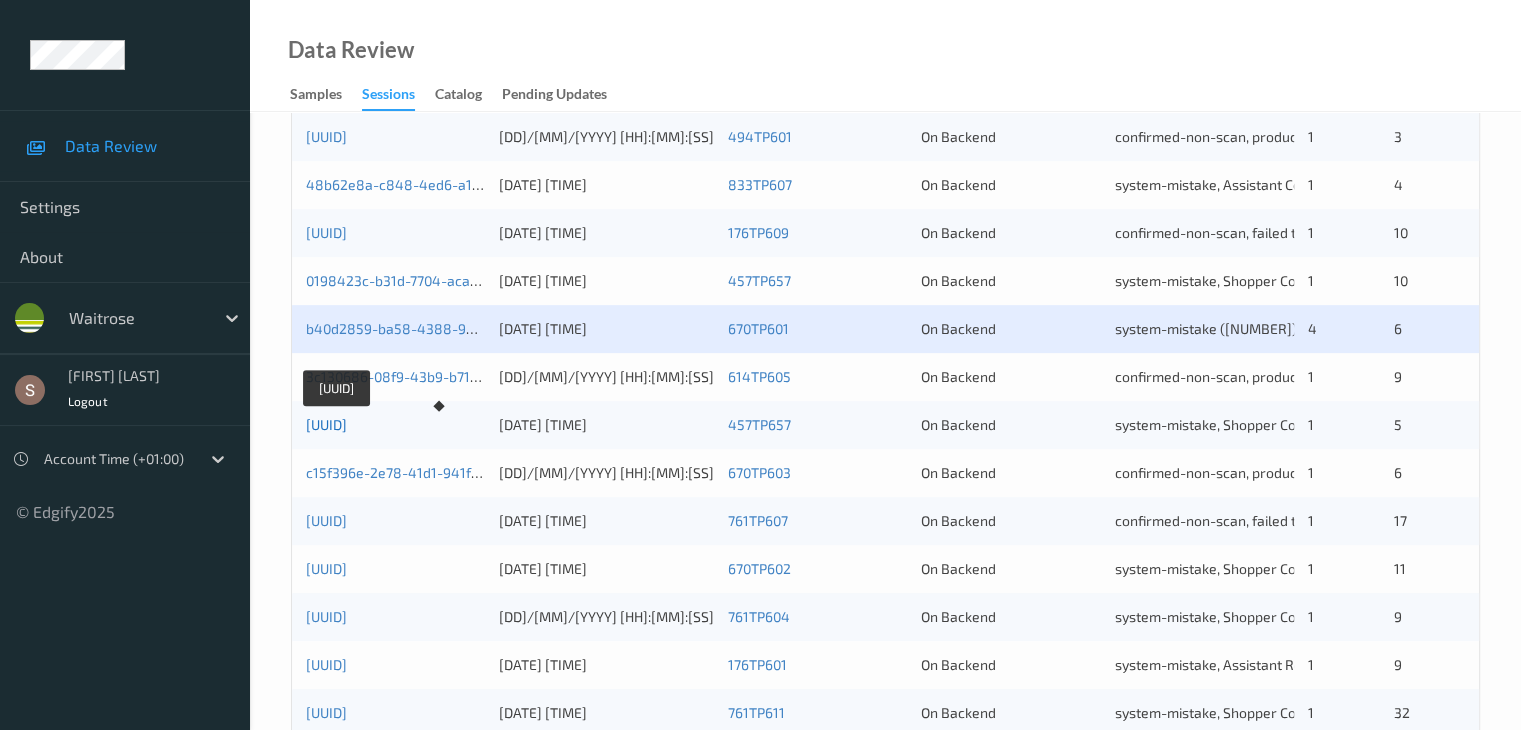 click on "[UUID]" at bounding box center (326, 424) 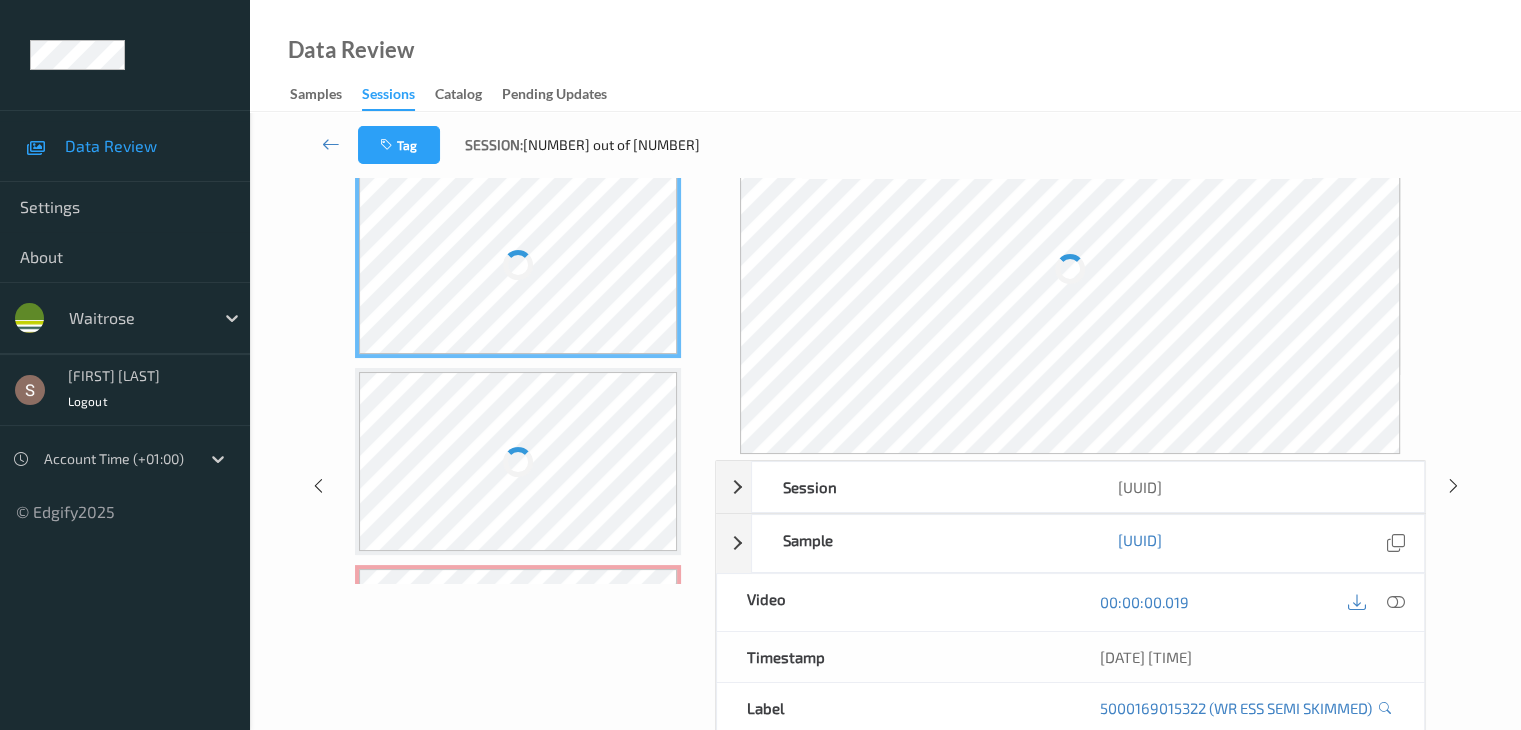 scroll, scrollTop: 0, scrollLeft: 0, axis: both 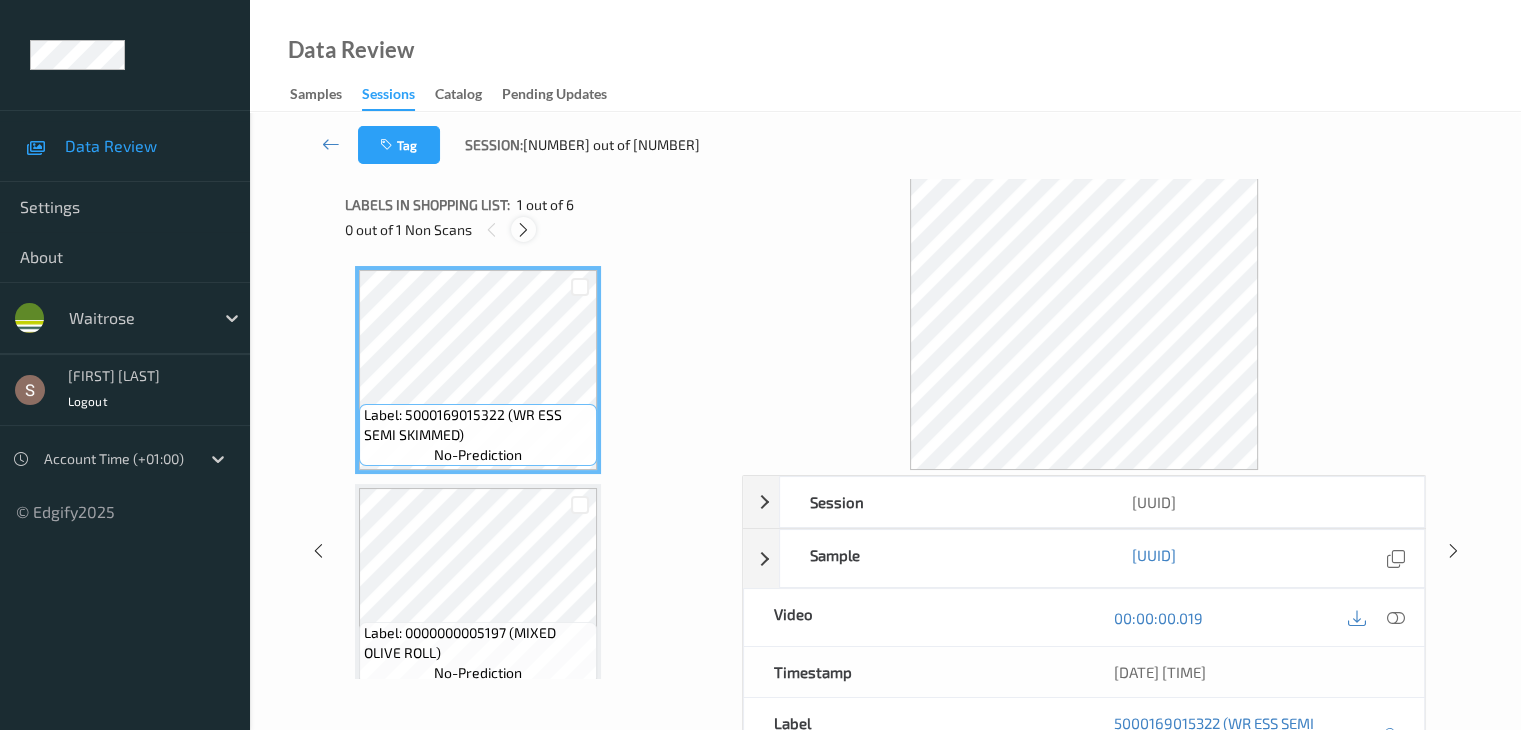 click at bounding box center [523, 230] 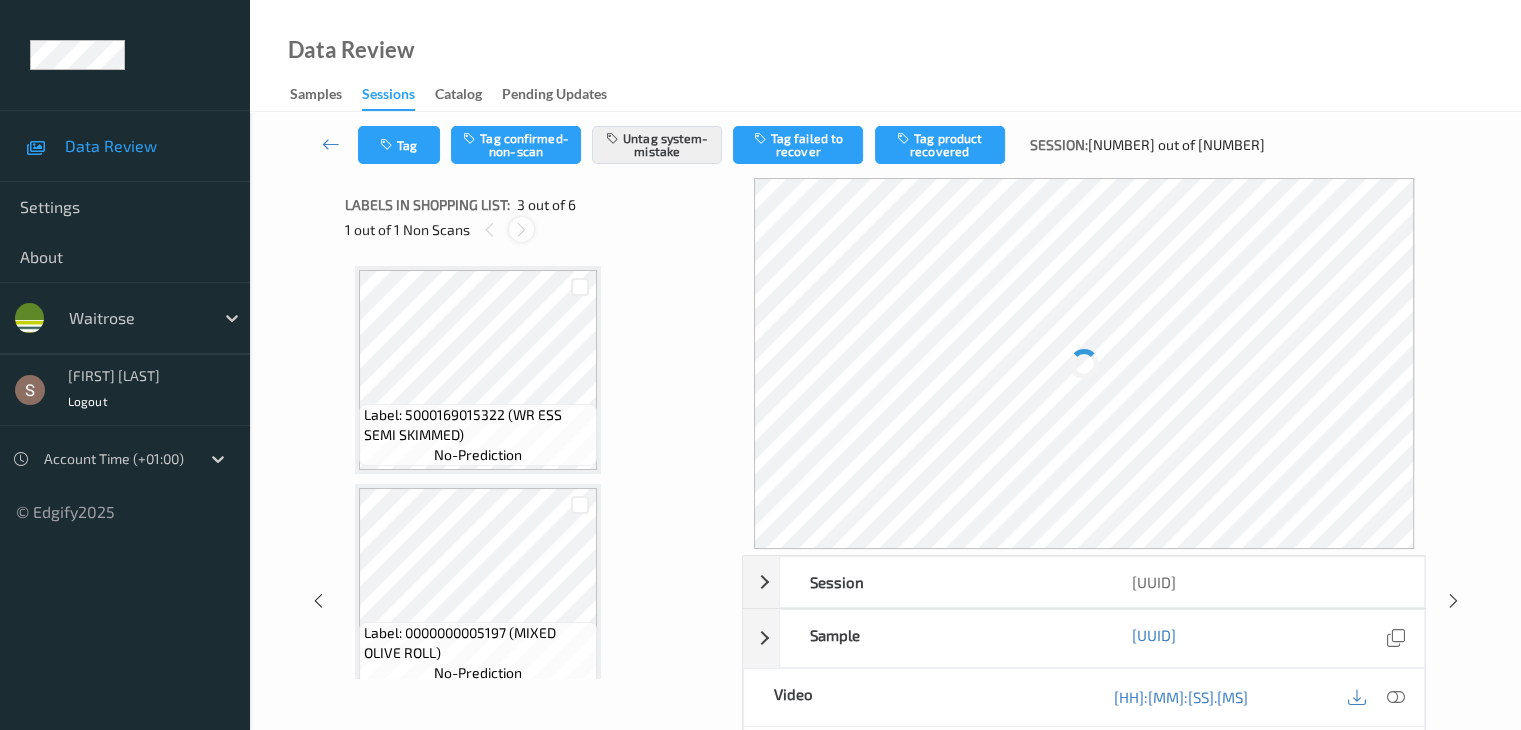 scroll, scrollTop: 228, scrollLeft: 0, axis: vertical 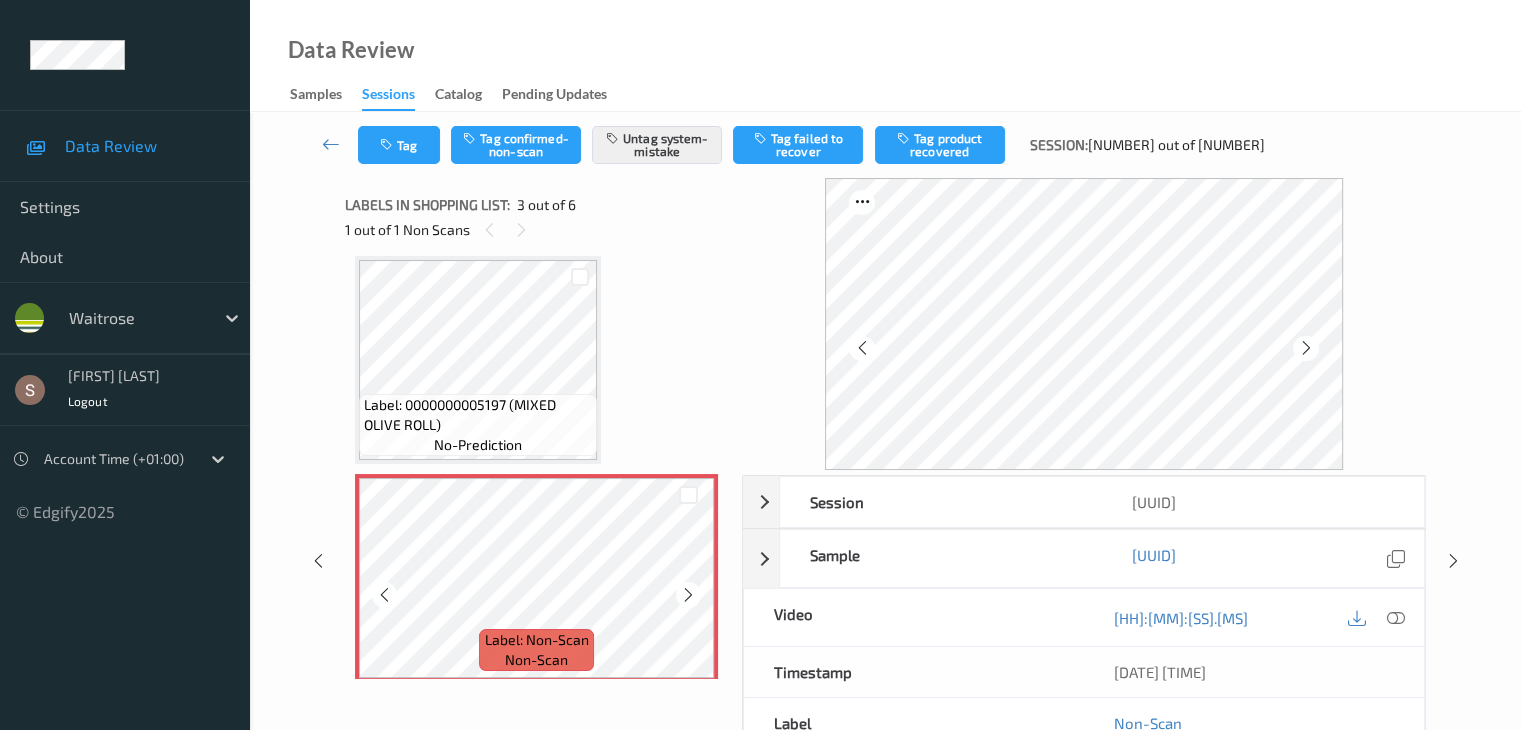 click at bounding box center [688, 594] 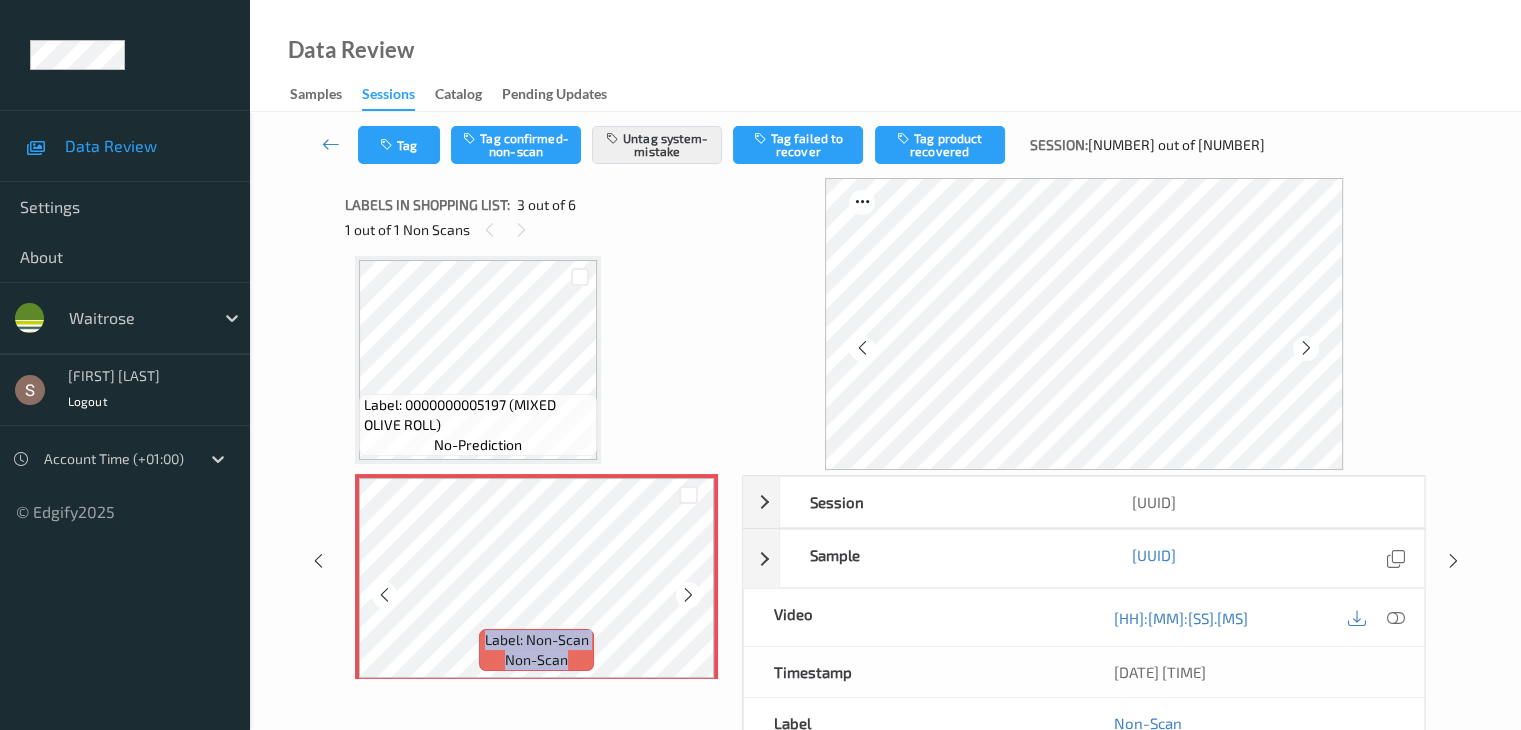 click at bounding box center (688, 594) 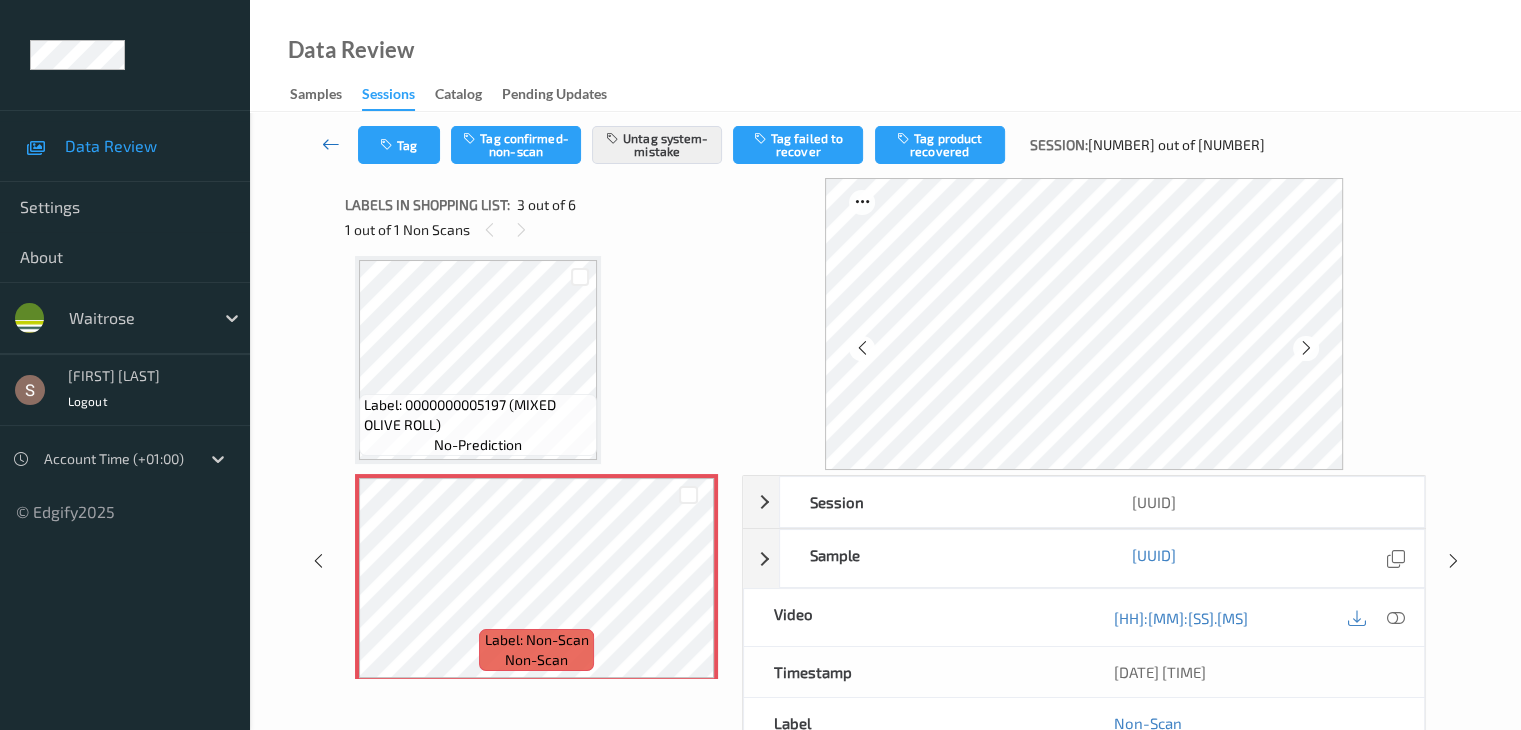 click at bounding box center (331, 145) 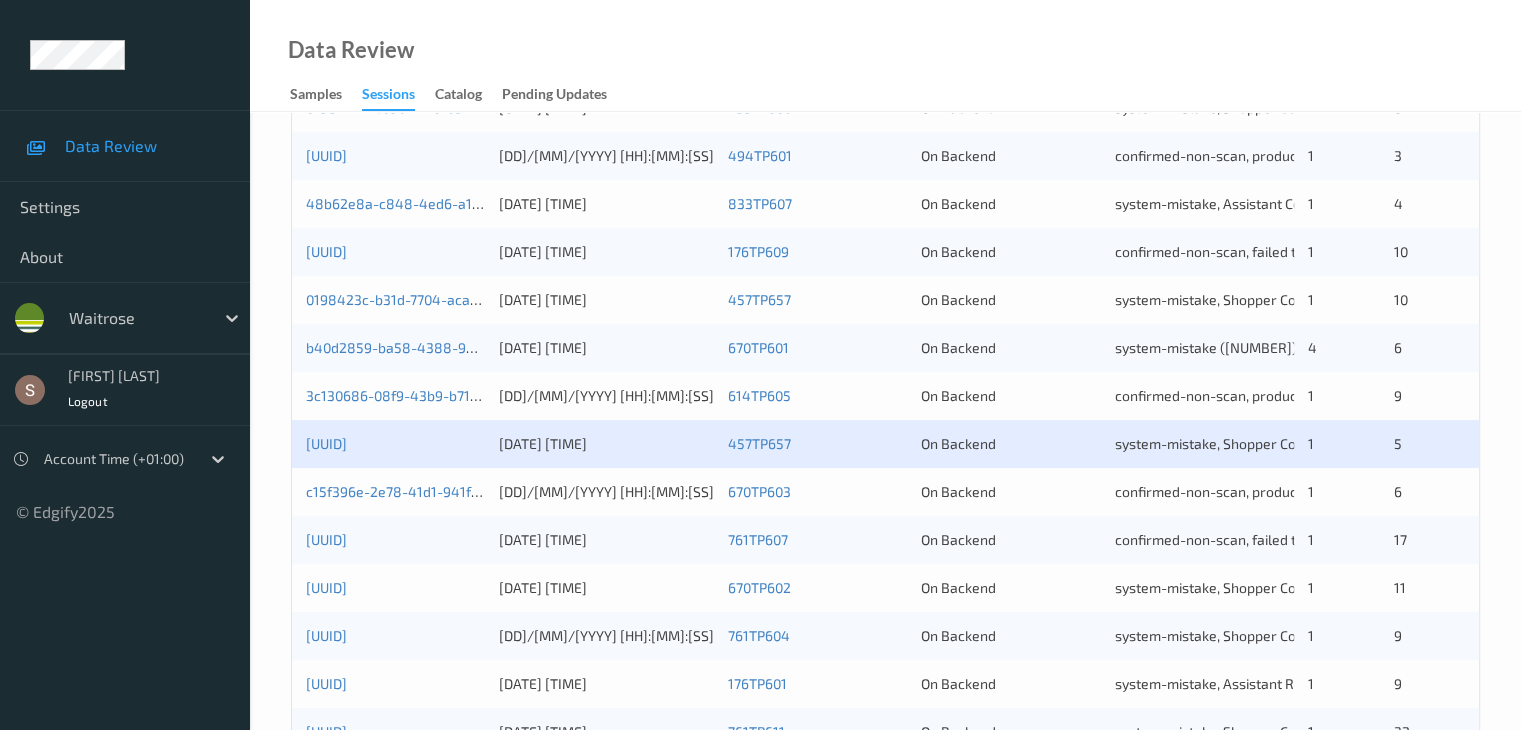 scroll, scrollTop: 800, scrollLeft: 0, axis: vertical 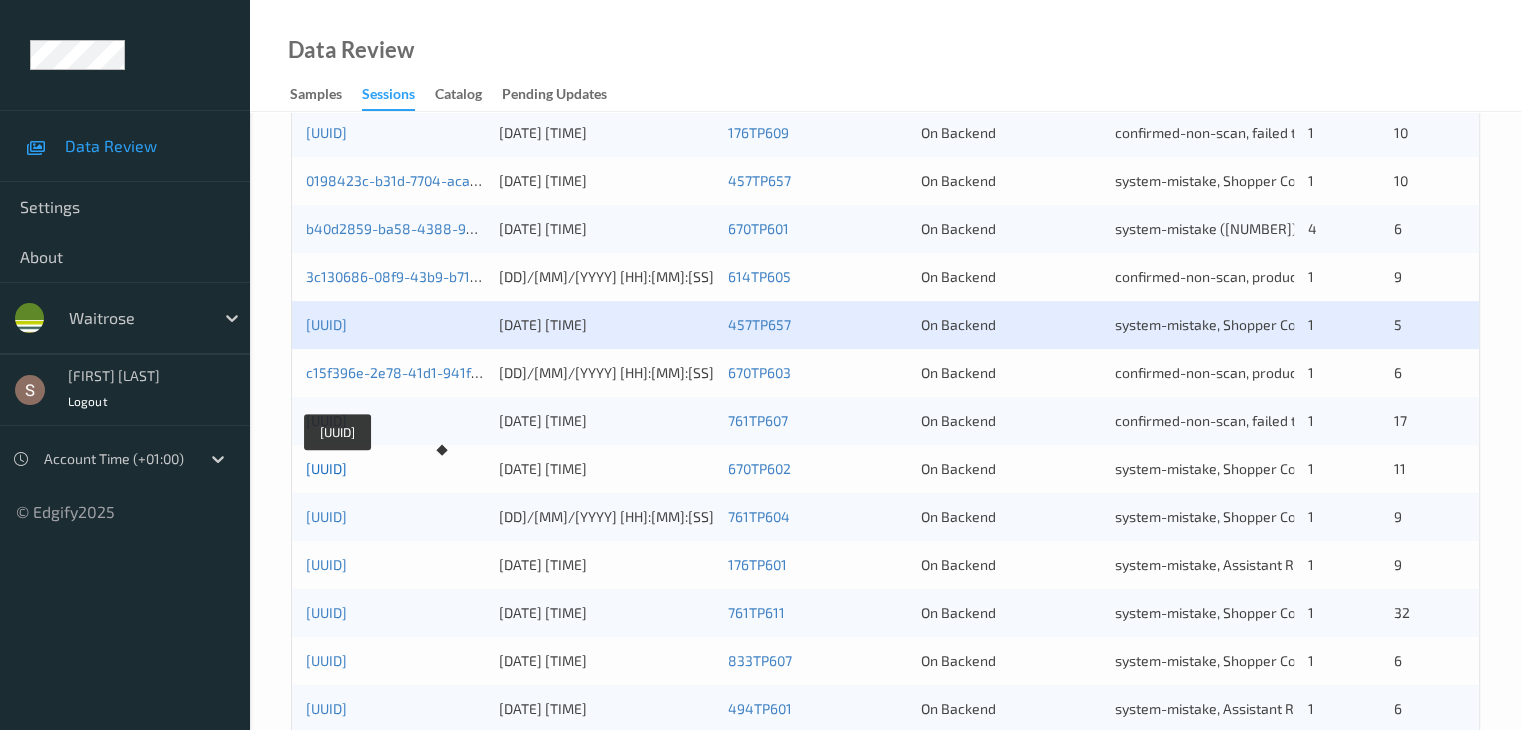 click on "[UUID]" at bounding box center [326, 468] 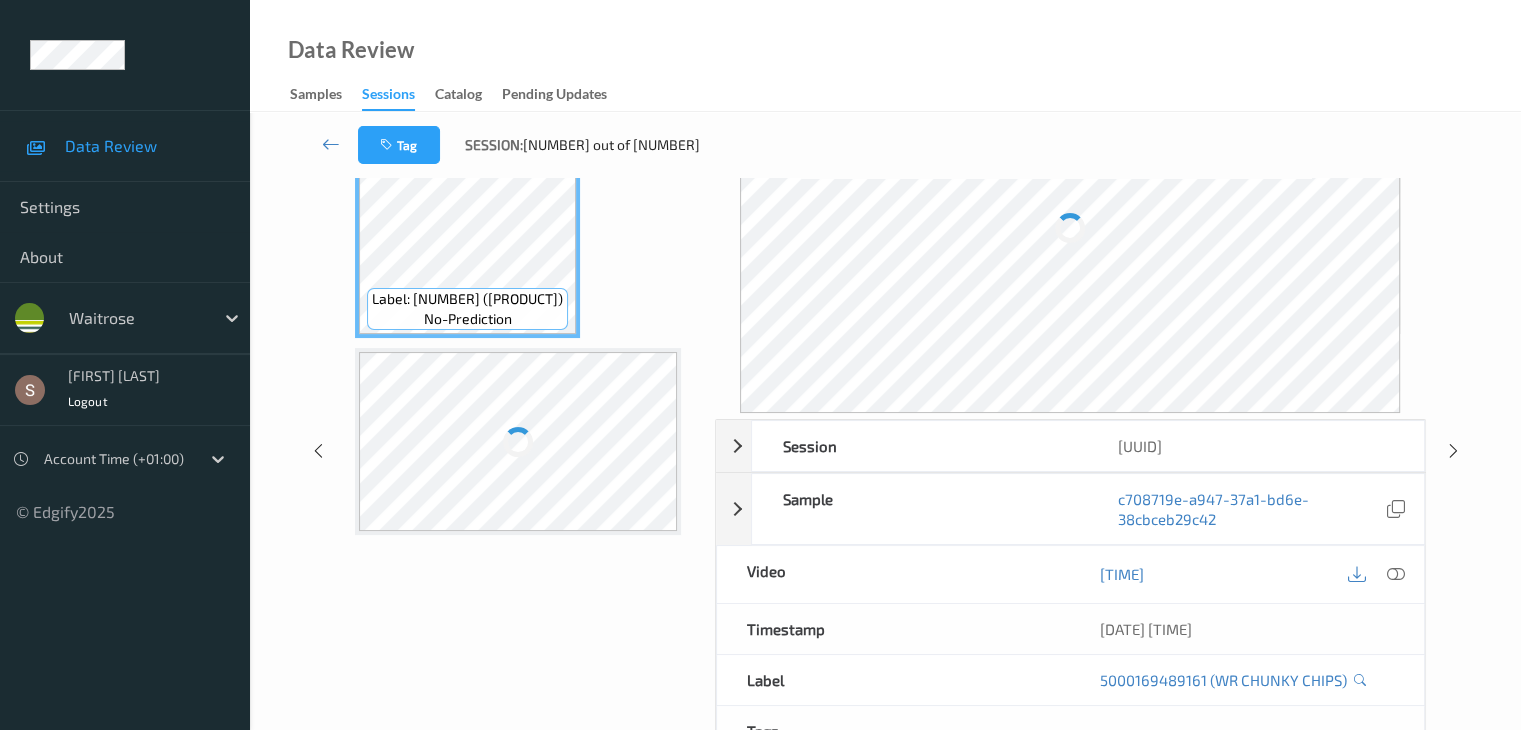 scroll, scrollTop: 0, scrollLeft: 0, axis: both 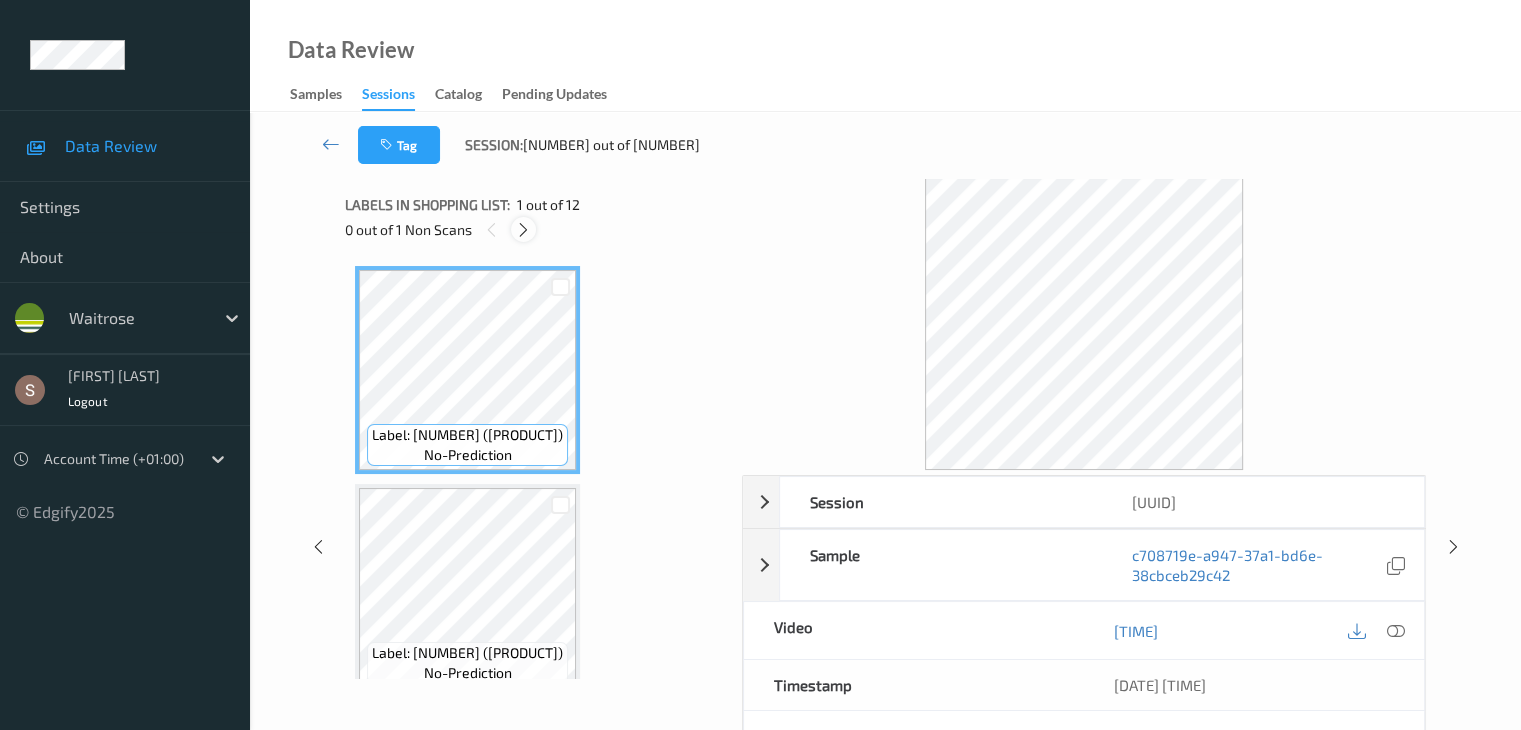 click at bounding box center [523, 230] 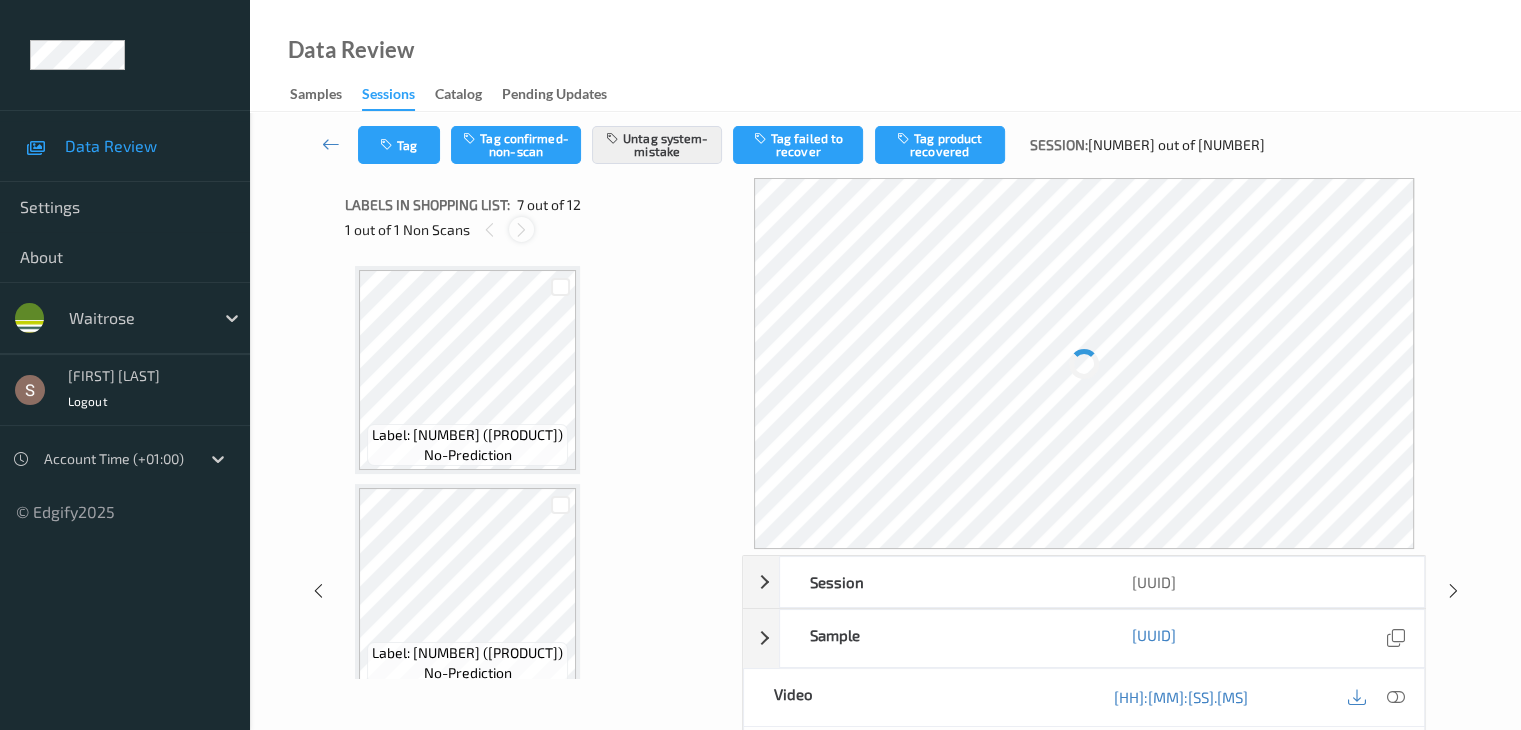 scroll, scrollTop: 1100, scrollLeft: 0, axis: vertical 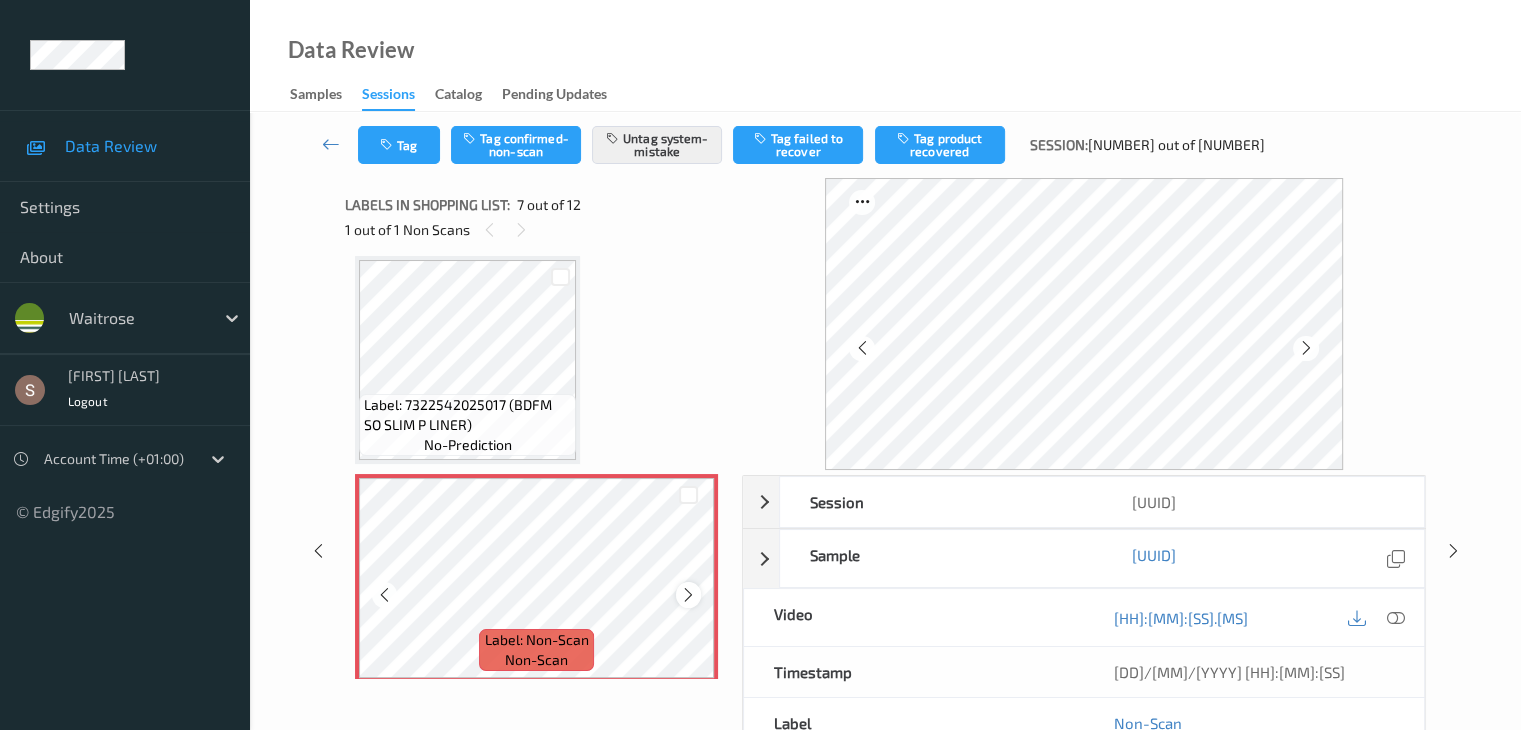 click at bounding box center [688, 595] 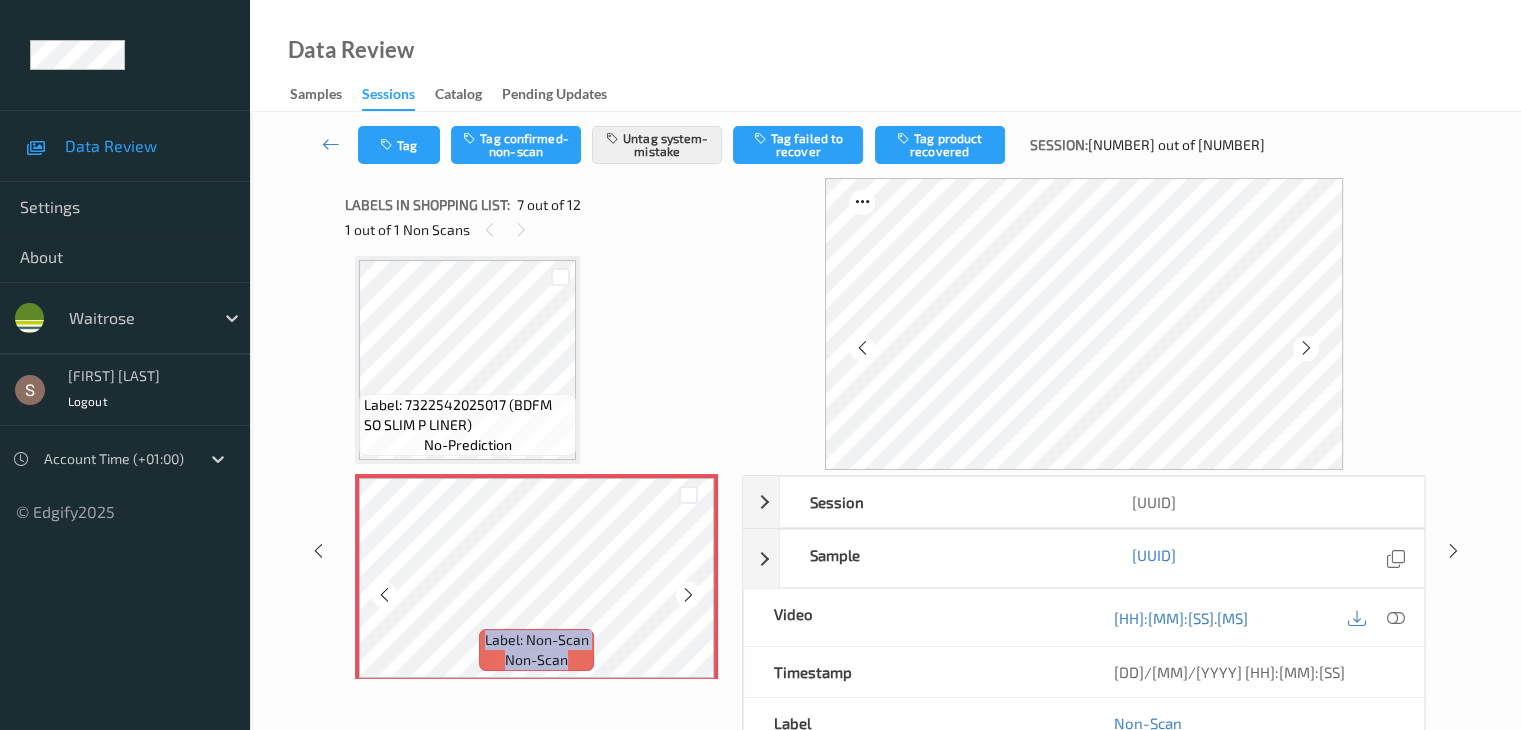 click at bounding box center (688, 595) 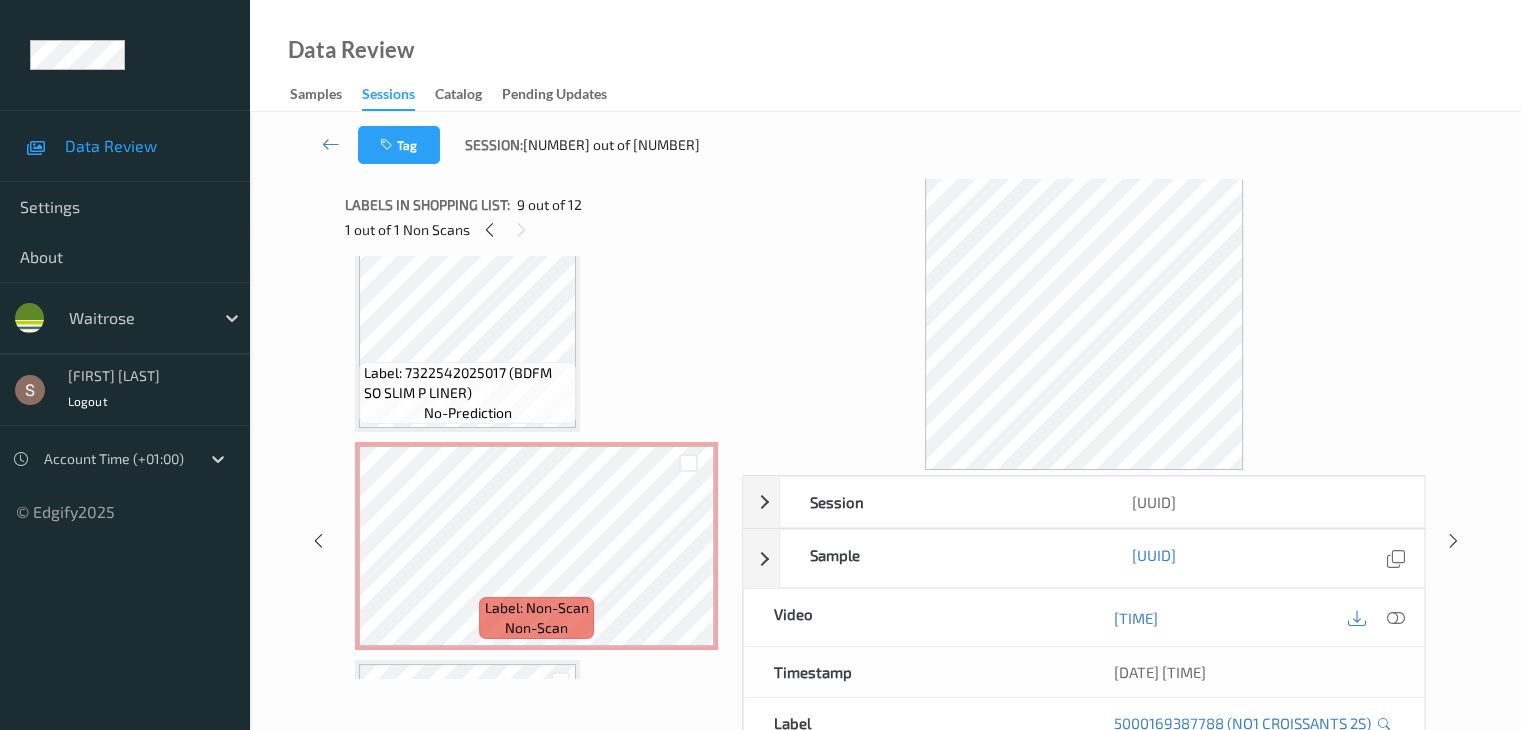 scroll, scrollTop: 1000, scrollLeft: 0, axis: vertical 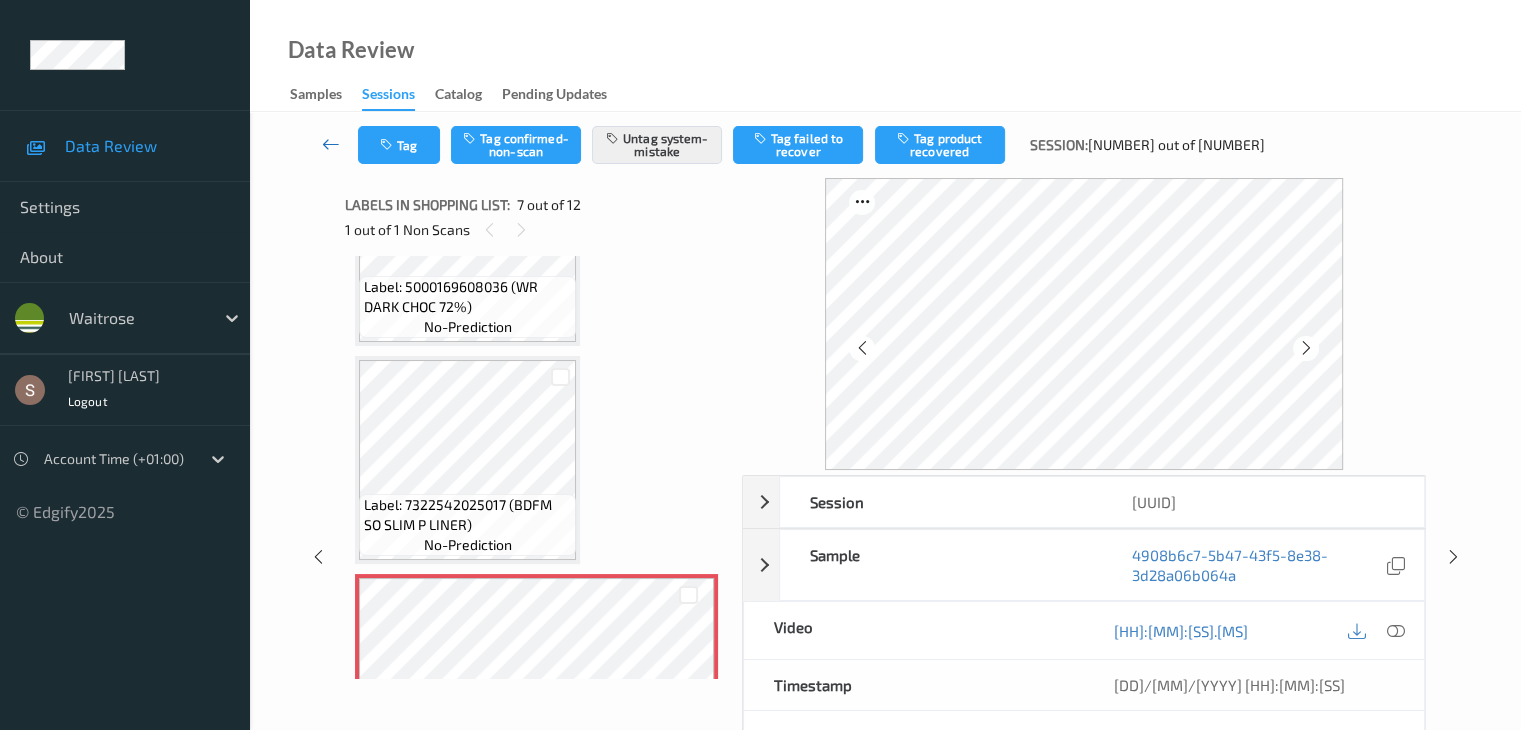 click at bounding box center [331, 144] 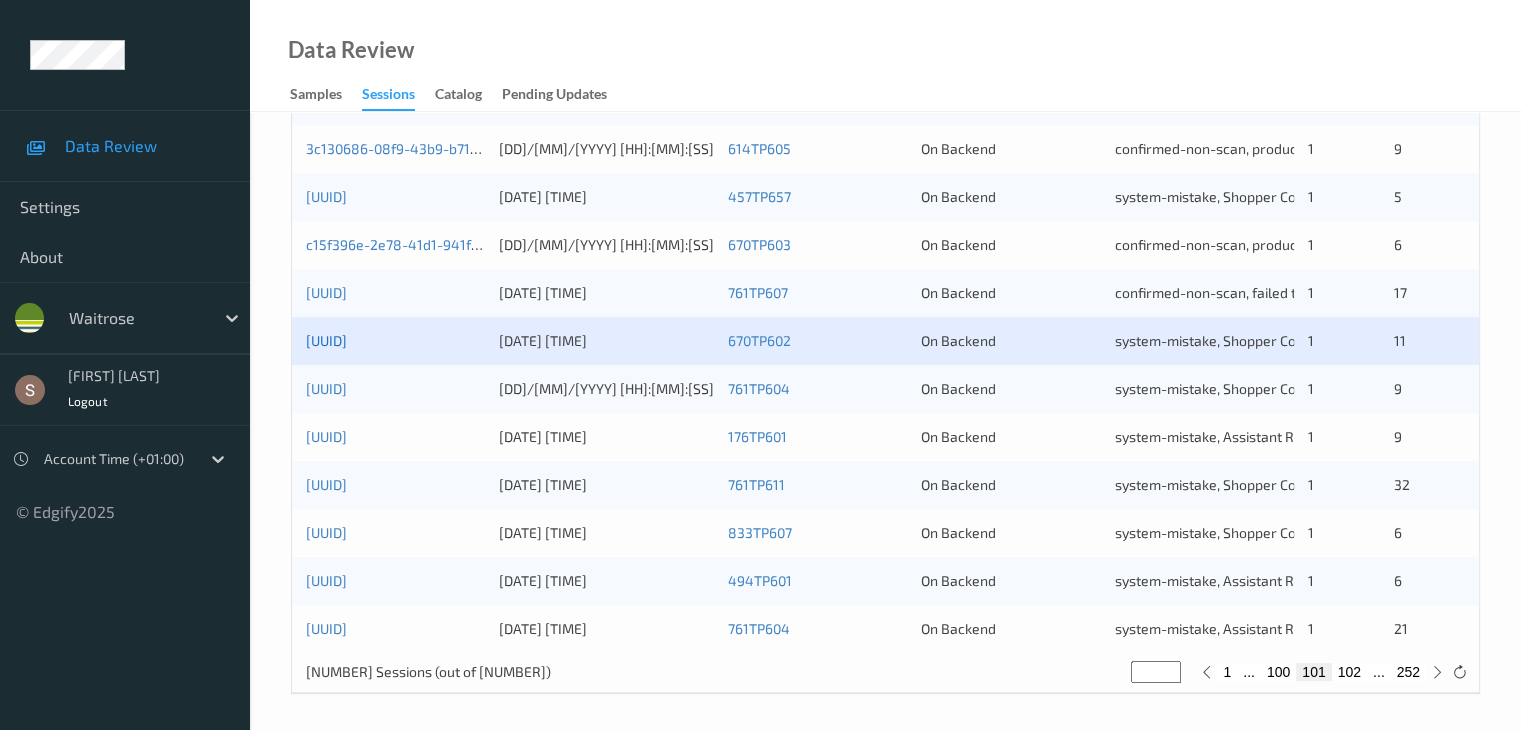 scroll, scrollTop: 932, scrollLeft: 0, axis: vertical 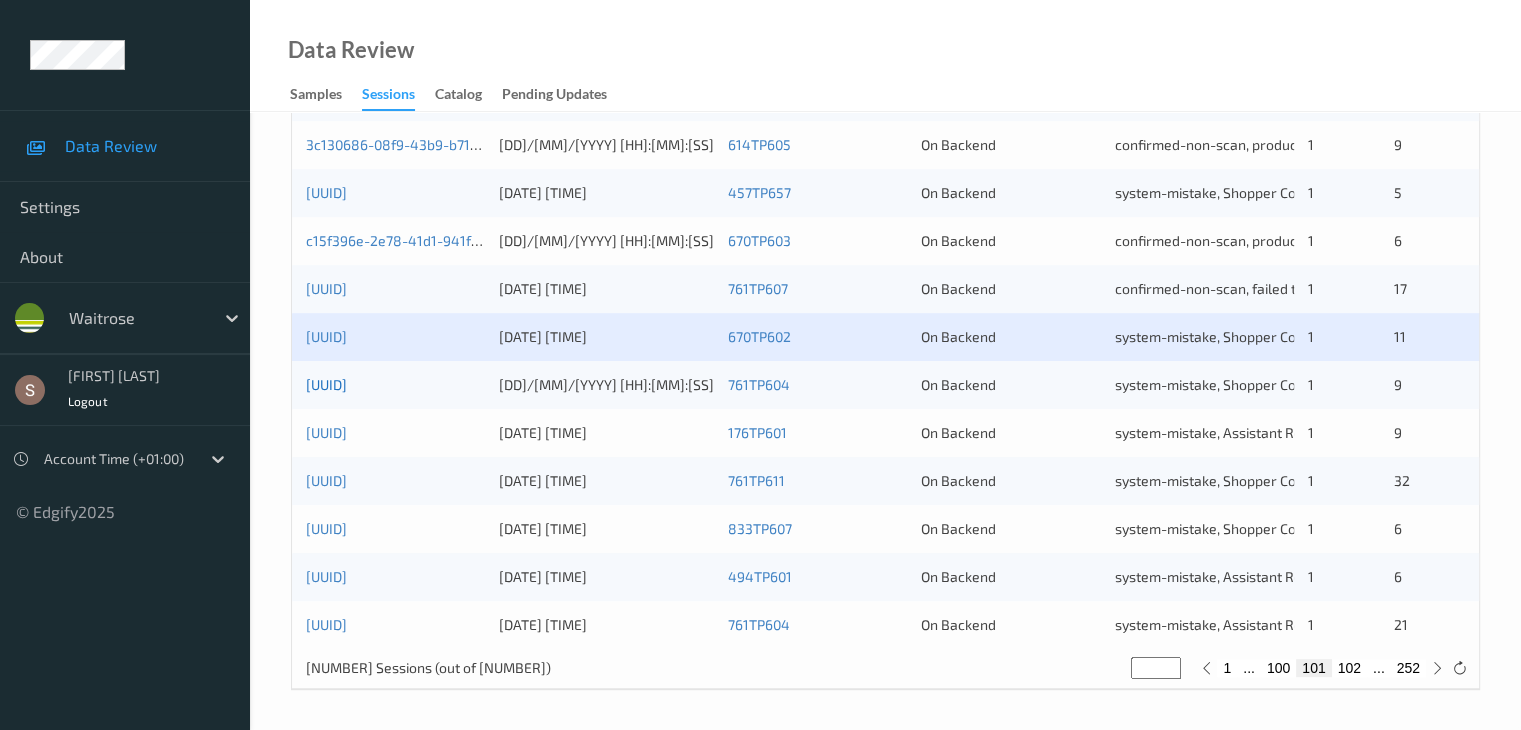 click on "[UUID]" at bounding box center (326, 384) 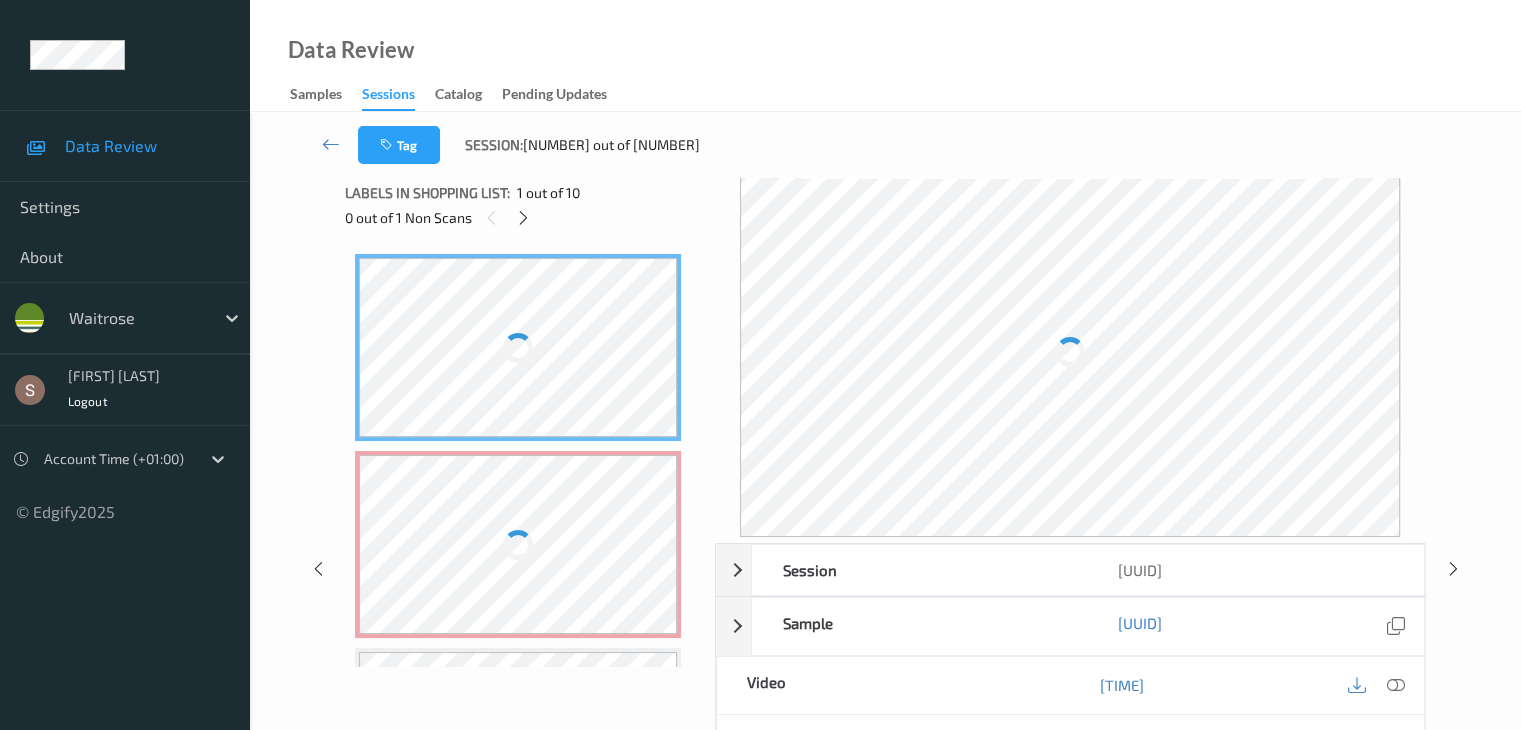 scroll, scrollTop: 0, scrollLeft: 0, axis: both 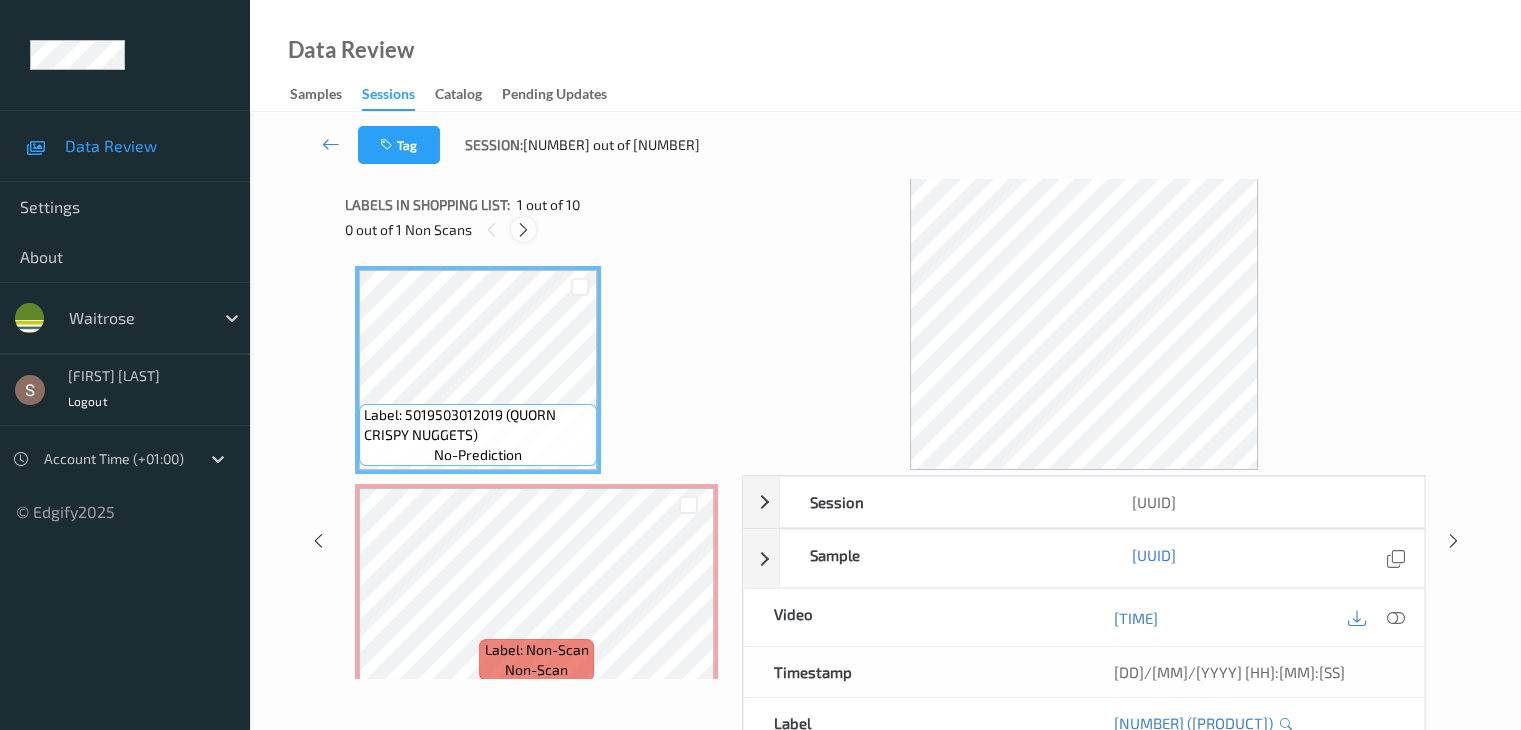 click at bounding box center (523, 230) 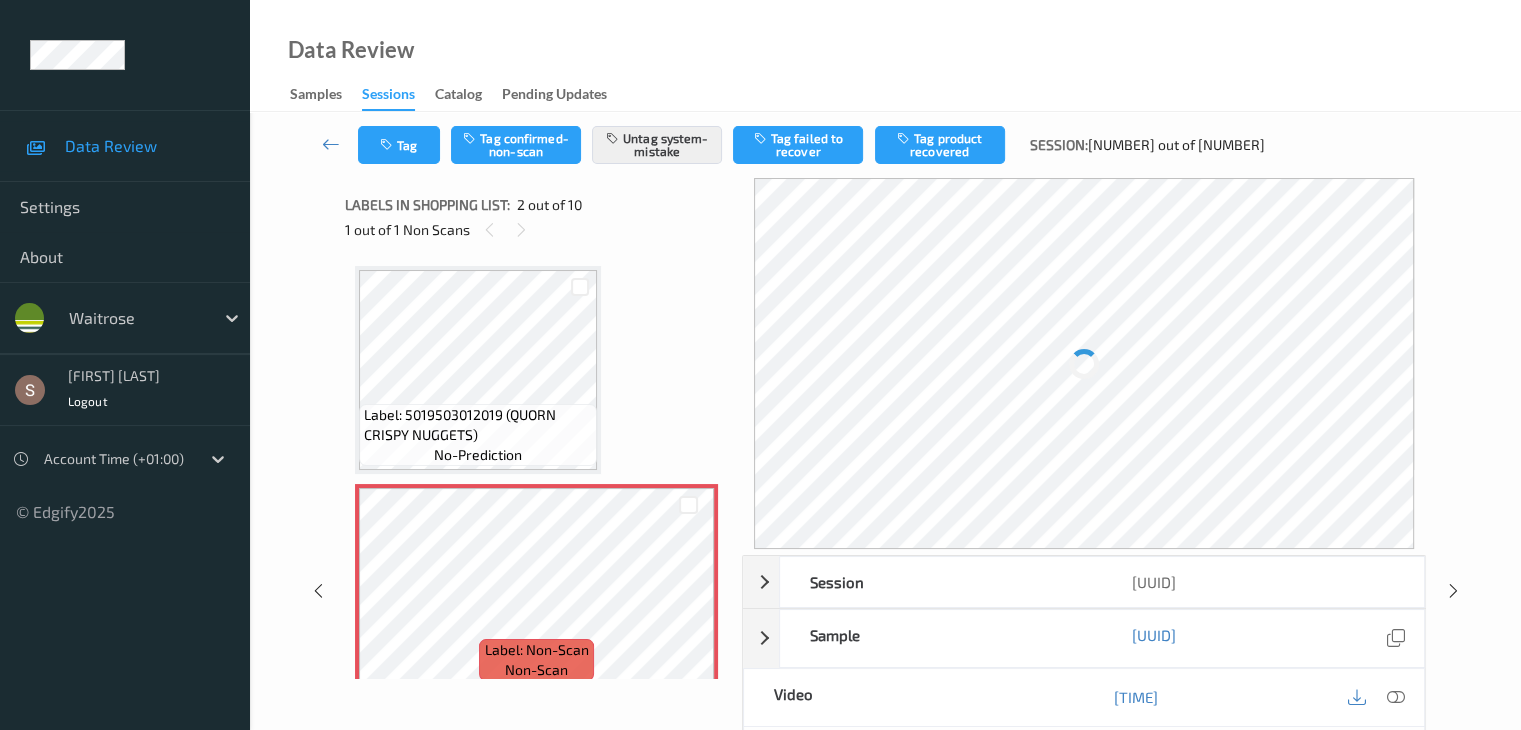 scroll, scrollTop: 10, scrollLeft: 0, axis: vertical 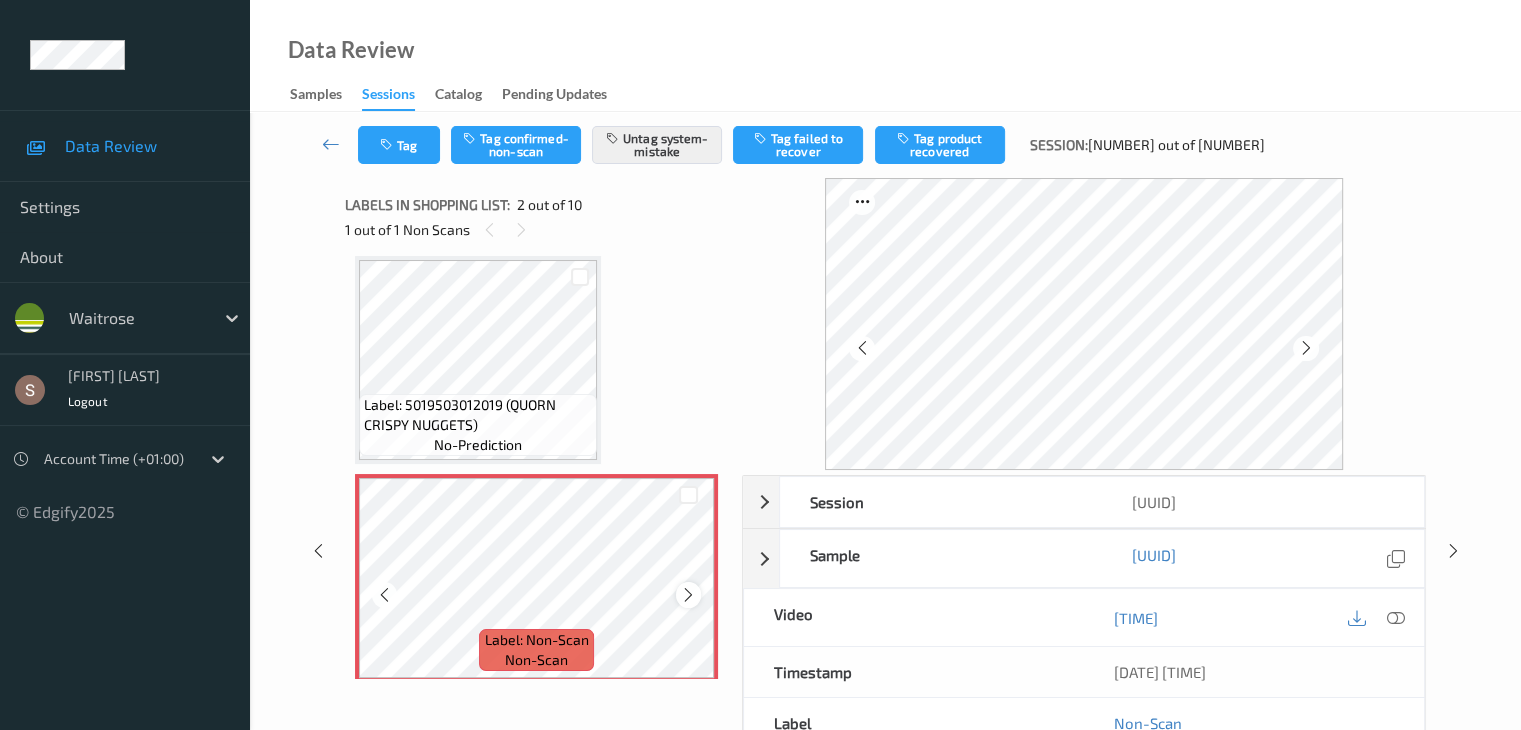 click at bounding box center (688, 595) 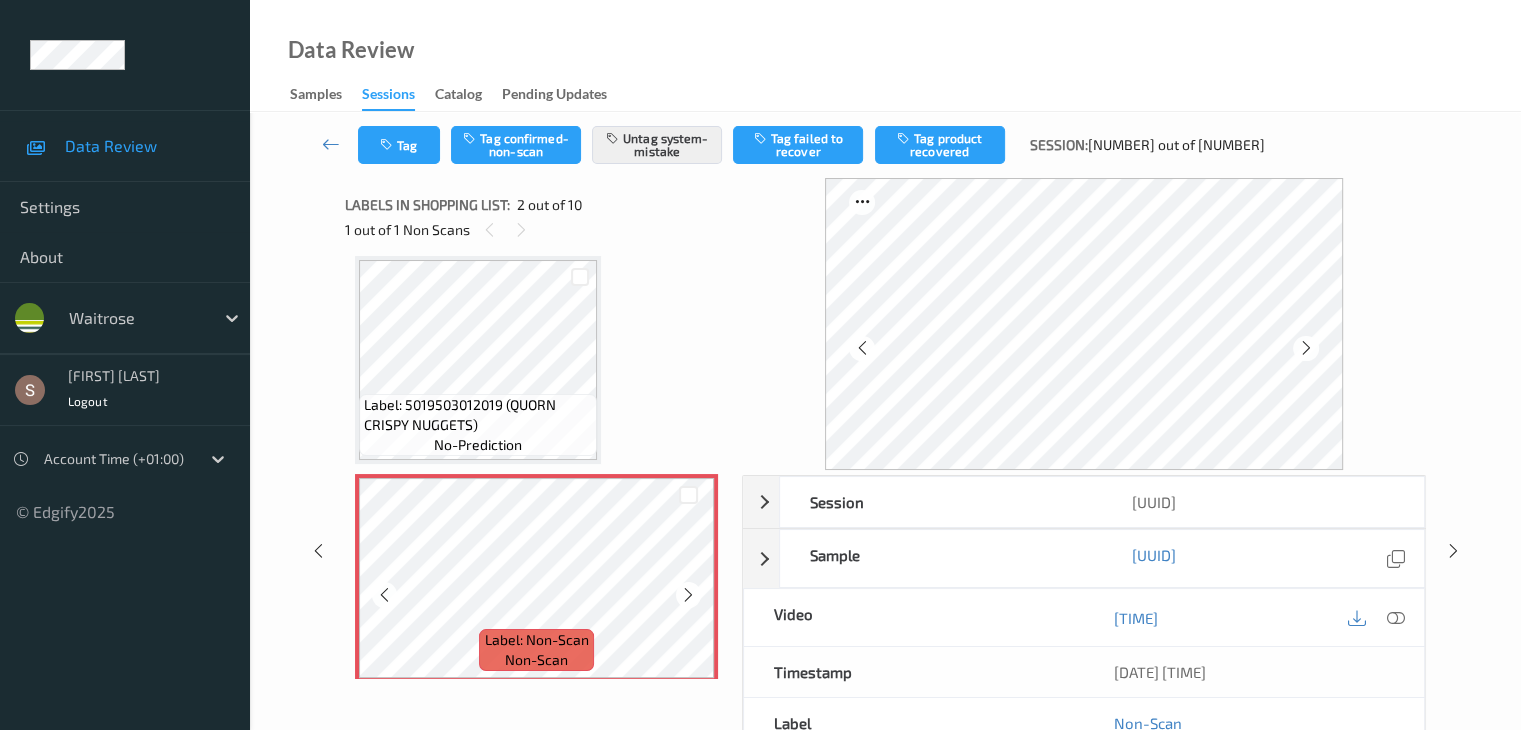 click at bounding box center [688, 595] 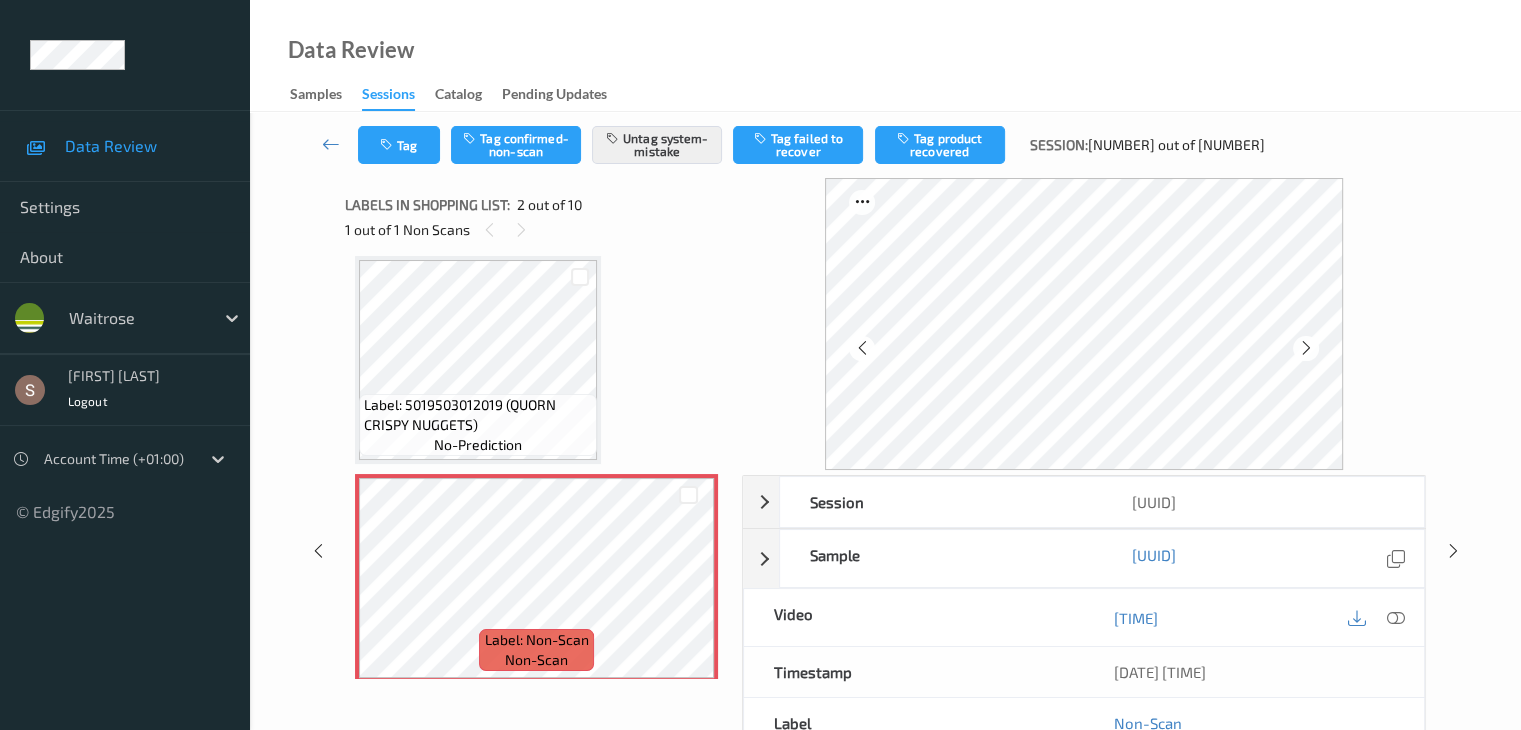 click on "Label: 5019503012019 (QUORN CRISPY NUGGETS) no-prediction" at bounding box center [478, 425] 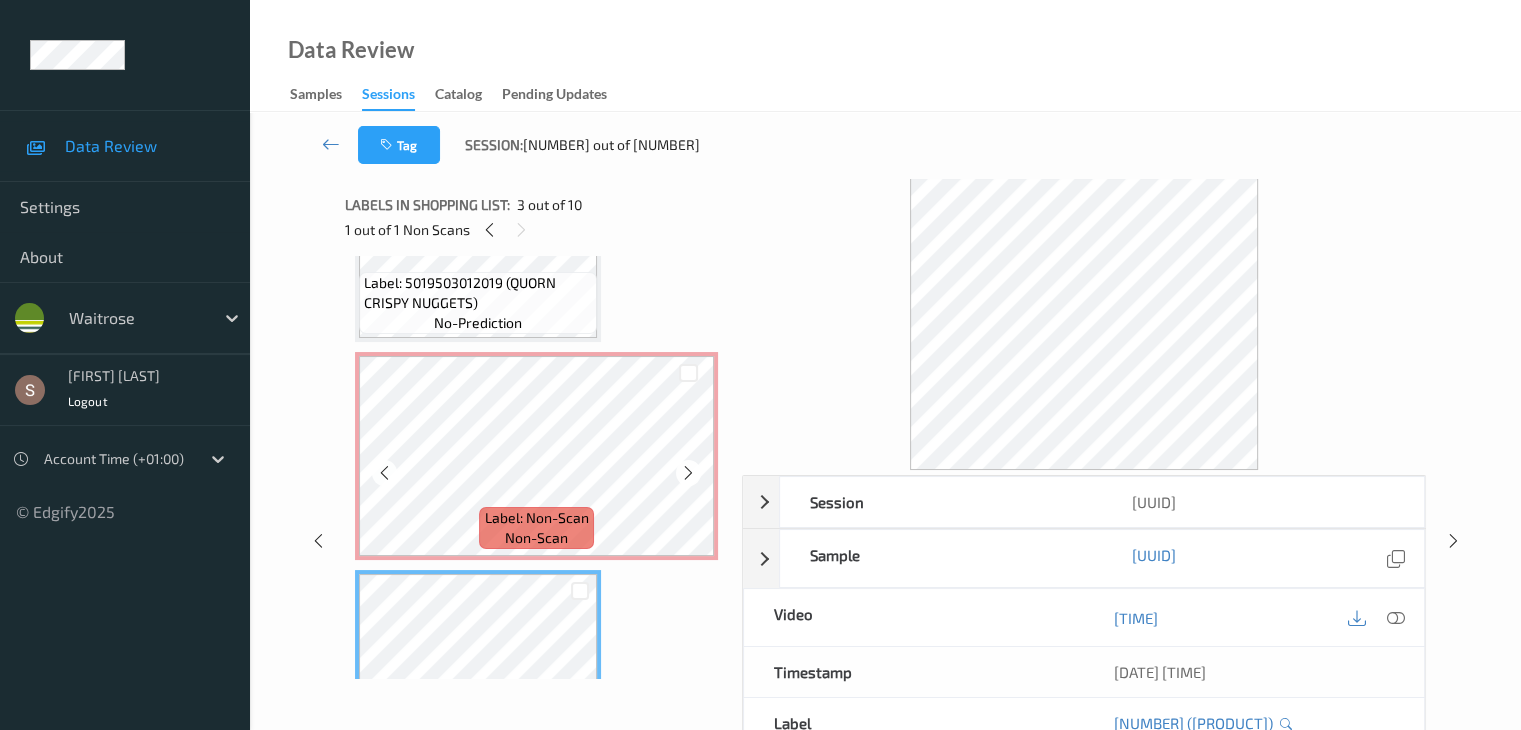 scroll, scrollTop: 110, scrollLeft: 0, axis: vertical 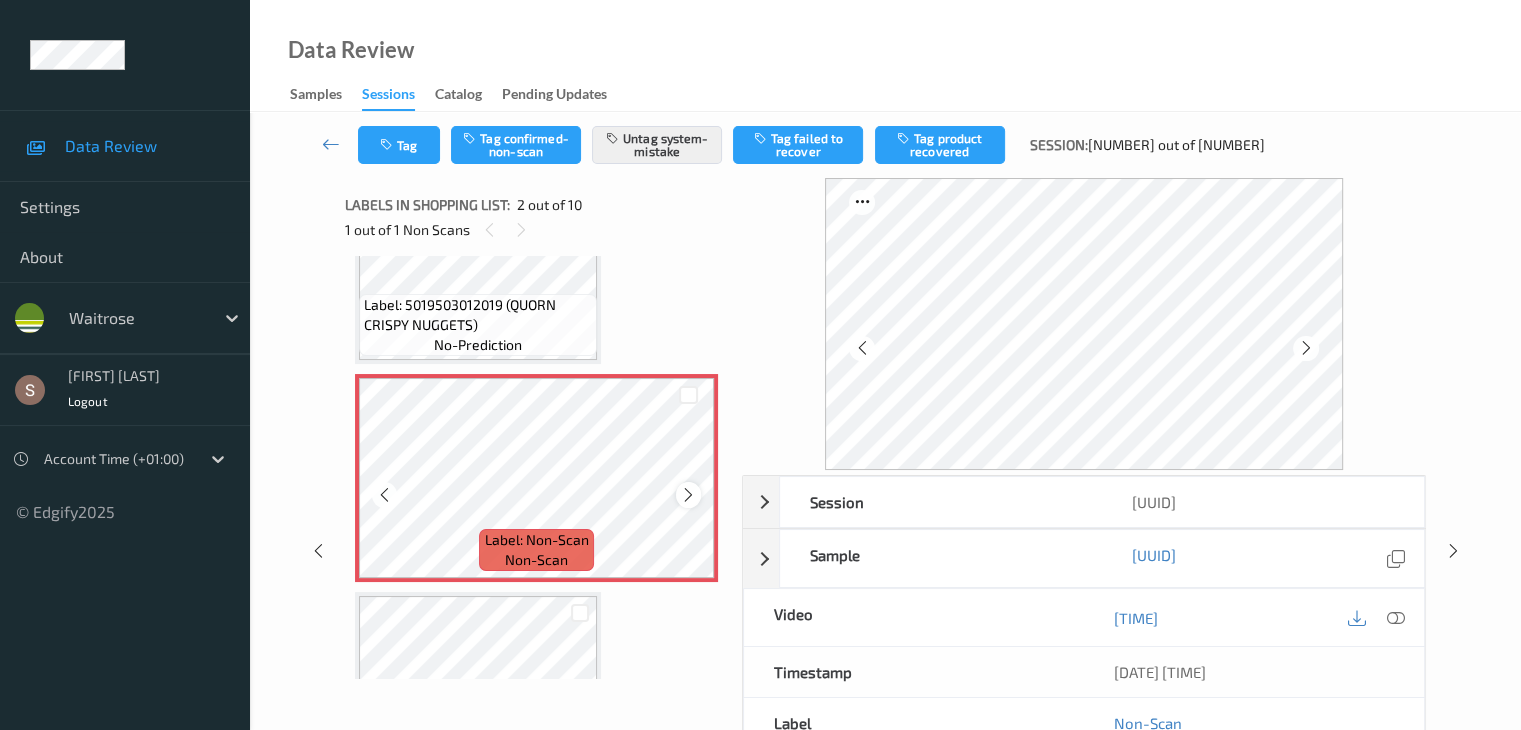 click at bounding box center [688, 495] 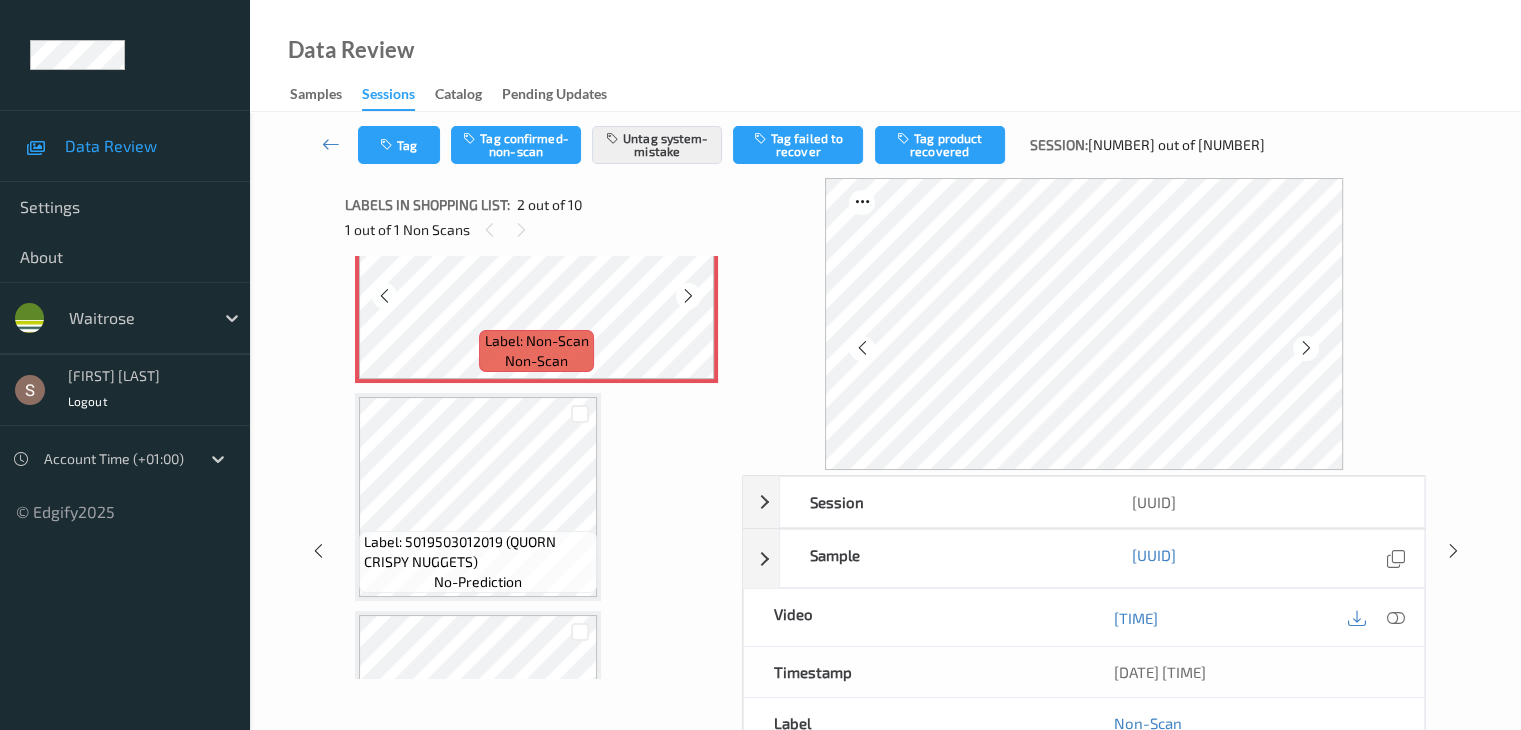 scroll, scrollTop: 310, scrollLeft: 0, axis: vertical 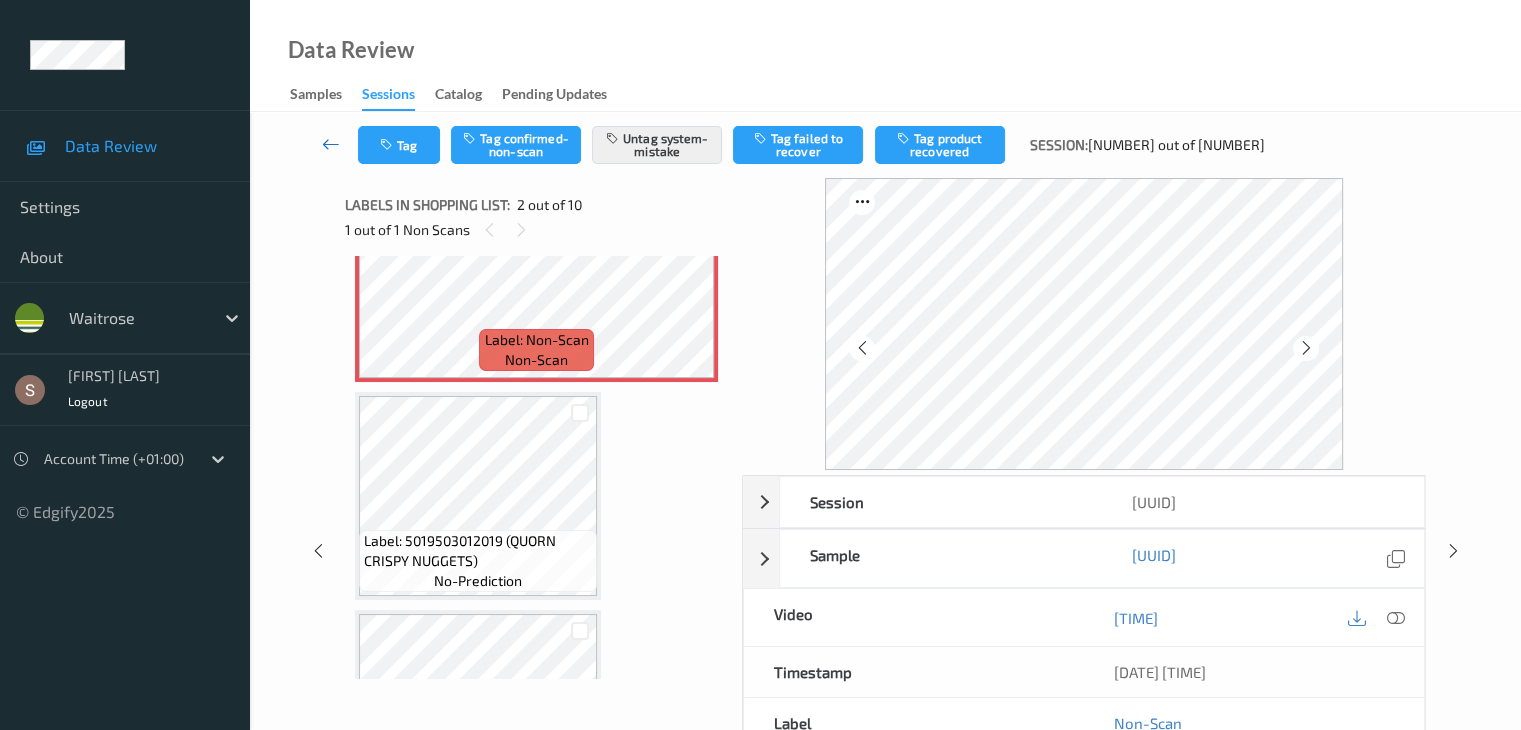 click at bounding box center [331, 144] 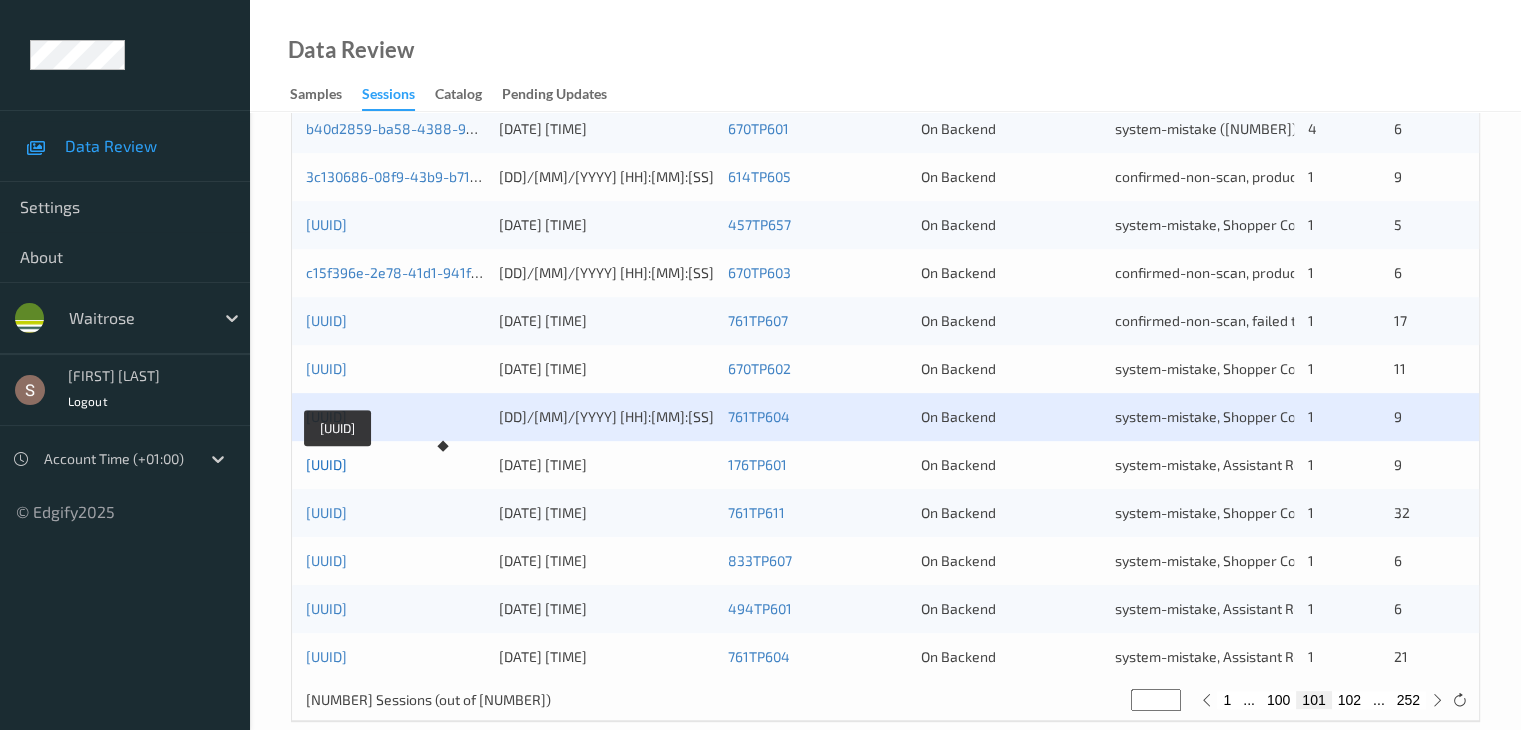 click on "[UUID]" at bounding box center [326, 464] 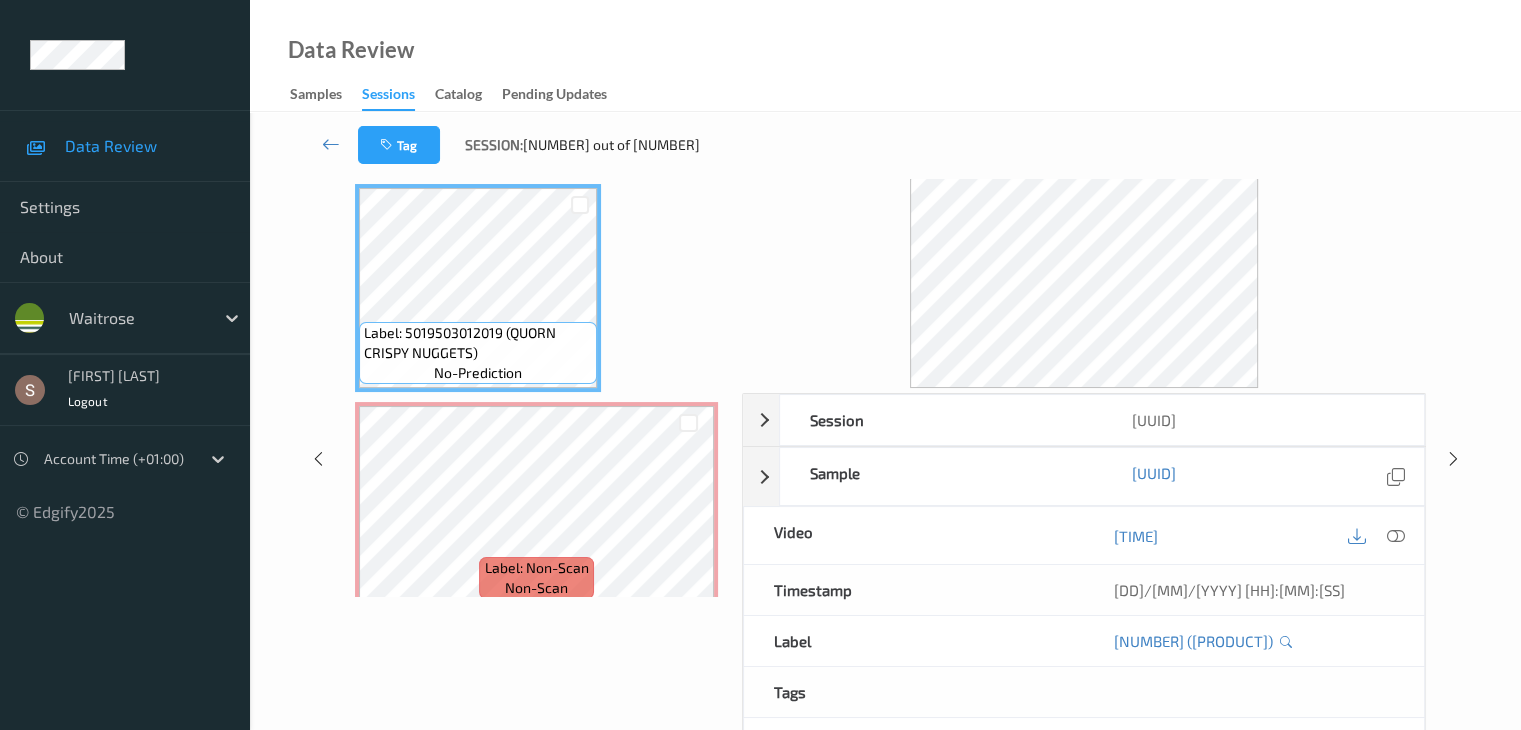 scroll, scrollTop: 0, scrollLeft: 0, axis: both 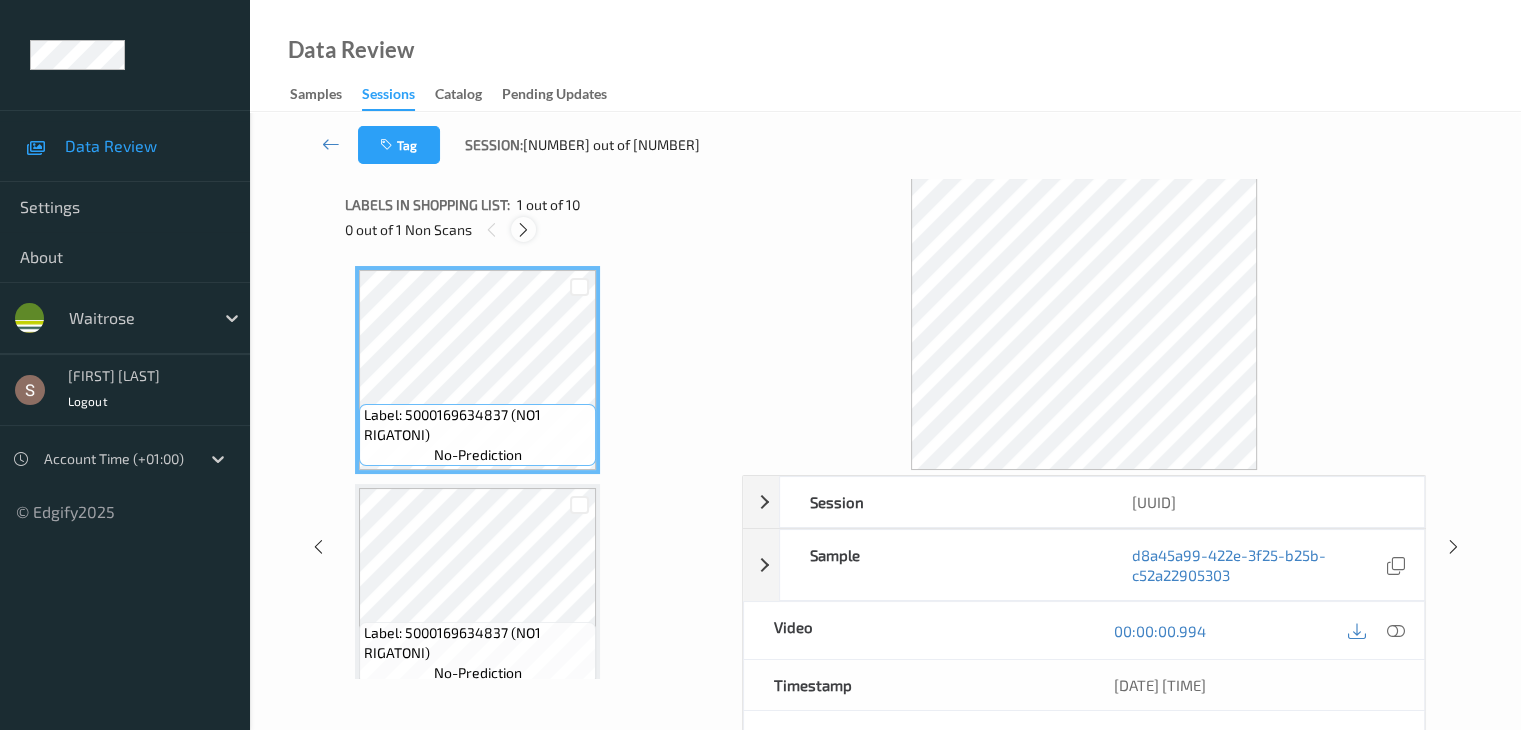 click at bounding box center (523, 230) 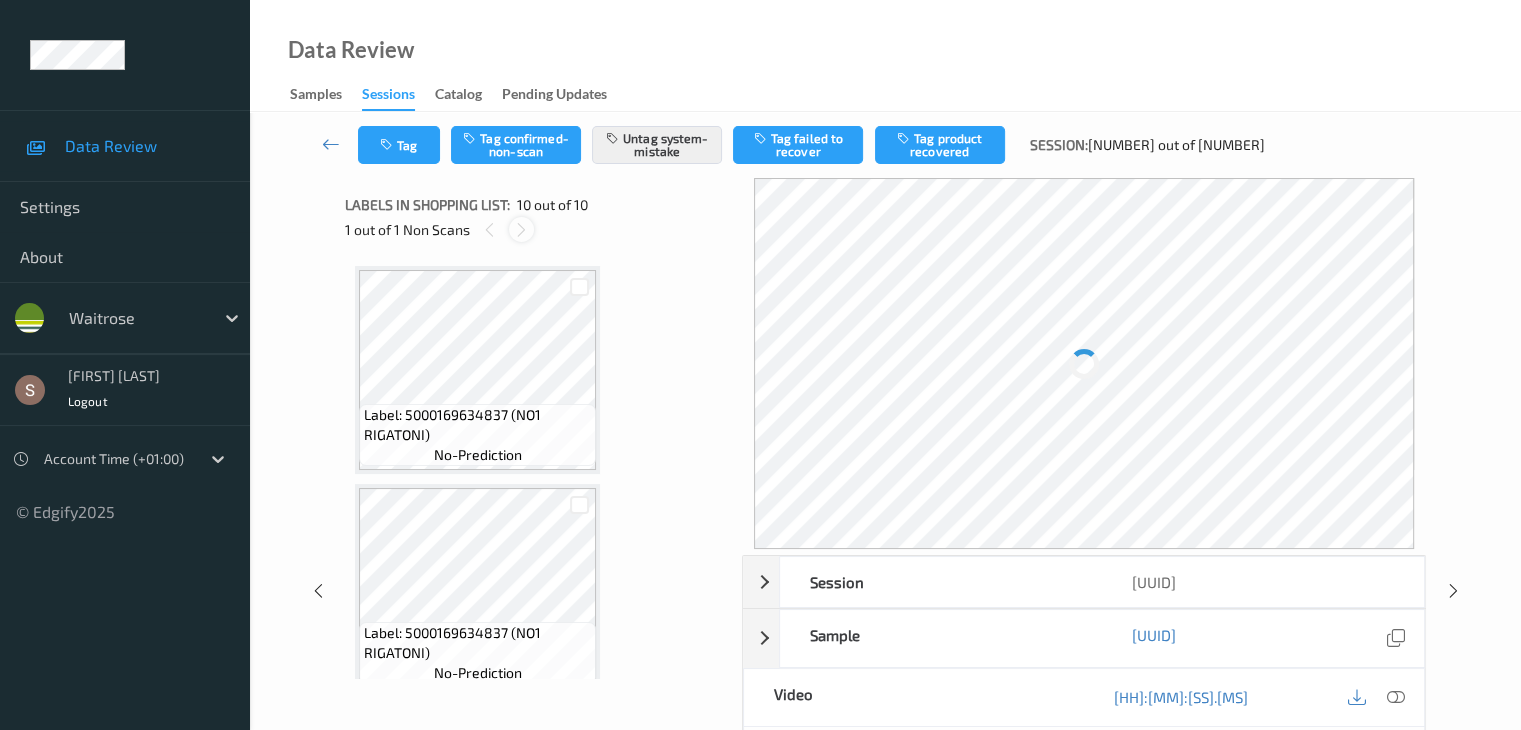 scroll 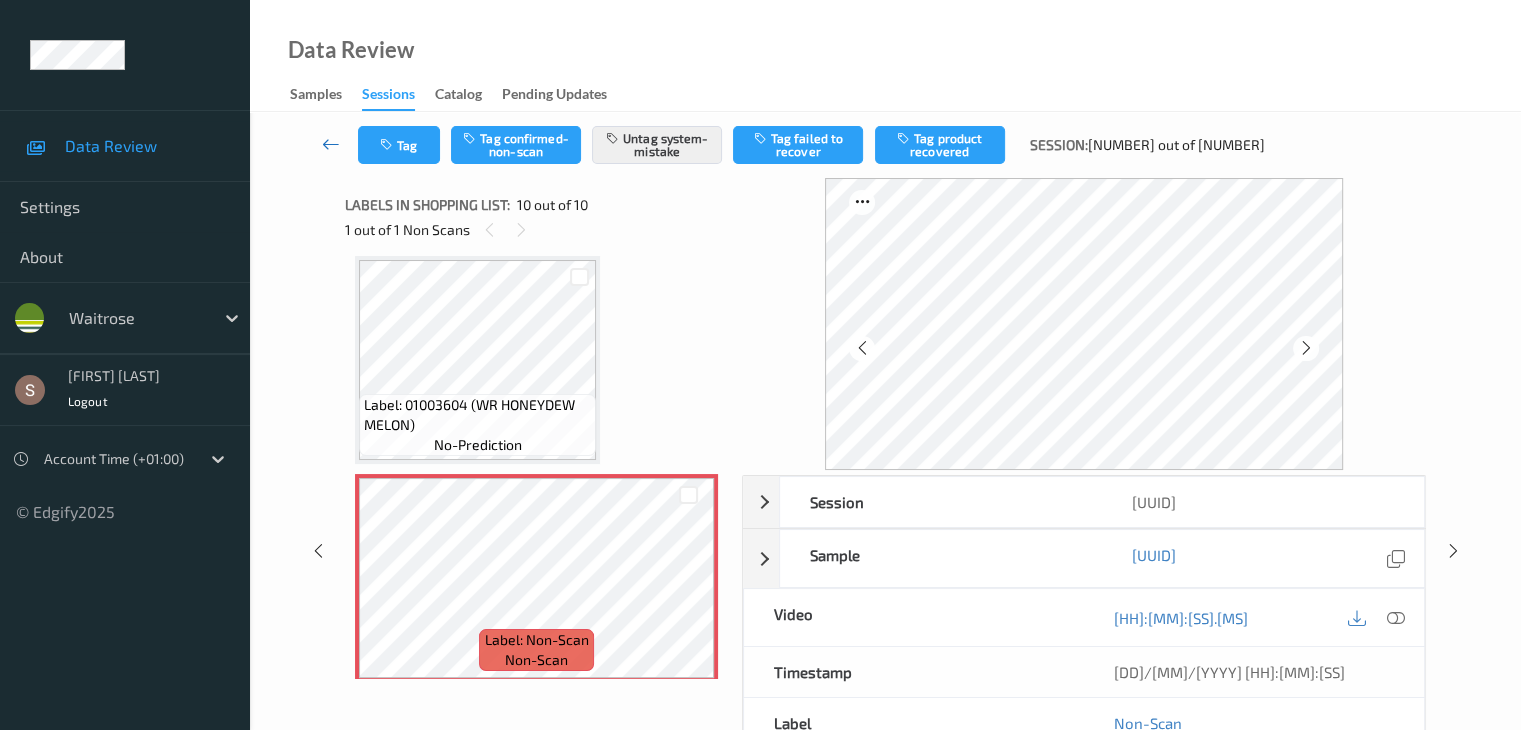 click at bounding box center [331, 144] 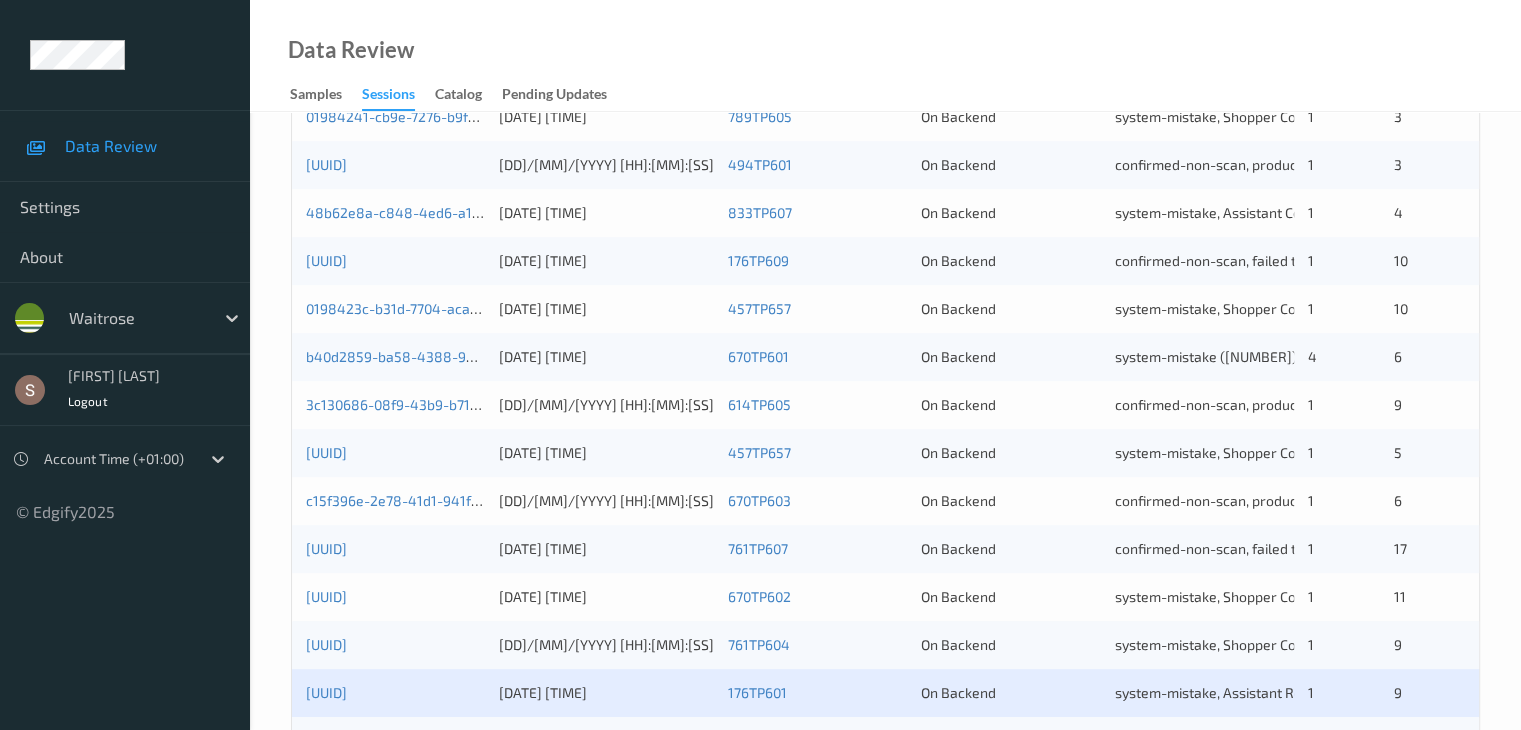 scroll, scrollTop: 932, scrollLeft: 0, axis: vertical 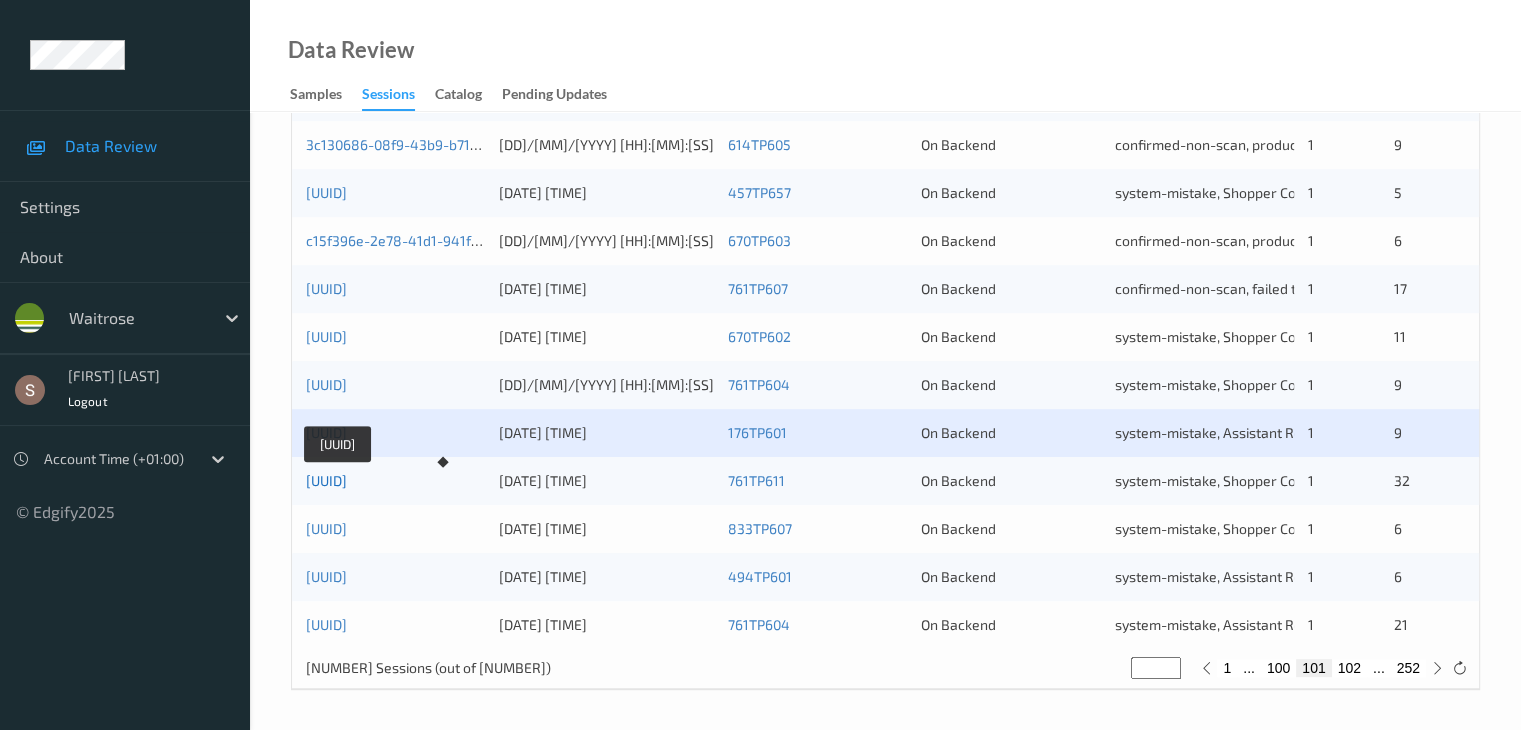 click on "[UUID]" at bounding box center (326, 480) 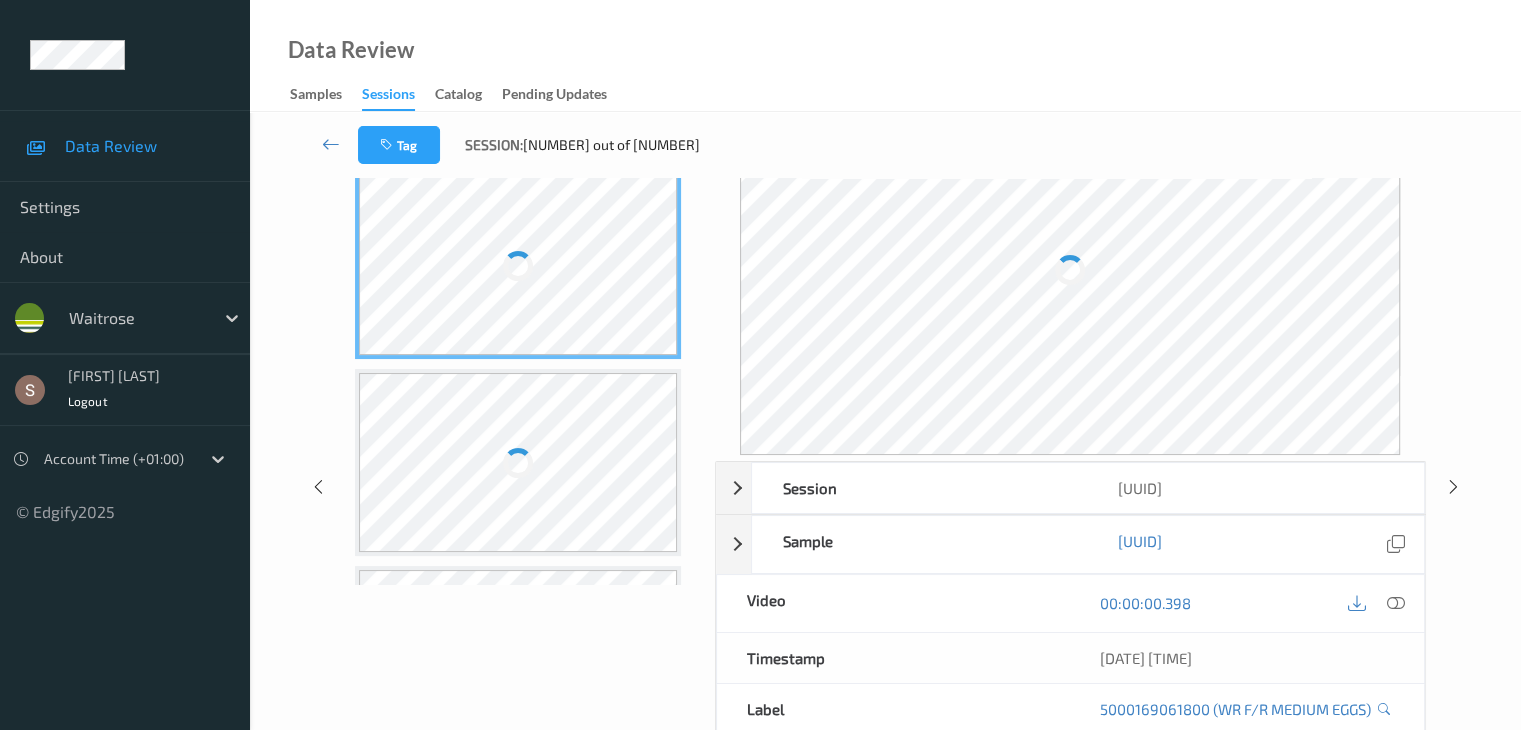scroll, scrollTop: 0, scrollLeft: 0, axis: both 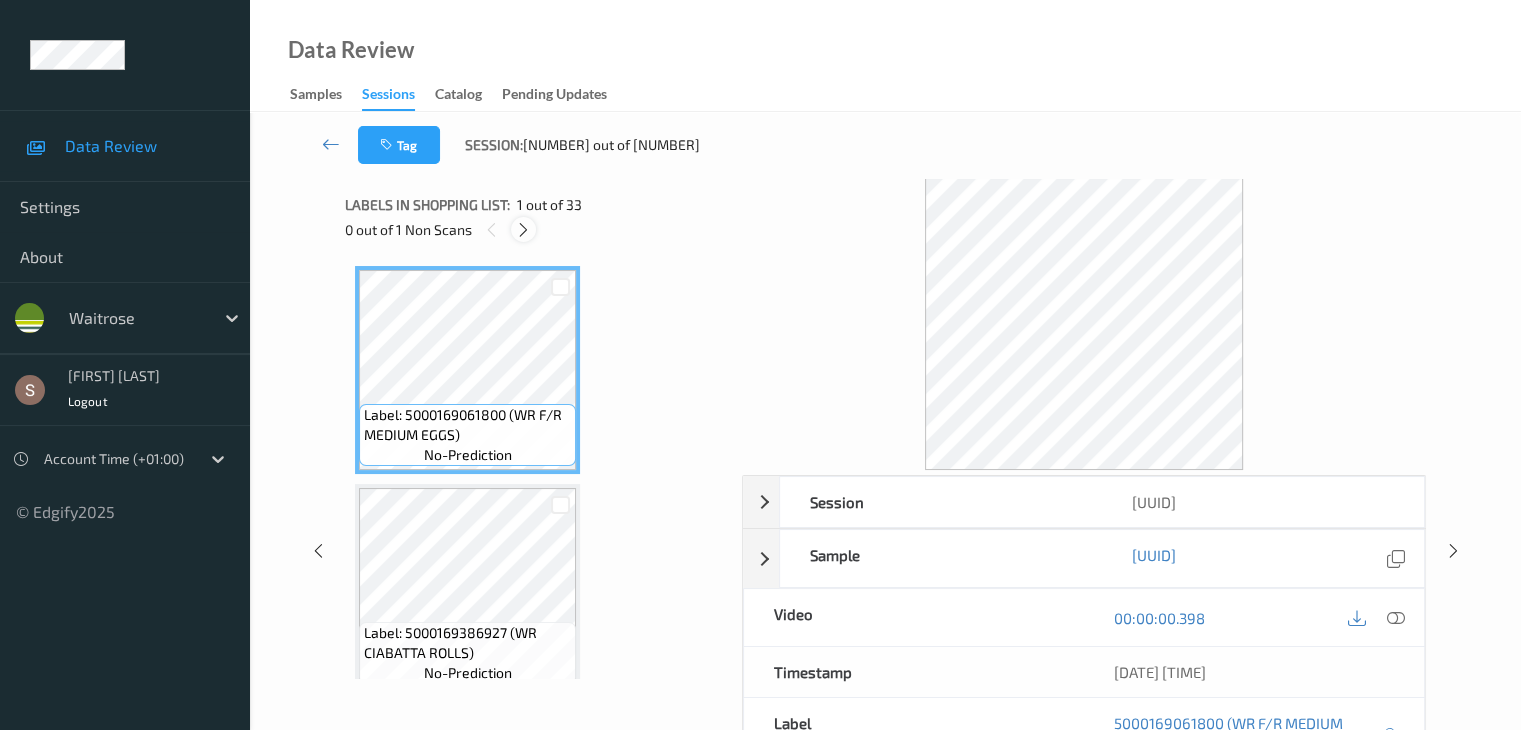 drag, startPoint x: 524, startPoint y: 213, endPoint x: 524, endPoint y: 226, distance: 13 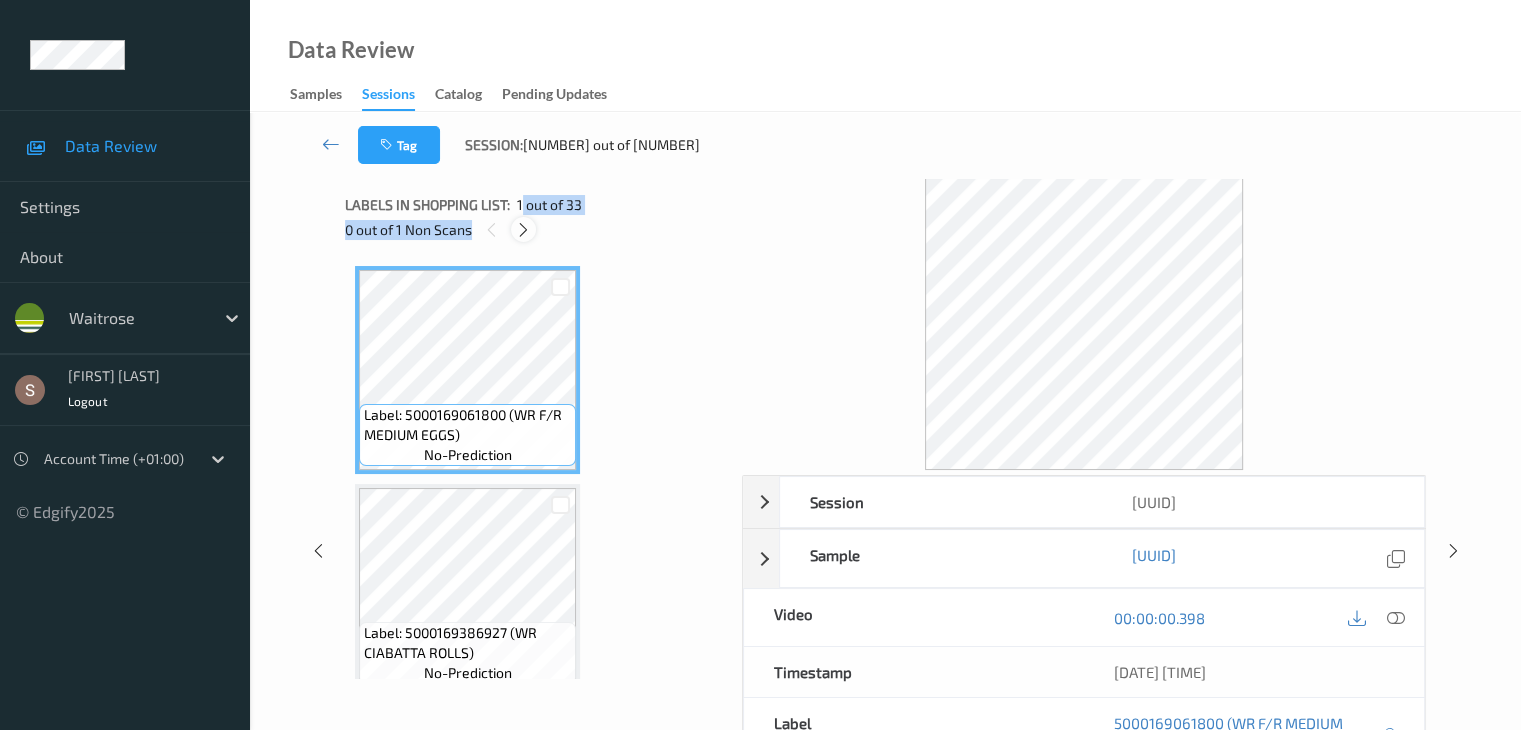 click at bounding box center [523, 230] 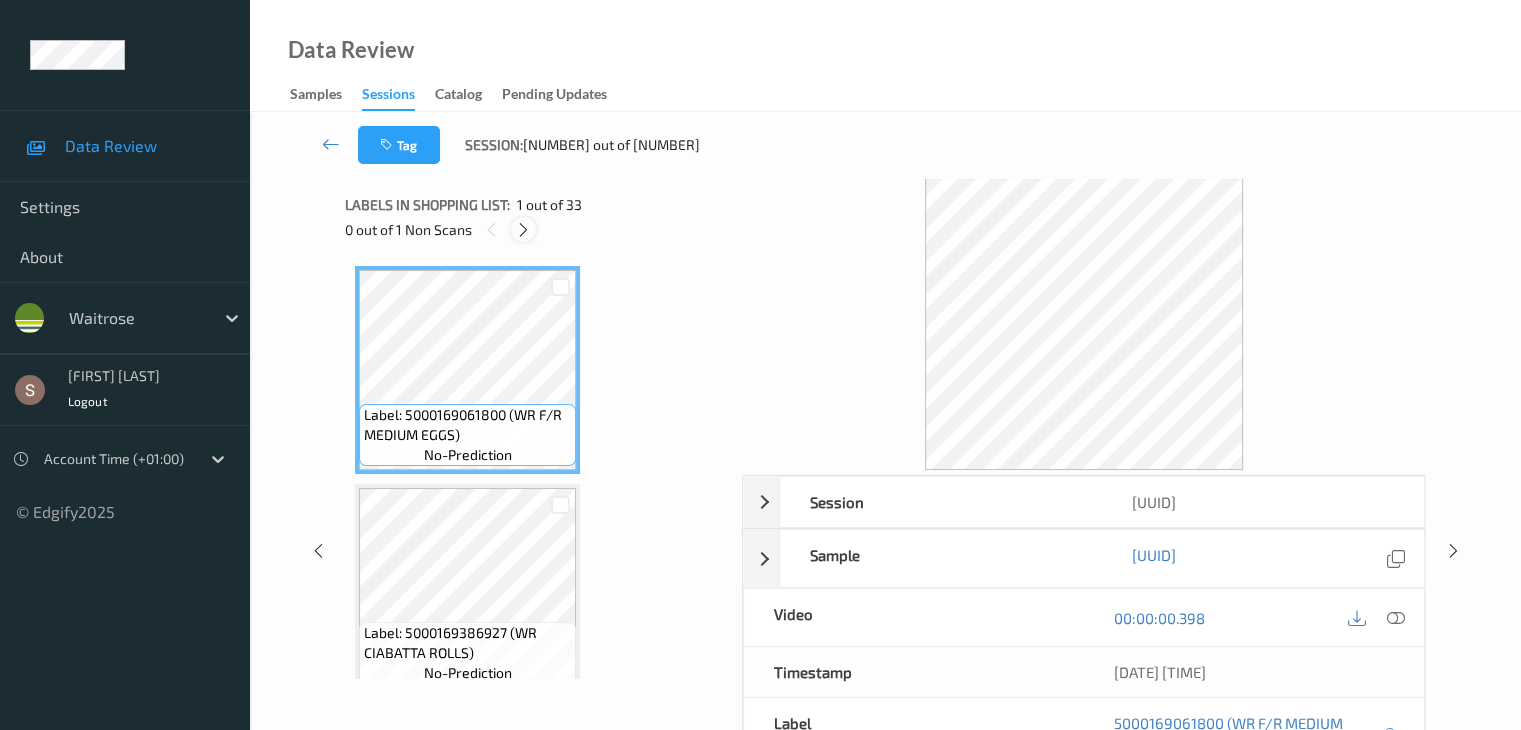 scroll, scrollTop: 2626, scrollLeft: 0, axis: vertical 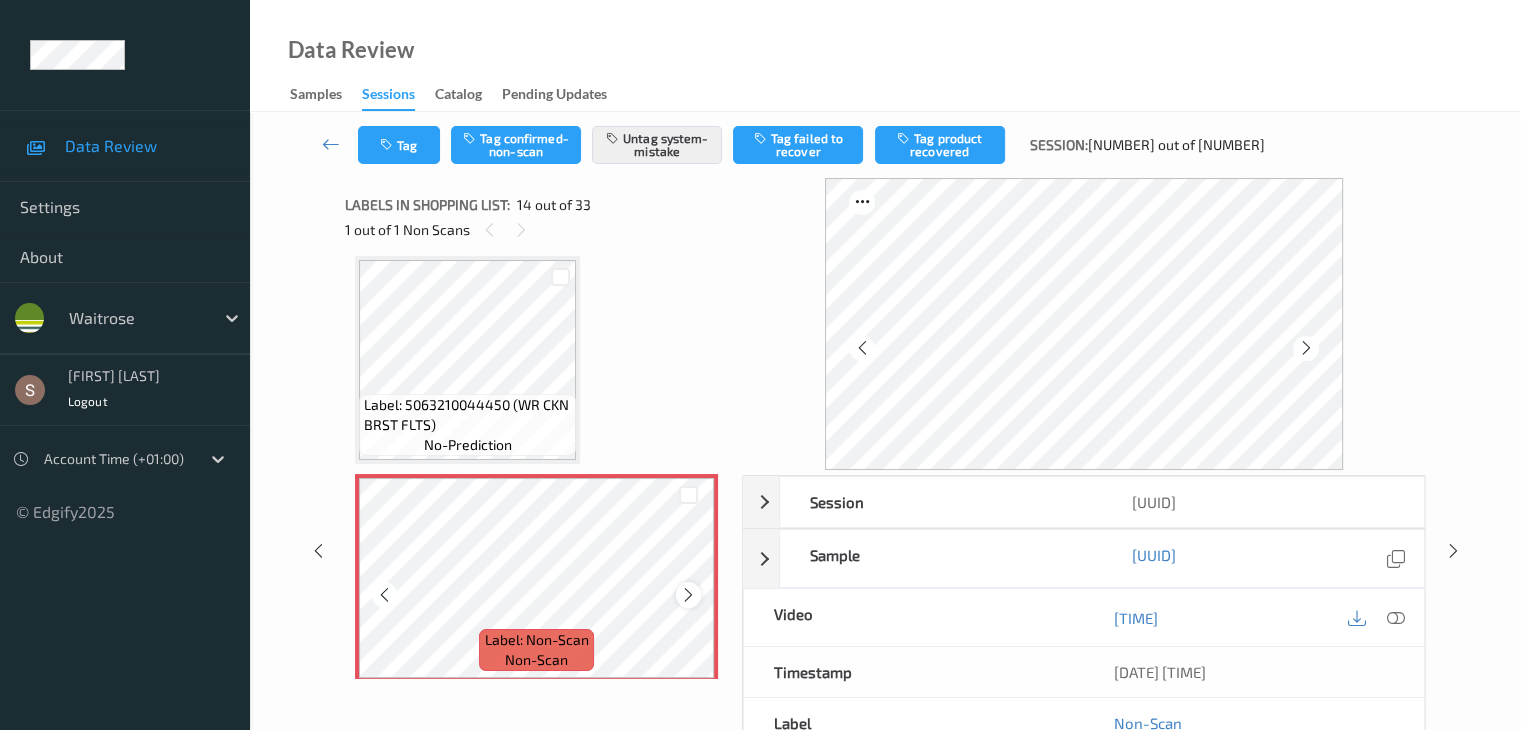 click at bounding box center (688, 595) 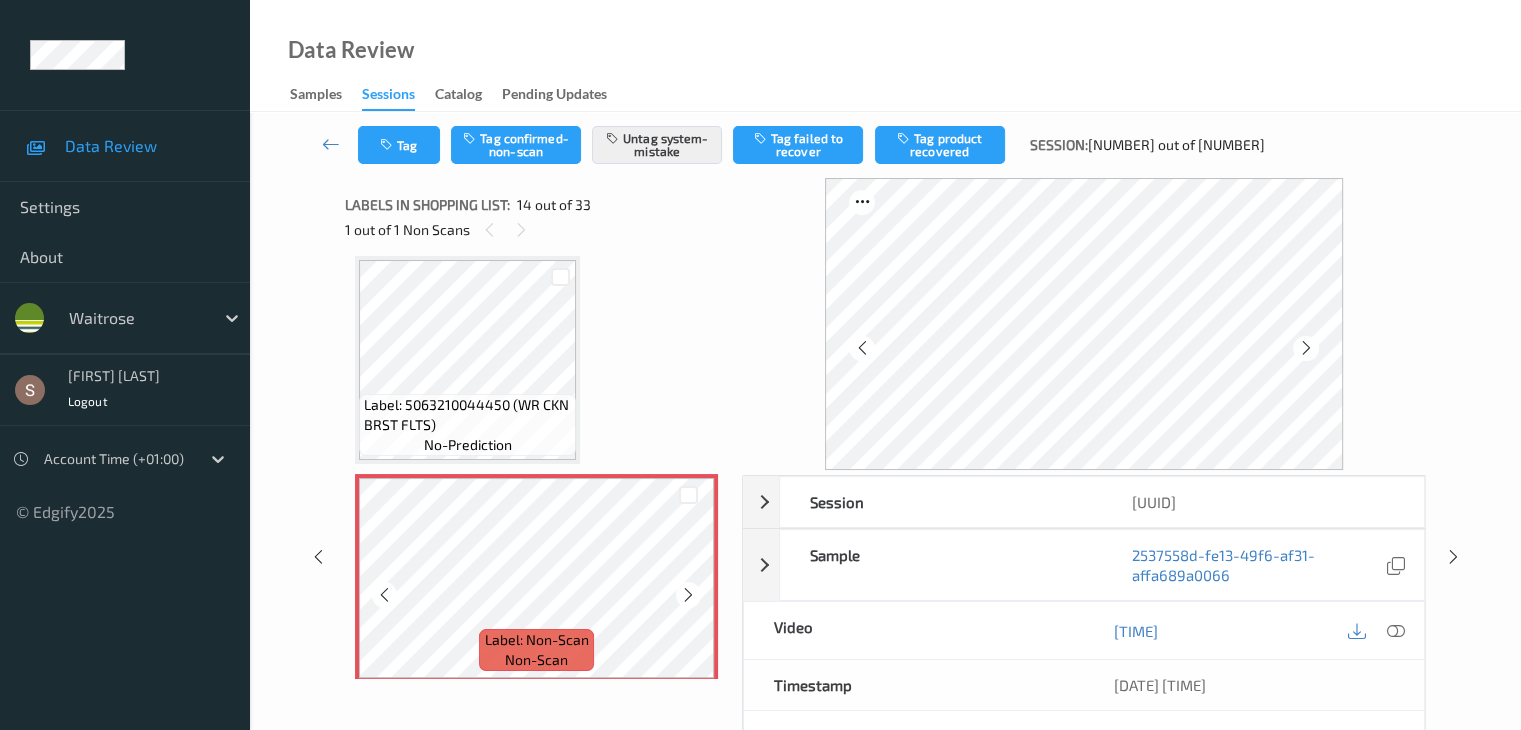 click at bounding box center (688, 595) 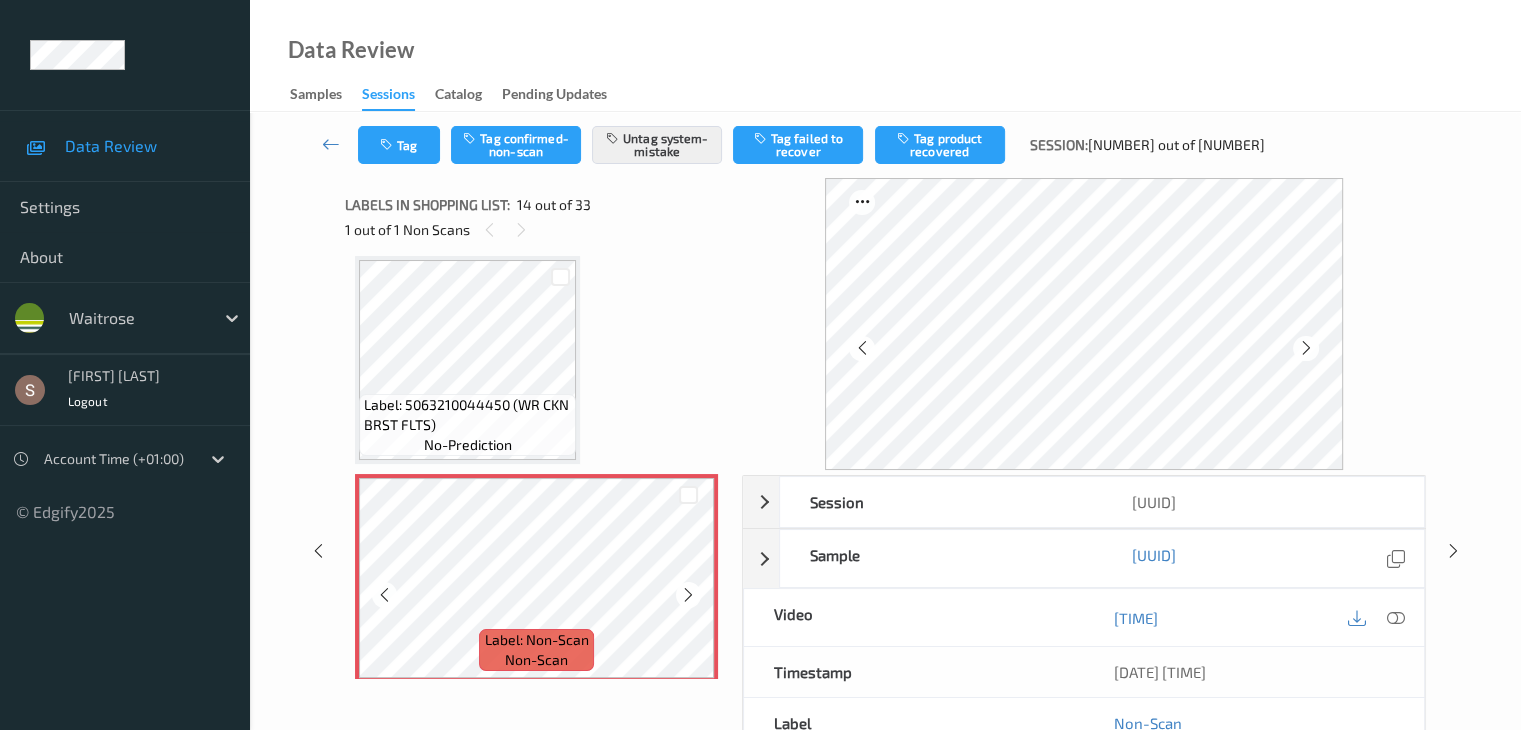 click at bounding box center [688, 595] 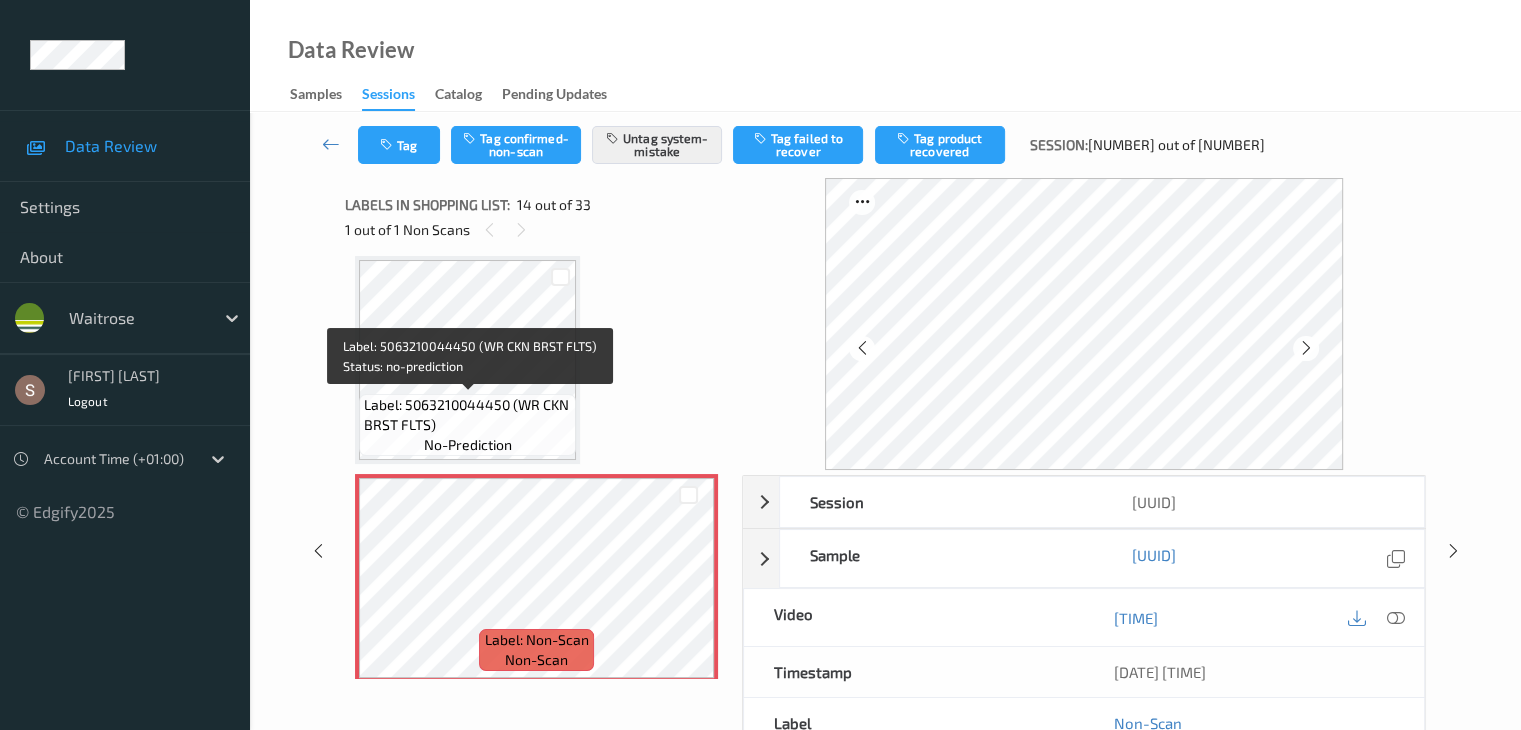 click on "Label: 5063210044450 (WR CKN BRST FLTS)" at bounding box center (467, 415) 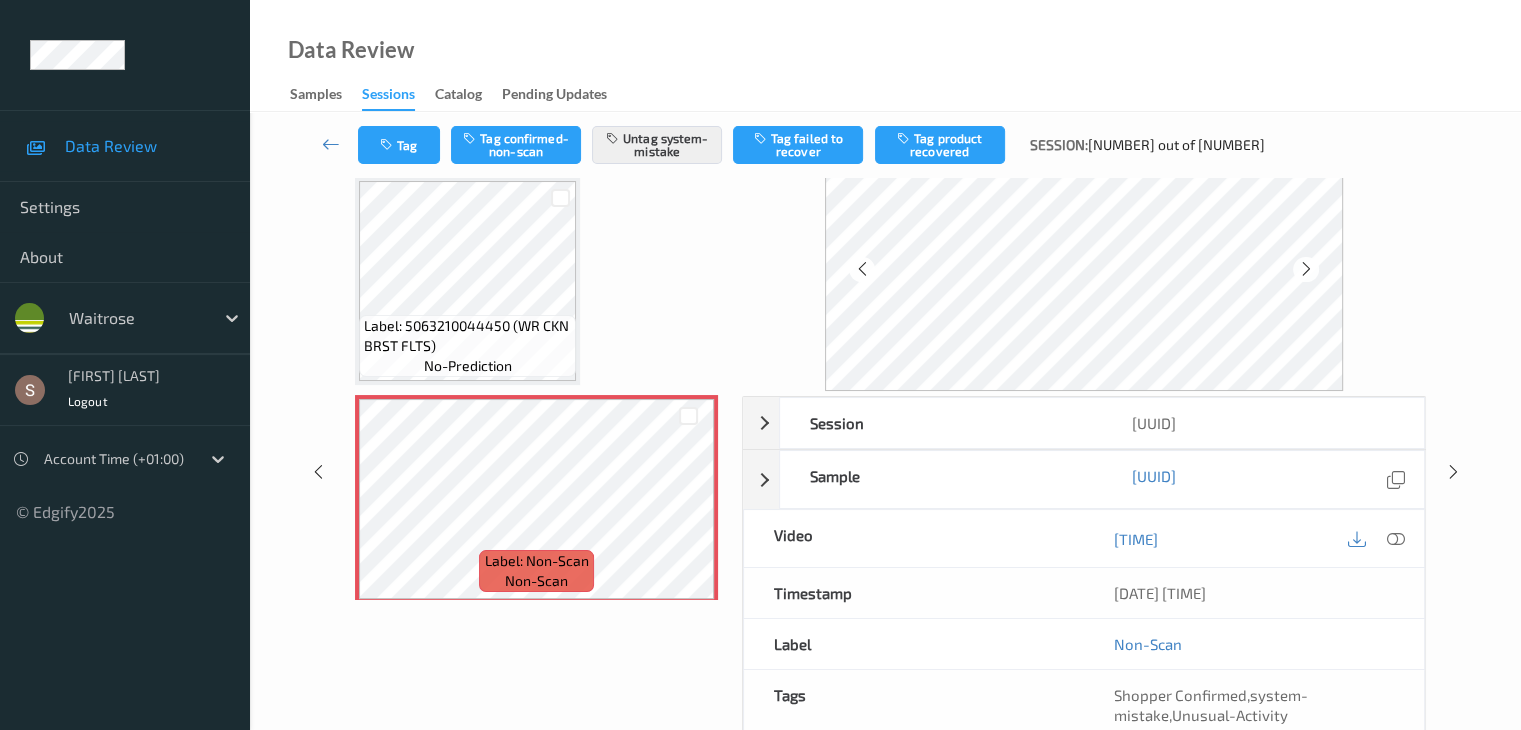 scroll, scrollTop: 0, scrollLeft: 0, axis: both 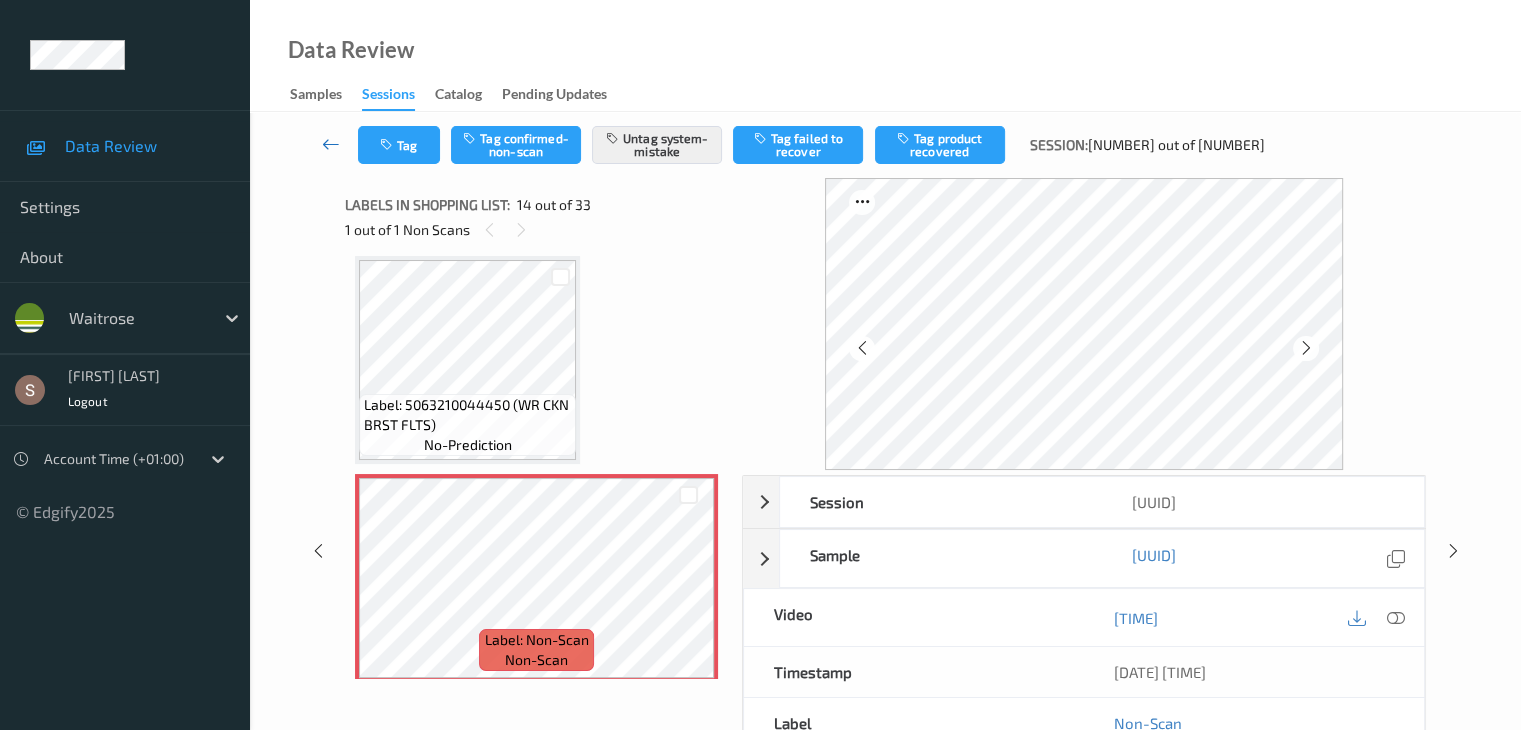 click at bounding box center (331, 145) 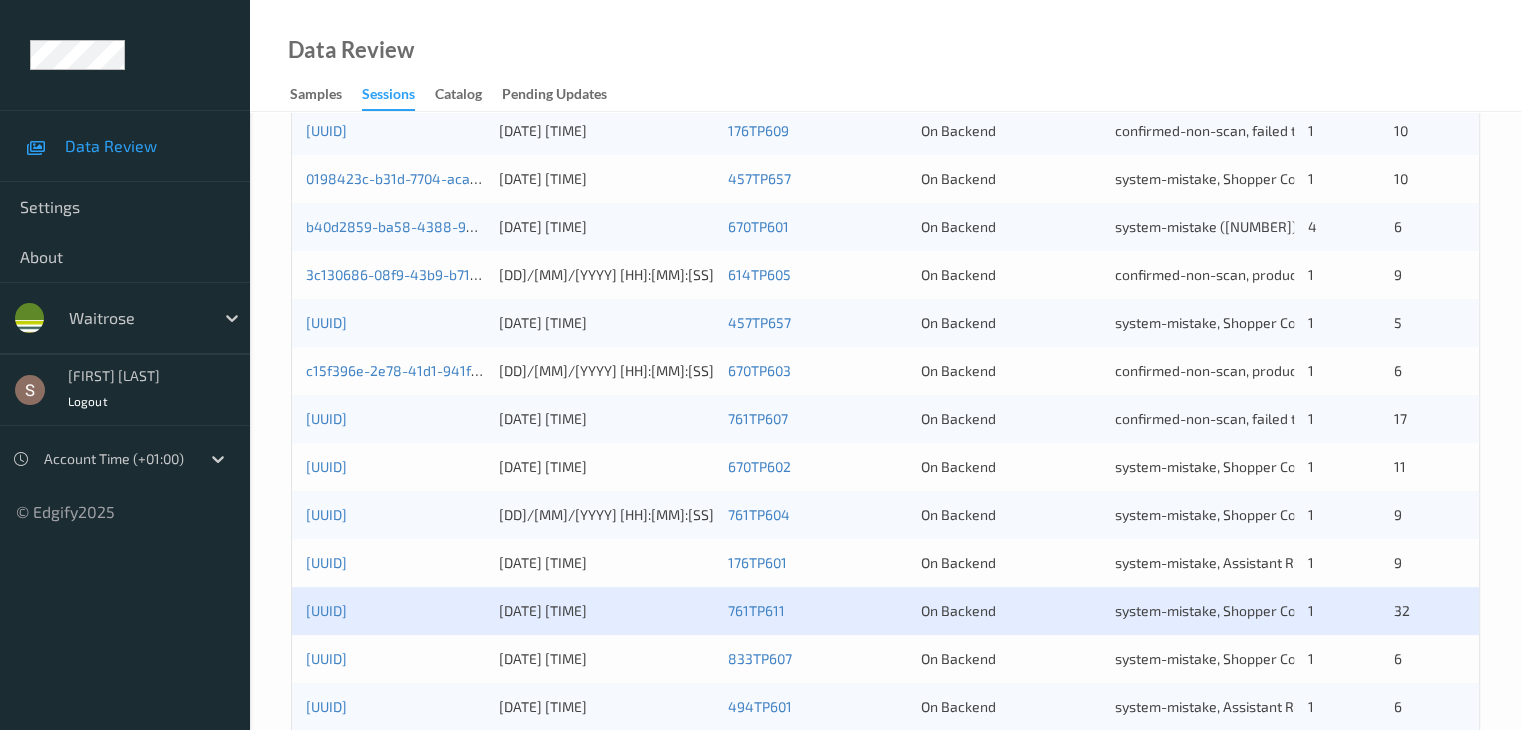 scroll, scrollTop: 932, scrollLeft: 0, axis: vertical 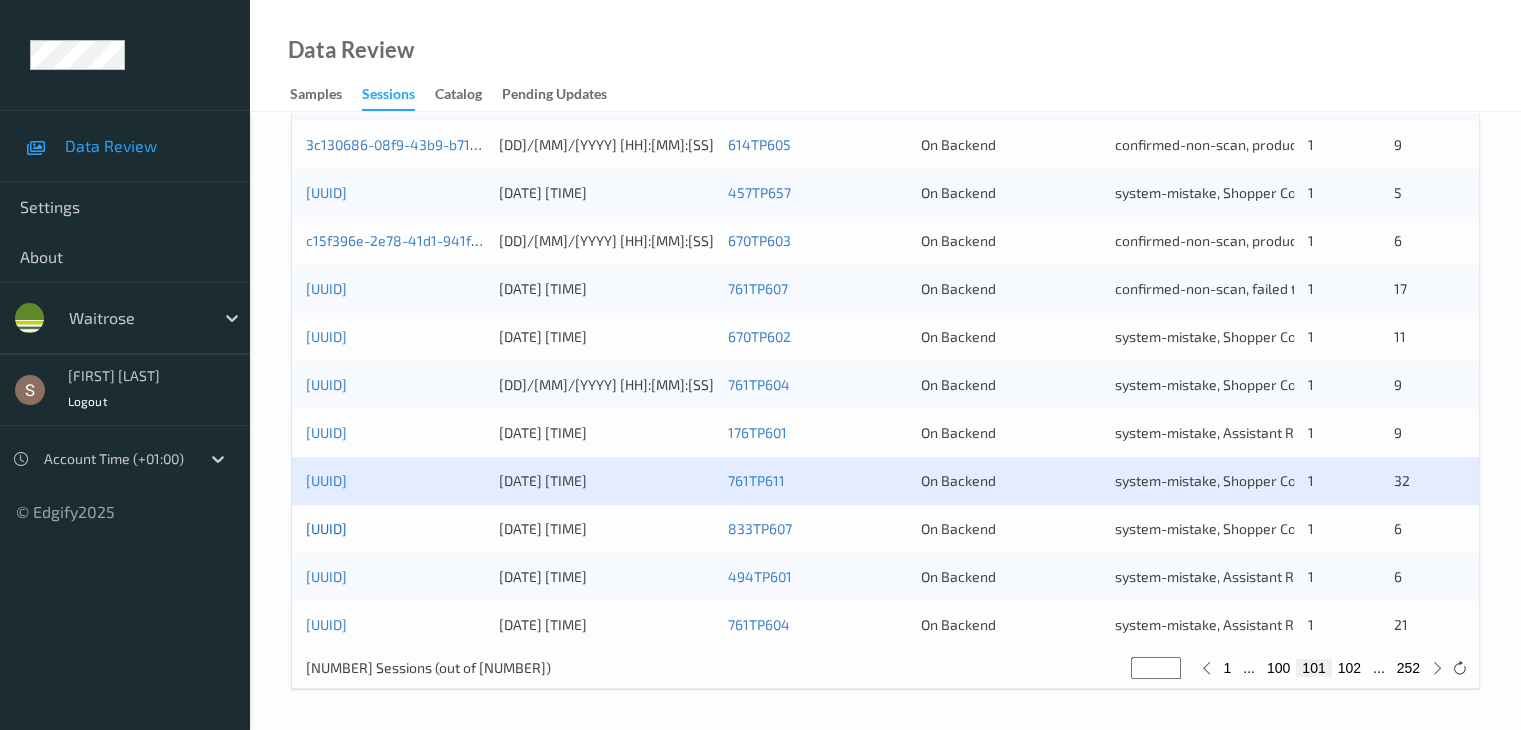 click on "[UUID]" at bounding box center (326, 528) 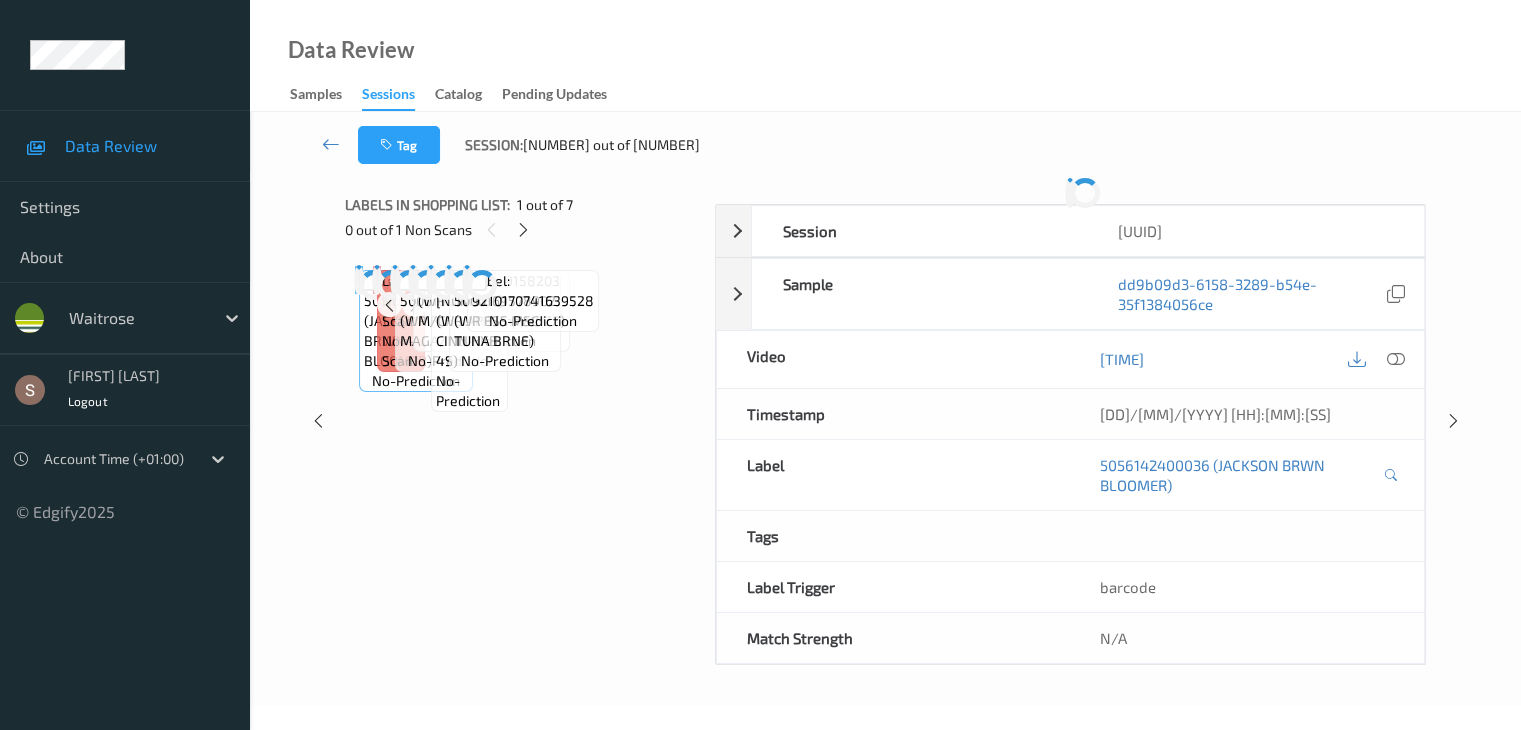 scroll, scrollTop: 0, scrollLeft: 0, axis: both 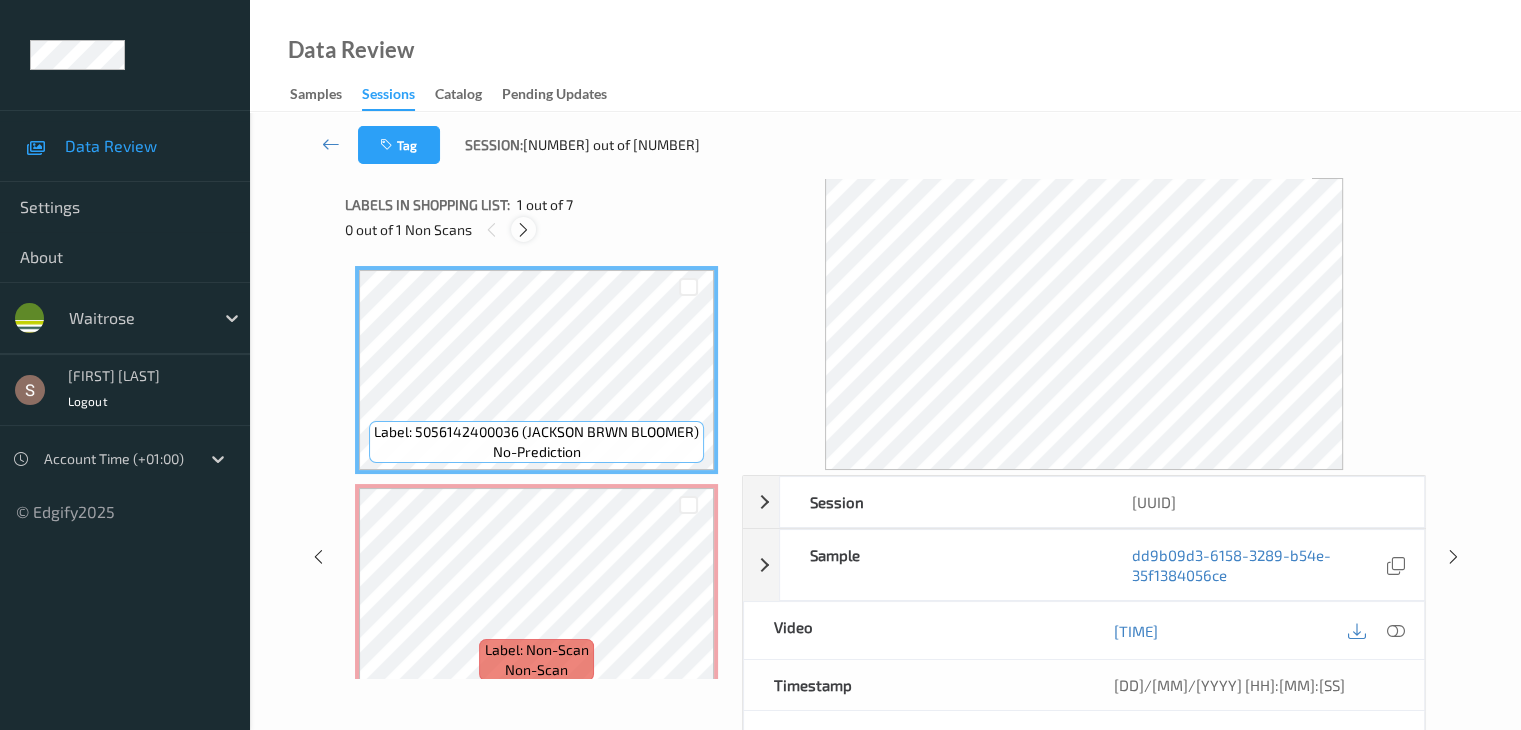 click at bounding box center [523, 230] 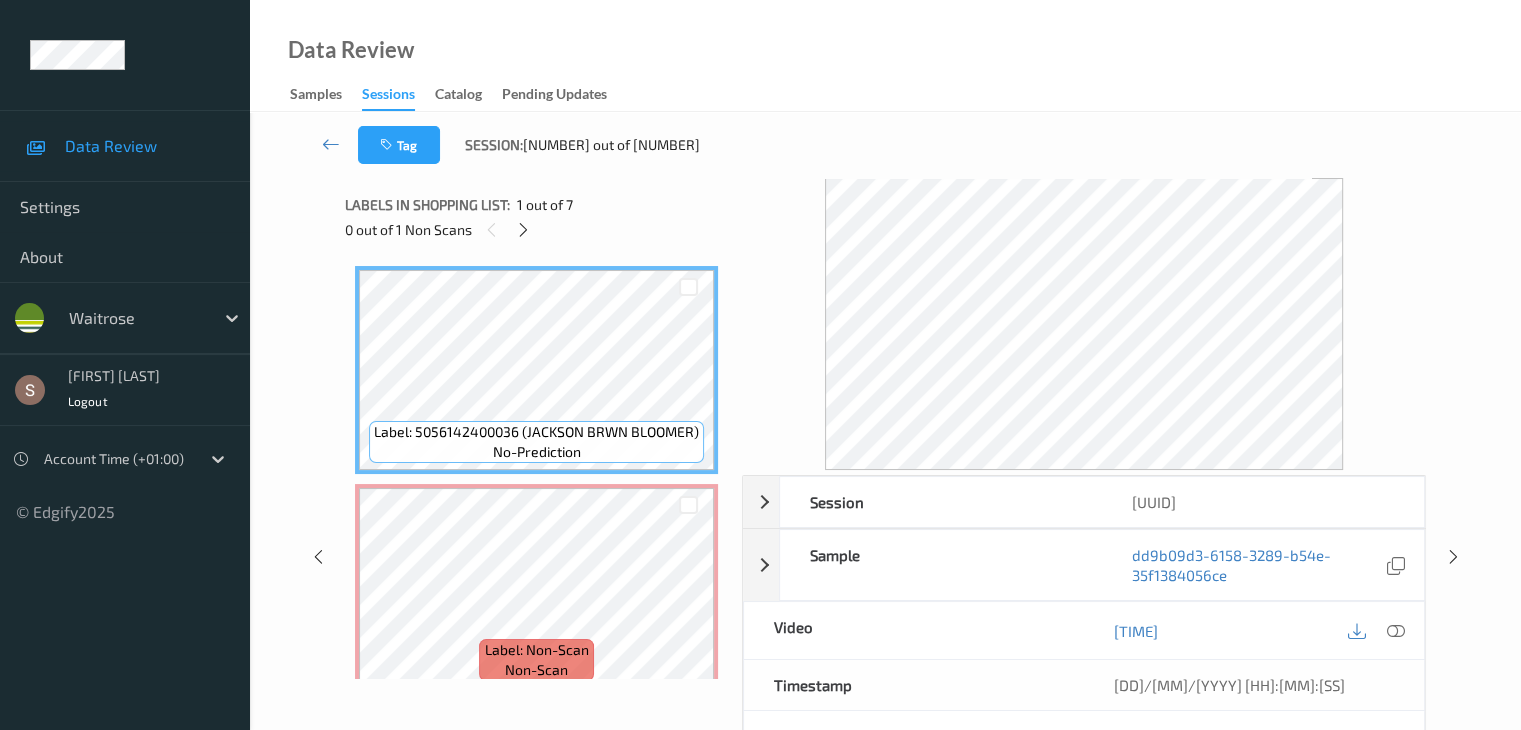 scroll, scrollTop: 10, scrollLeft: 0, axis: vertical 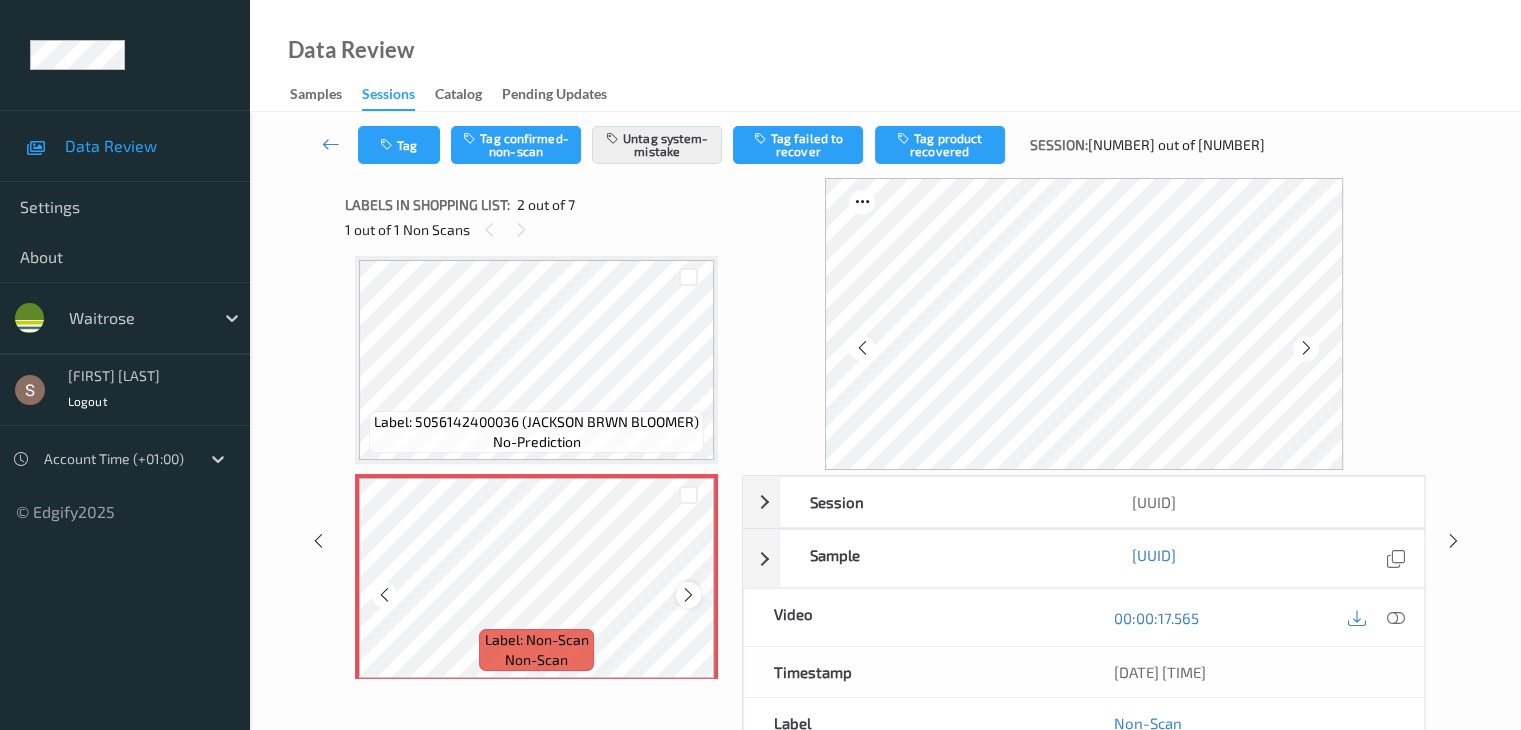 click at bounding box center [688, 595] 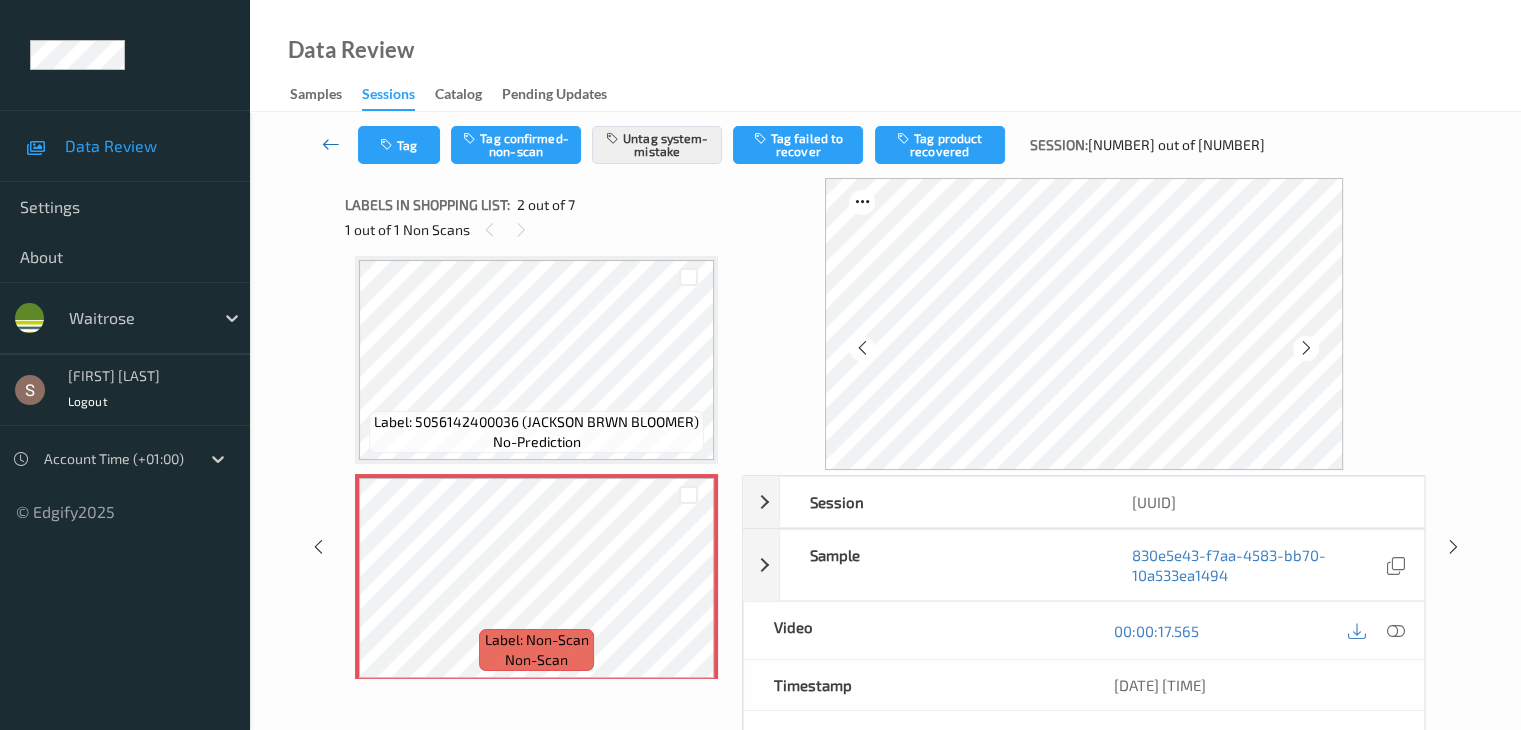 click at bounding box center [331, 145] 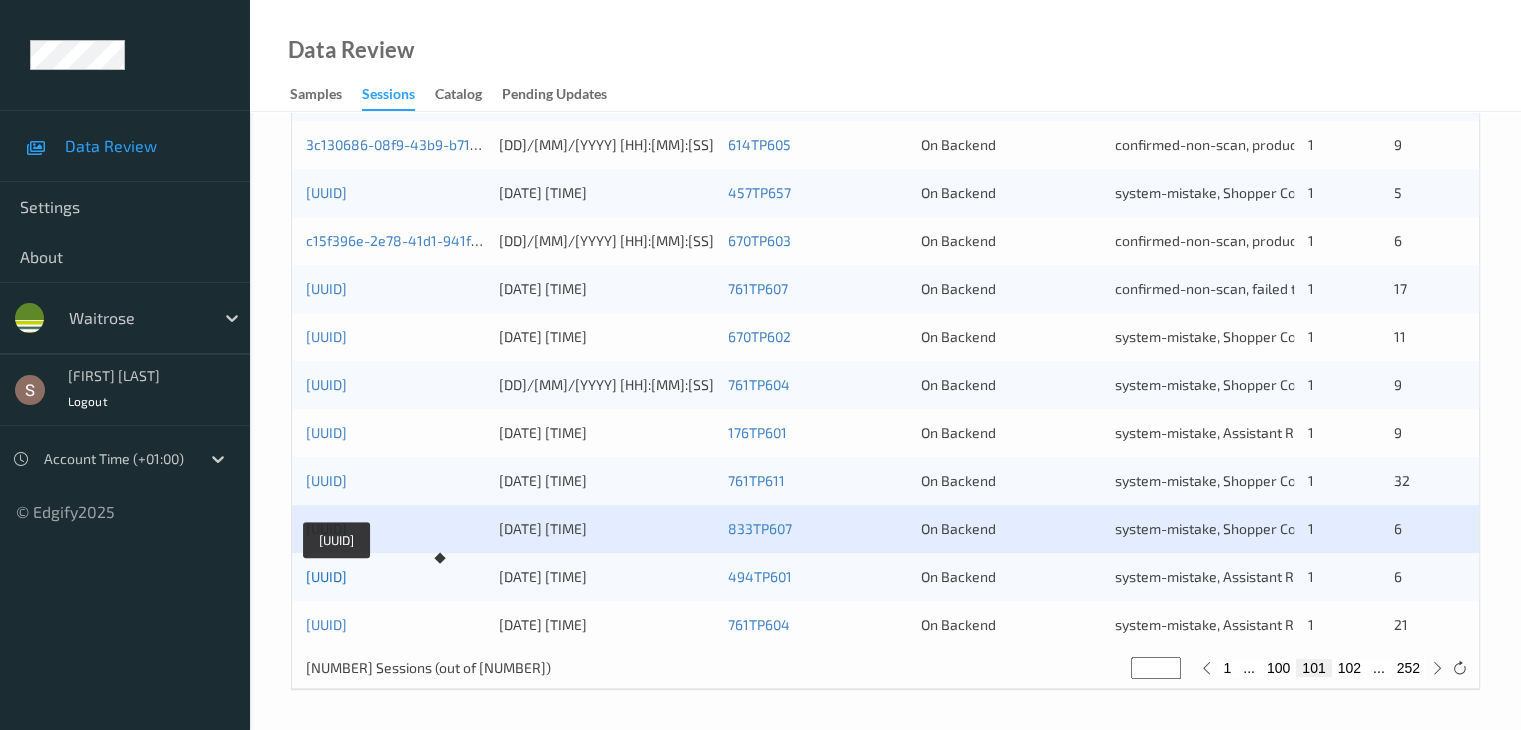 click on "[UUID]" at bounding box center [326, 576] 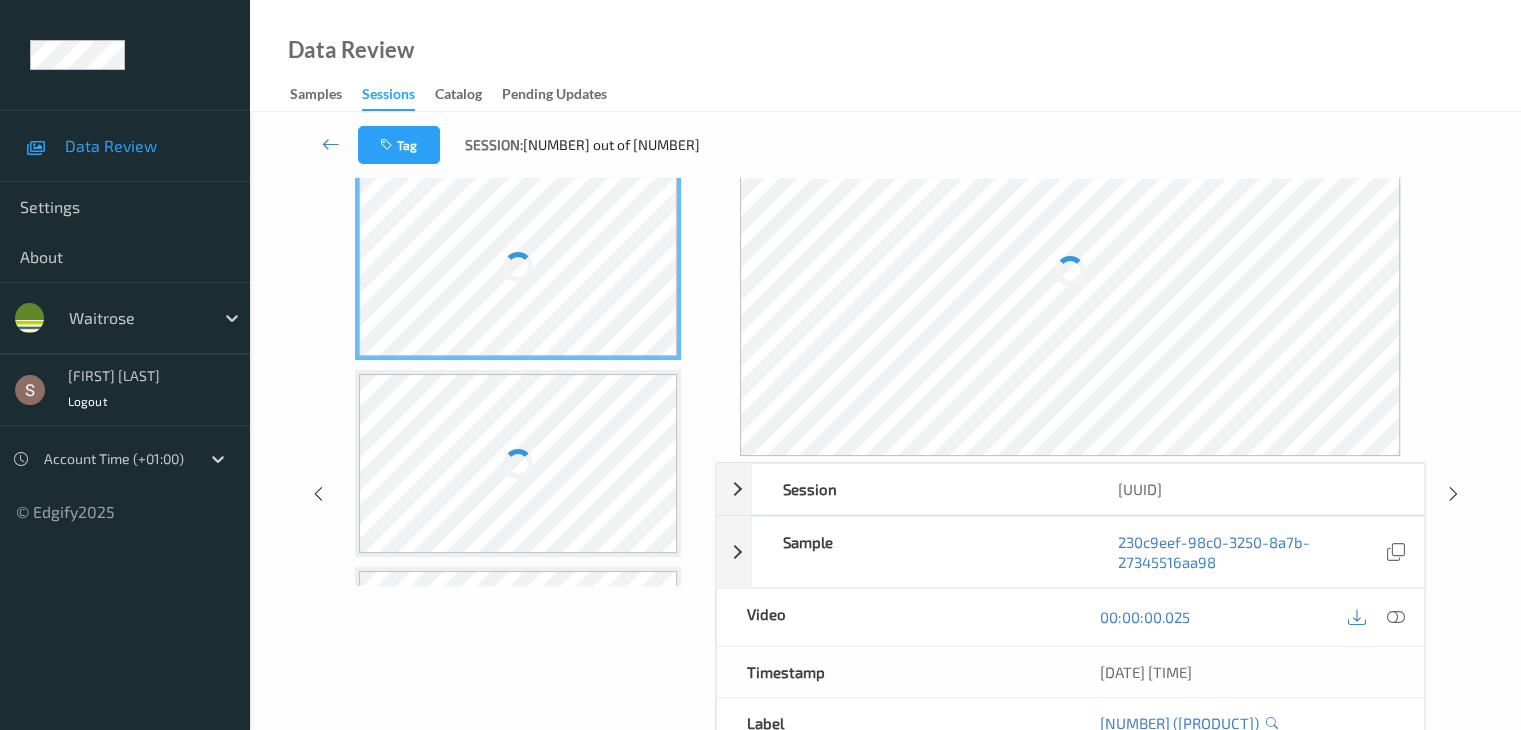 scroll, scrollTop: 0, scrollLeft: 0, axis: both 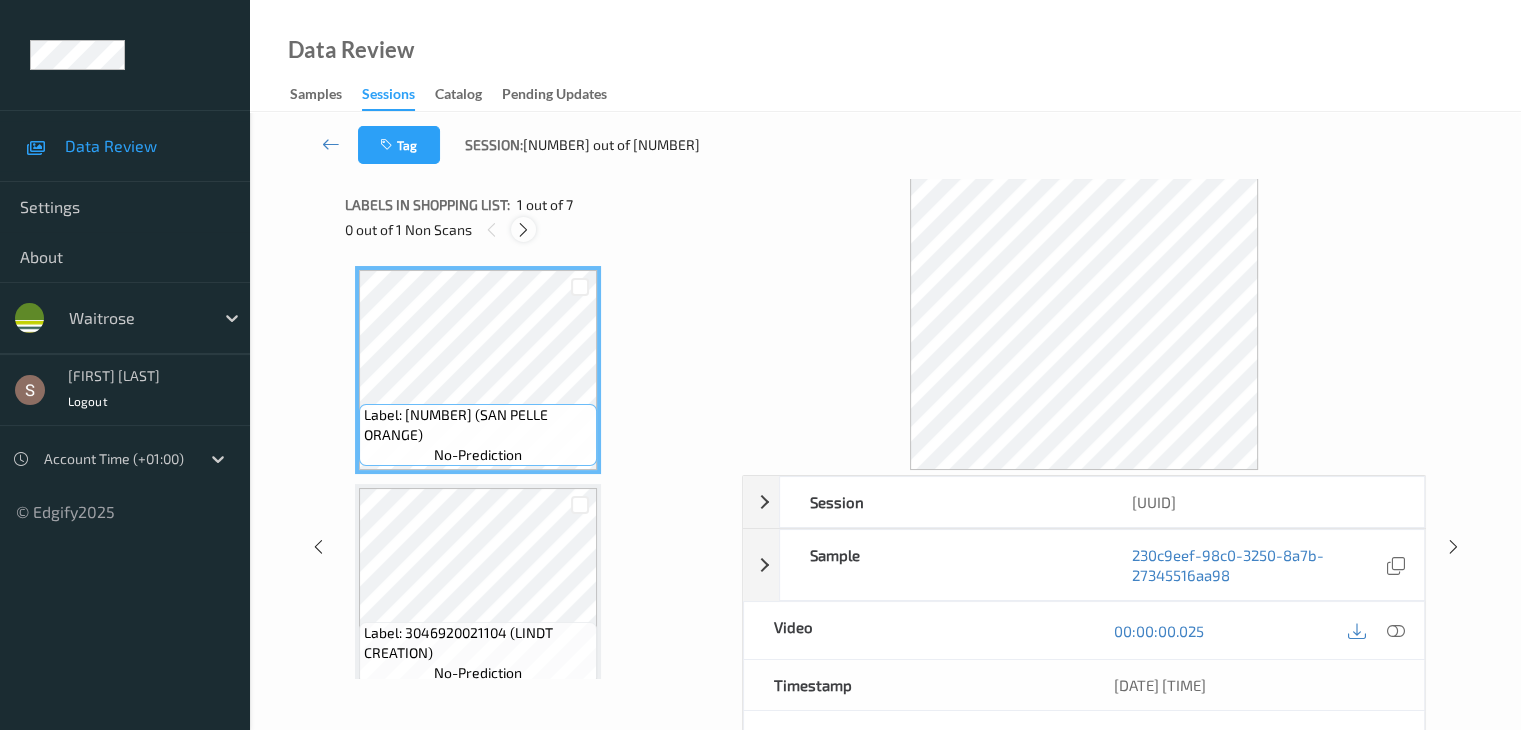 click at bounding box center (523, 229) 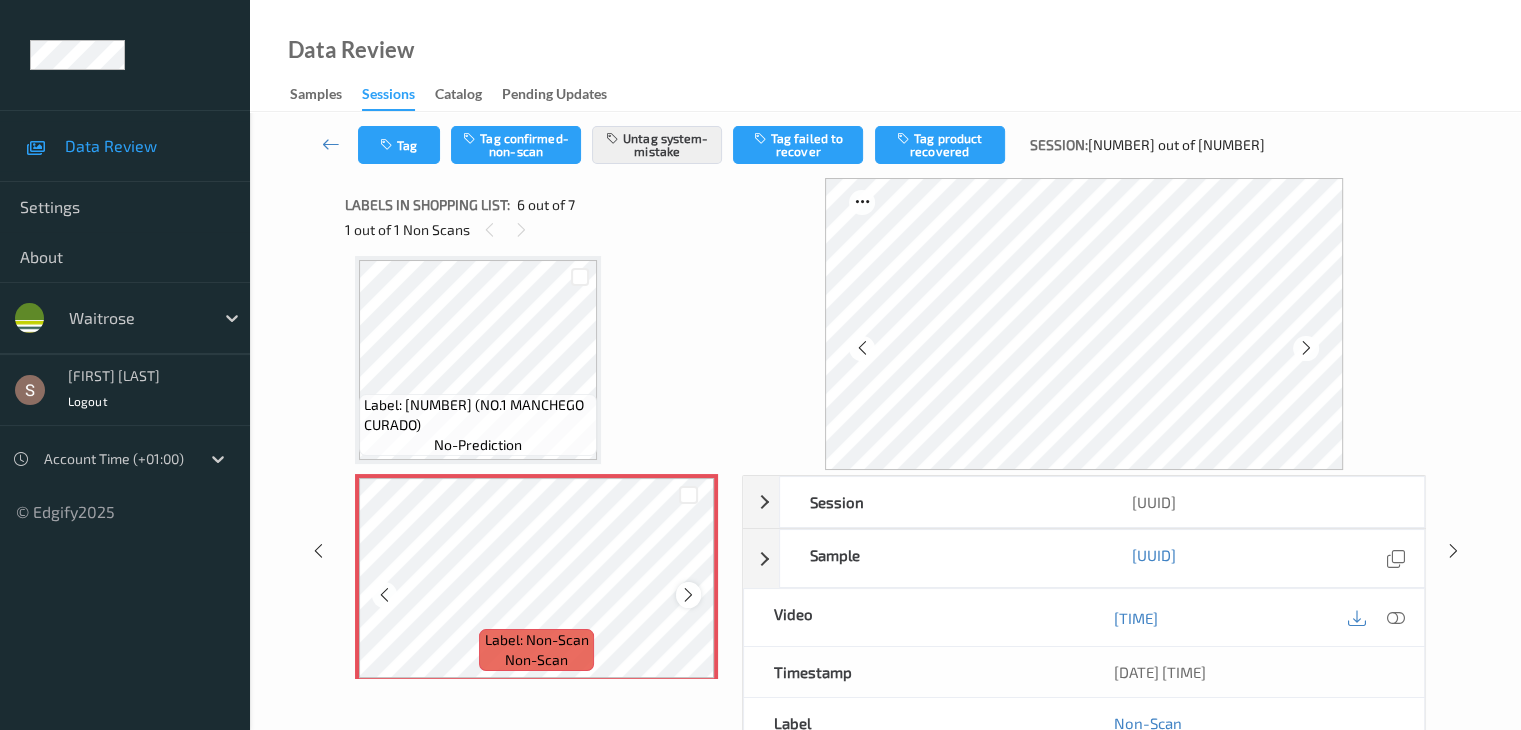 click at bounding box center [688, 595] 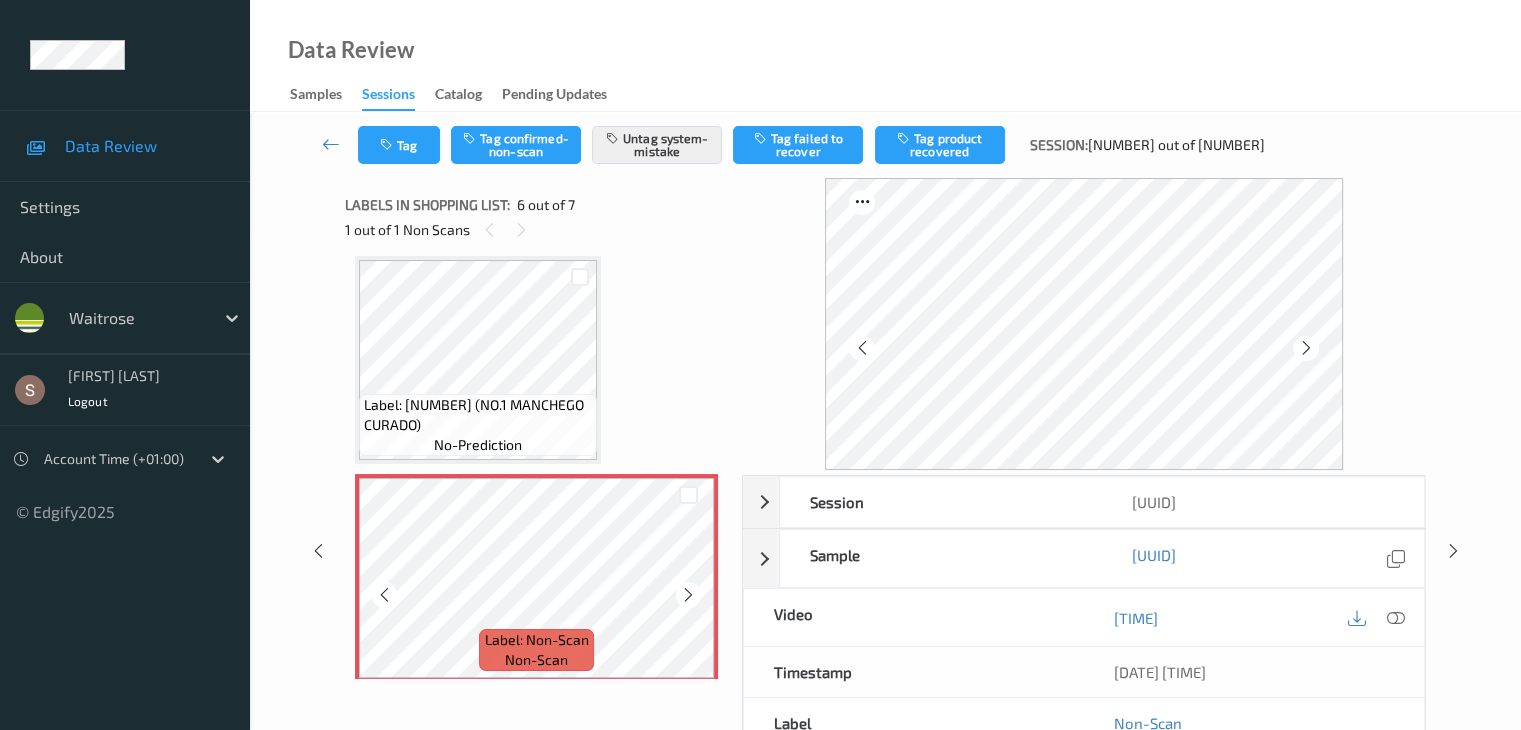 click at bounding box center (688, 595) 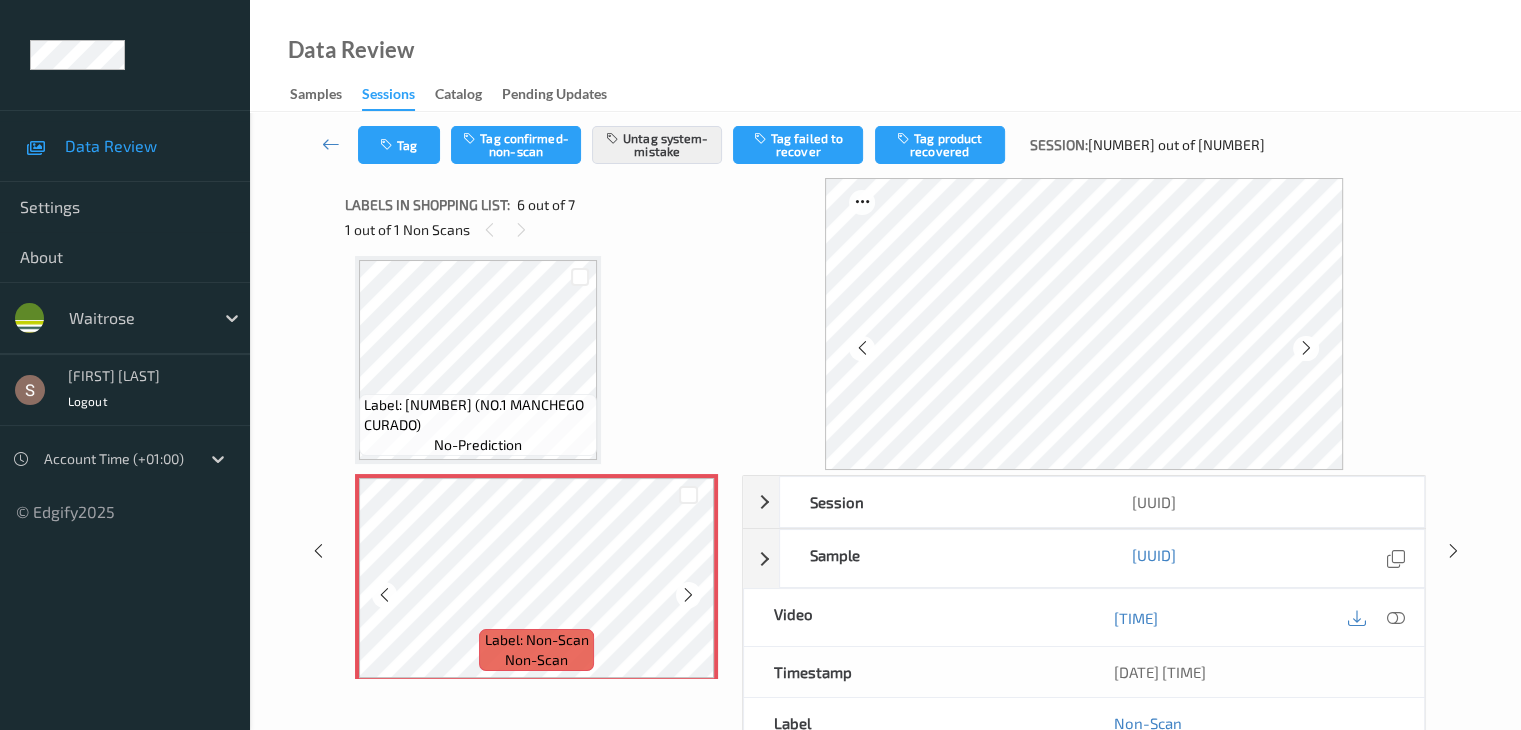 click at bounding box center (688, 595) 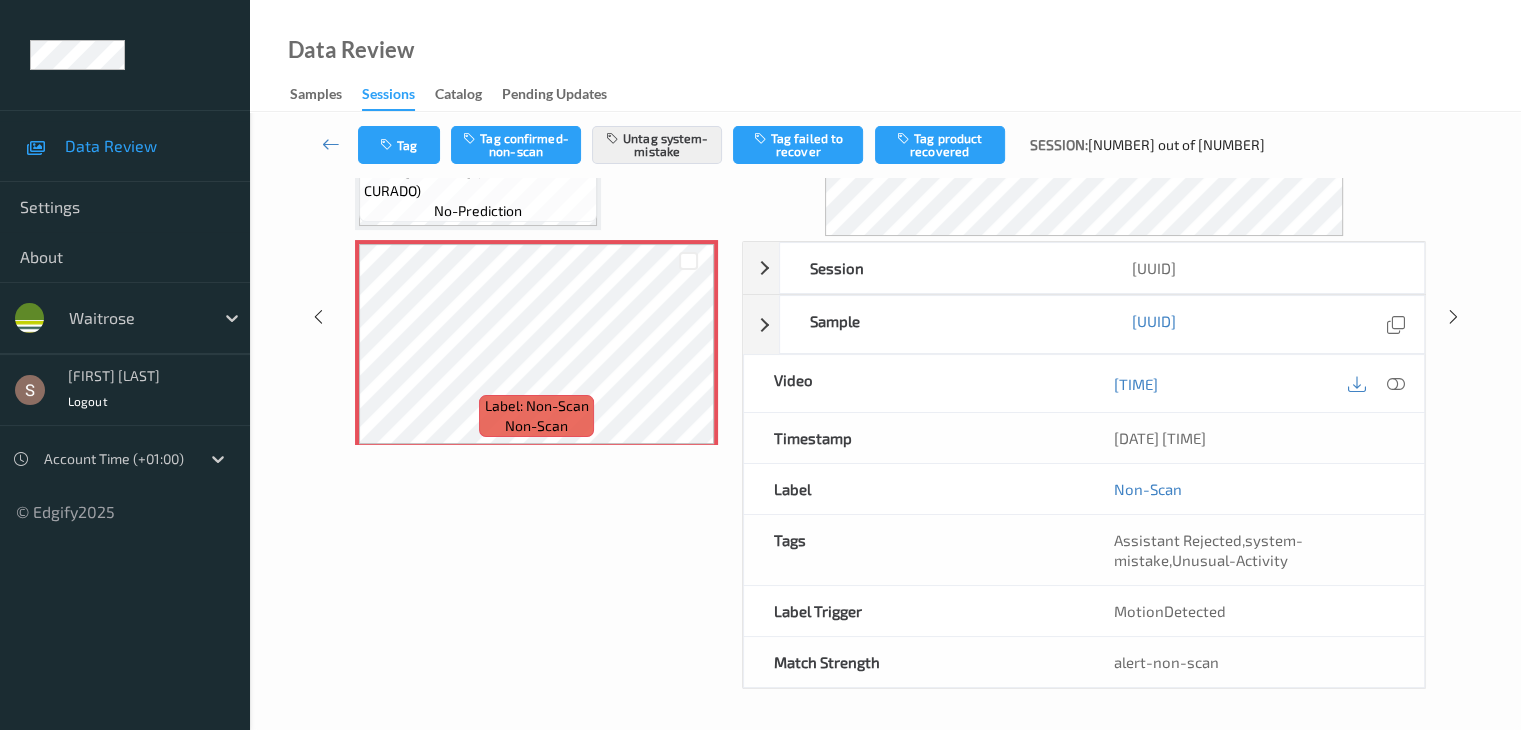 scroll, scrollTop: 0, scrollLeft: 0, axis: both 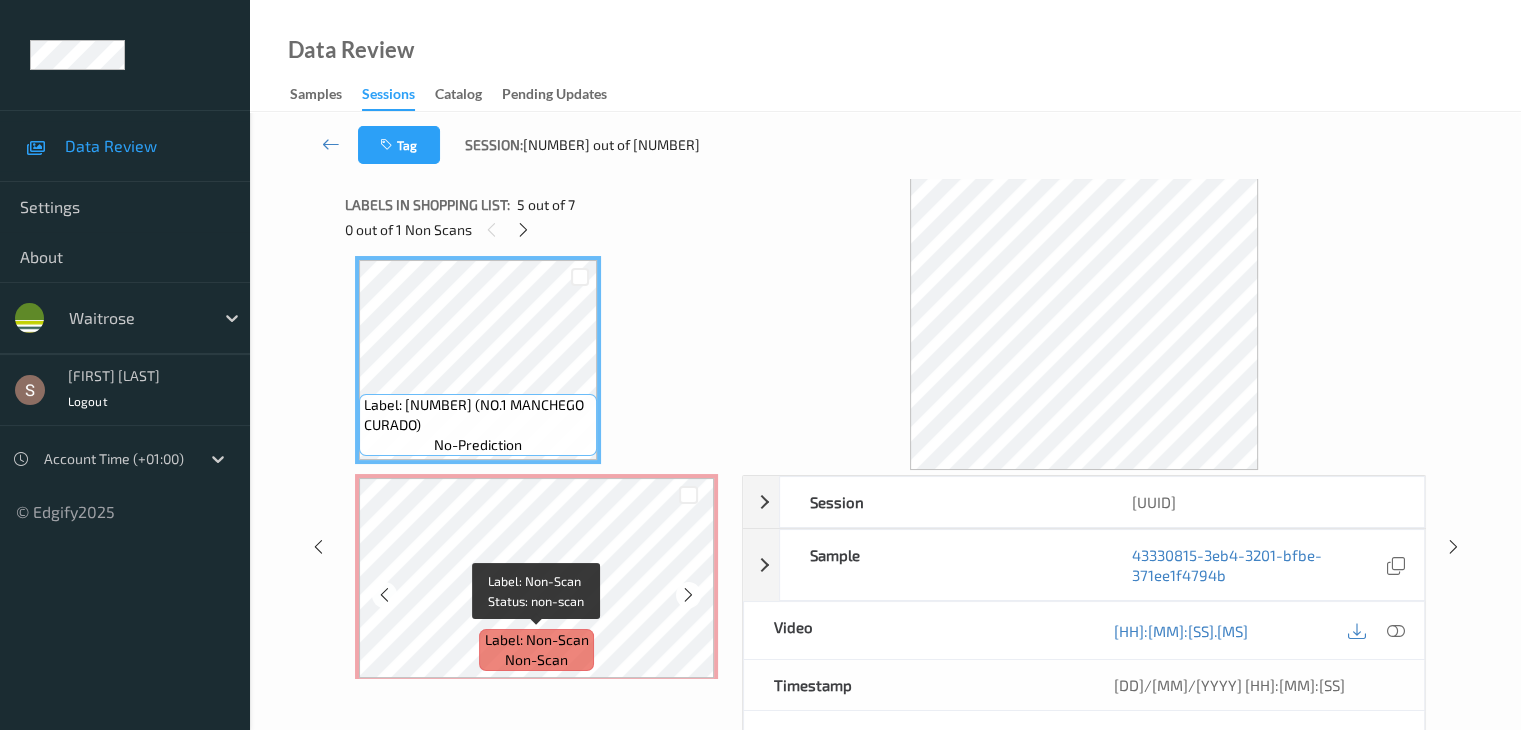 click on "Label: Non-Scan non-scan" at bounding box center (536, 650) 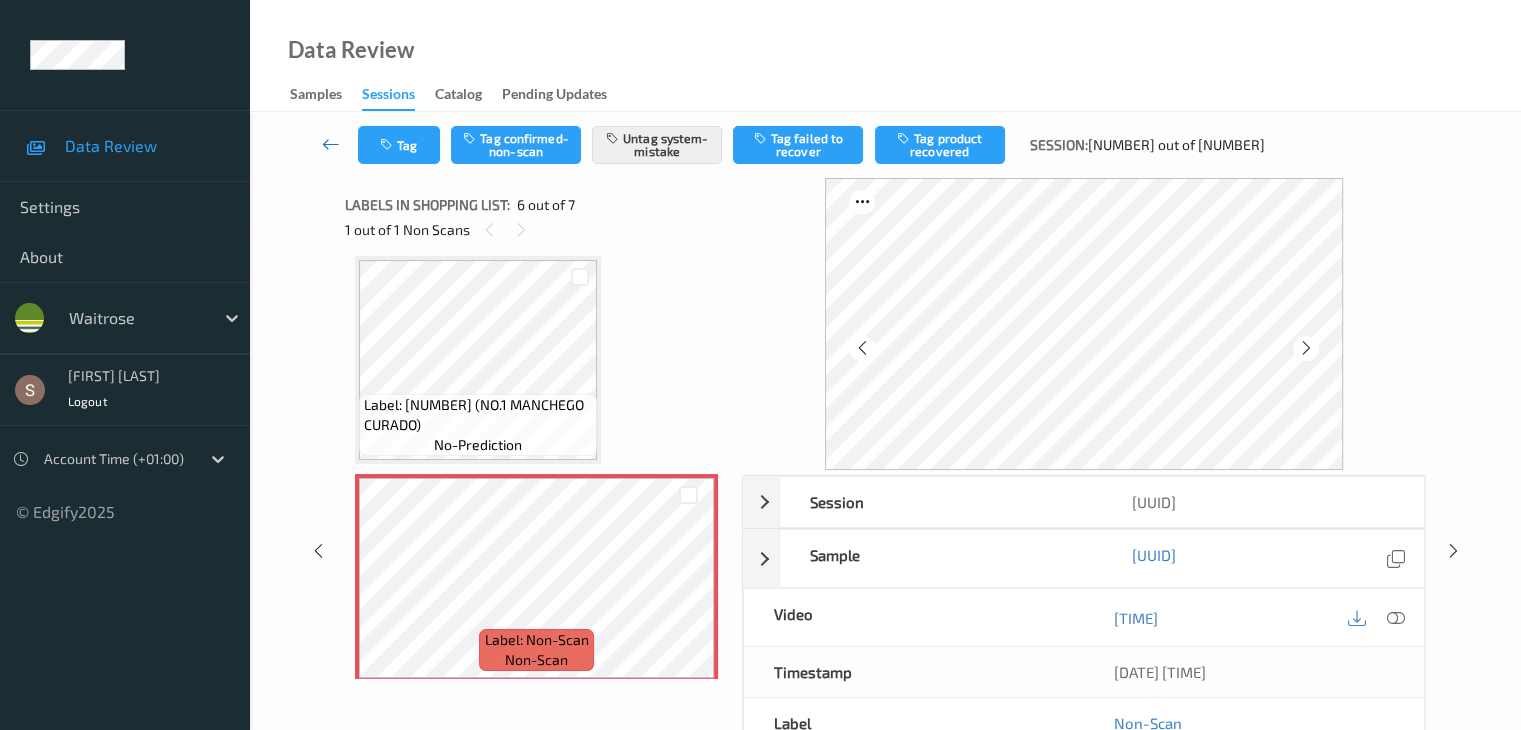 click at bounding box center [331, 144] 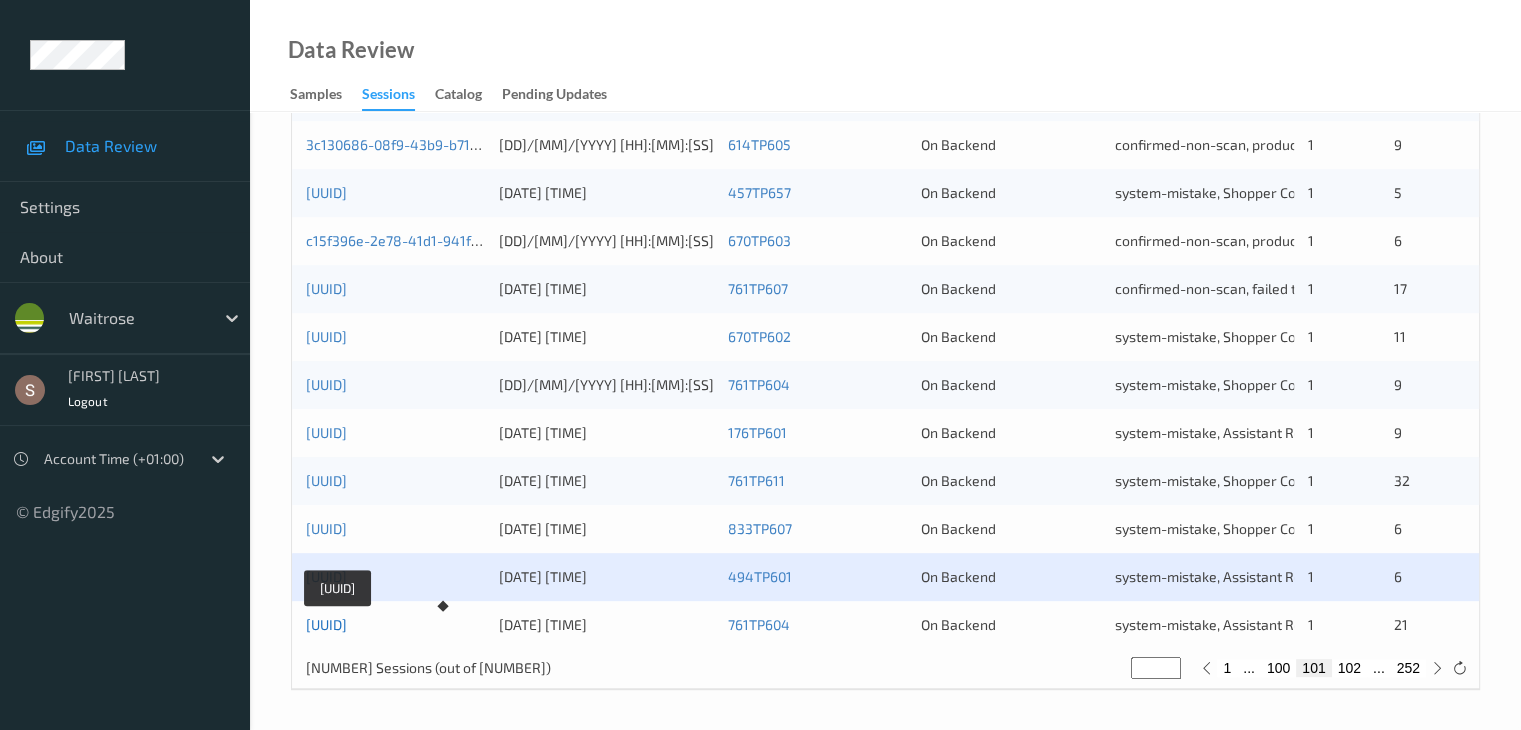click on "[UUID]" at bounding box center [326, 624] 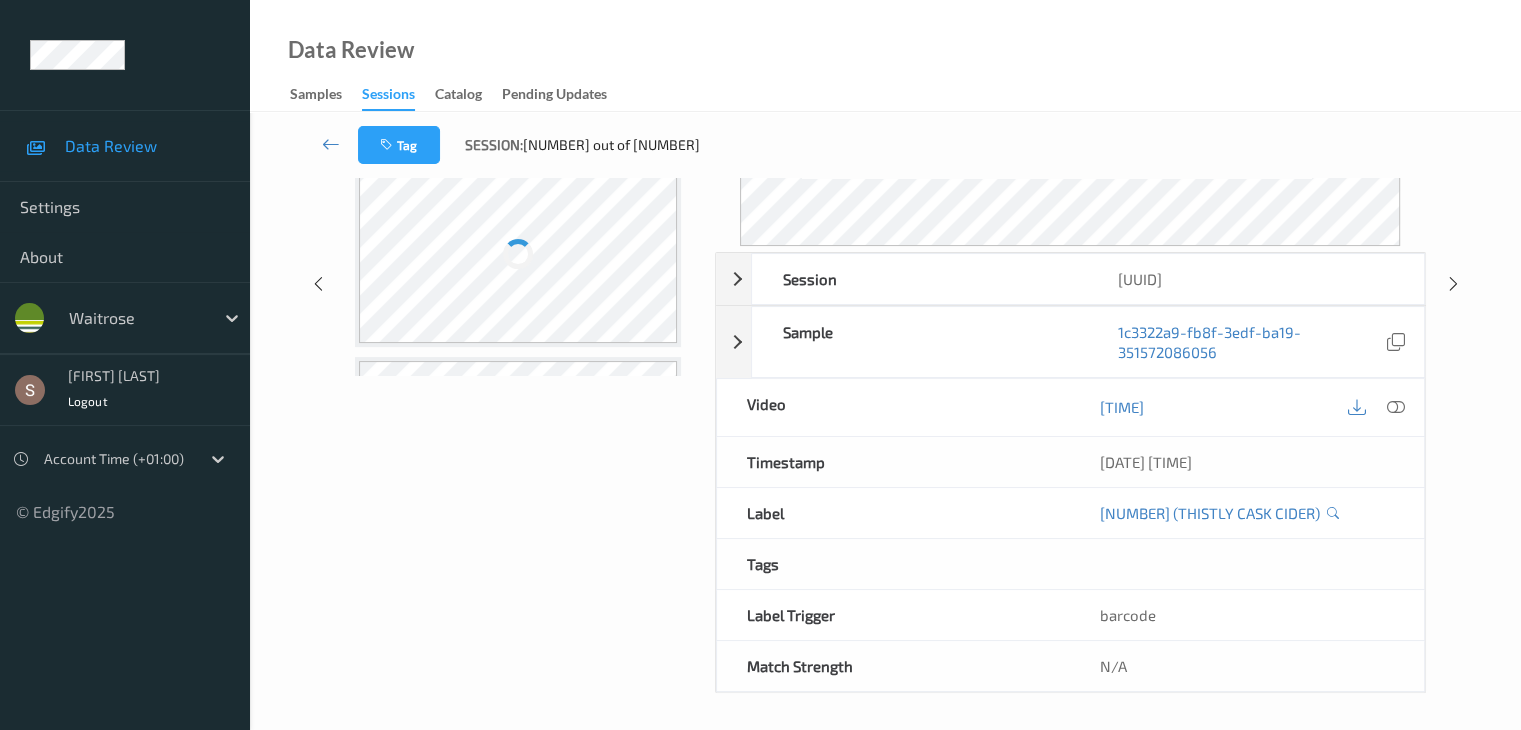 scroll, scrollTop: 0, scrollLeft: 0, axis: both 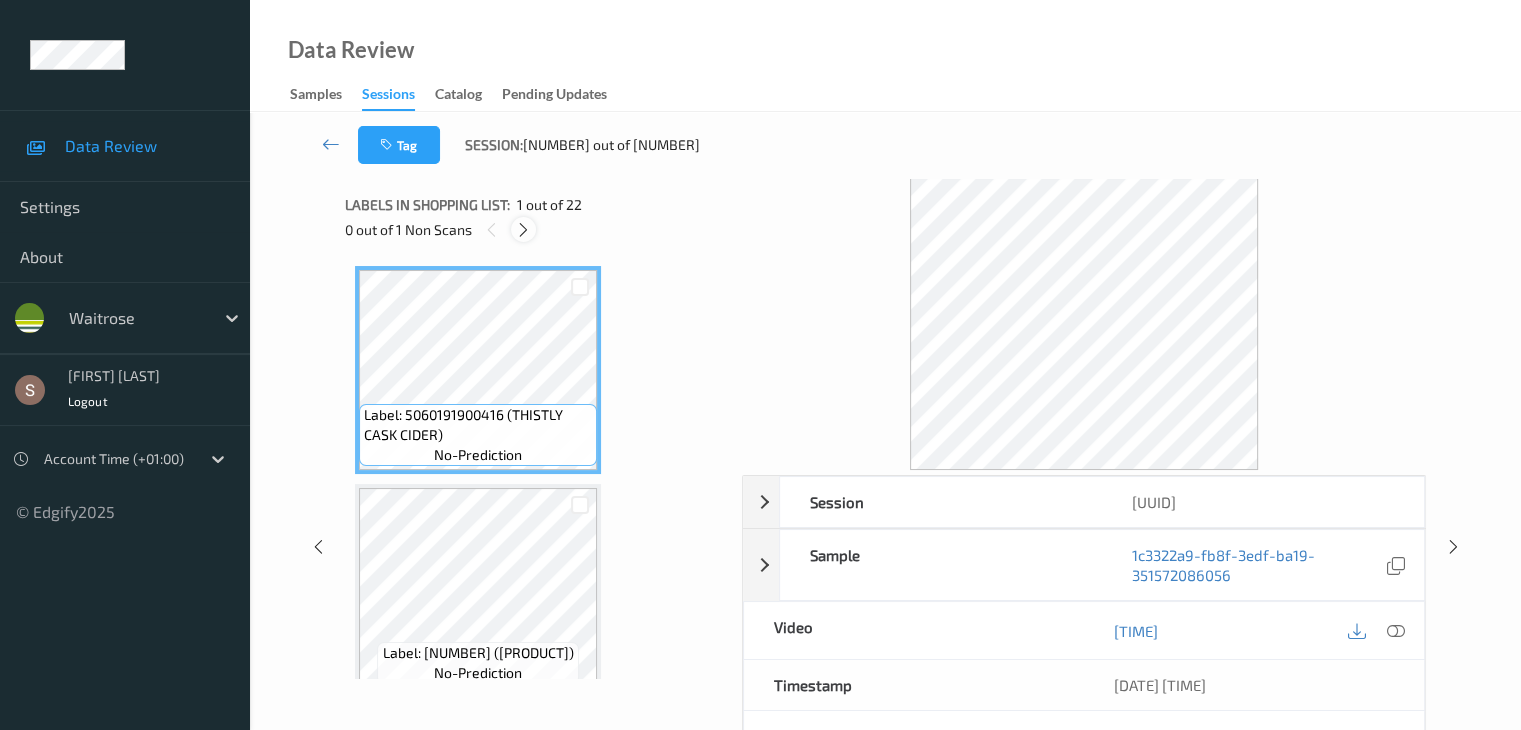 click at bounding box center [523, 230] 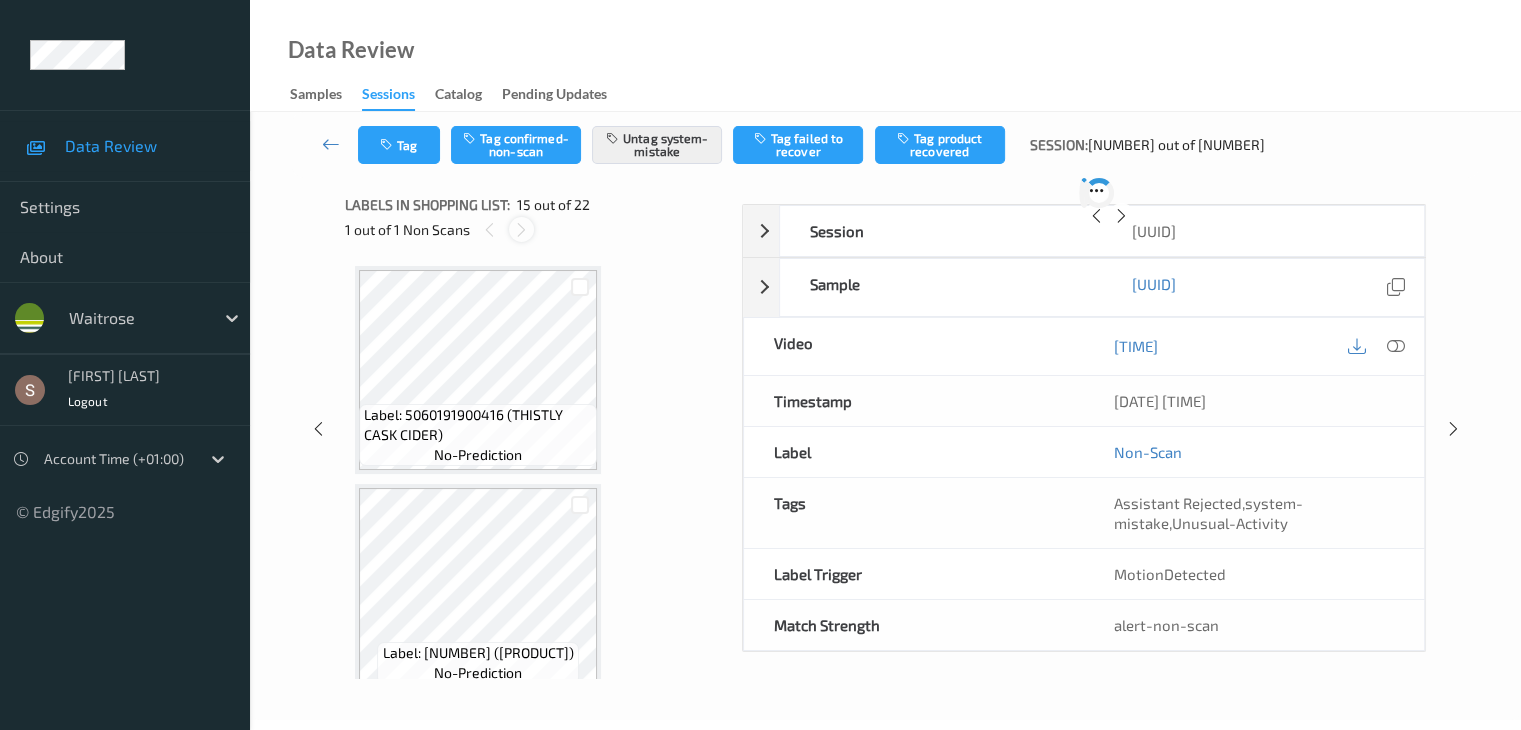 scroll, scrollTop: 2844, scrollLeft: 0, axis: vertical 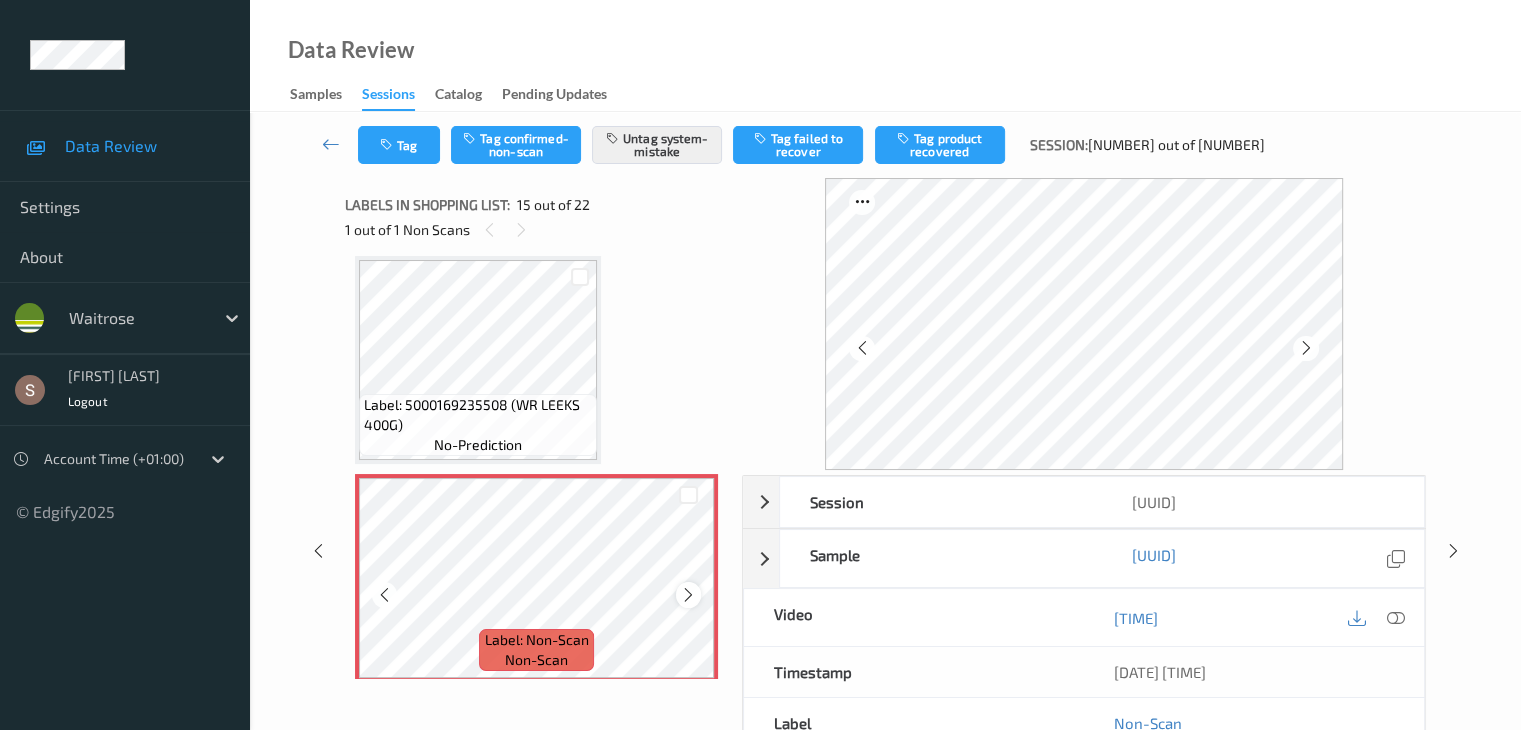click at bounding box center [688, 595] 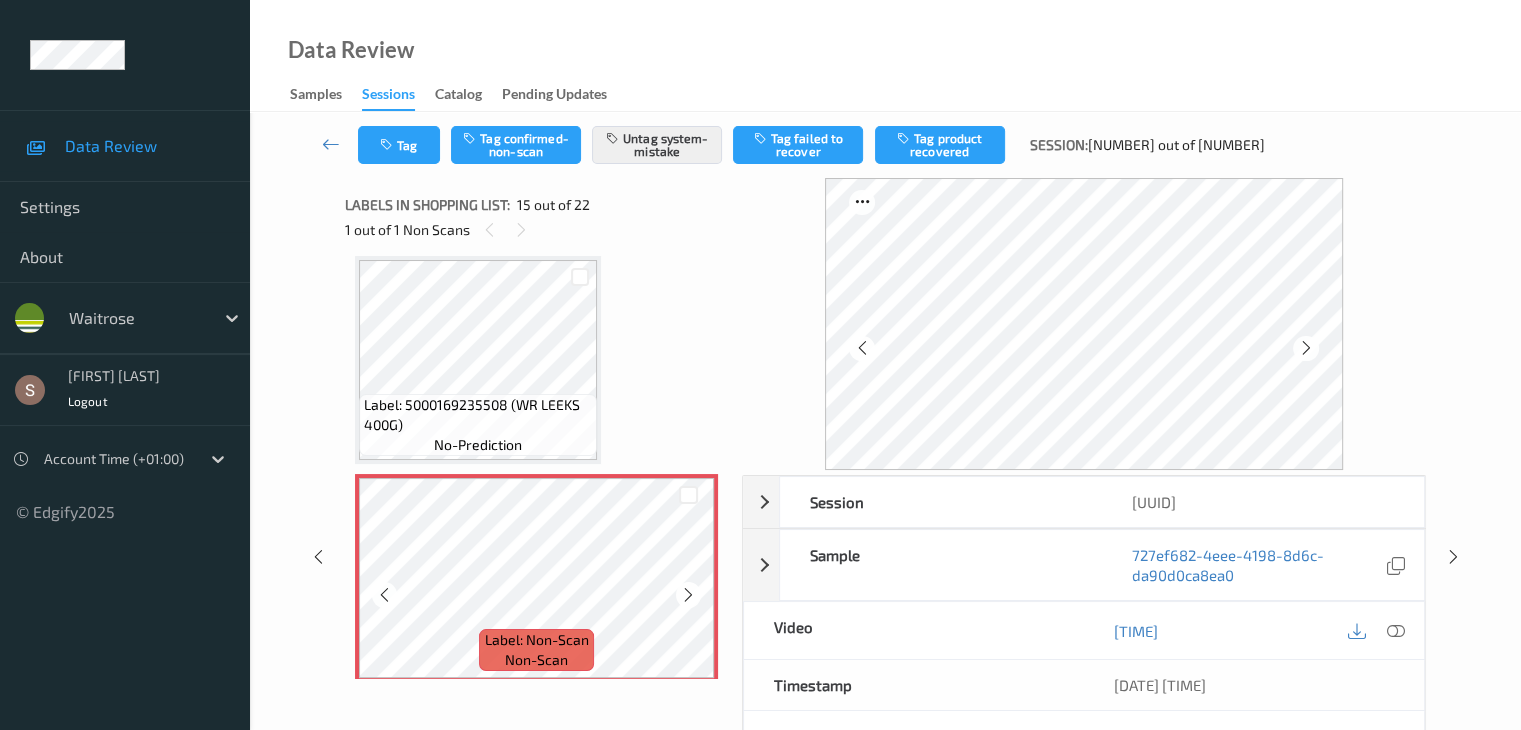 click at bounding box center (688, 595) 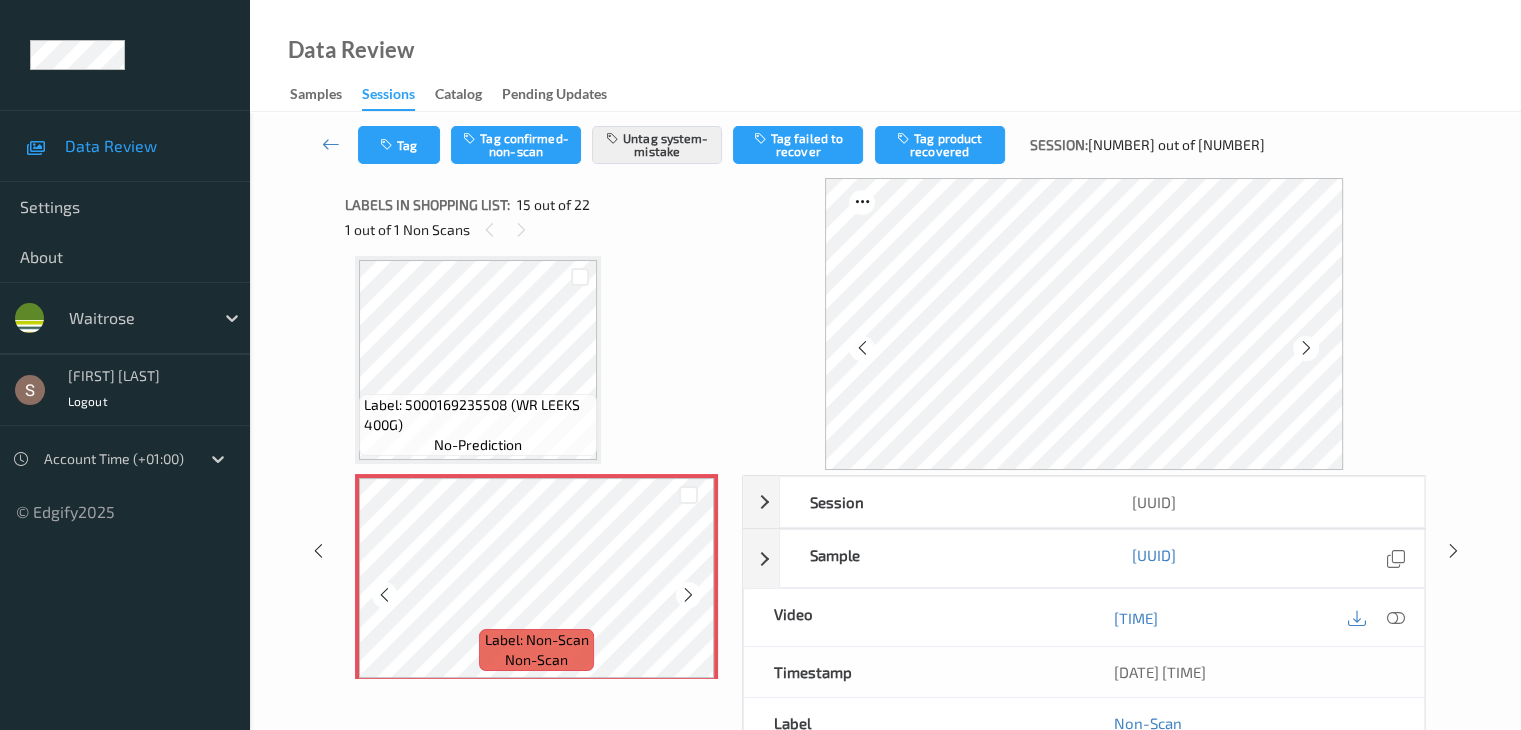 click on "Label: [NUMBER] ([PRODUCT]) no-prediction" at bounding box center [478, 425] 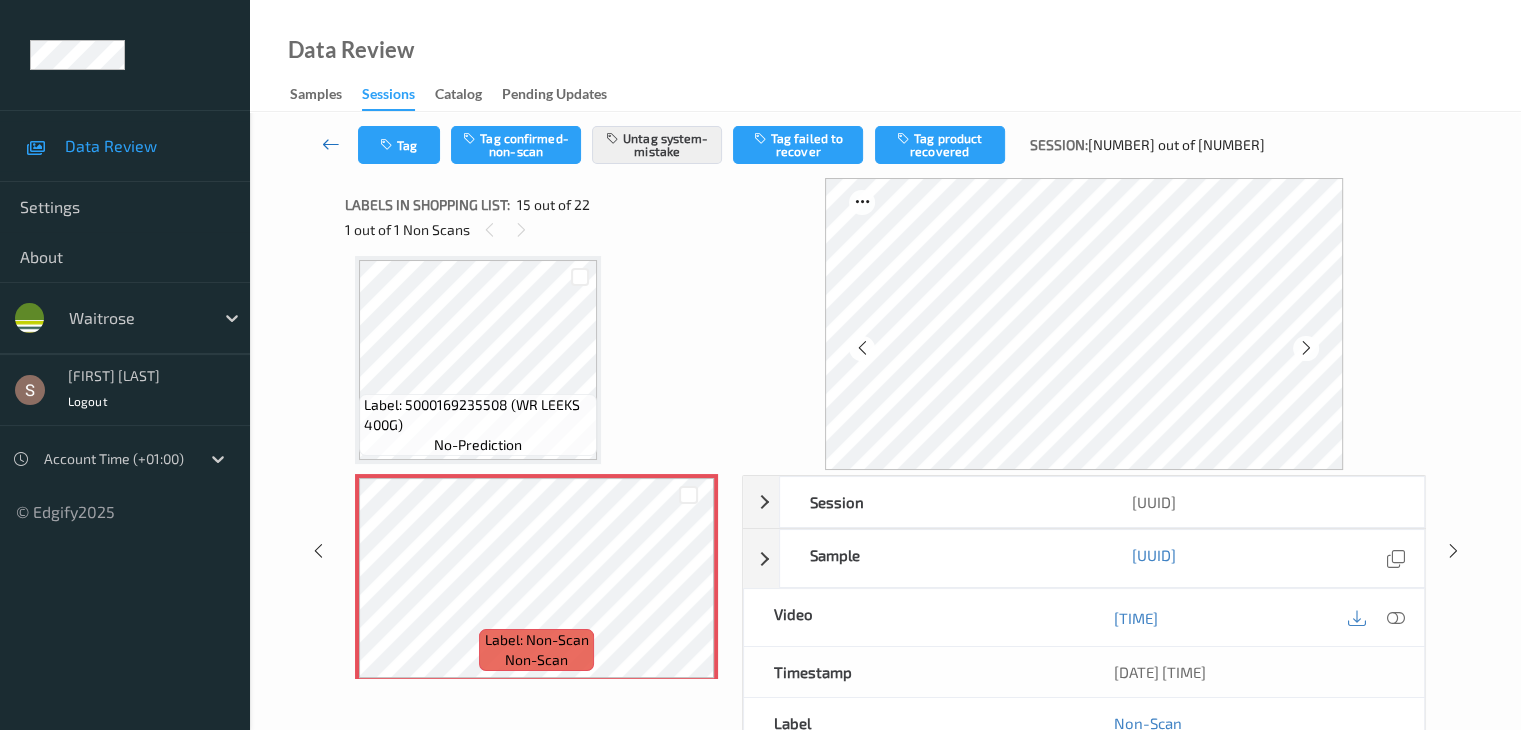 click at bounding box center [331, 144] 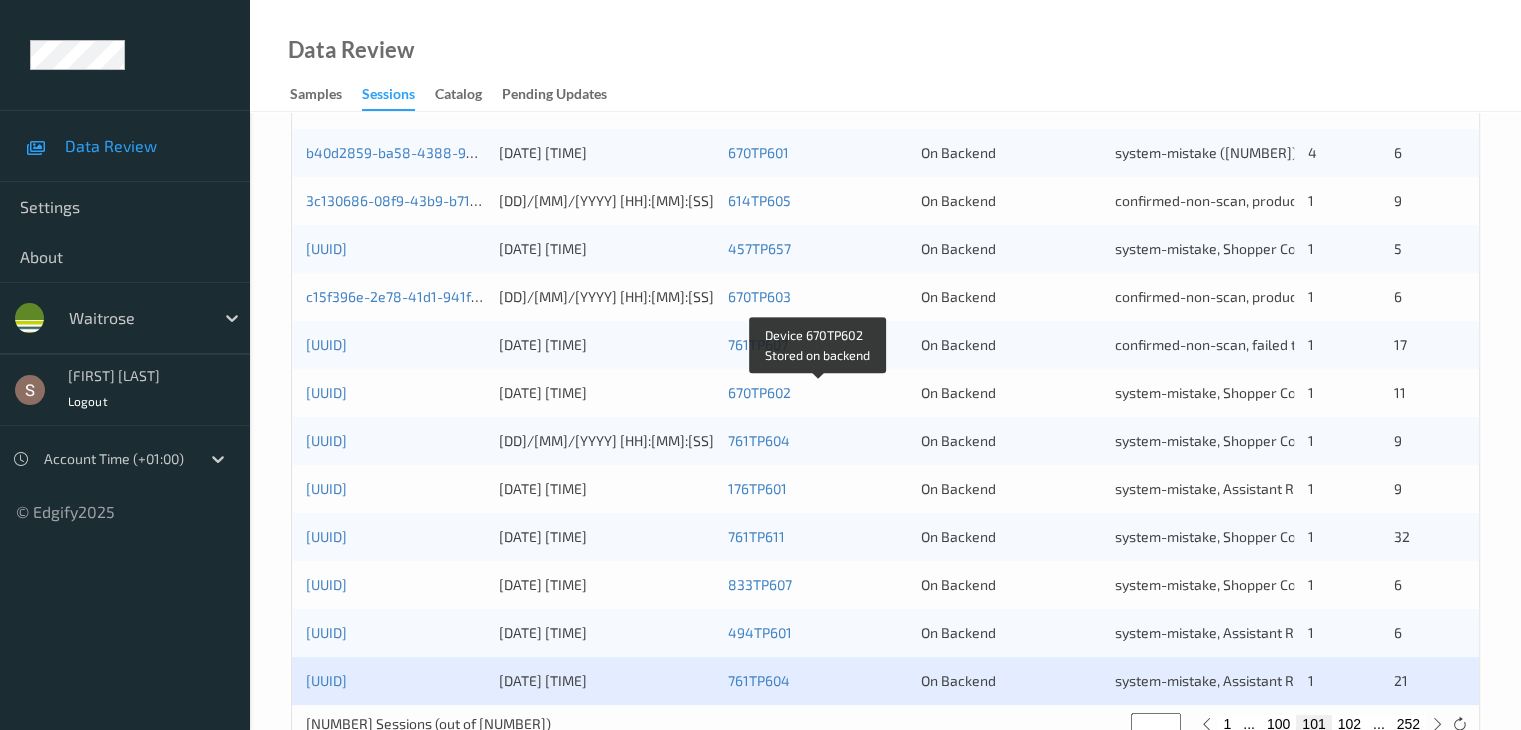 scroll, scrollTop: 932, scrollLeft: 0, axis: vertical 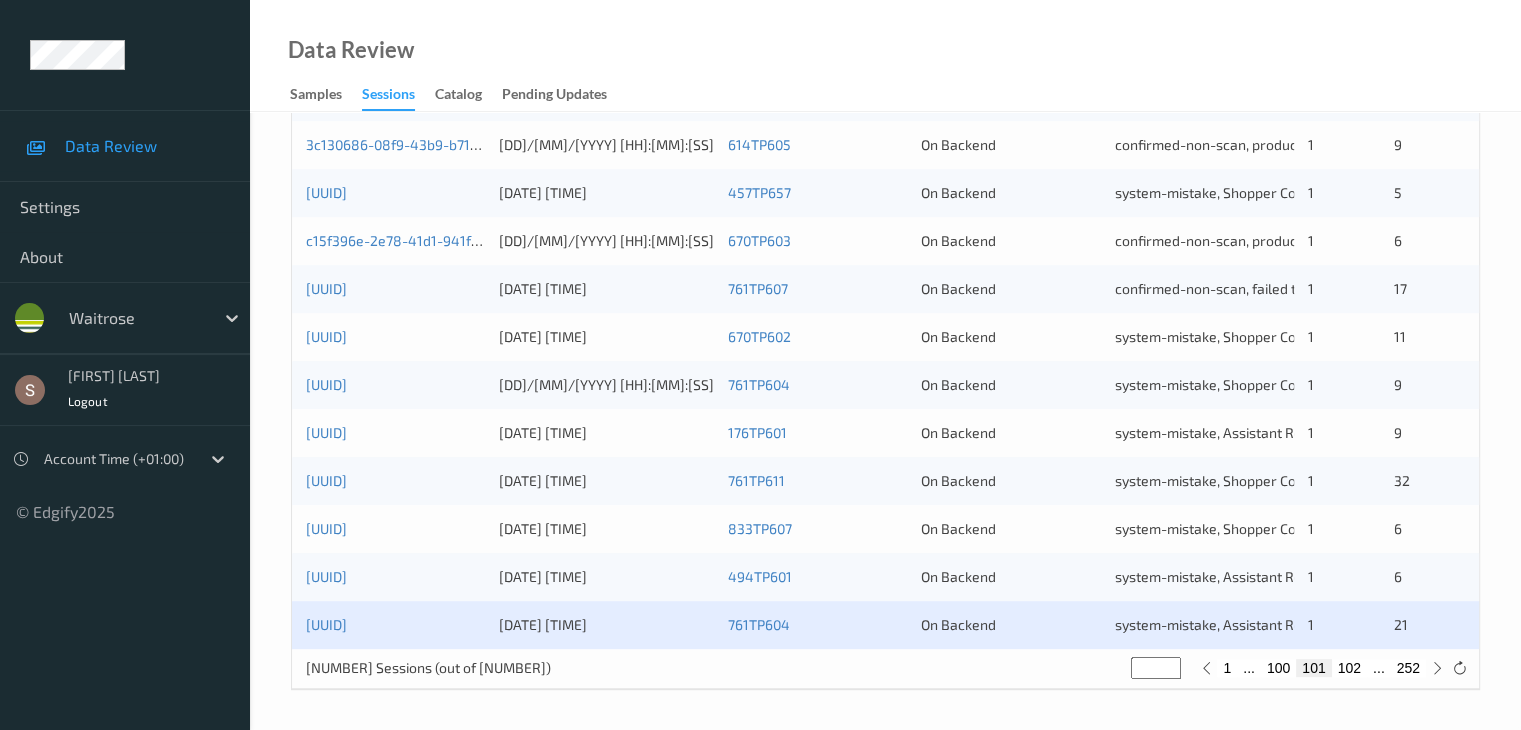 click on "102" at bounding box center (1349, 668) 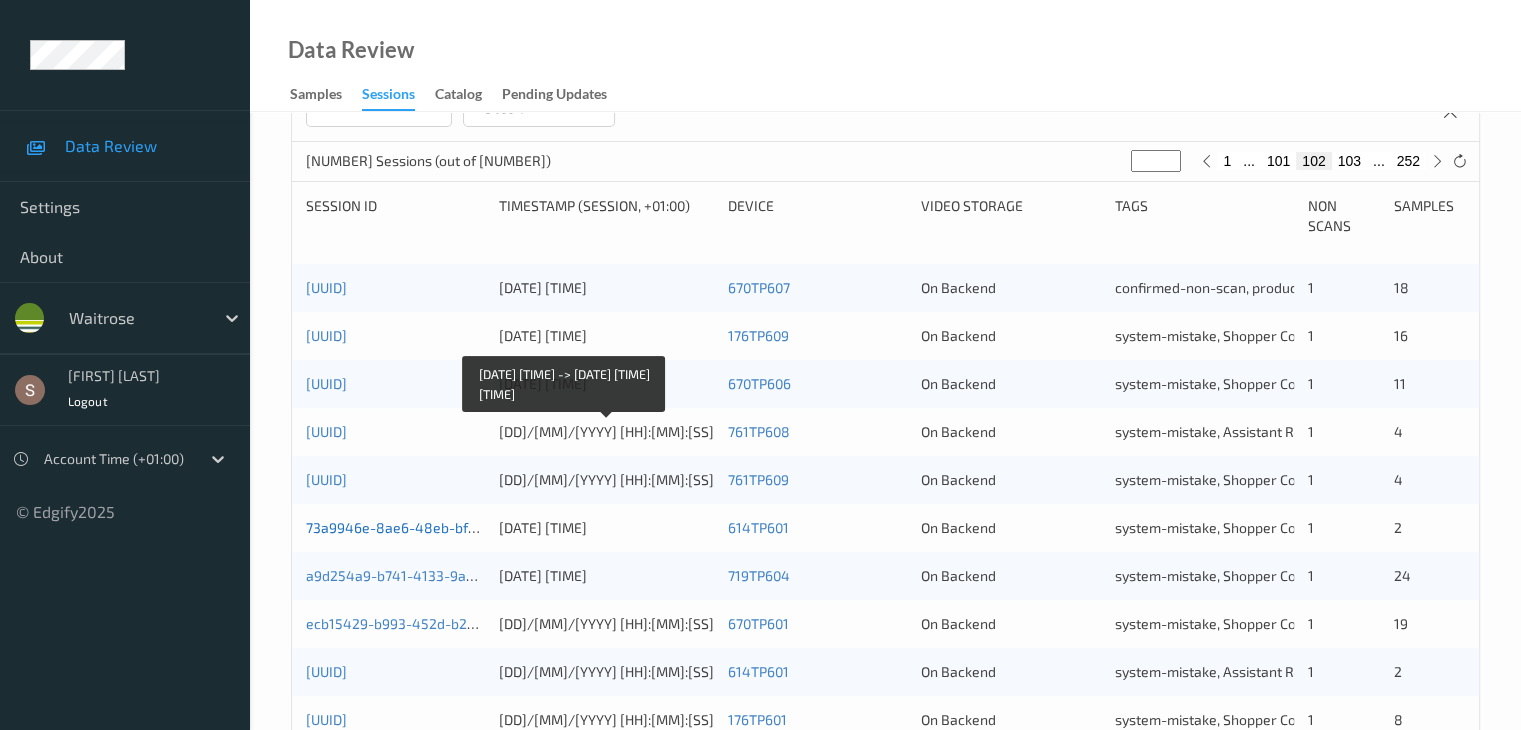 scroll, scrollTop: 400, scrollLeft: 0, axis: vertical 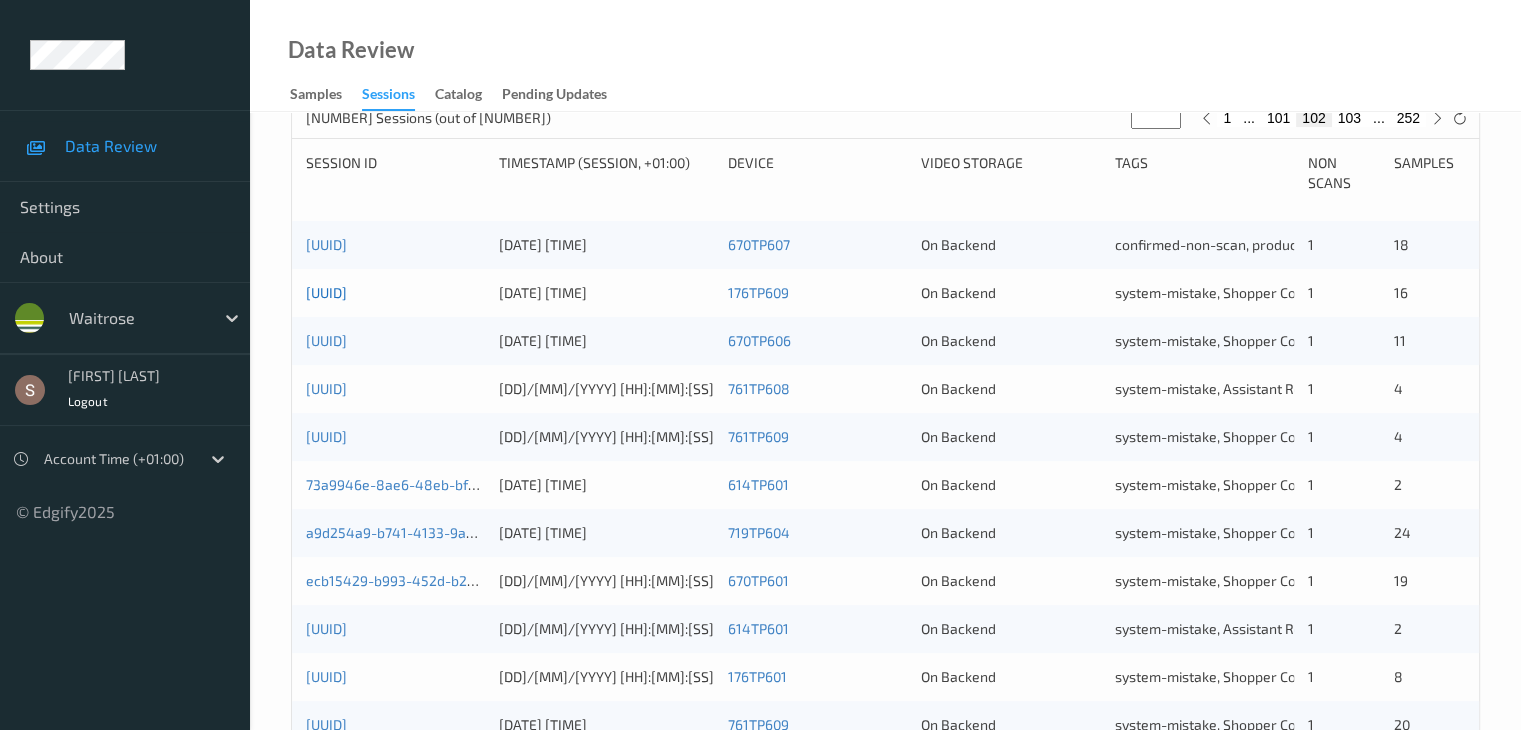 click on "[UUID]" at bounding box center [326, 292] 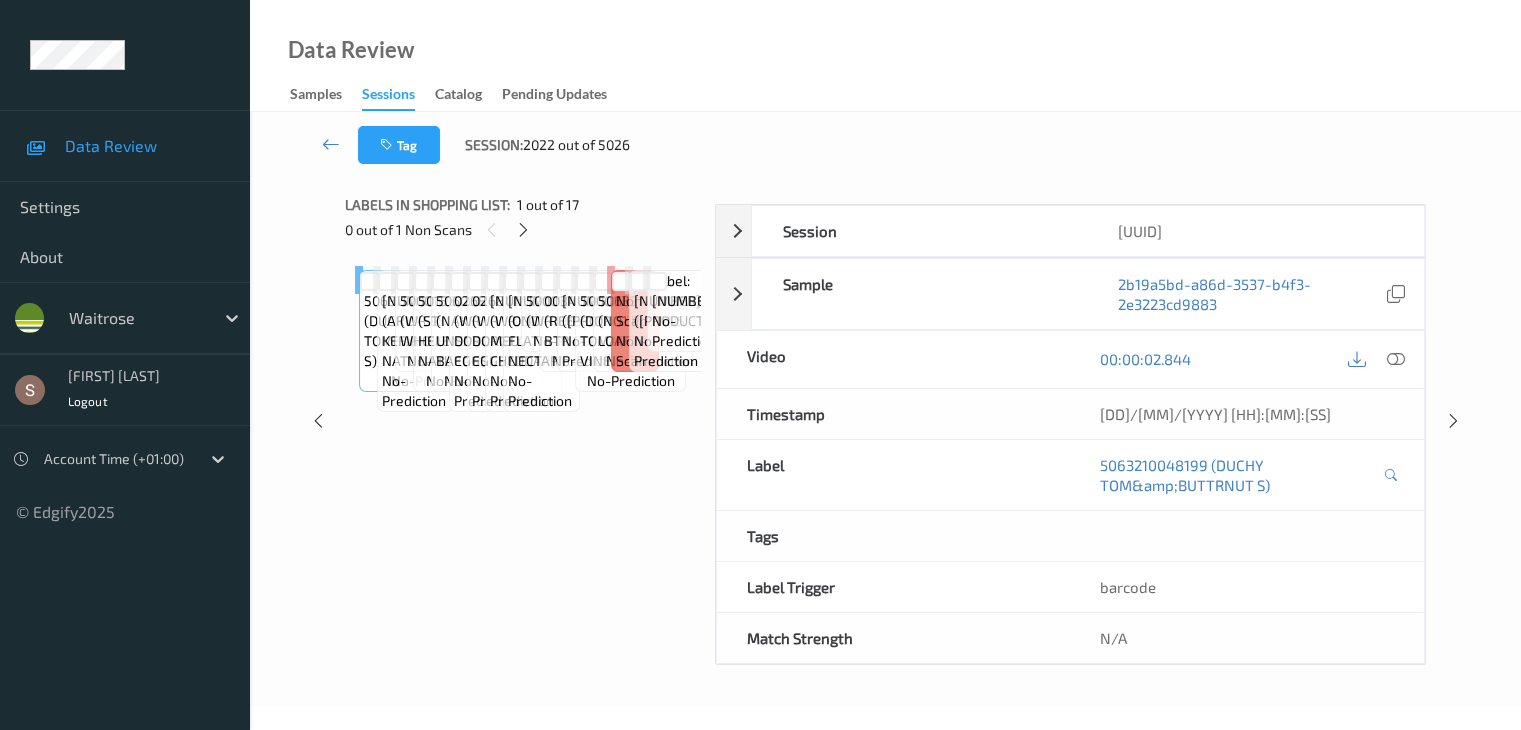 scroll, scrollTop: 0, scrollLeft: 0, axis: both 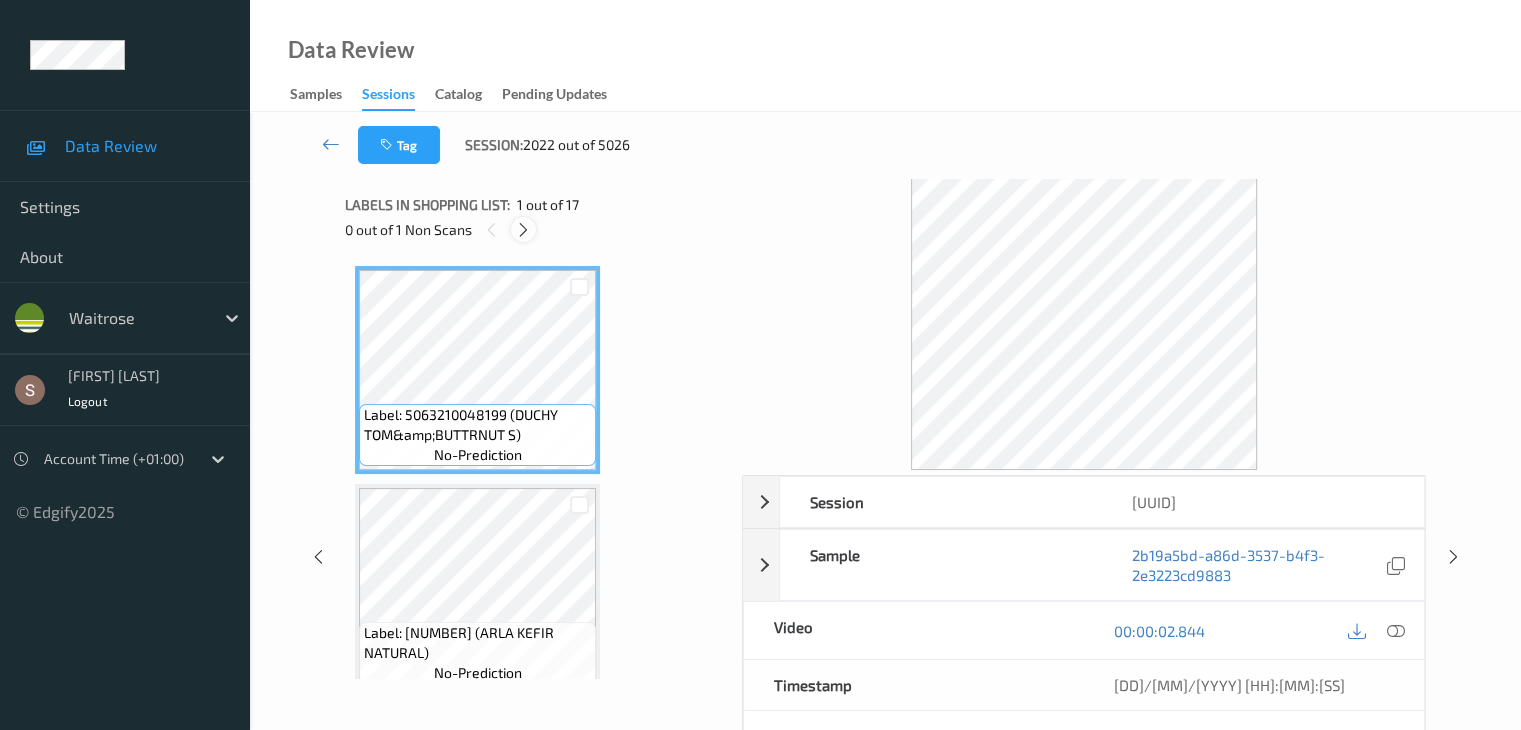 click at bounding box center (523, 230) 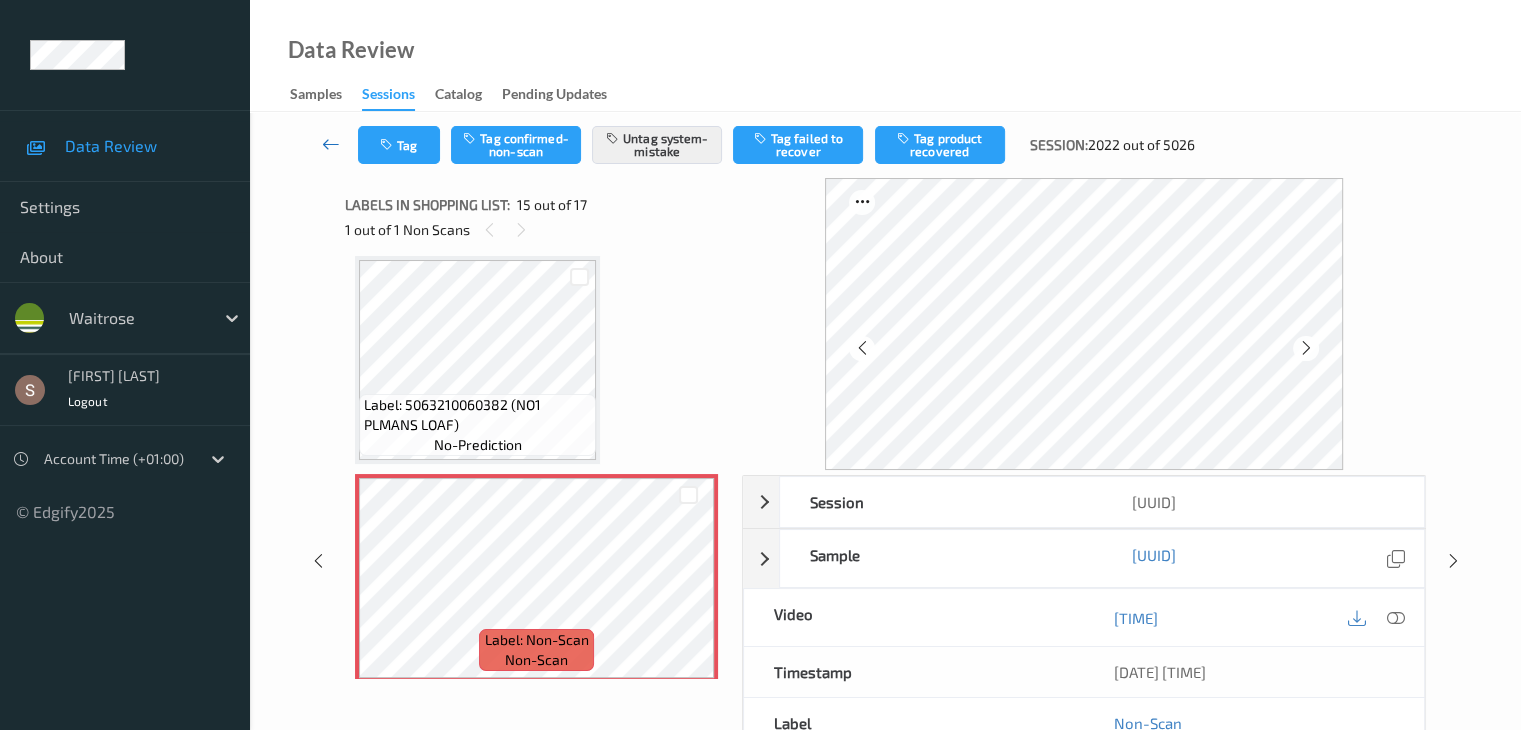 click at bounding box center [331, 144] 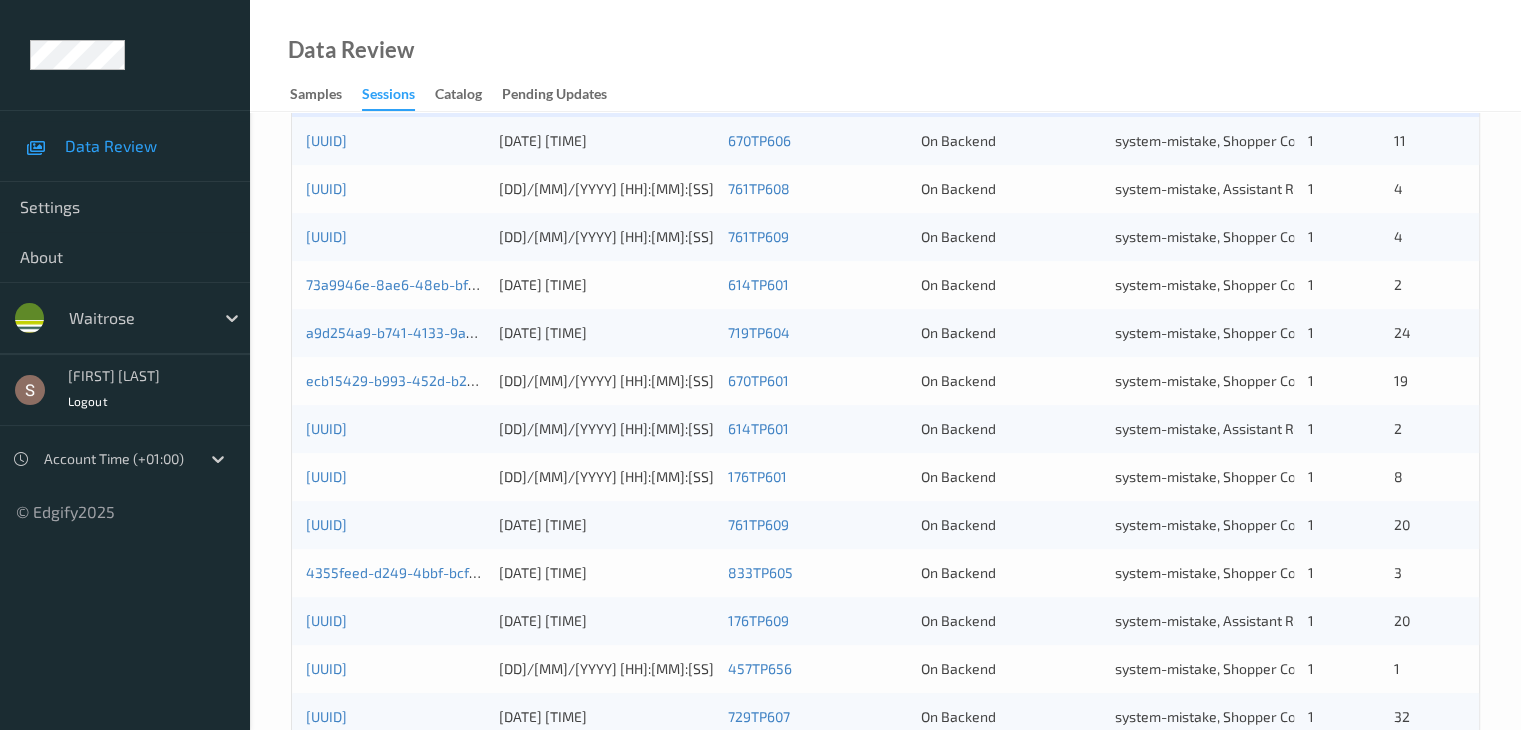 scroll, scrollTop: 200, scrollLeft: 0, axis: vertical 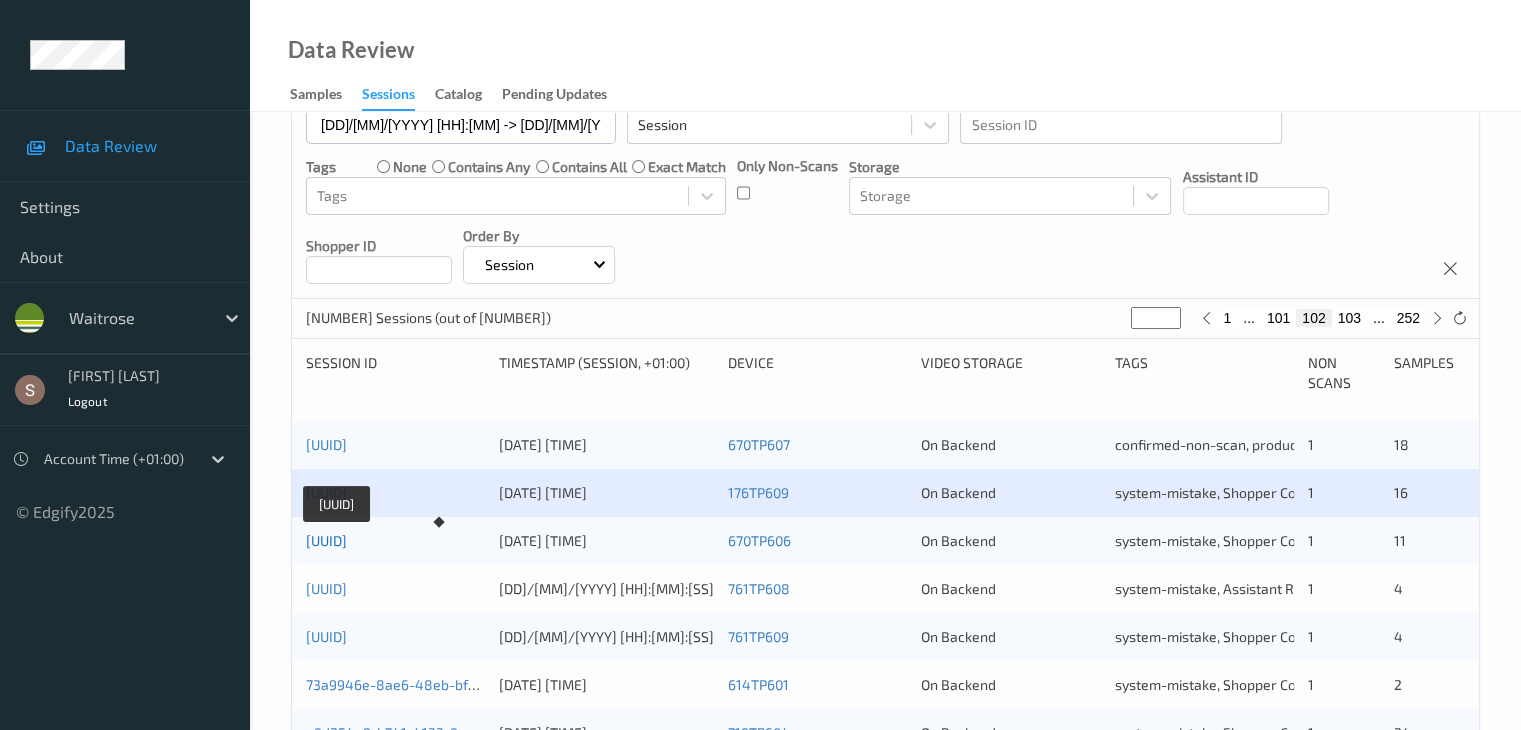 click on "[UUID]" at bounding box center (326, 540) 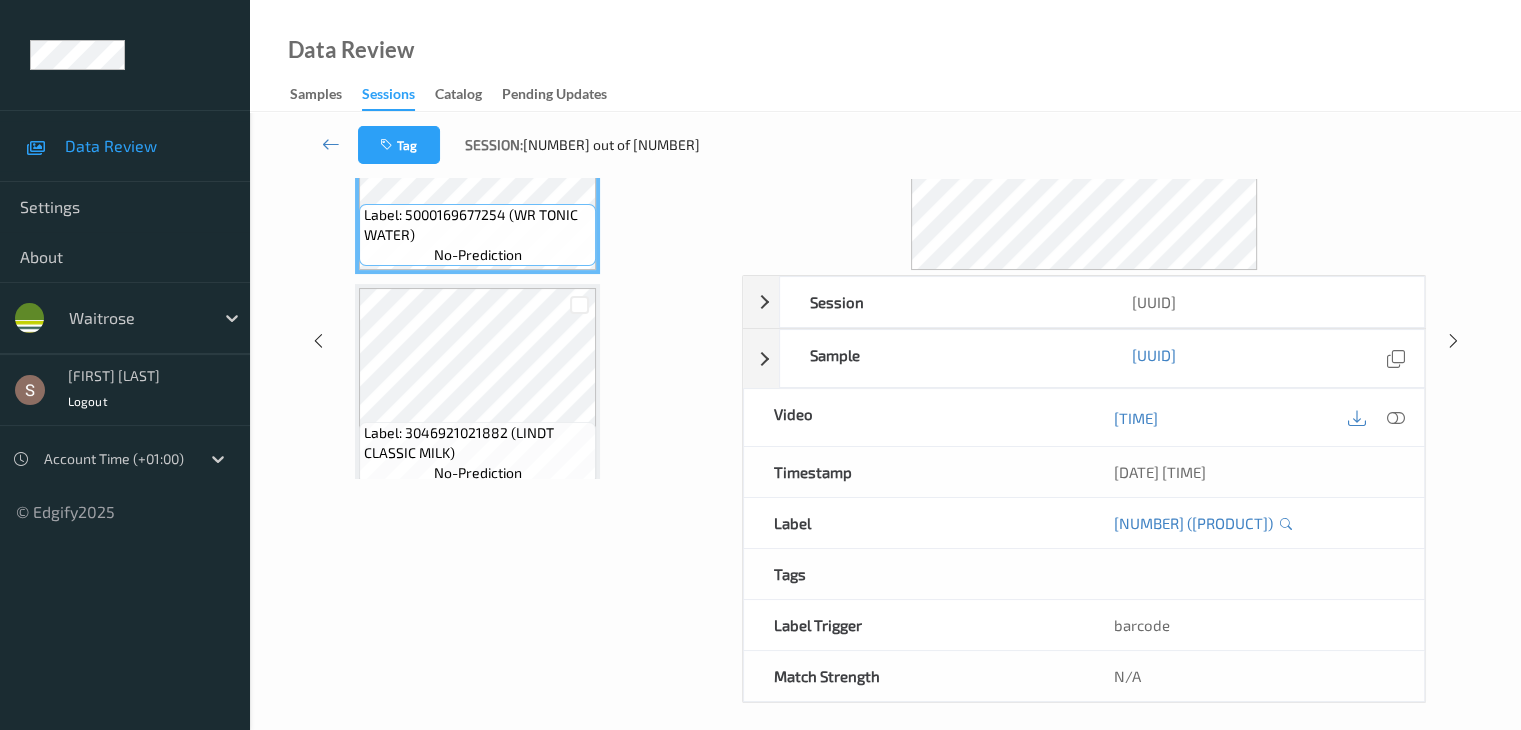 scroll, scrollTop: 0, scrollLeft: 0, axis: both 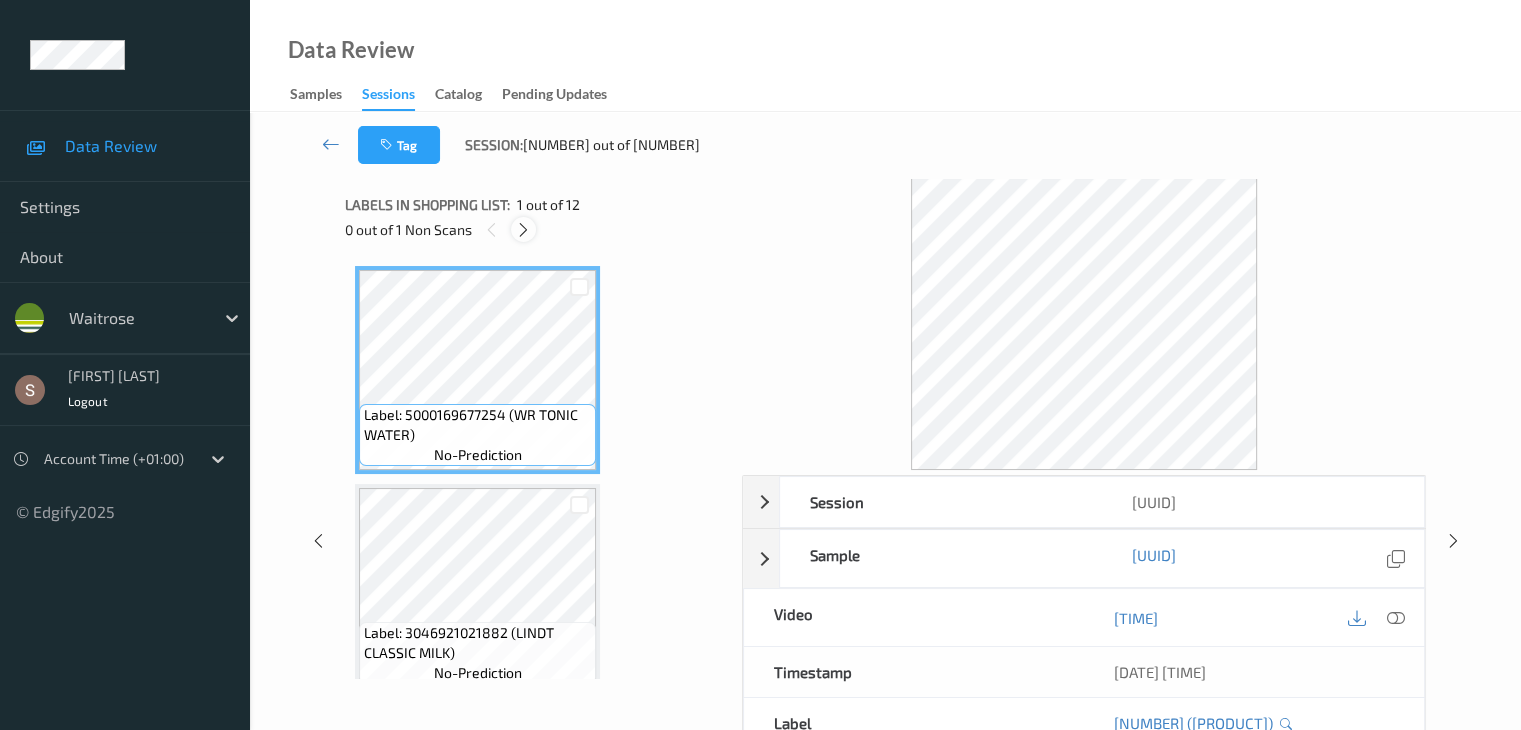 click at bounding box center [523, 230] 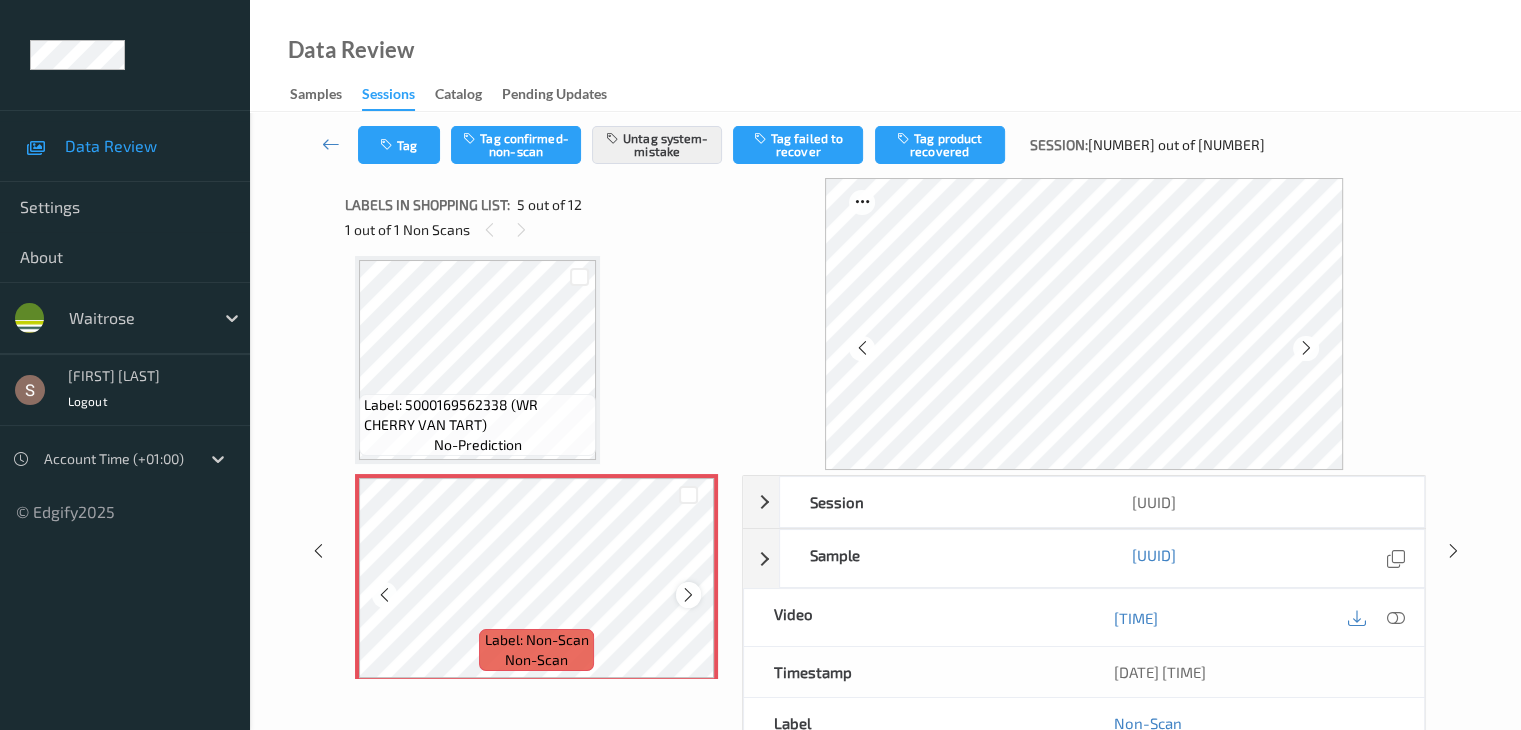 click at bounding box center [688, 595] 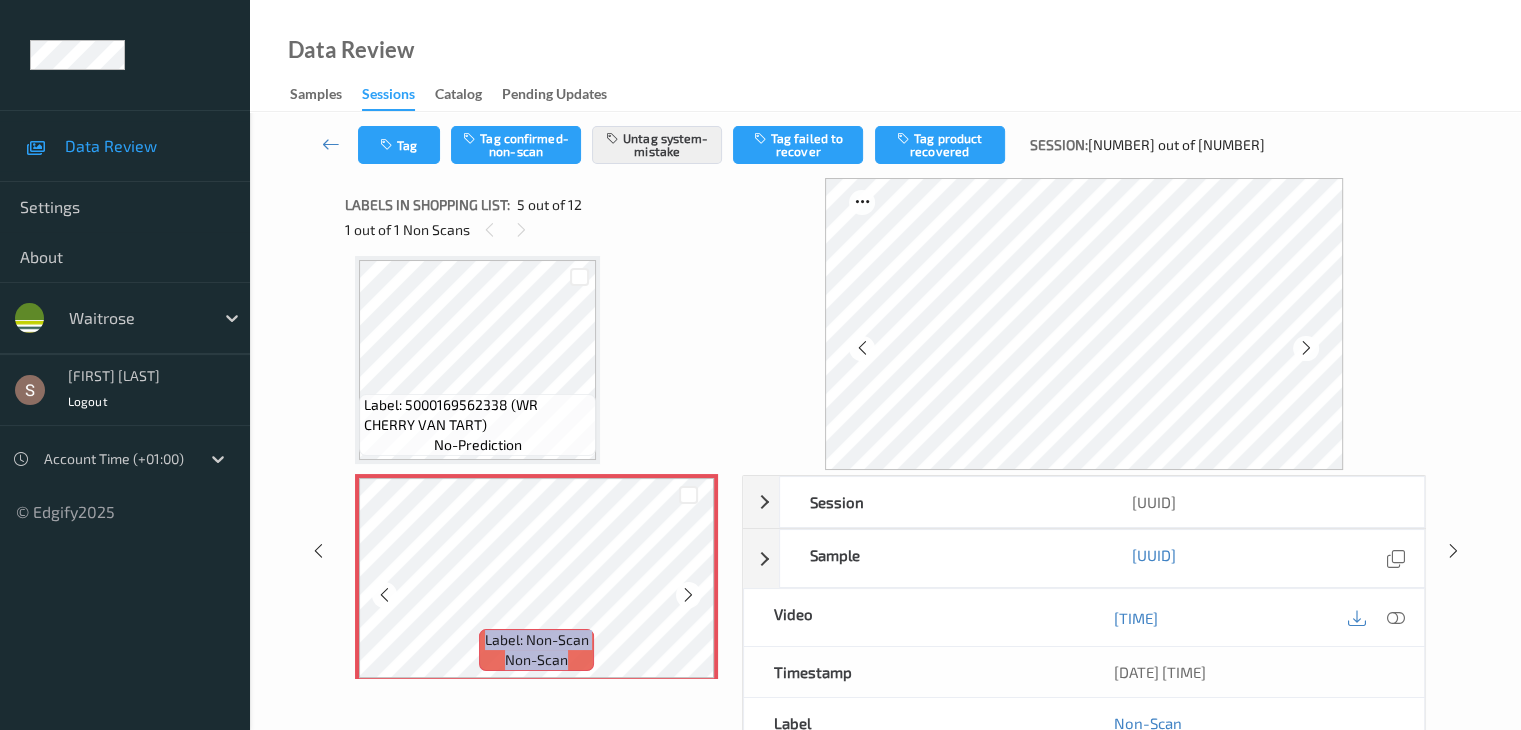 click at bounding box center [688, 595] 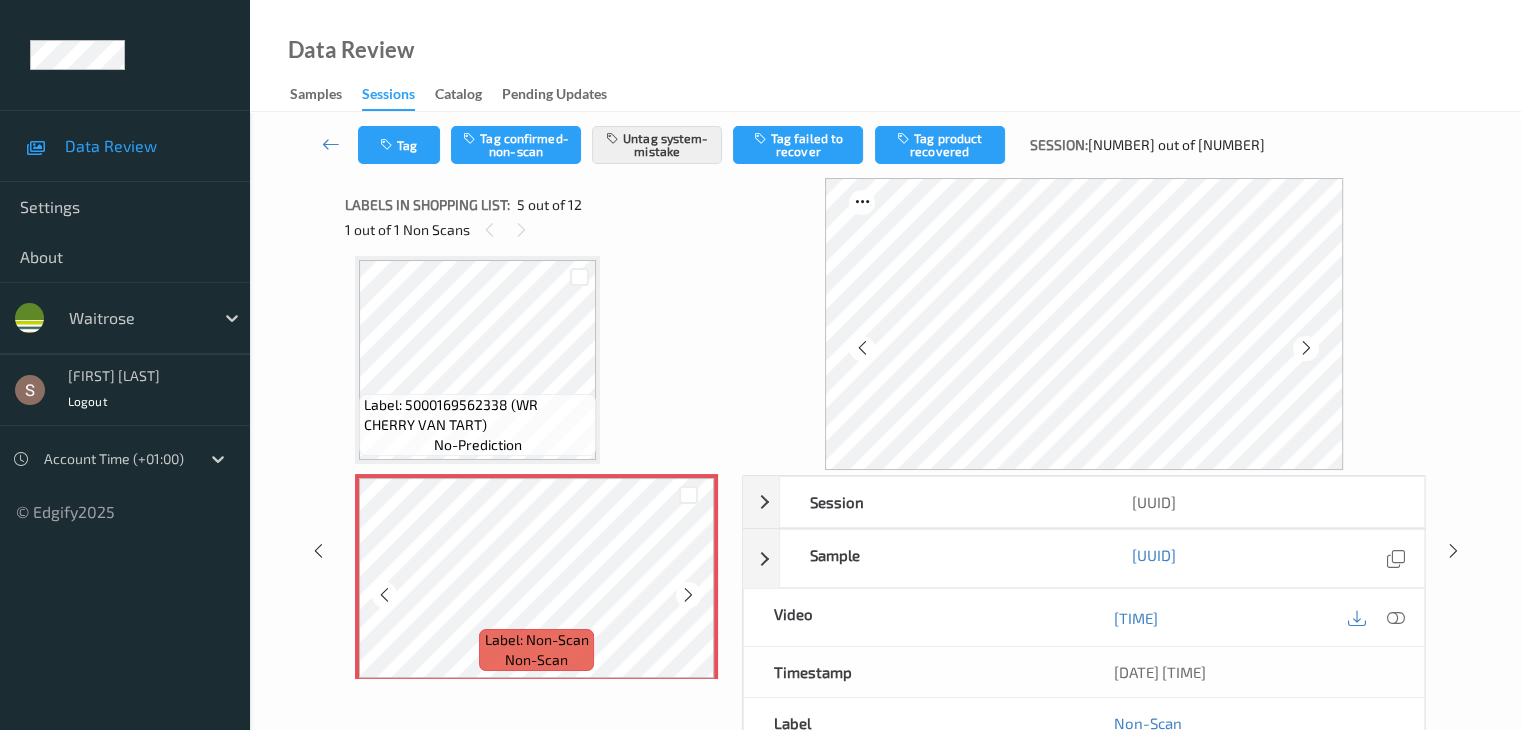 click at bounding box center (688, 595) 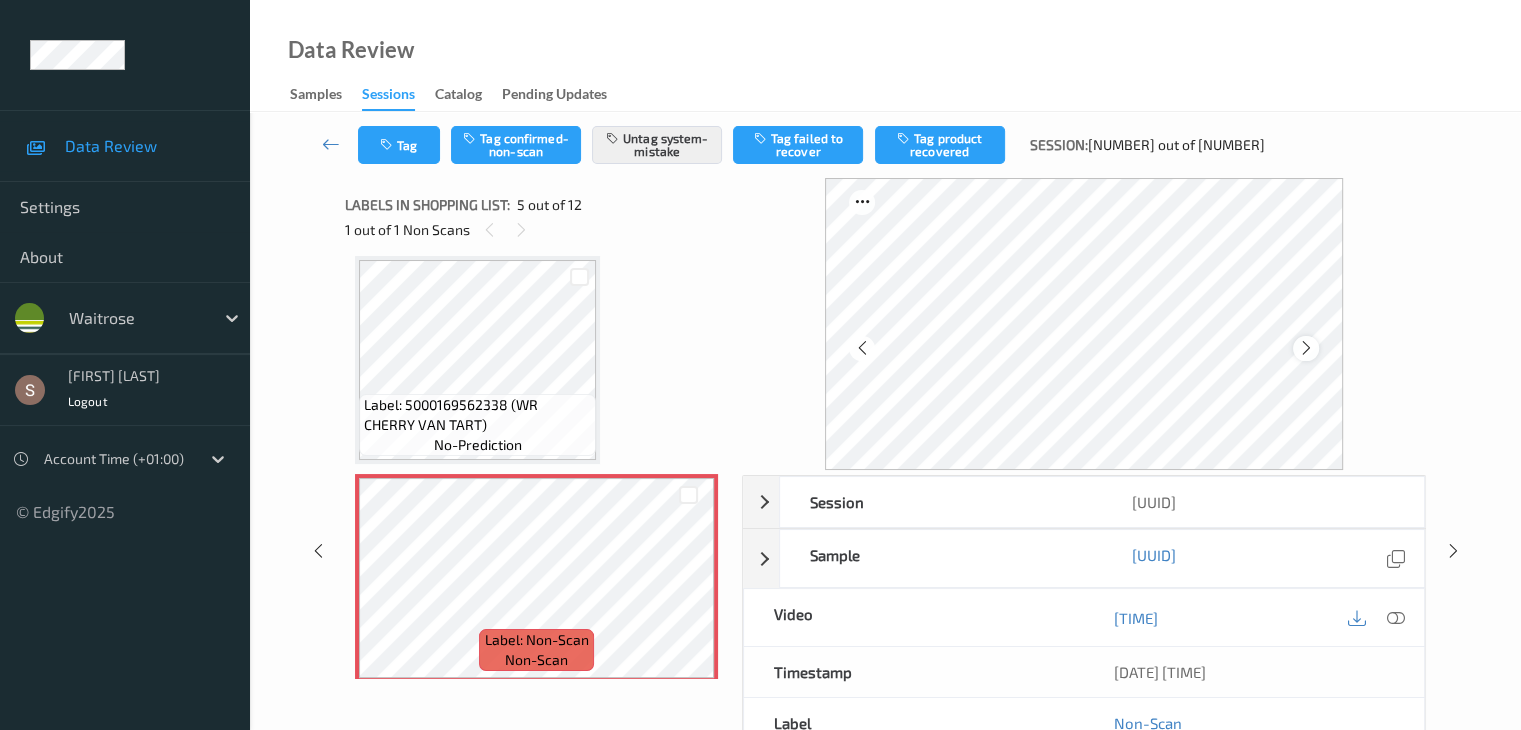 click at bounding box center [1306, 348] 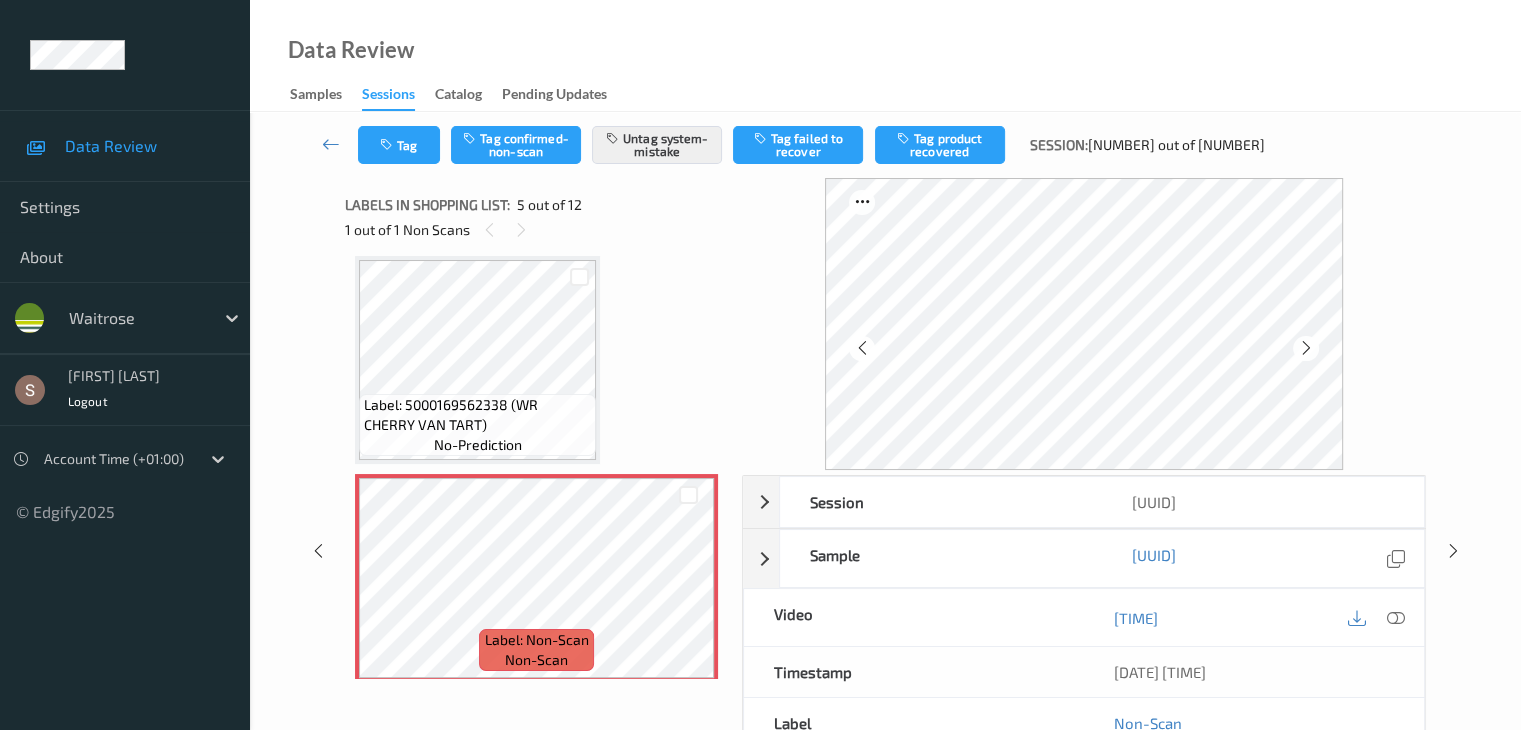 click at bounding box center (1306, 348) 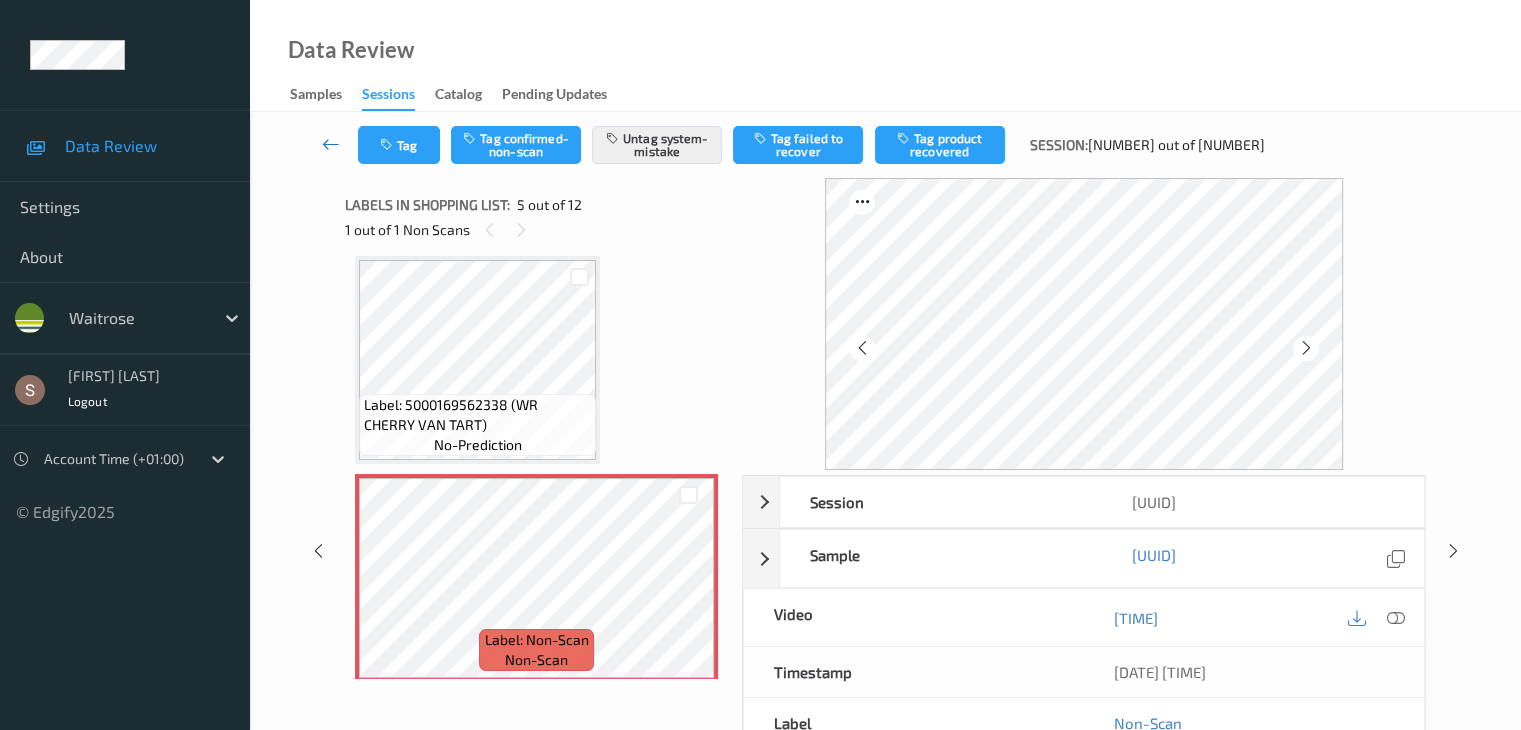 click at bounding box center [331, 145] 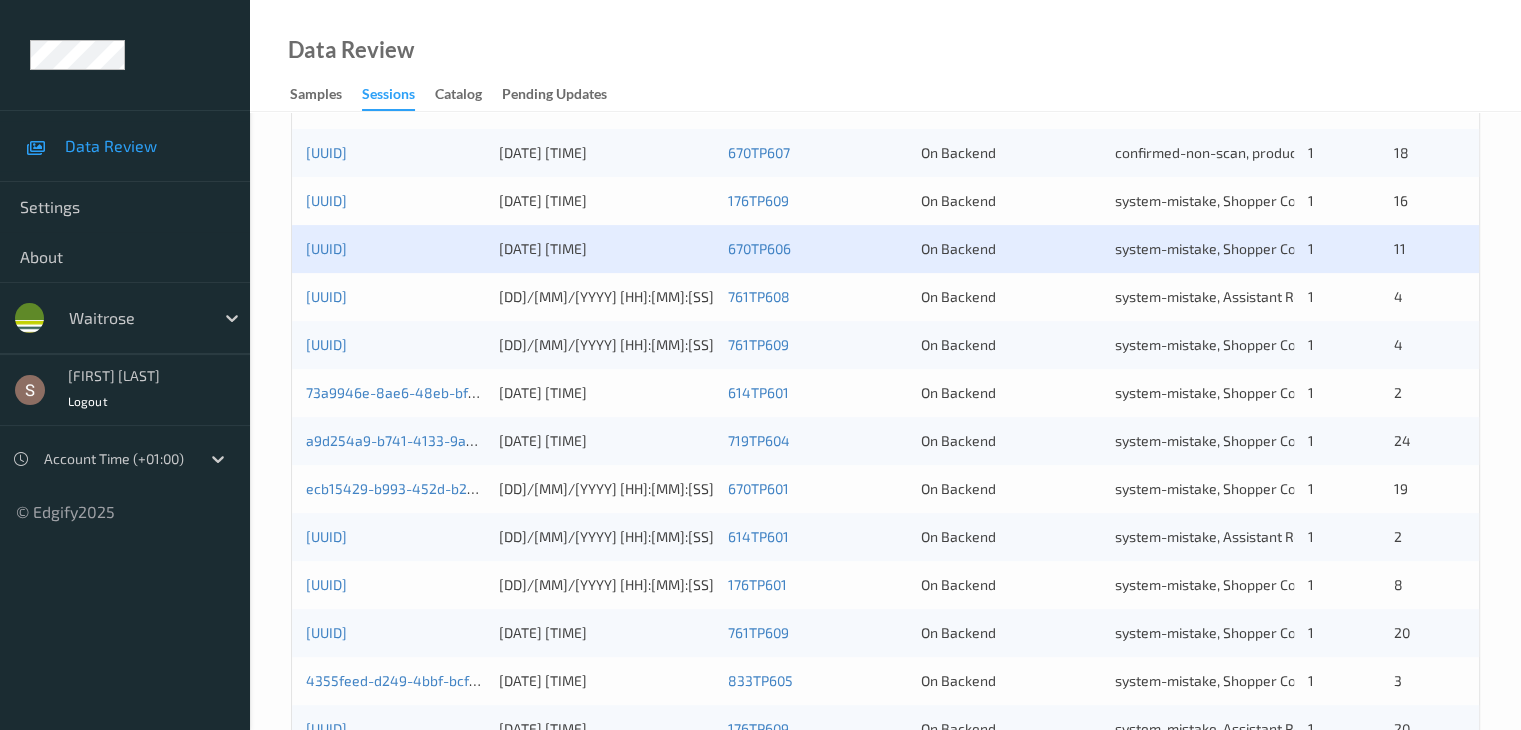 scroll, scrollTop: 500, scrollLeft: 0, axis: vertical 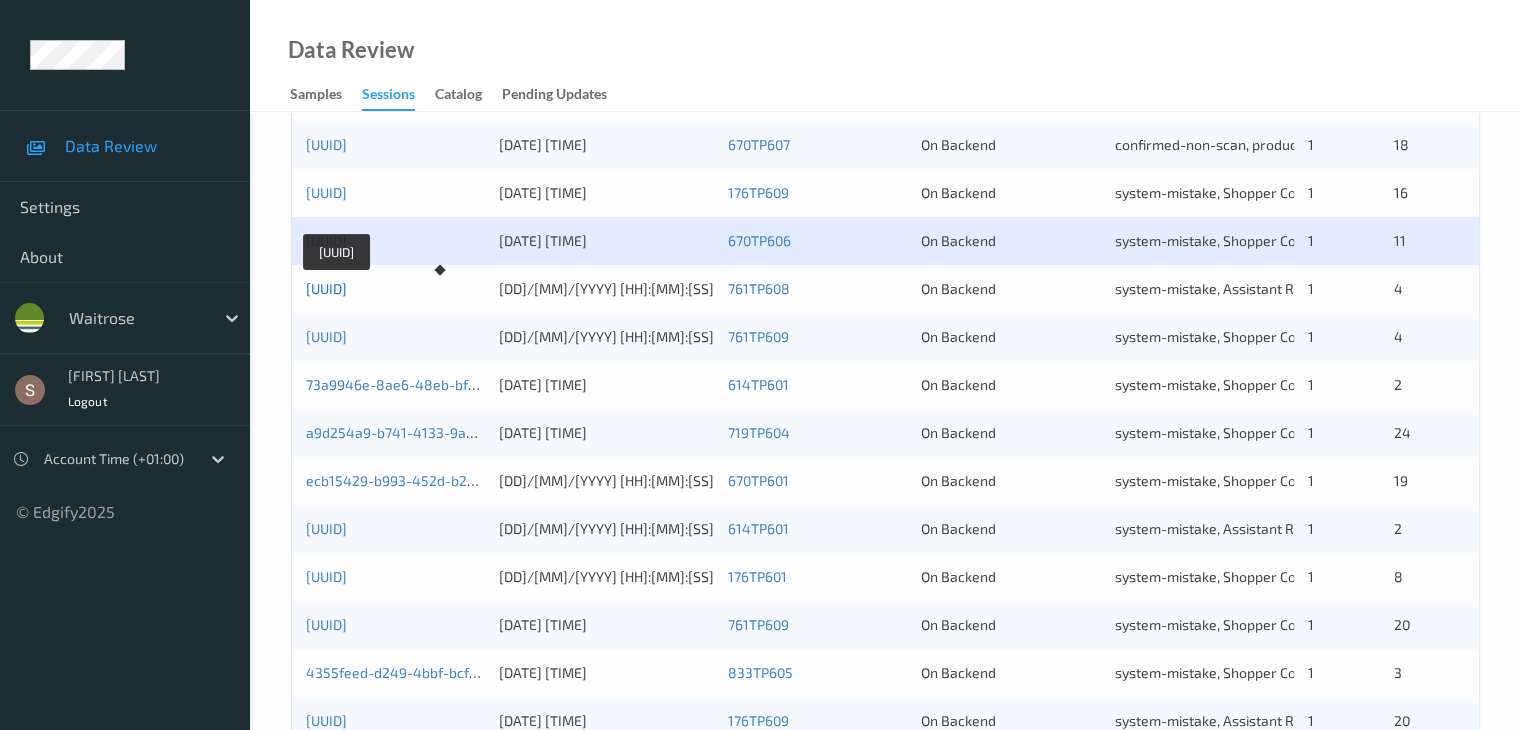click on "[UUID]" at bounding box center (326, 288) 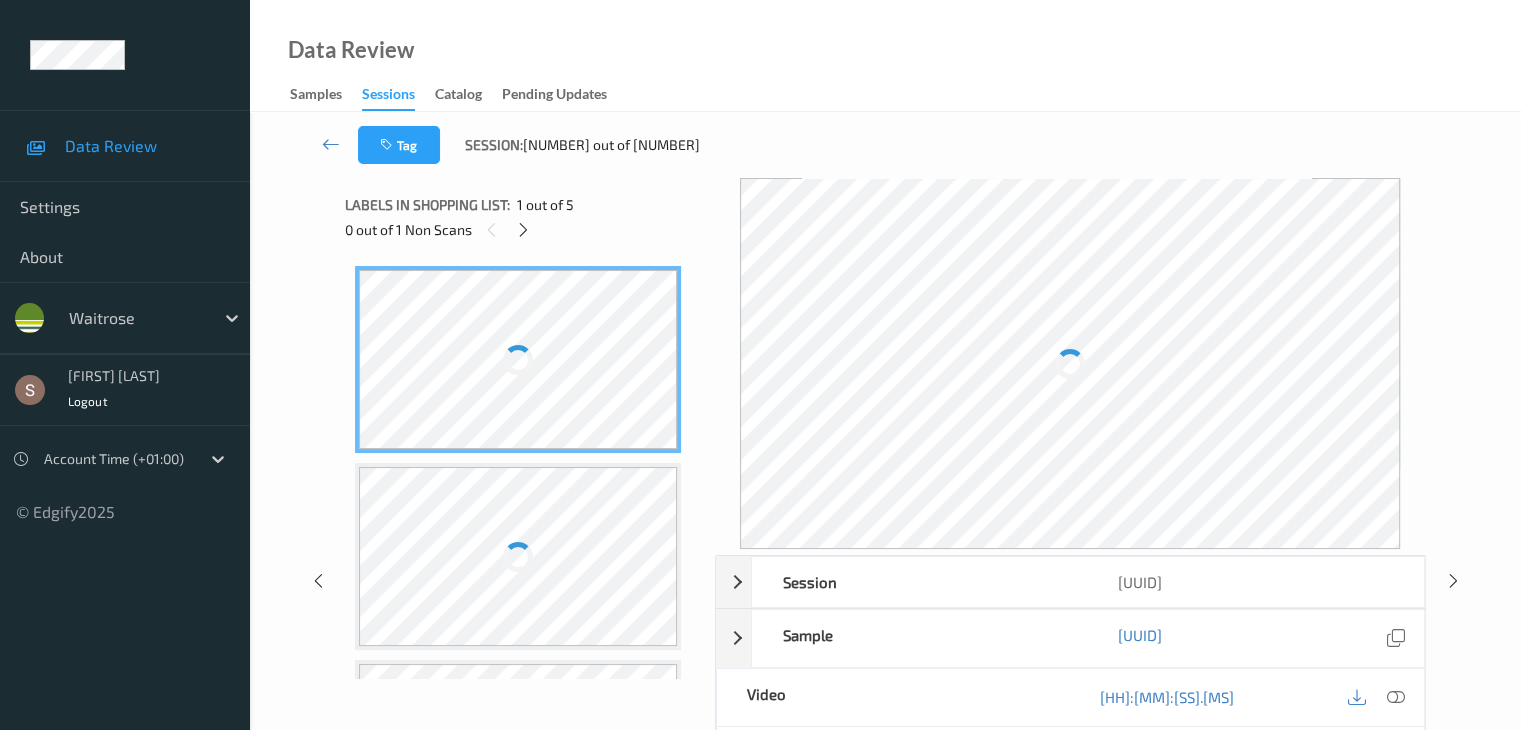 scroll, scrollTop: 0, scrollLeft: 0, axis: both 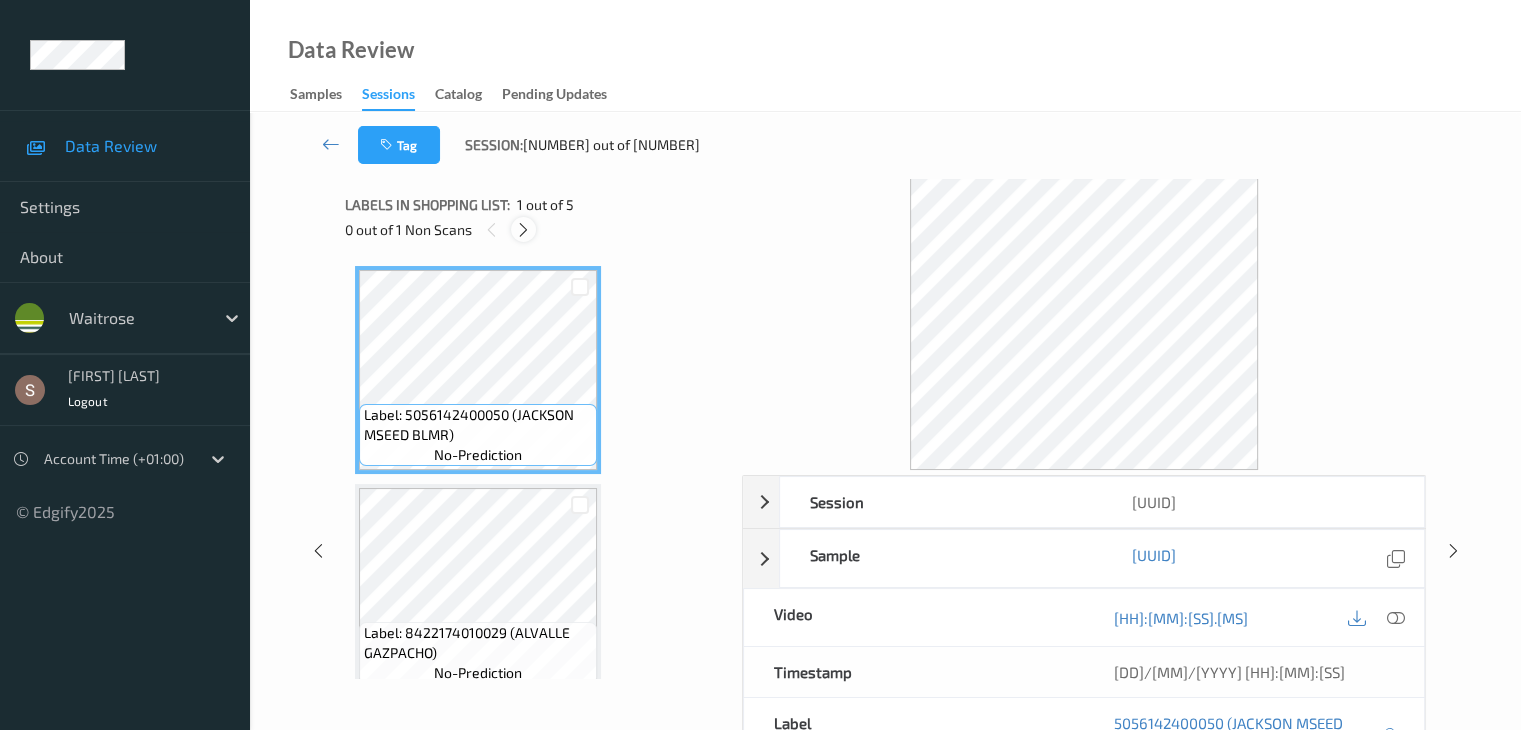 click at bounding box center (523, 230) 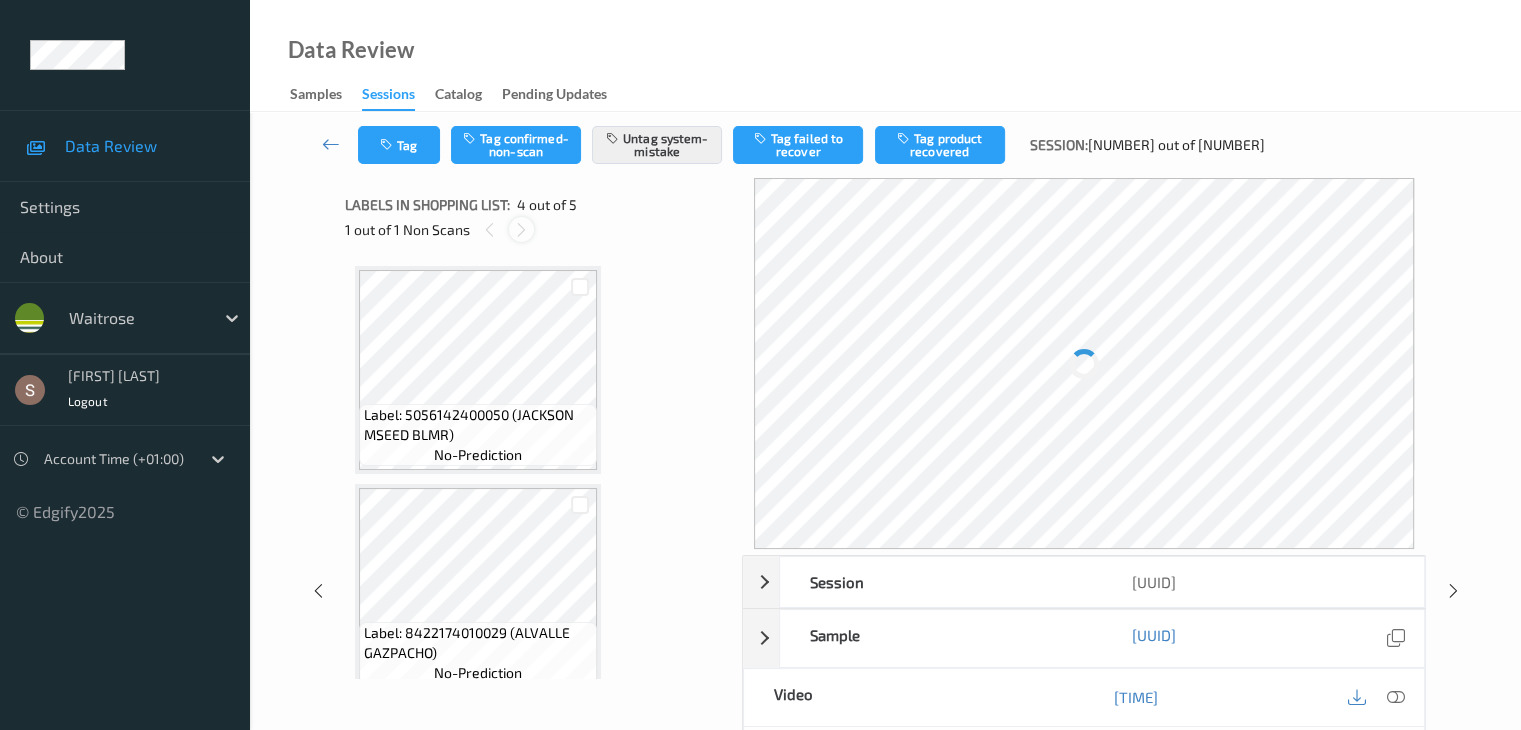 scroll, scrollTop: 446, scrollLeft: 0, axis: vertical 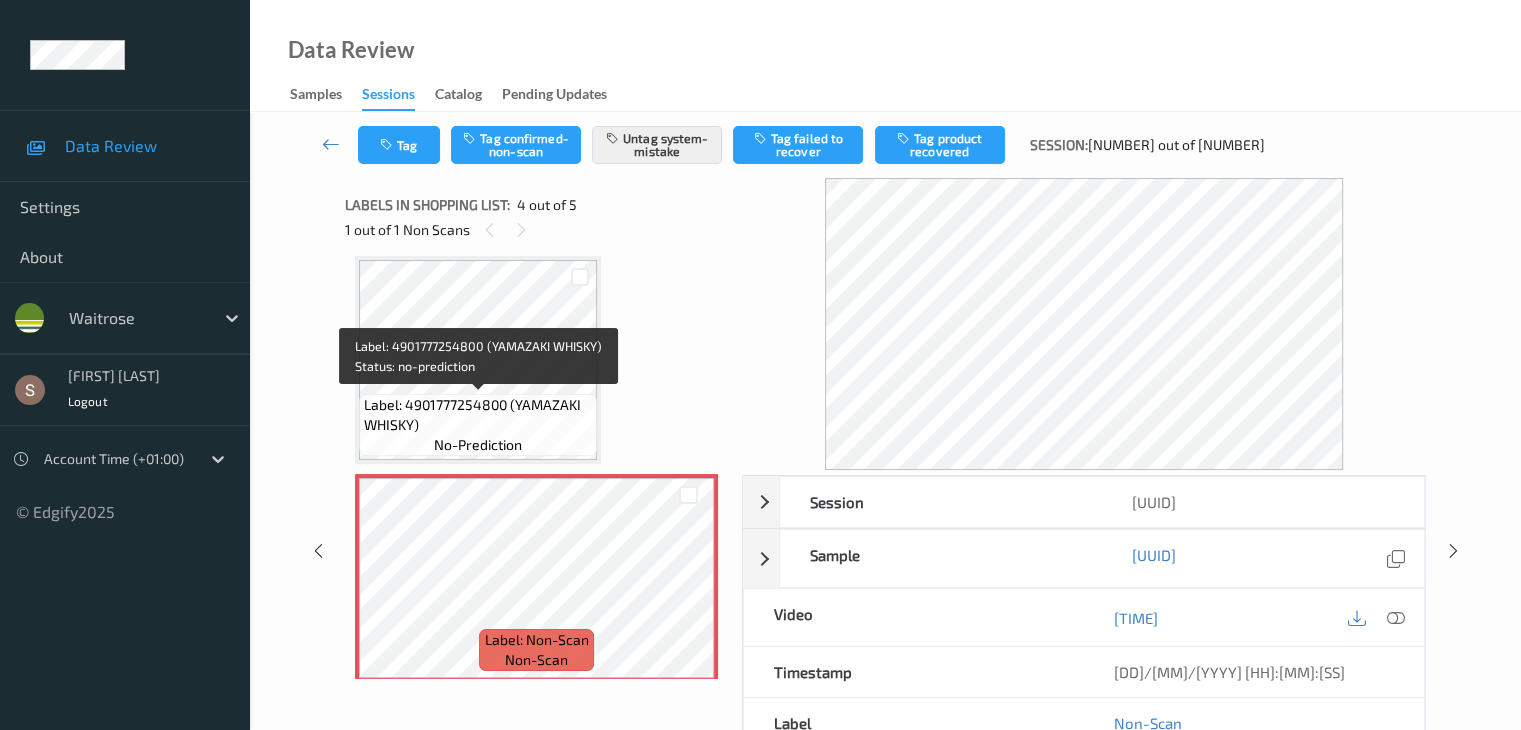 click on "Label: 4901777254800 (YAMAZAKI WHISKY)" at bounding box center [478, 415] 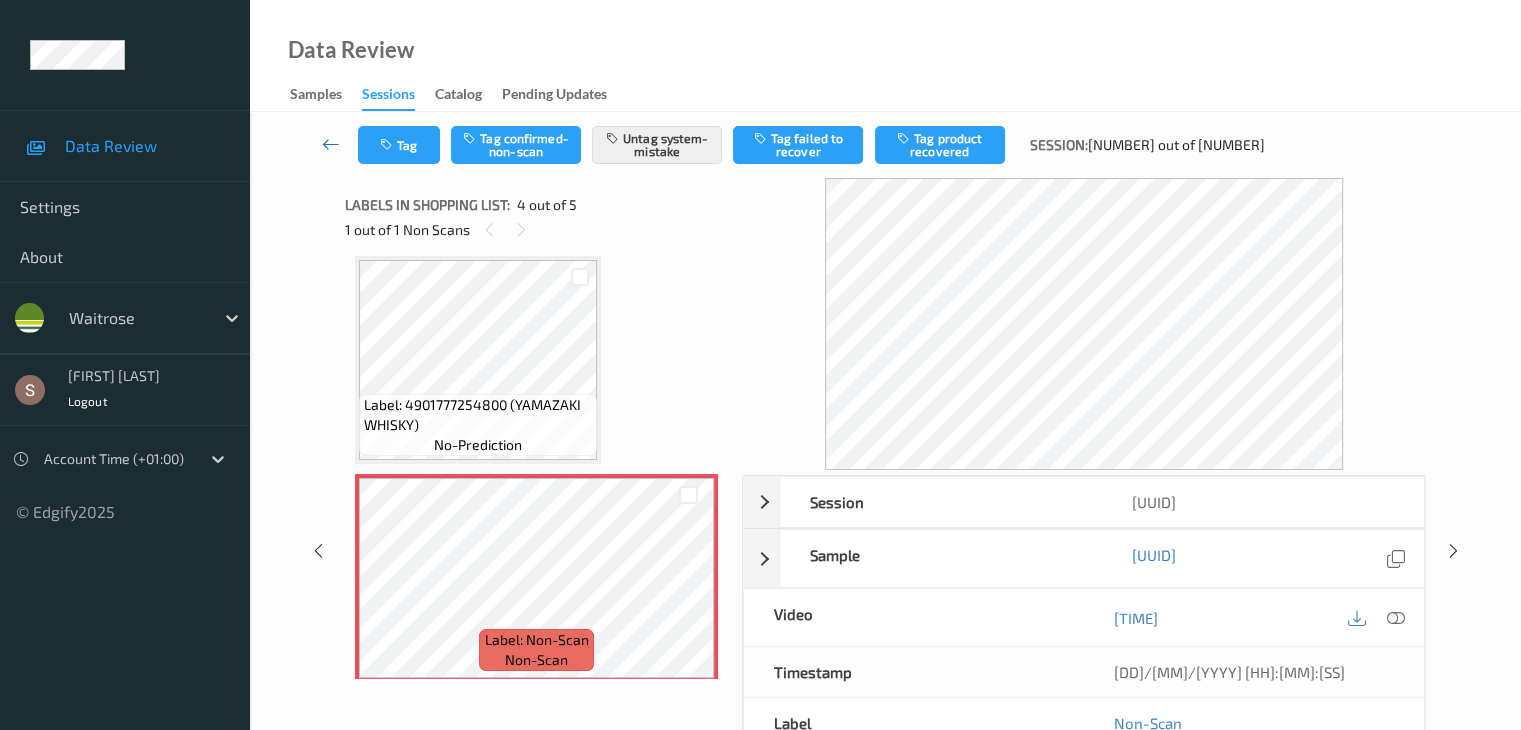 click at bounding box center (331, 144) 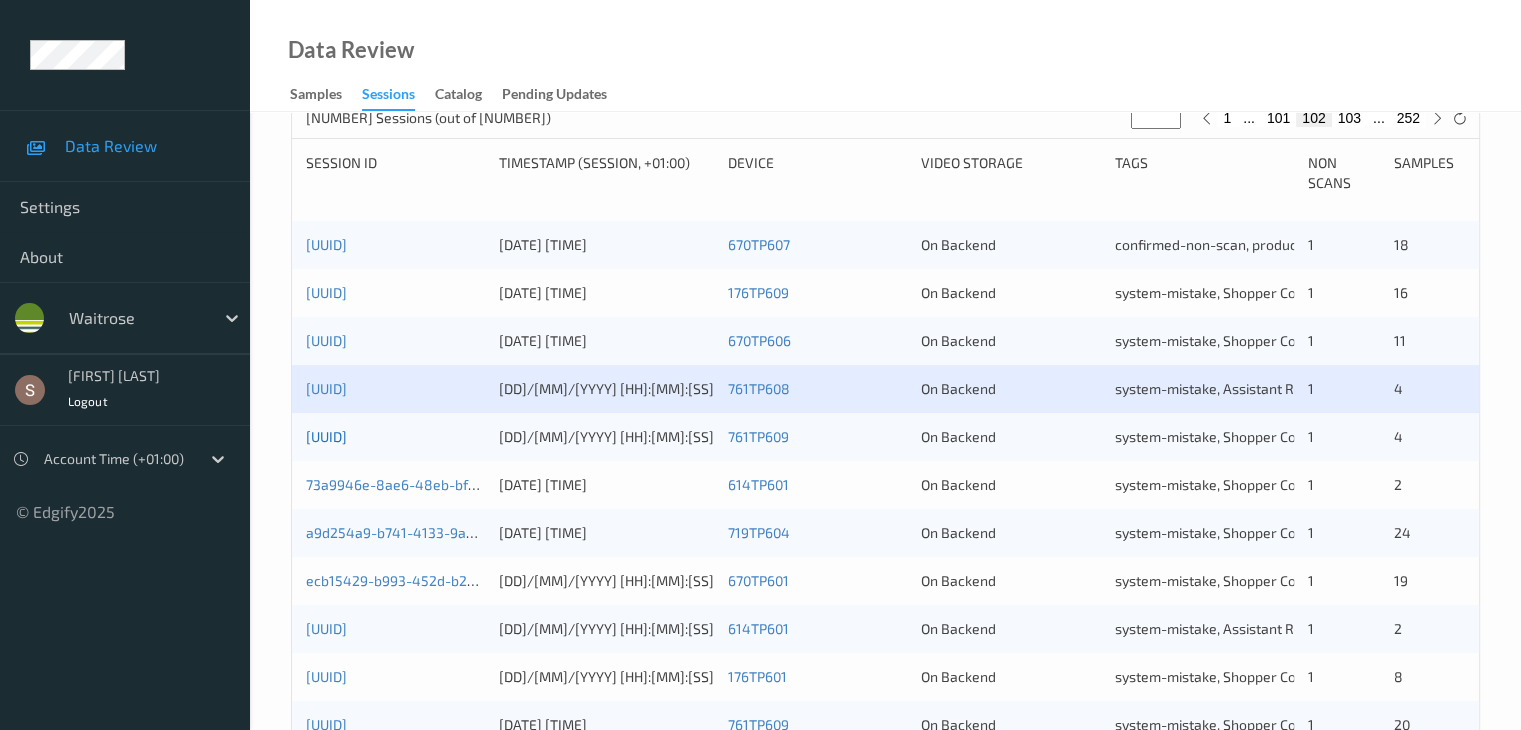 click on "[UUID]" at bounding box center [326, 436] 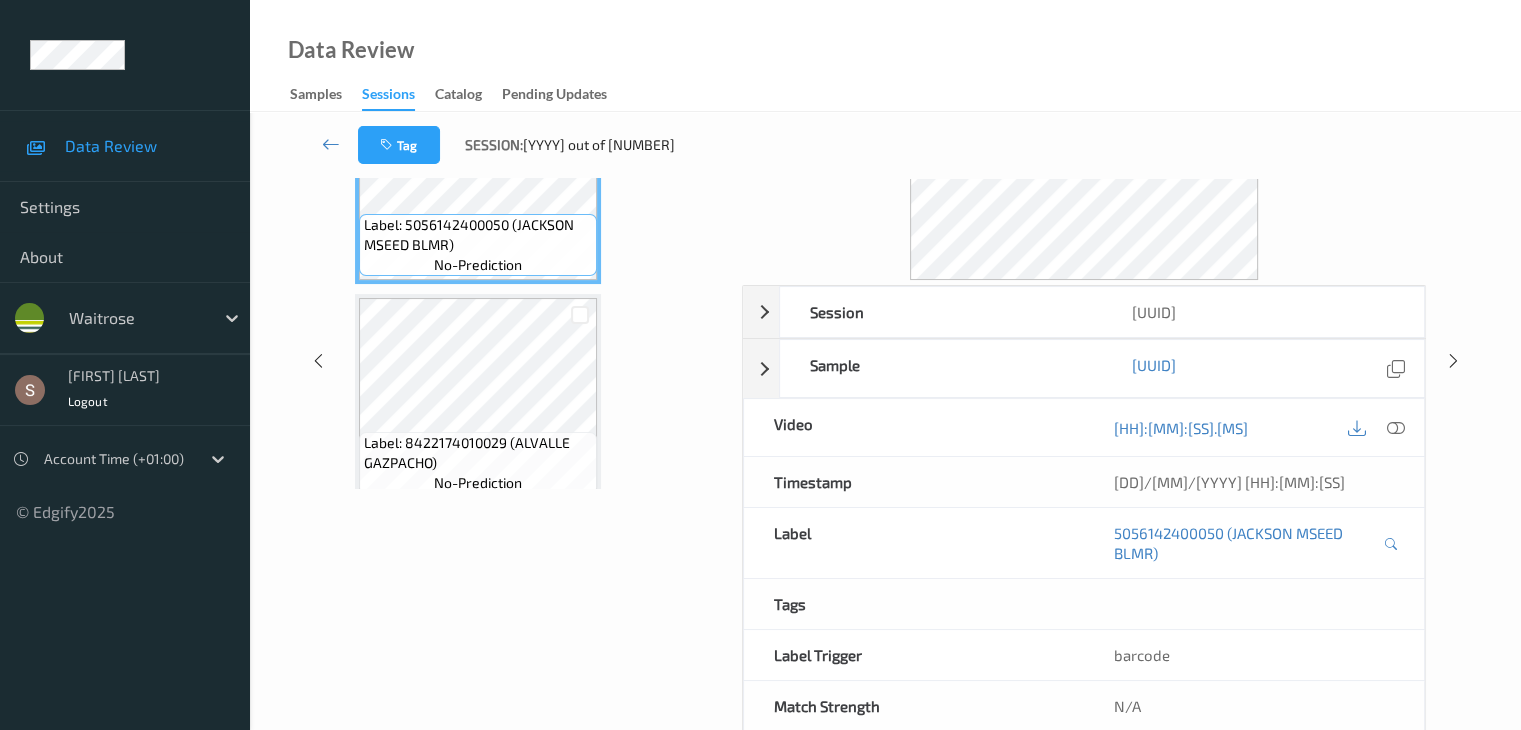 scroll, scrollTop: 0, scrollLeft: 0, axis: both 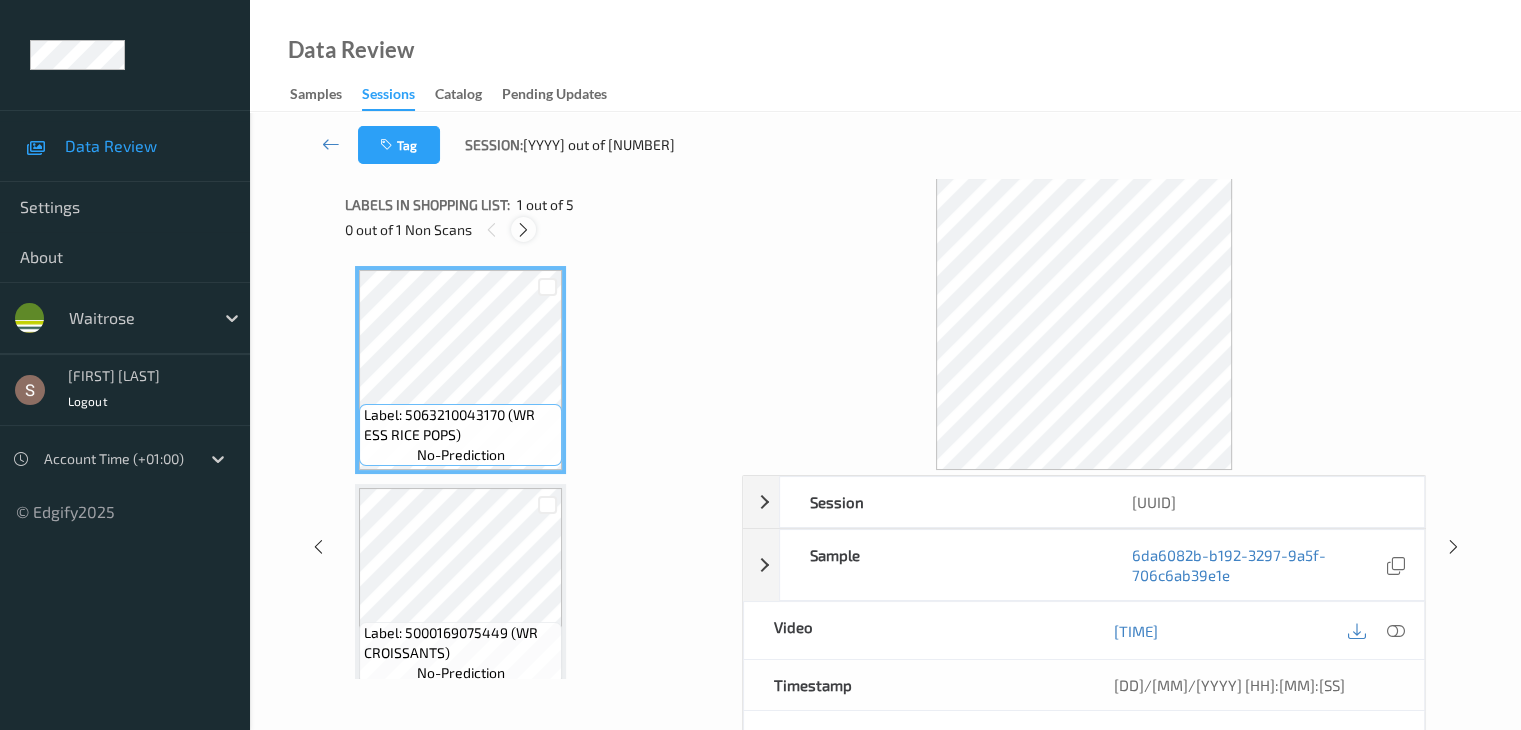 click at bounding box center [523, 230] 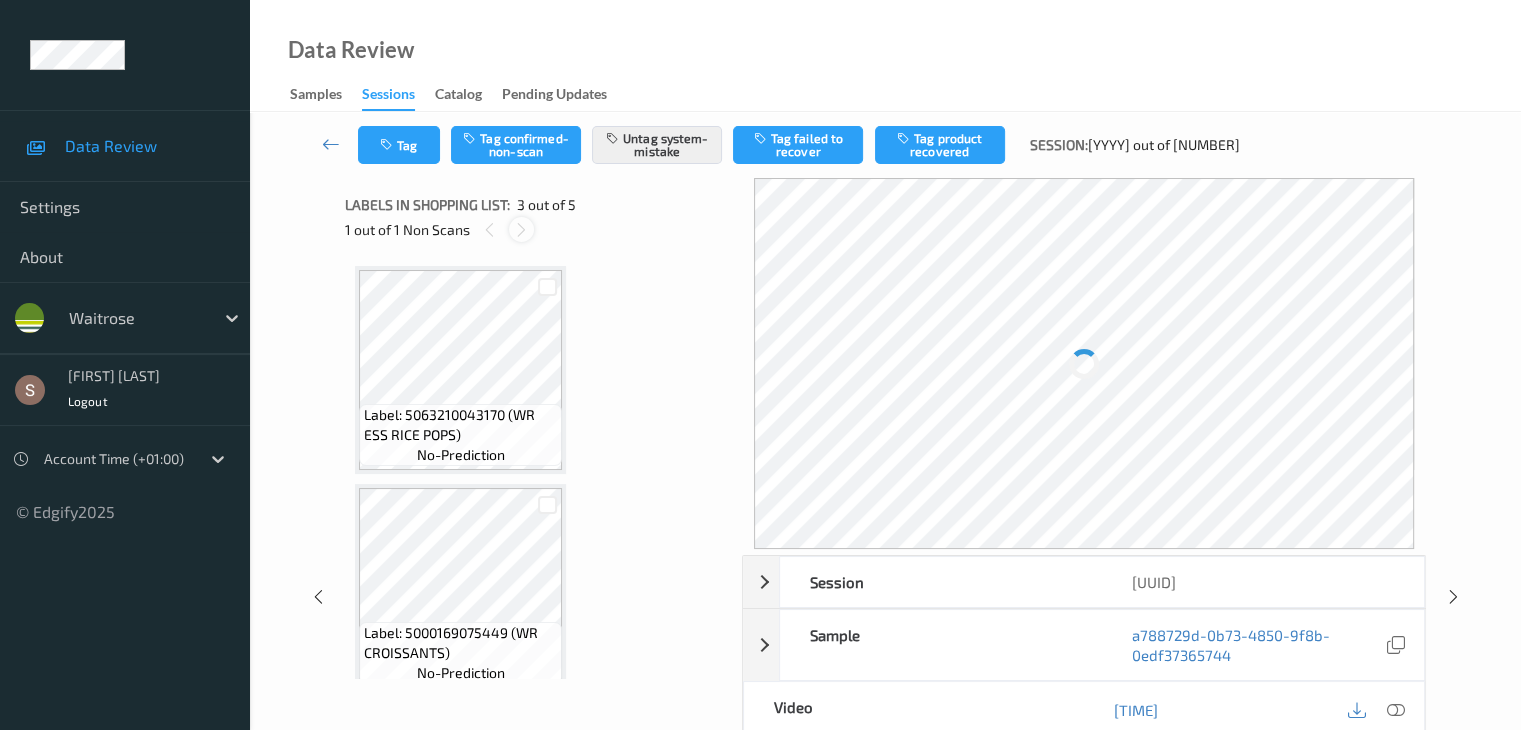 scroll, scrollTop: 228, scrollLeft: 0, axis: vertical 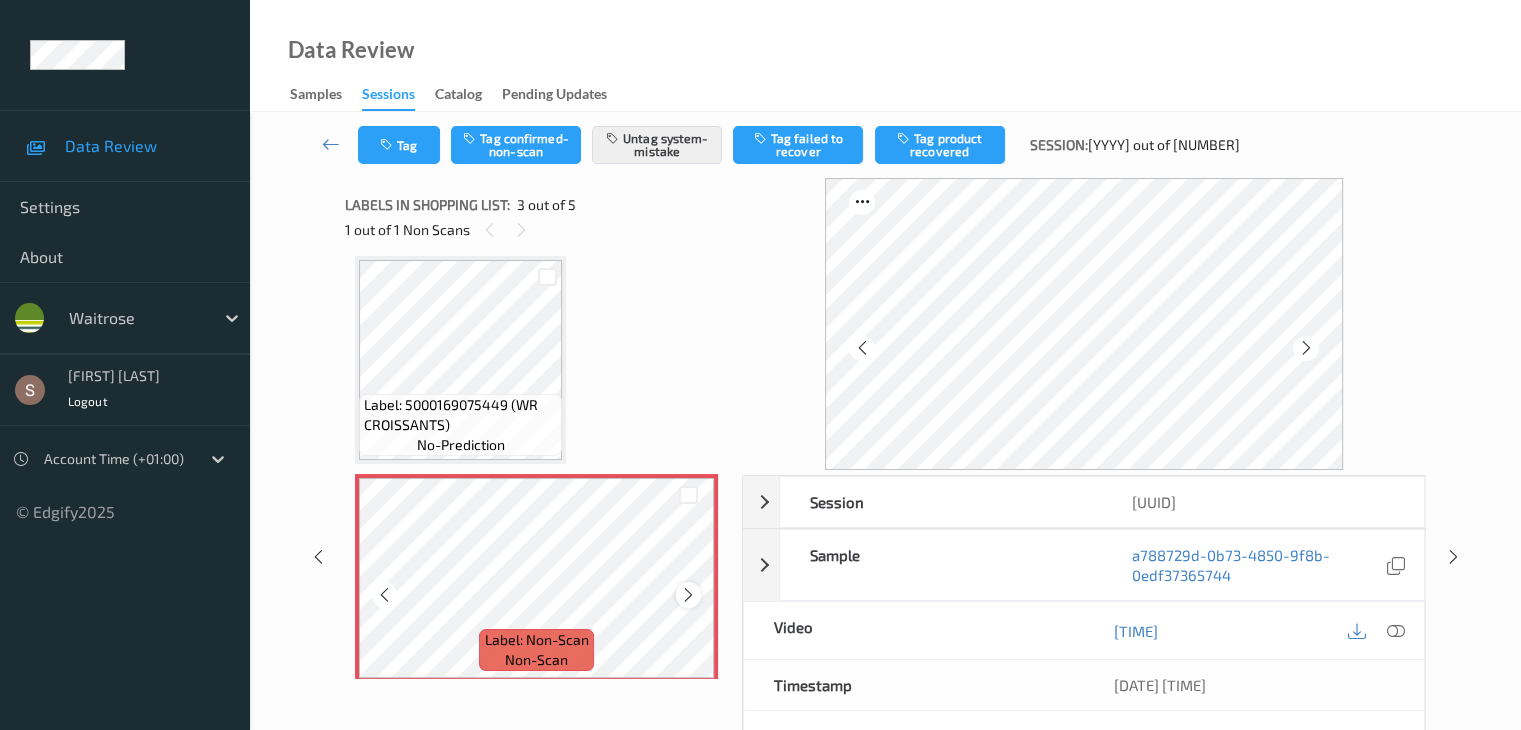 click at bounding box center [688, 595] 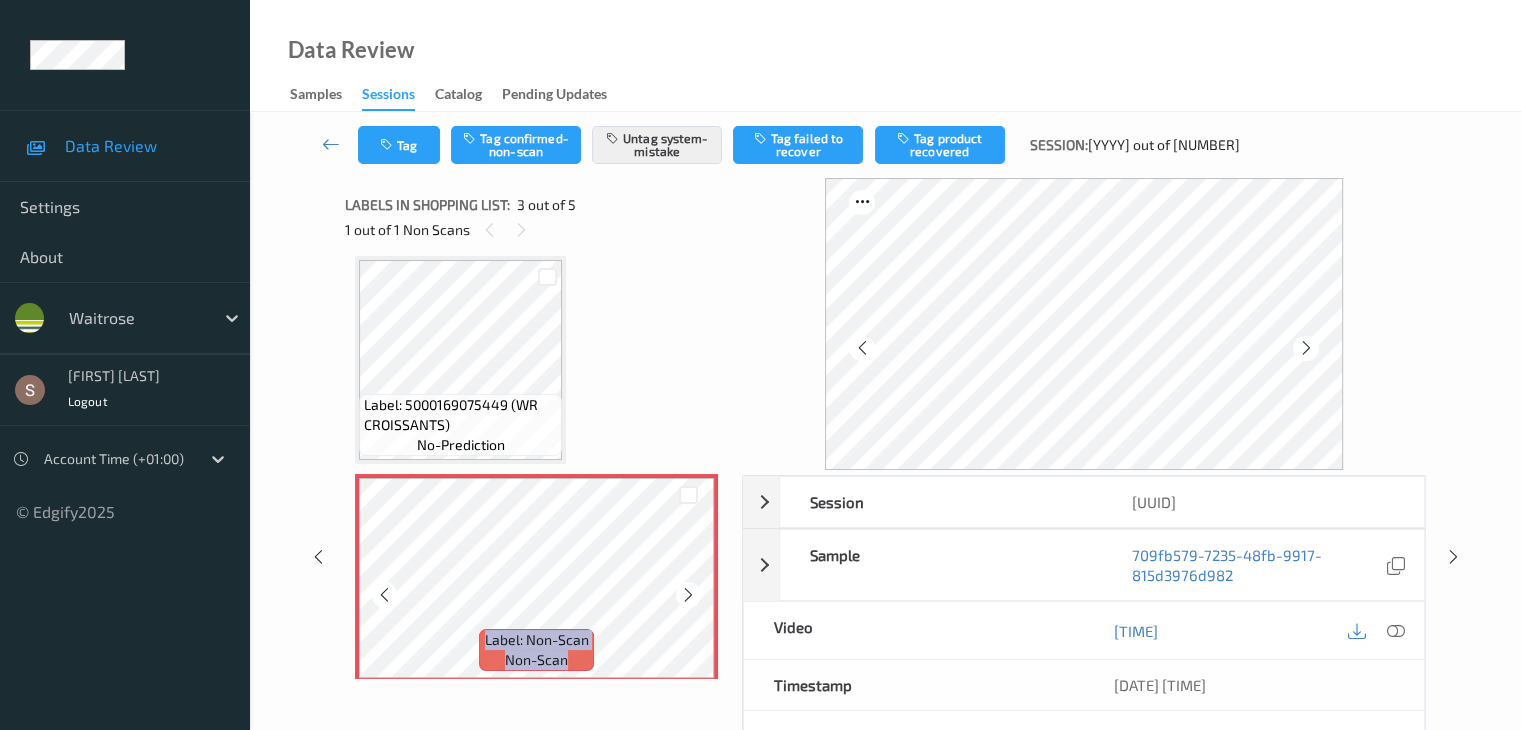 click at bounding box center [688, 595] 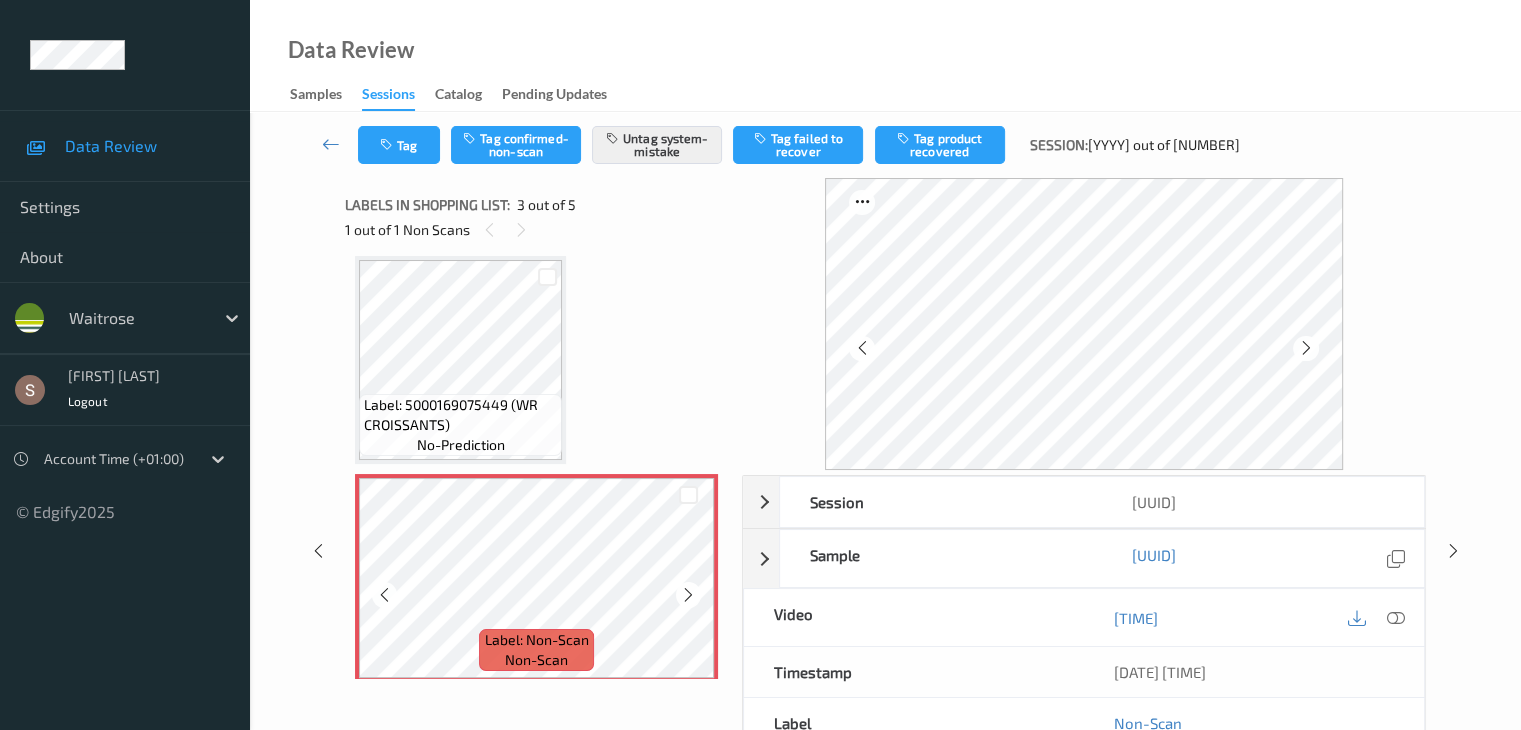 click at bounding box center (688, 595) 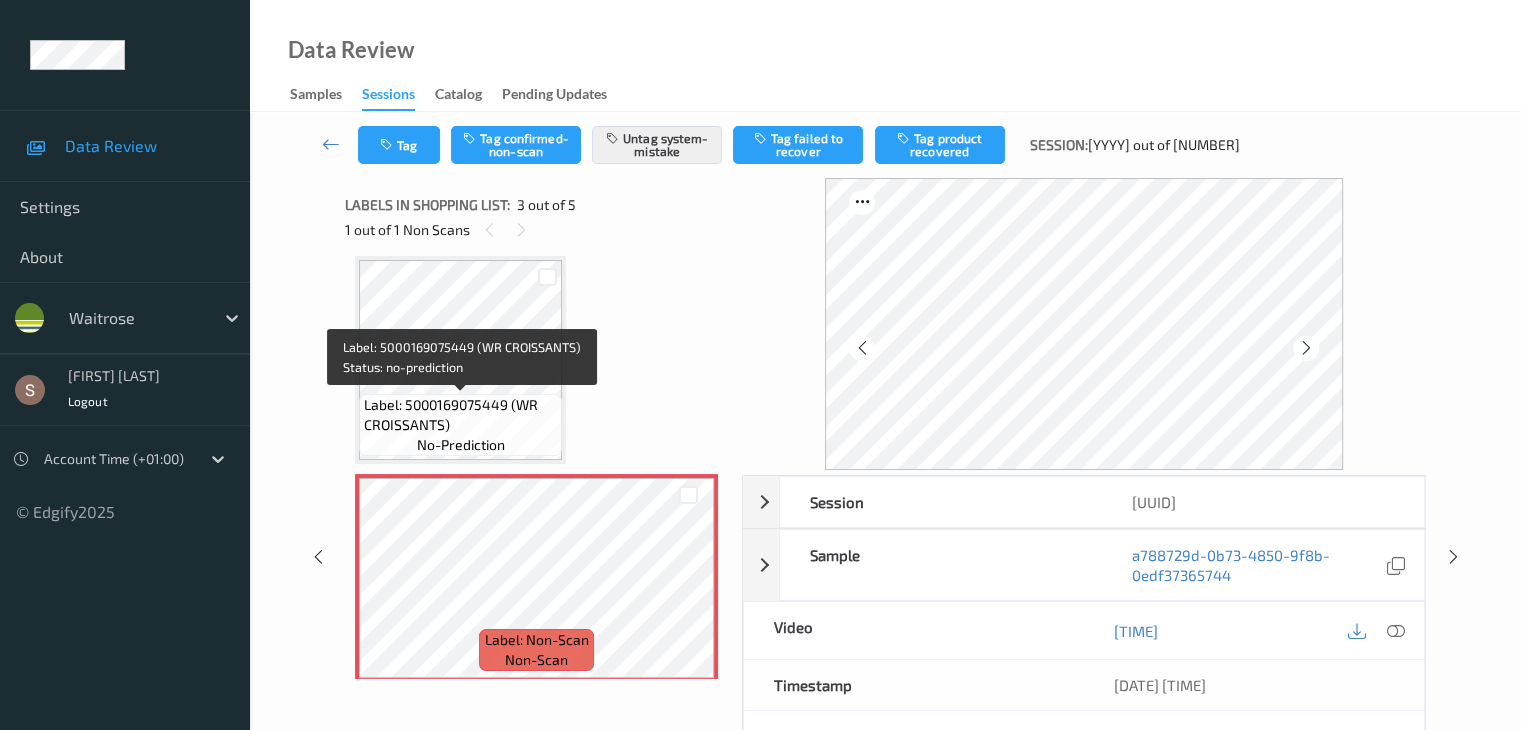 drag, startPoint x: 388, startPoint y: 409, endPoint x: 416, endPoint y: 465, distance: 62.609905 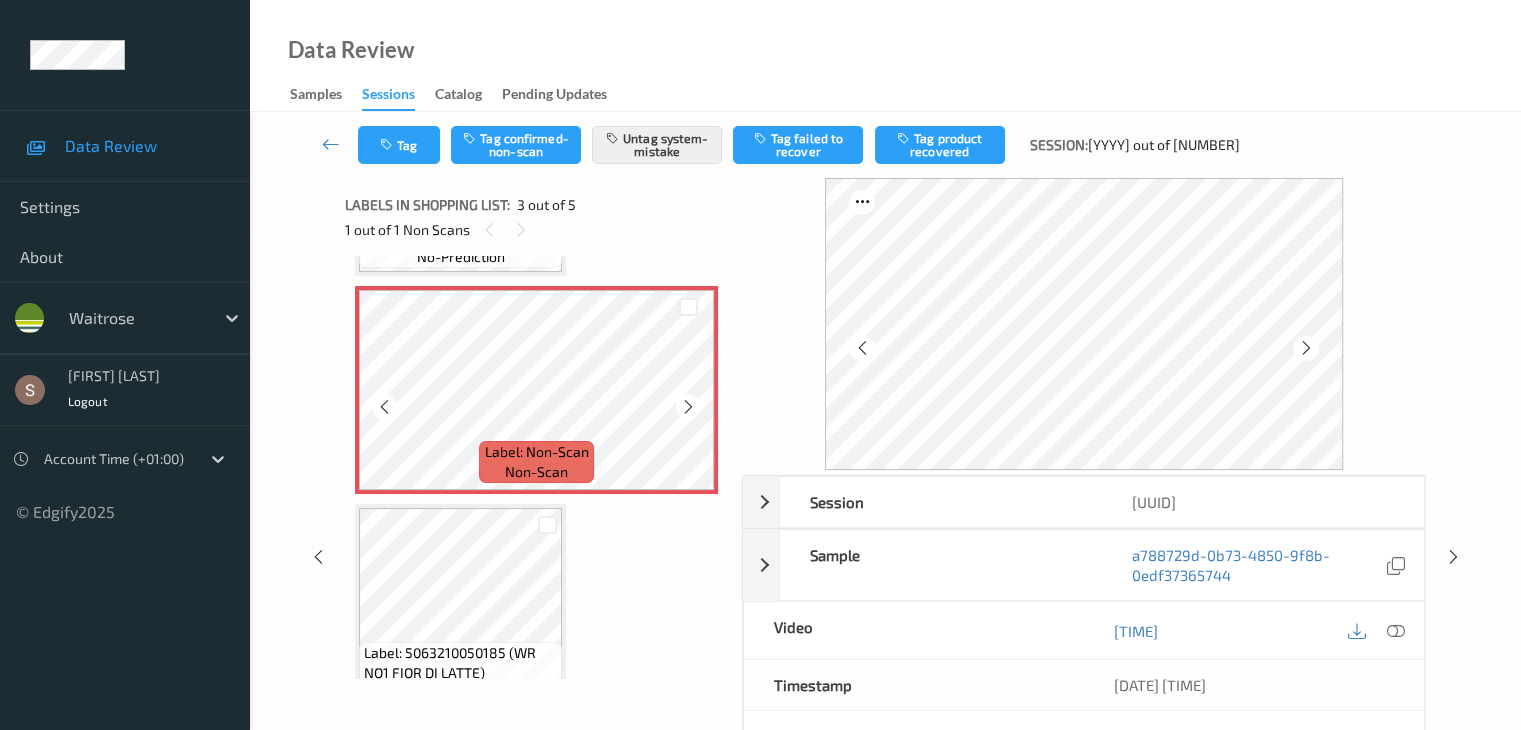 scroll, scrollTop: 428, scrollLeft: 0, axis: vertical 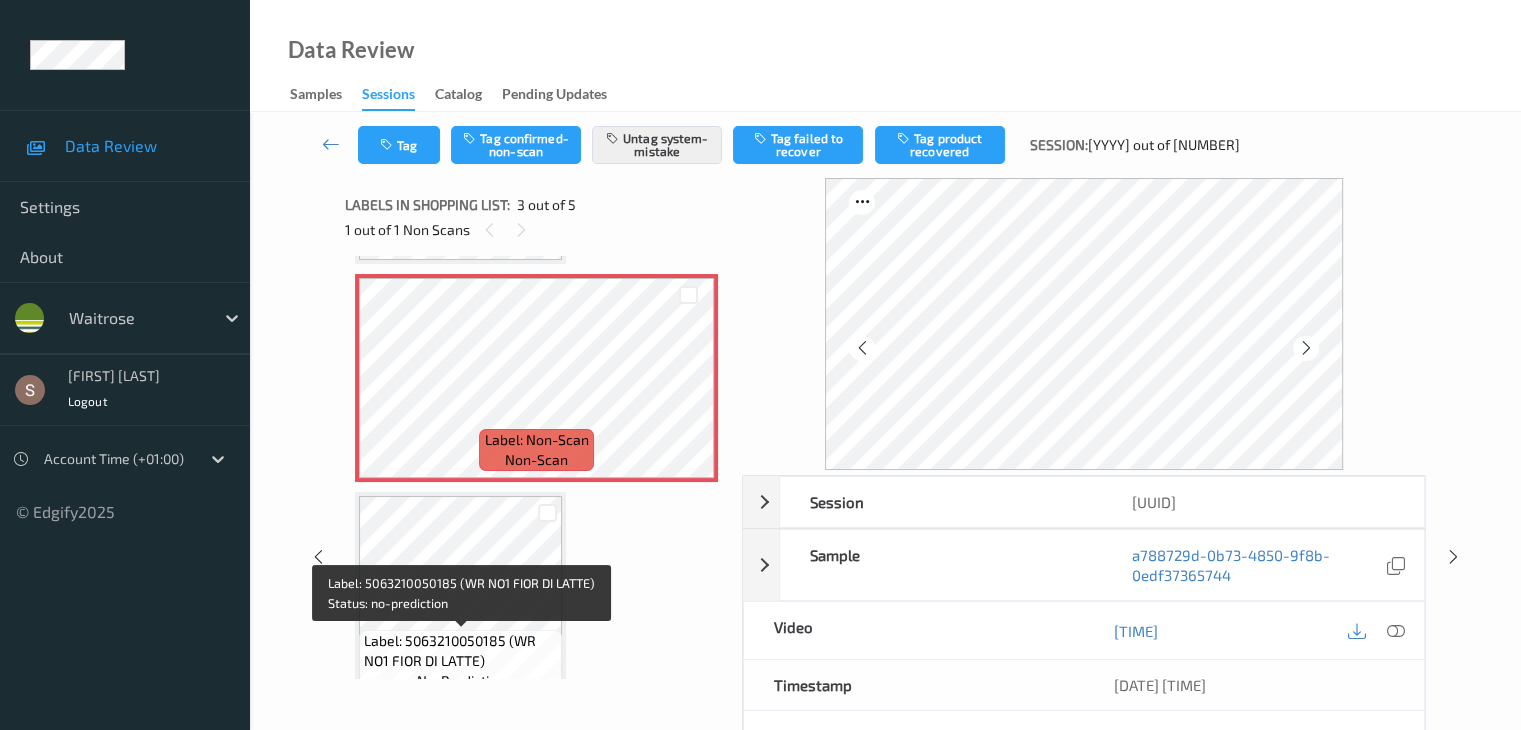 click on "Label: 5063210050185 (WR NO1 FIOR DI LATTE)" at bounding box center [460, 651] 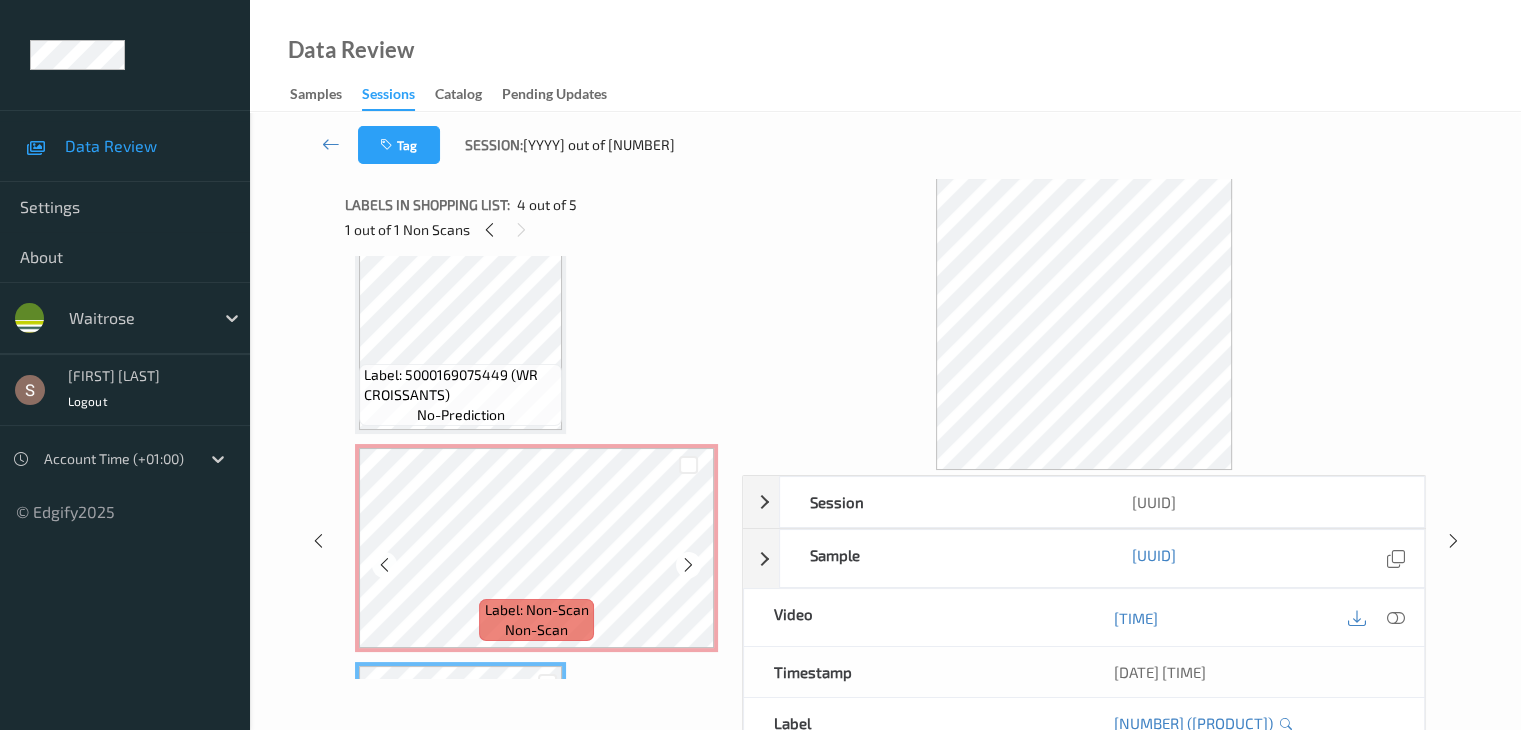scroll, scrollTop: 228, scrollLeft: 0, axis: vertical 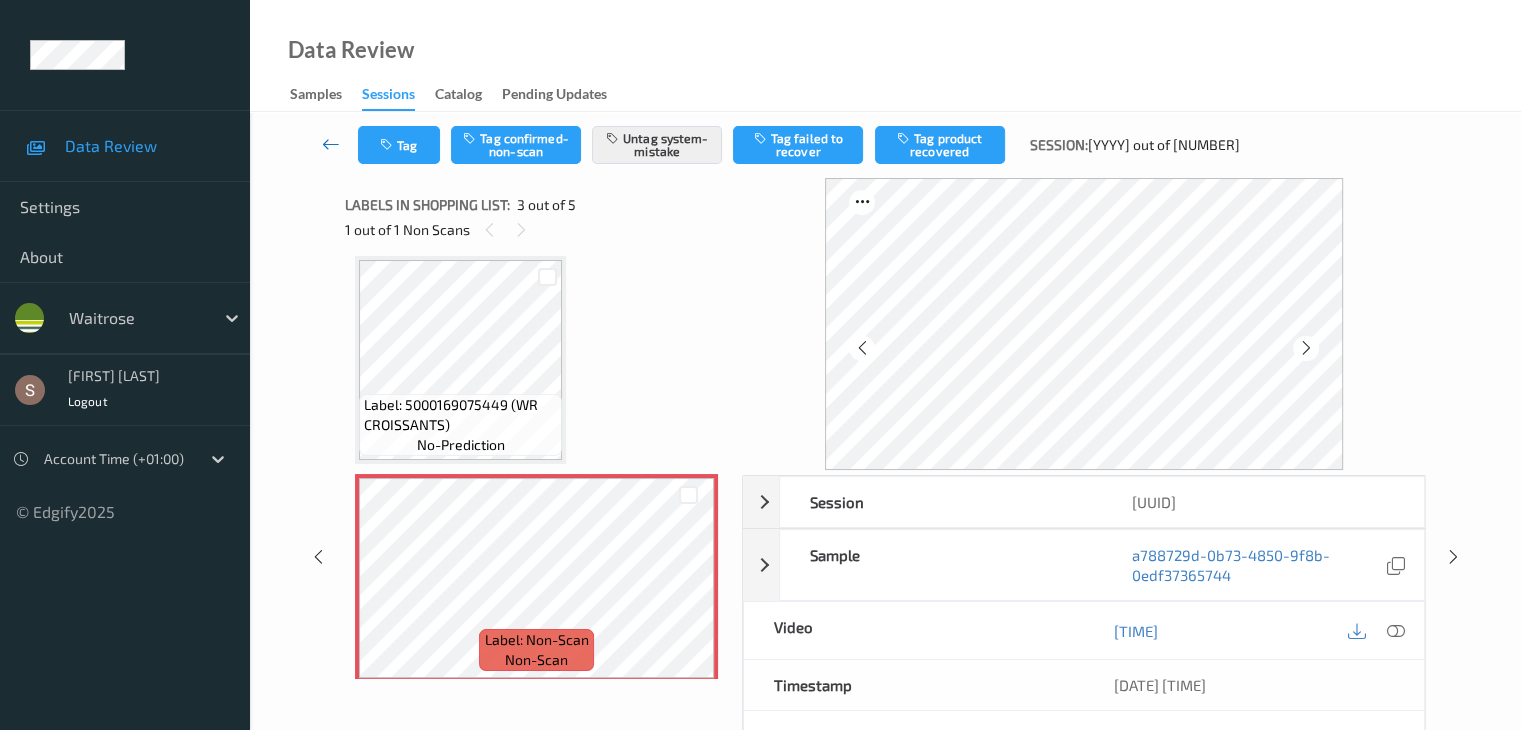 click at bounding box center [331, 144] 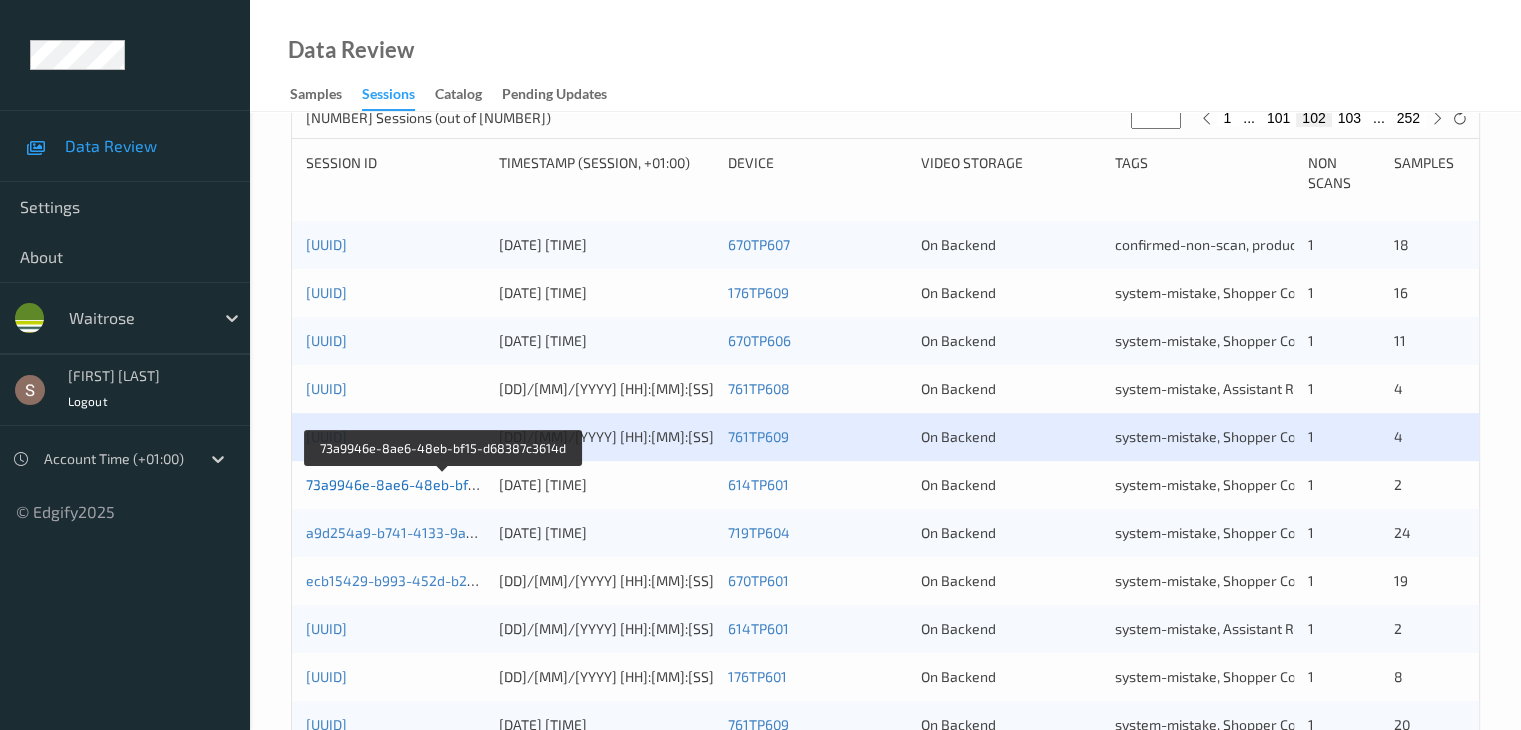 click on "73a9946e-8ae6-48eb-bf15-d68387c3614d" at bounding box center [444, 484] 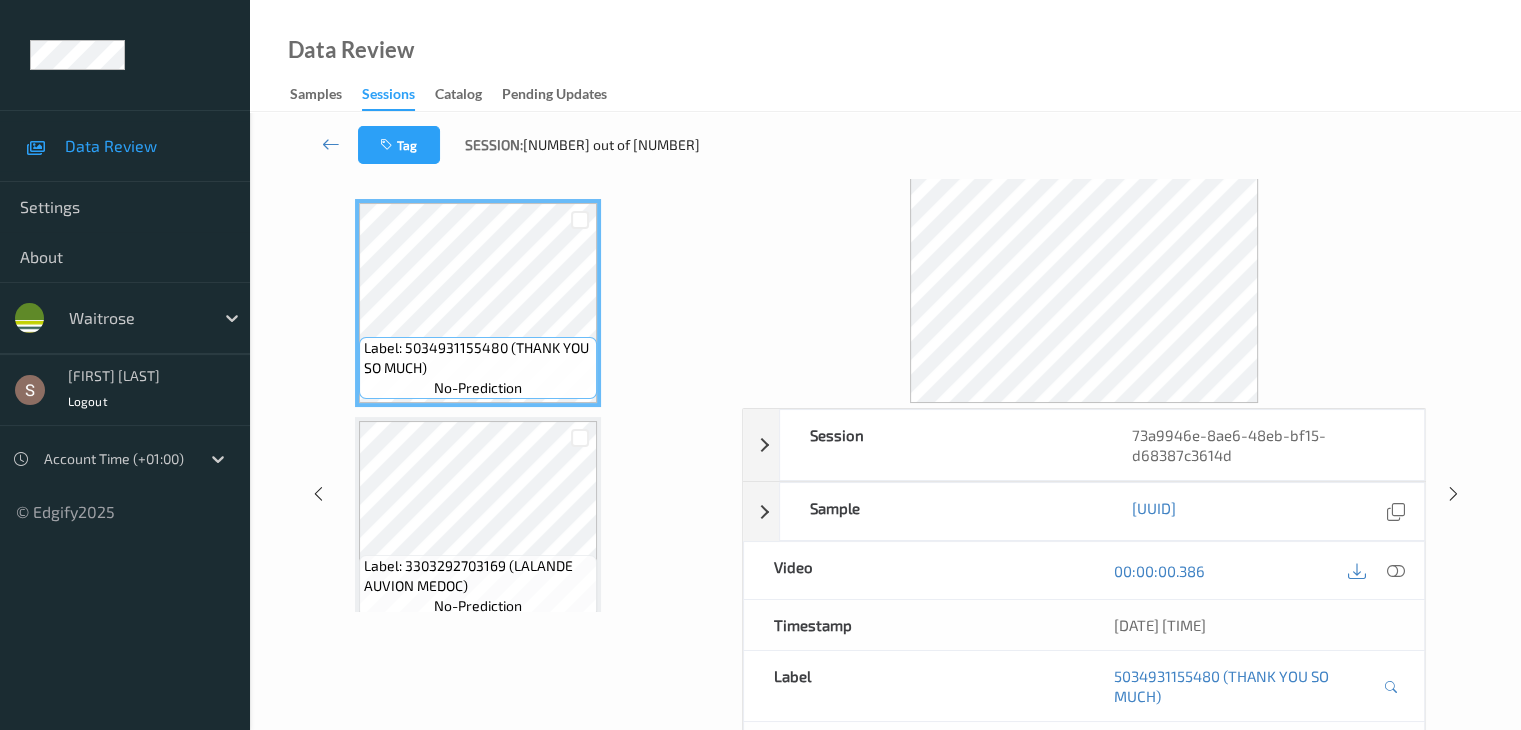 scroll, scrollTop: 0, scrollLeft: 0, axis: both 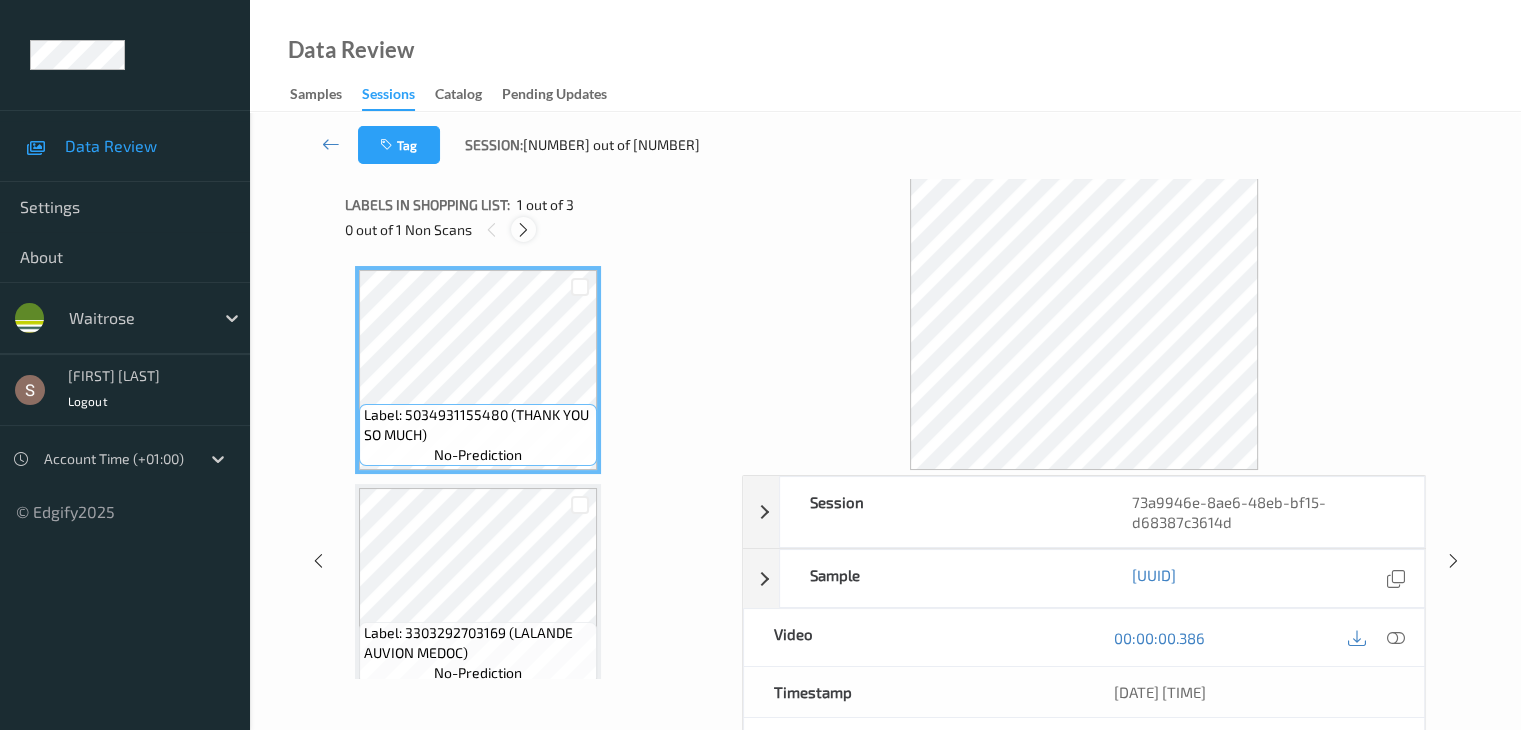 click at bounding box center (523, 230) 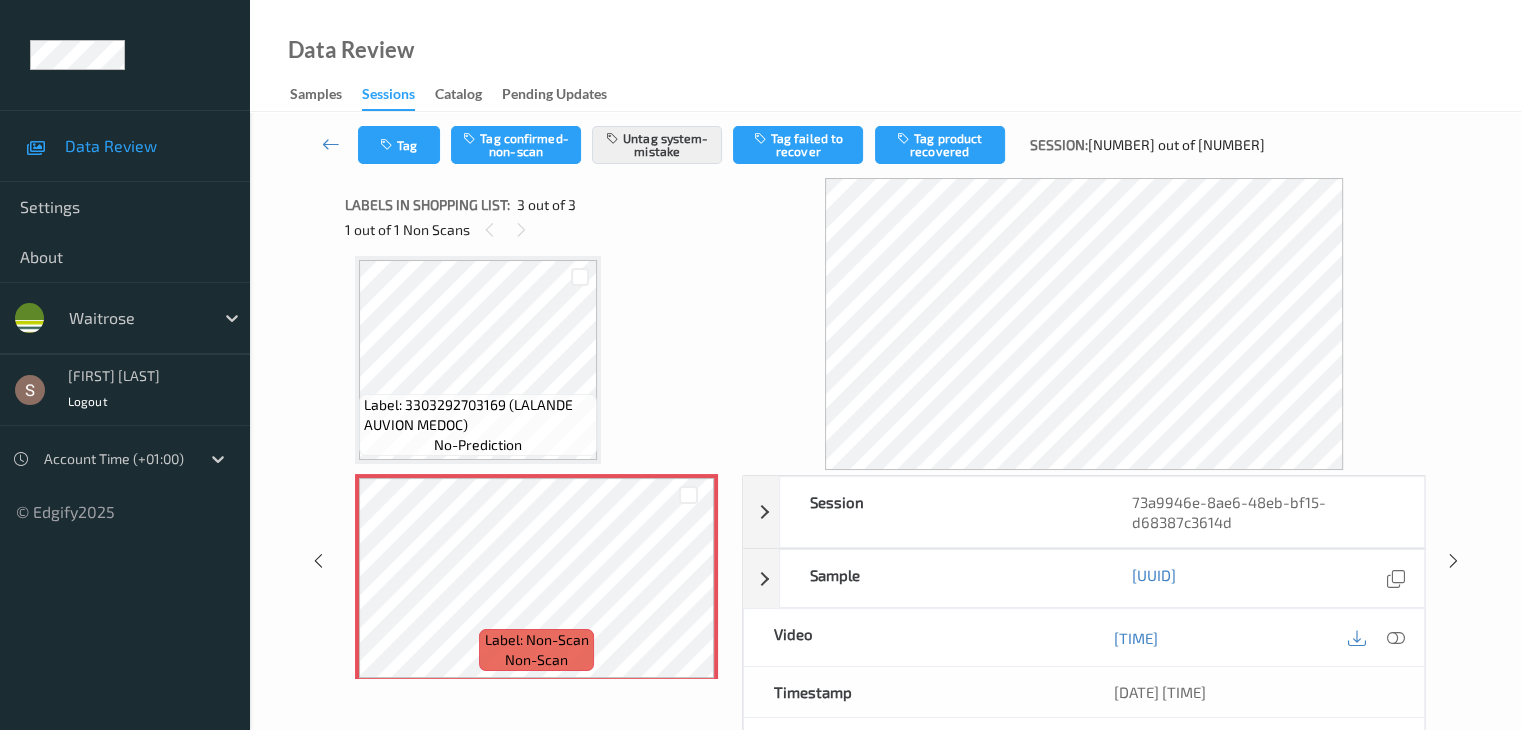 click on "Label: [NUMBER] ([PRODUCT]) no-prediction" at bounding box center [478, 360] 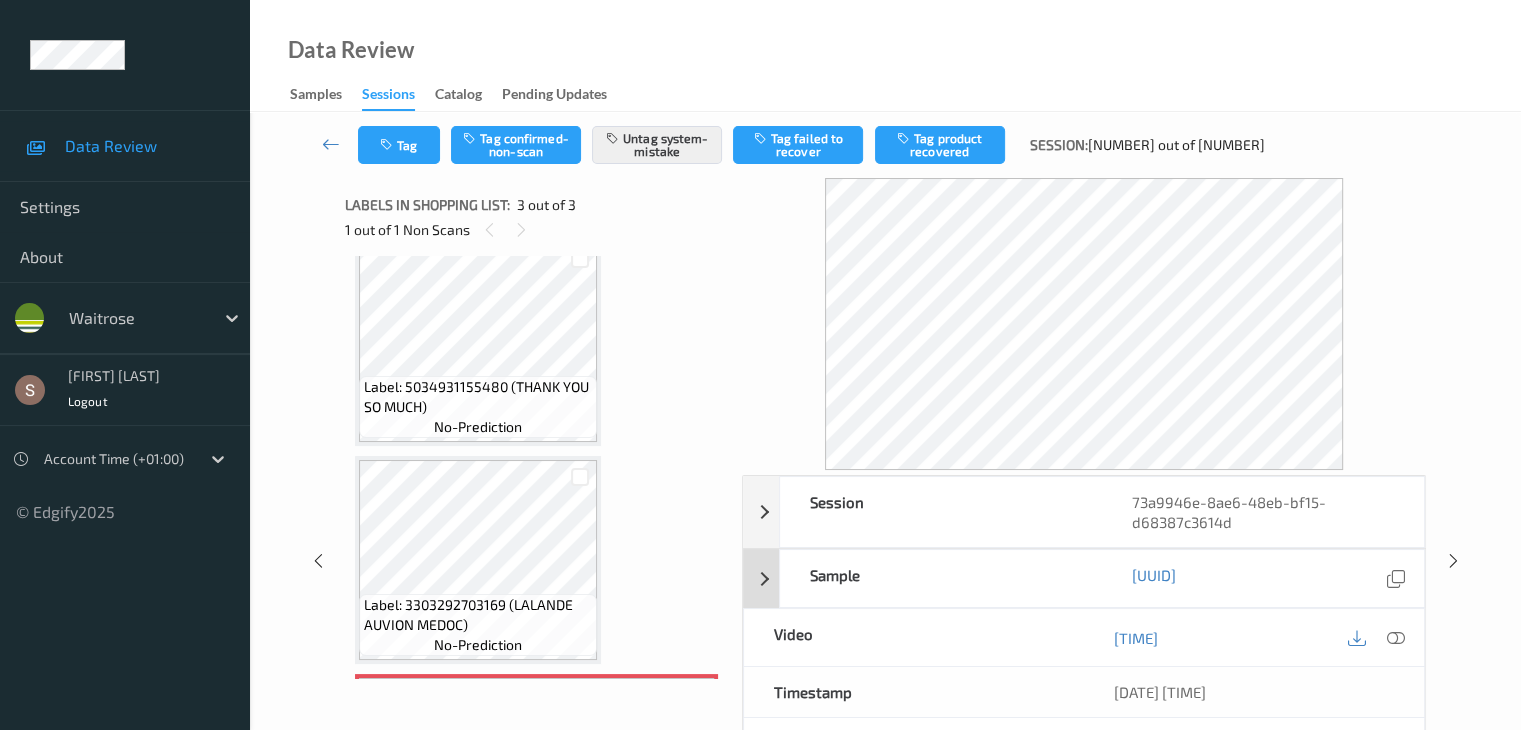 scroll, scrollTop: 0, scrollLeft: 0, axis: both 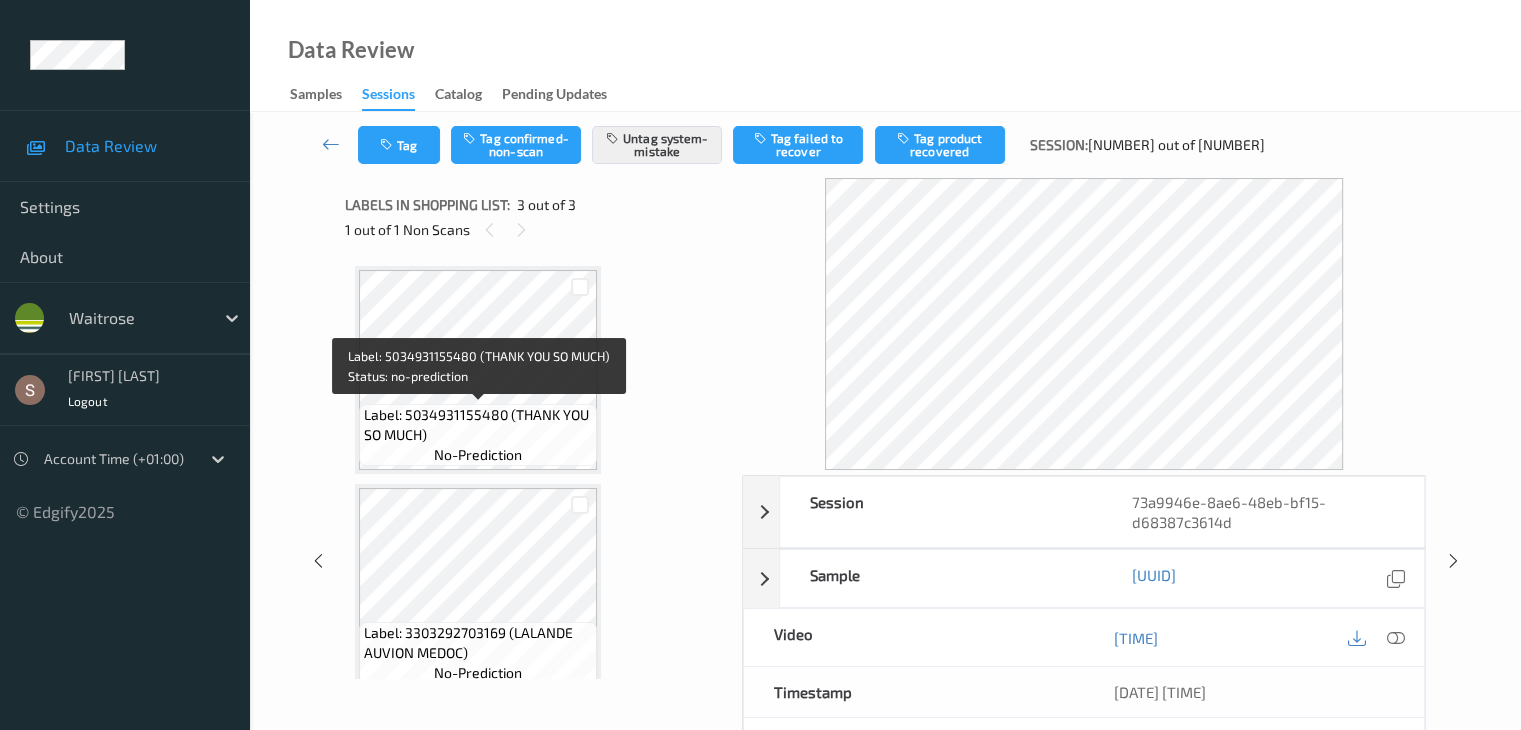 drag, startPoint x: 499, startPoint y: 406, endPoint x: 508, endPoint y: 449, distance: 43.931767 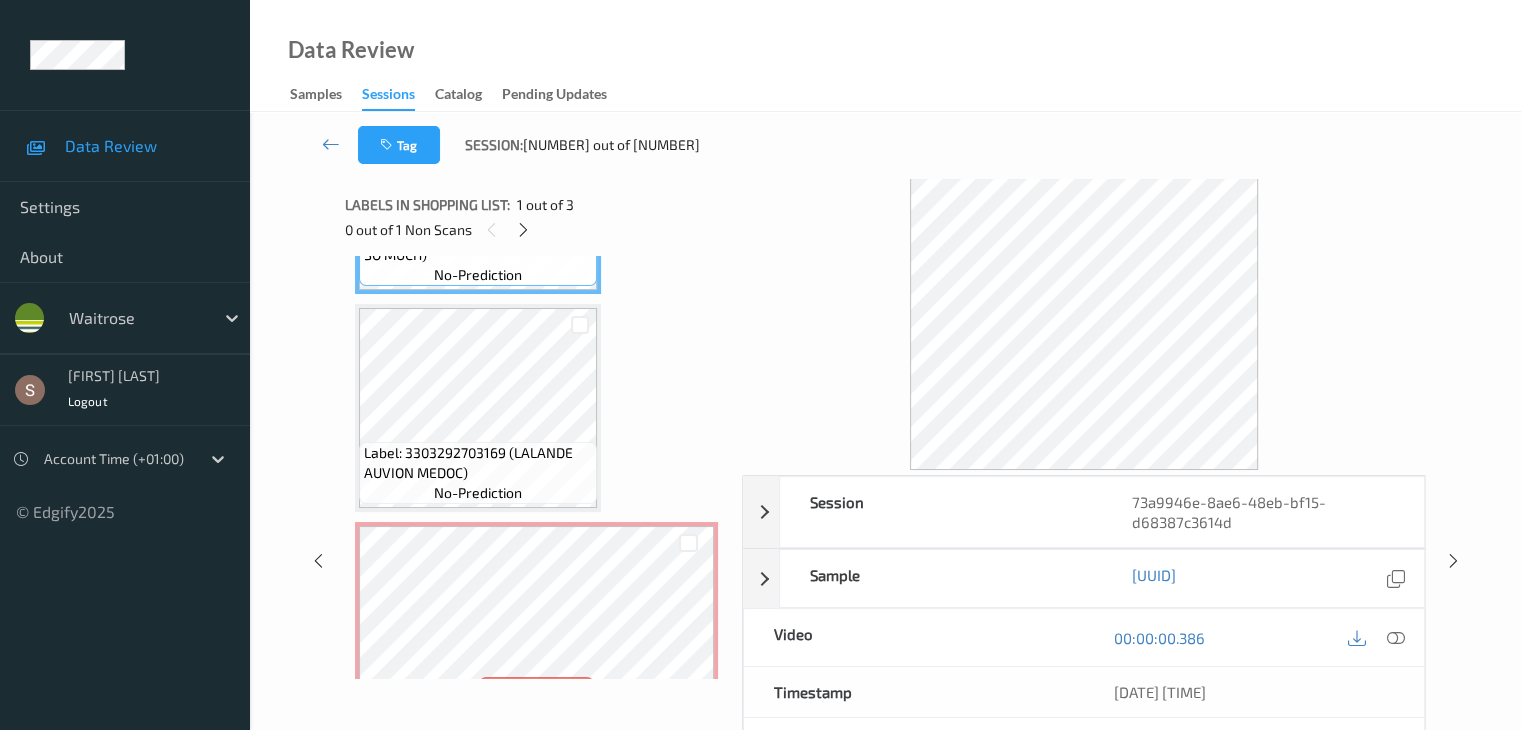 scroll, scrollTop: 241, scrollLeft: 0, axis: vertical 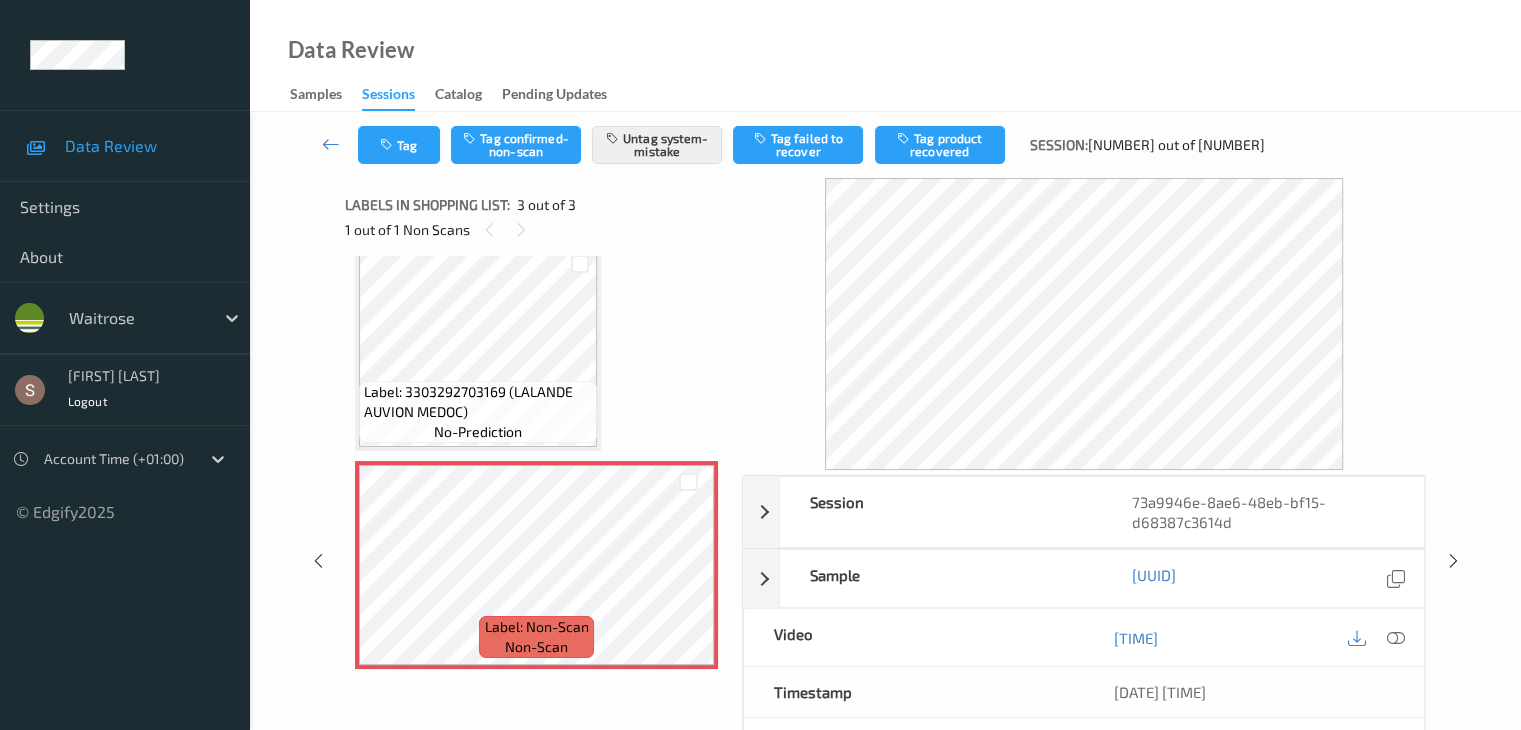 click on "Tag Tag confirmed-non-scan Untag system-mistake Tag failed to recover Tag product recovered Session: [NUMBER] out of [NUMBER]" at bounding box center (885, 145) 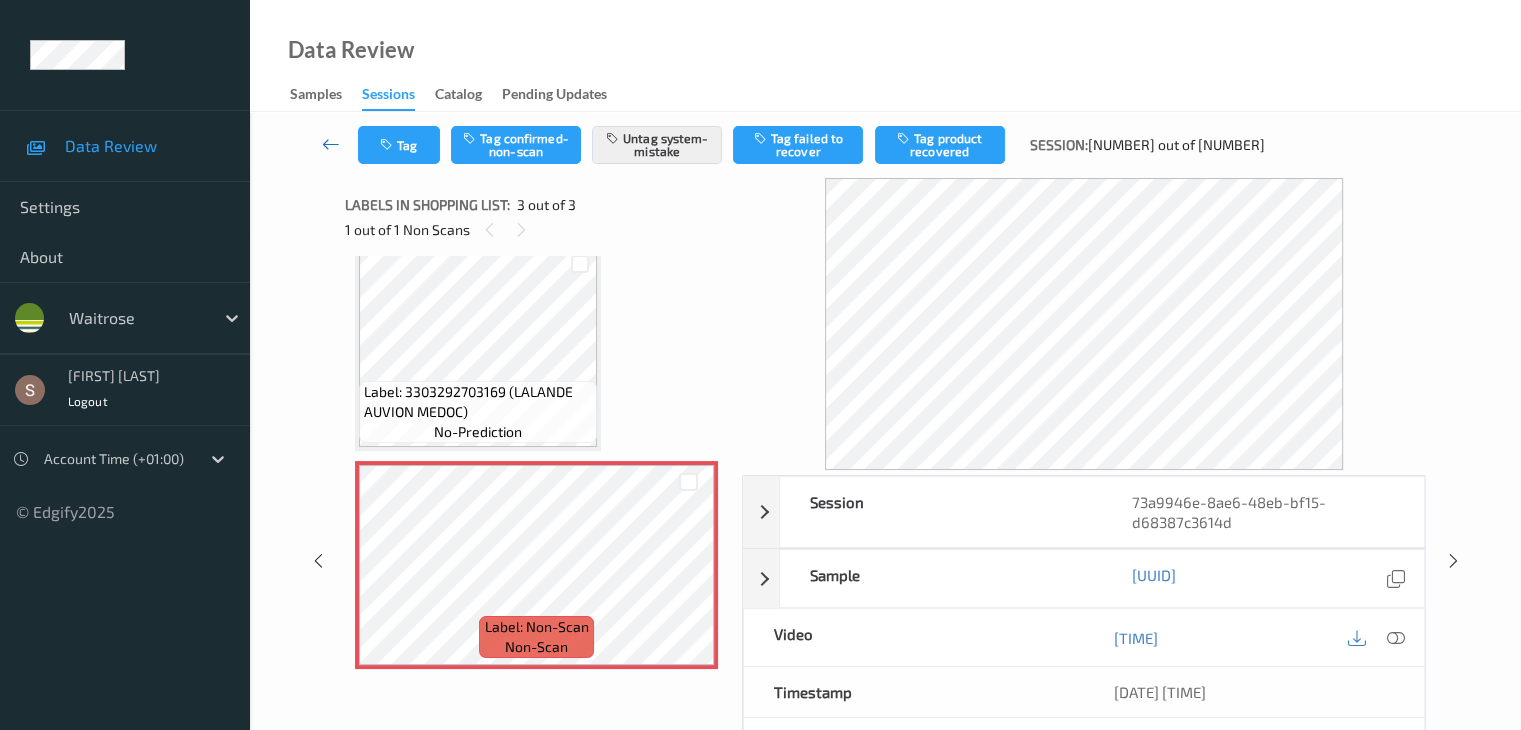 click at bounding box center (331, 144) 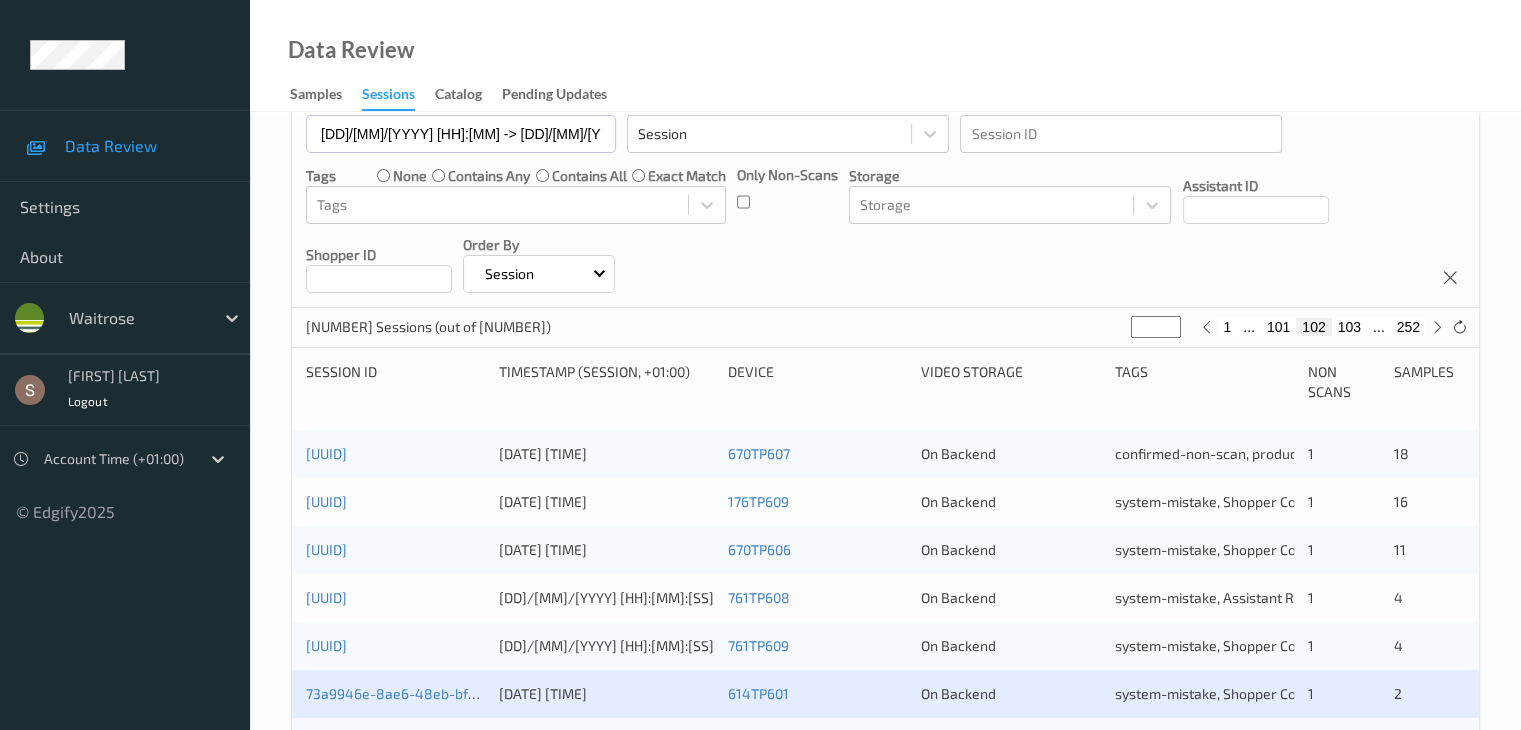 scroll, scrollTop: 500, scrollLeft: 0, axis: vertical 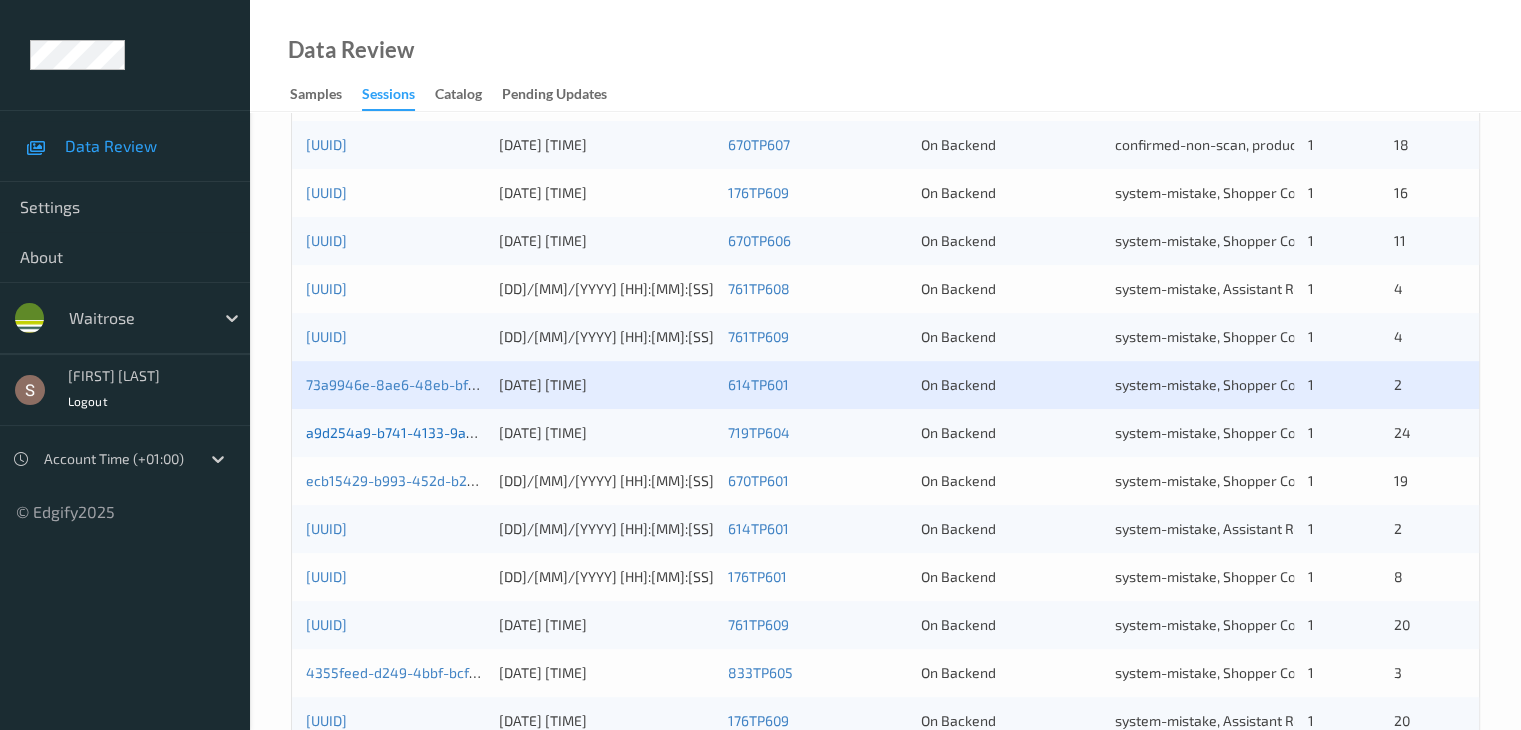 click on "a9d254a9-b741-4133-9a8a-d98db43d022f" at bounding box center (445, 432) 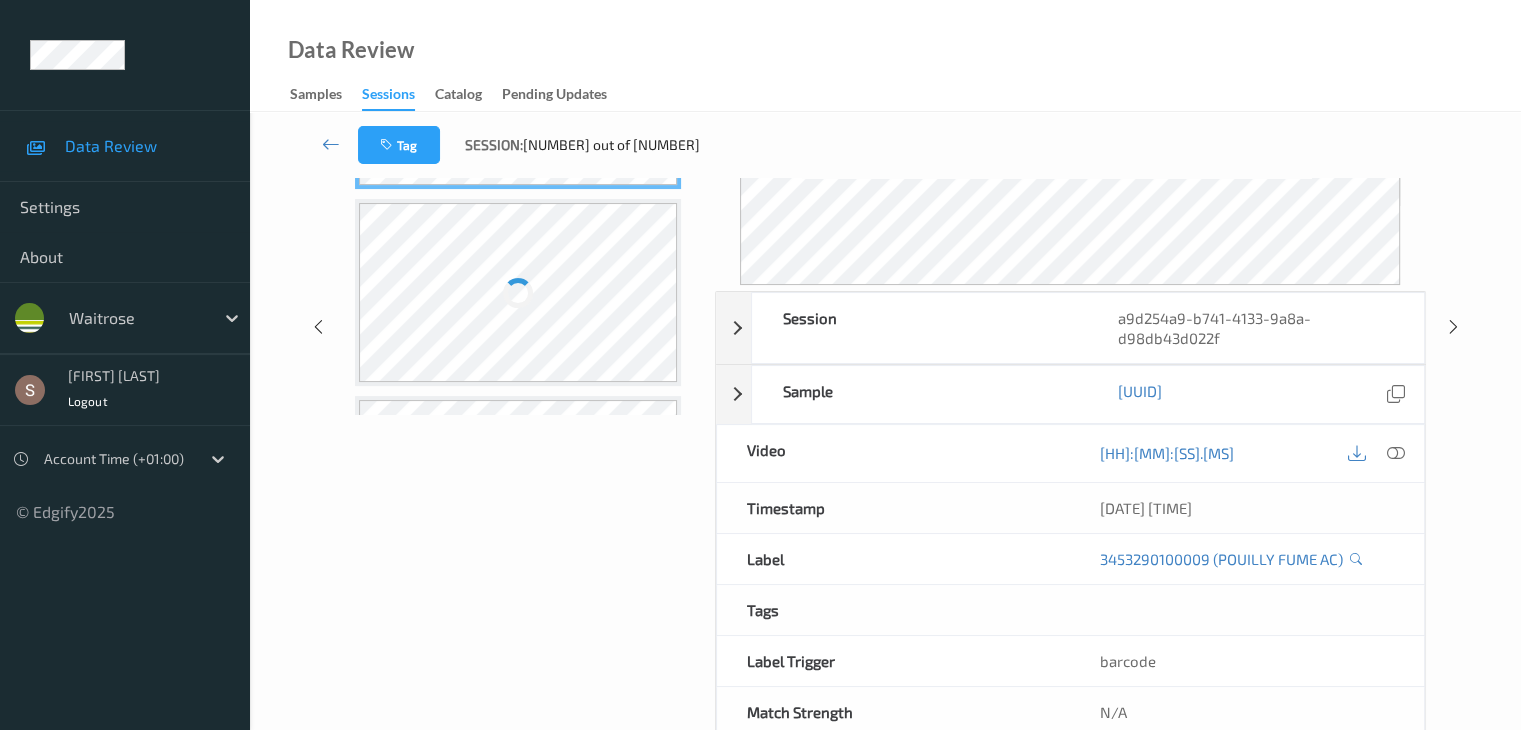 scroll, scrollTop: 0, scrollLeft: 0, axis: both 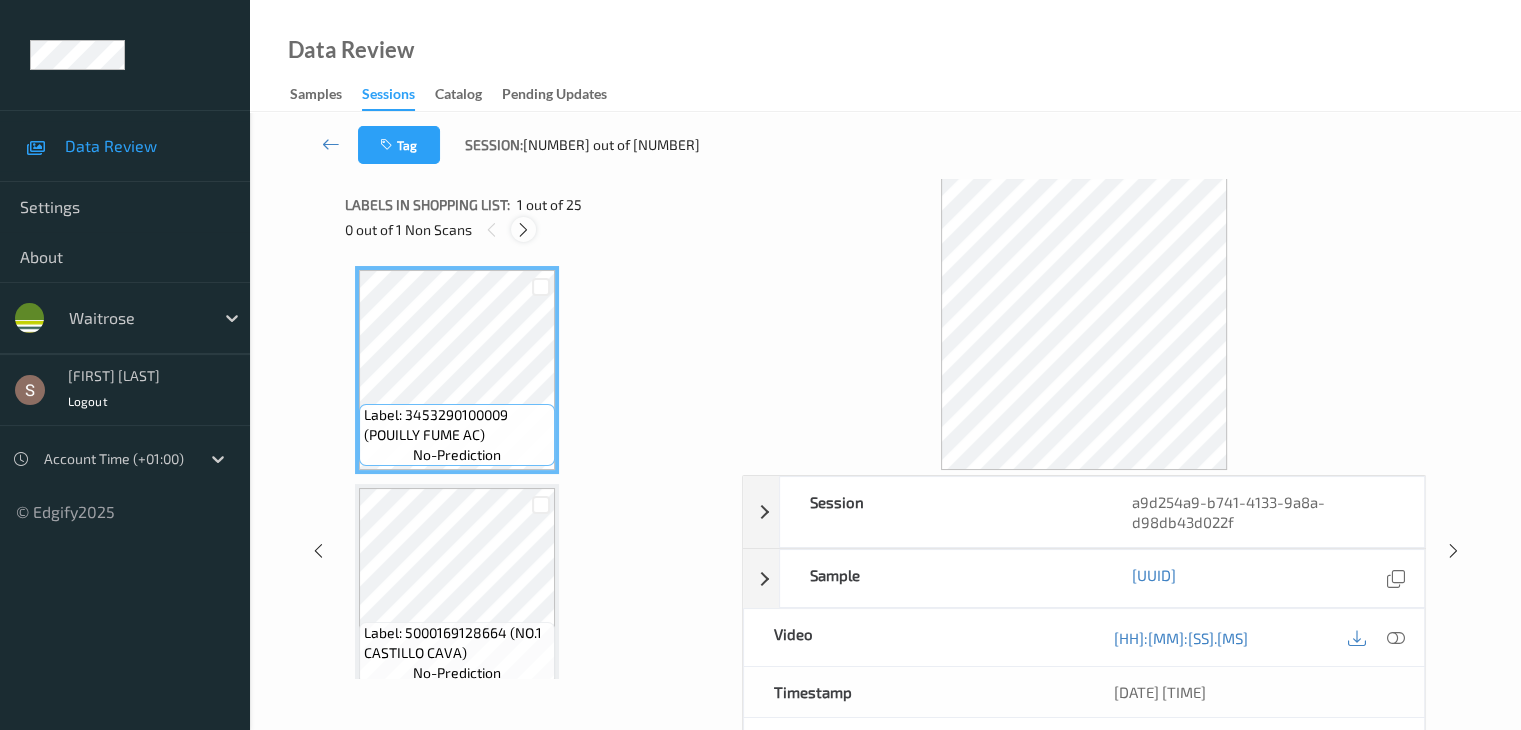 click at bounding box center (523, 229) 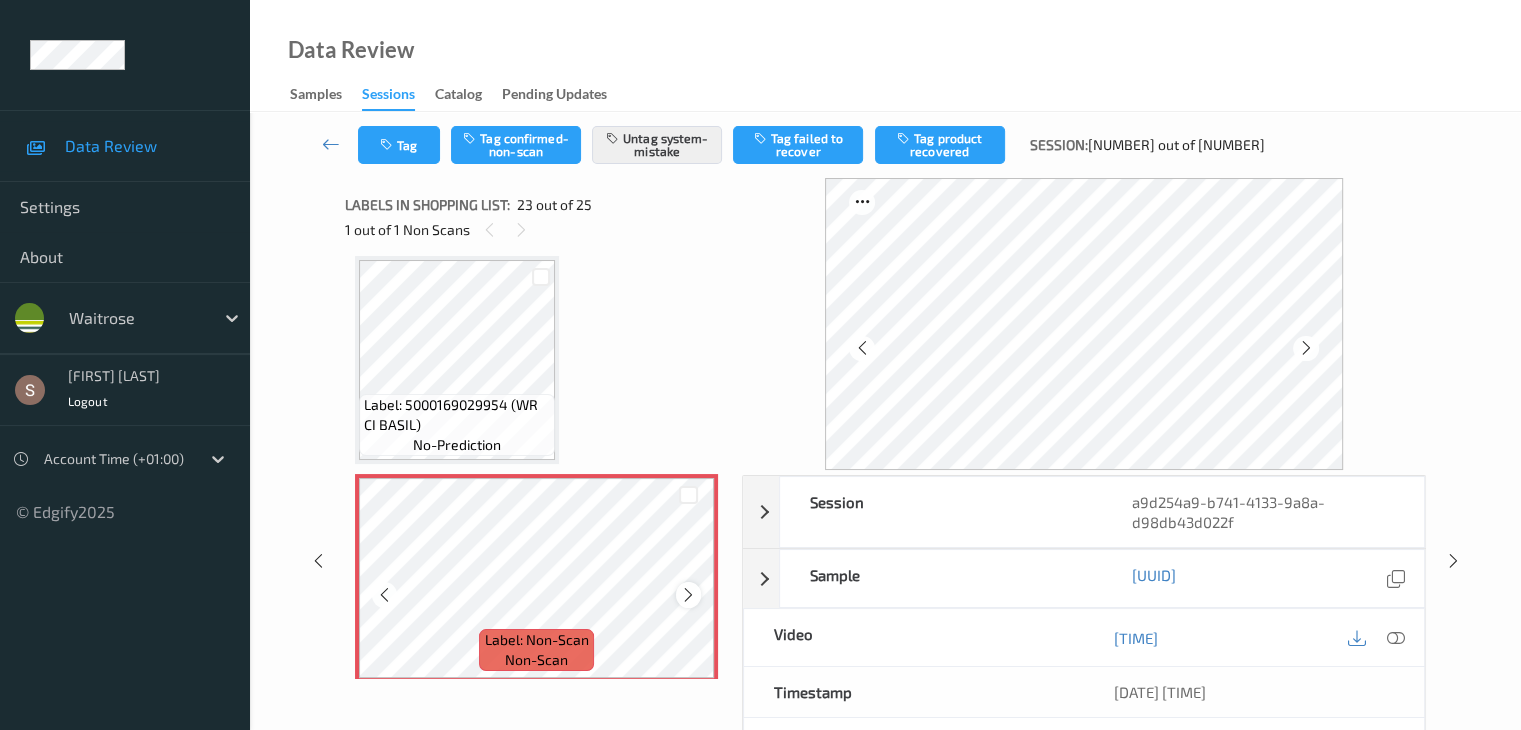 click at bounding box center [688, 595] 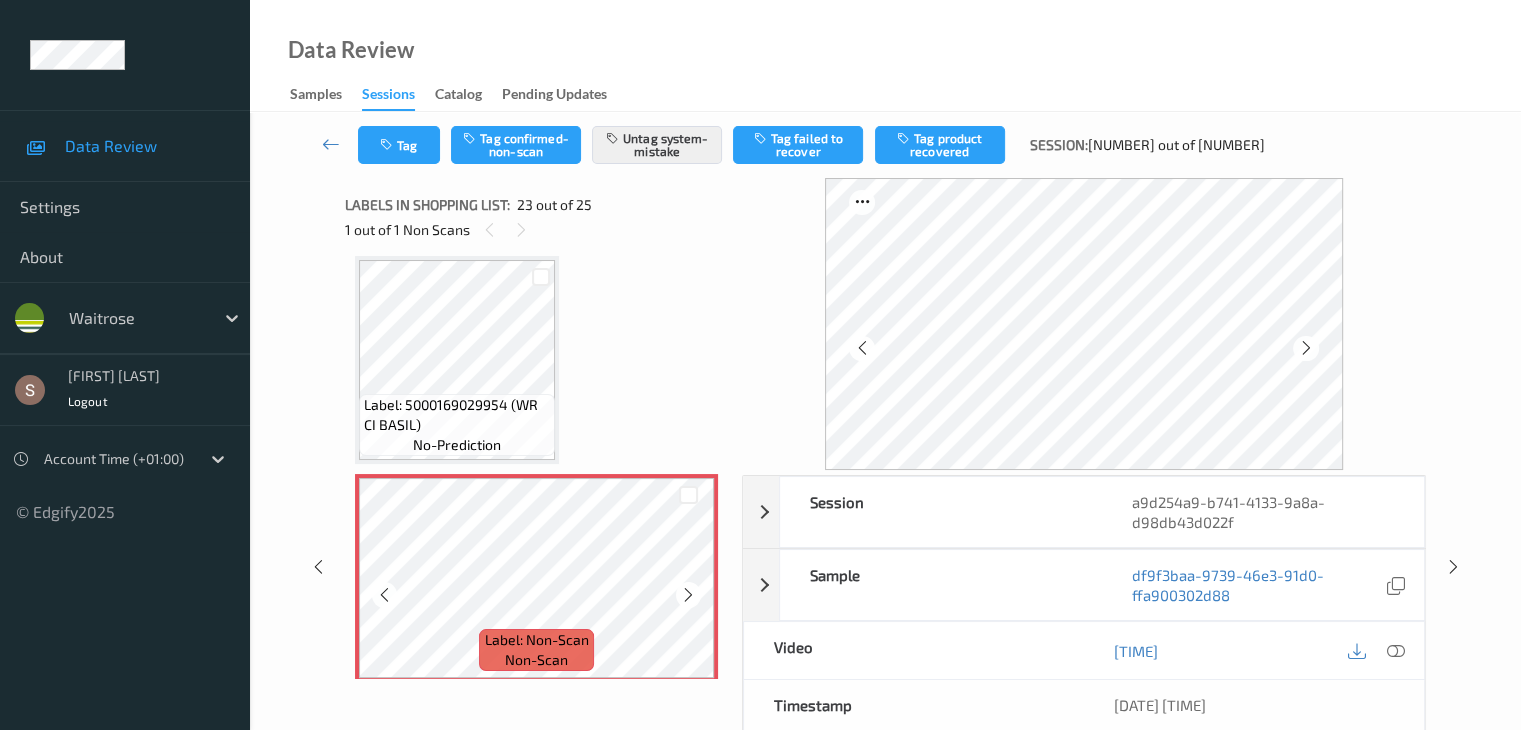 click at bounding box center [688, 595] 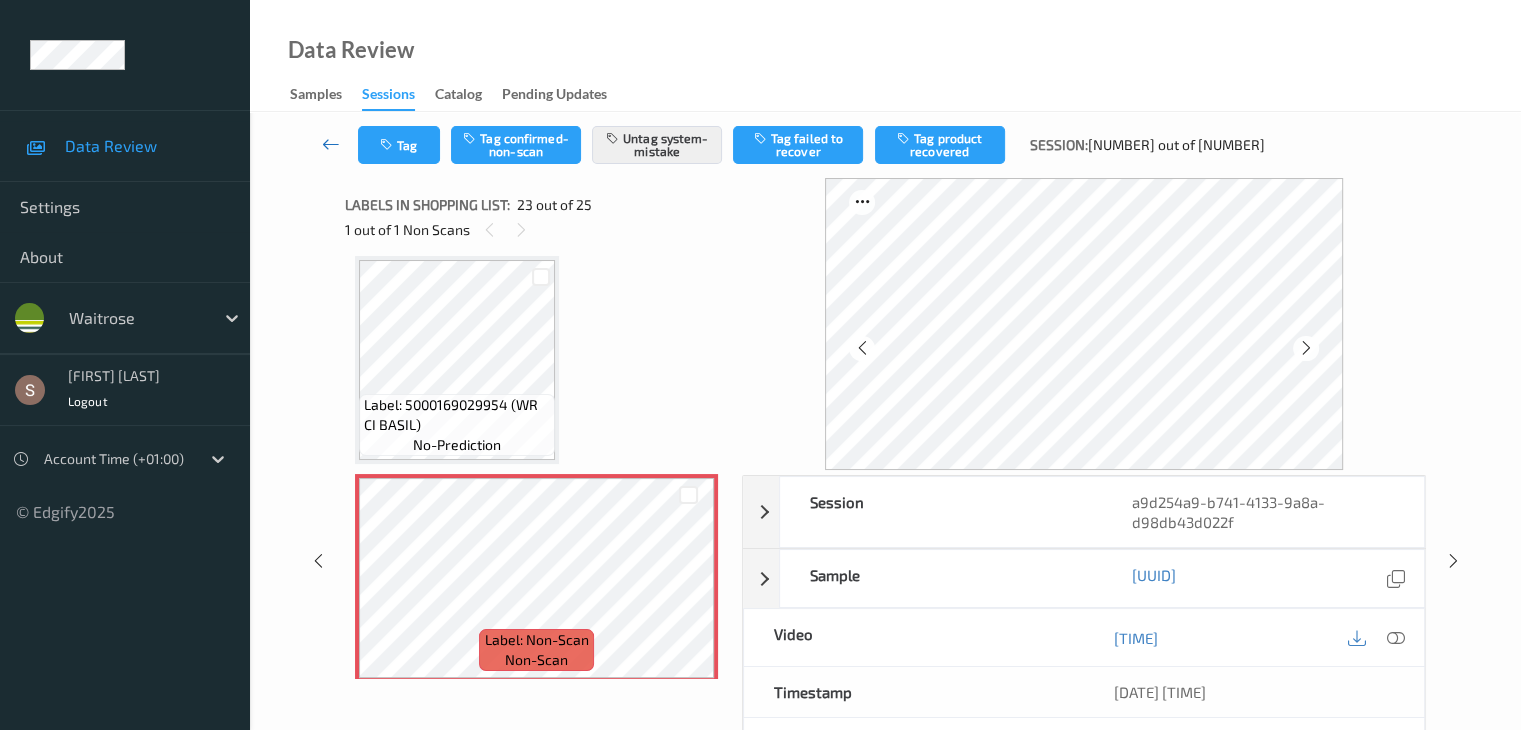 click at bounding box center (331, 144) 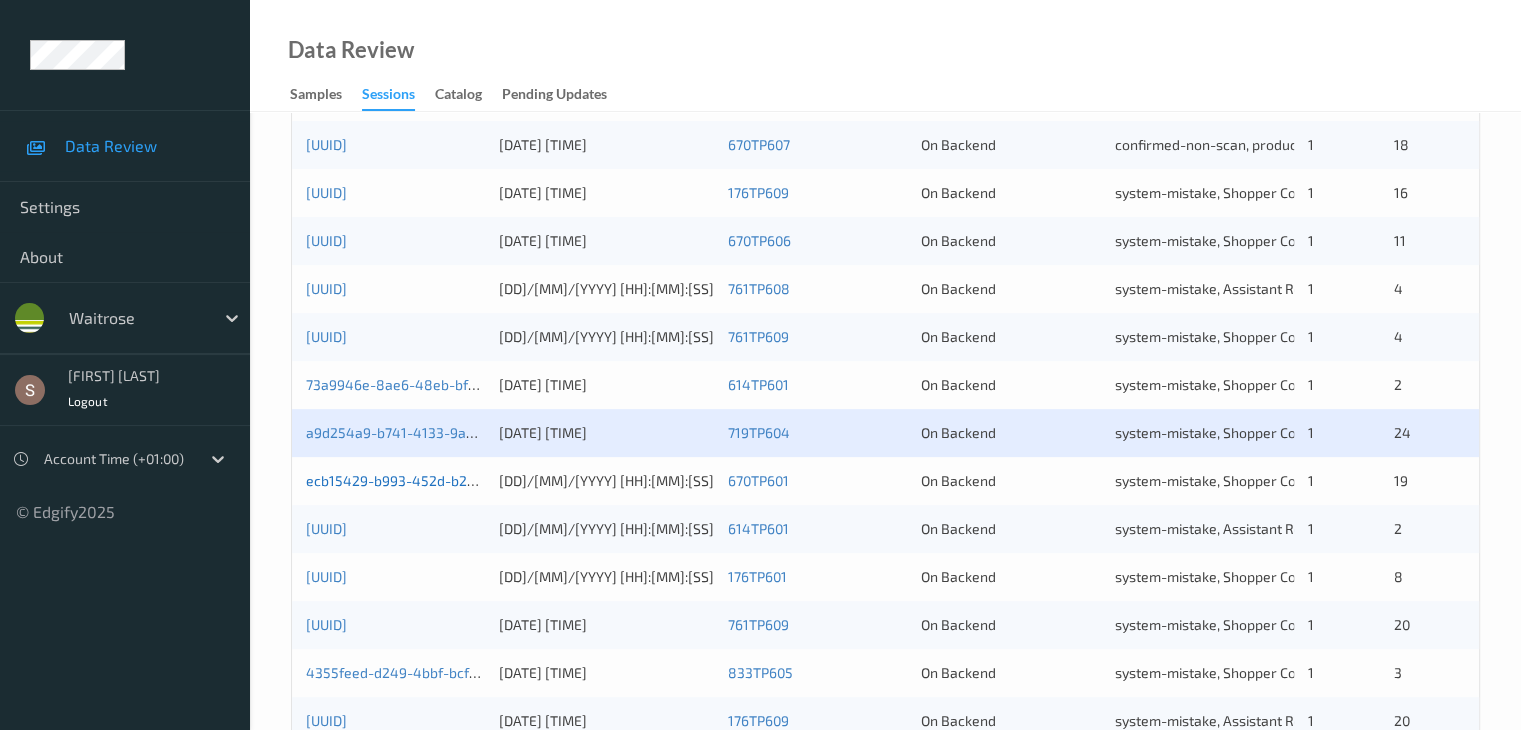 click on "ecb15429-b993-452d-b2c5-118e94d81d86" at bounding box center [444, 480] 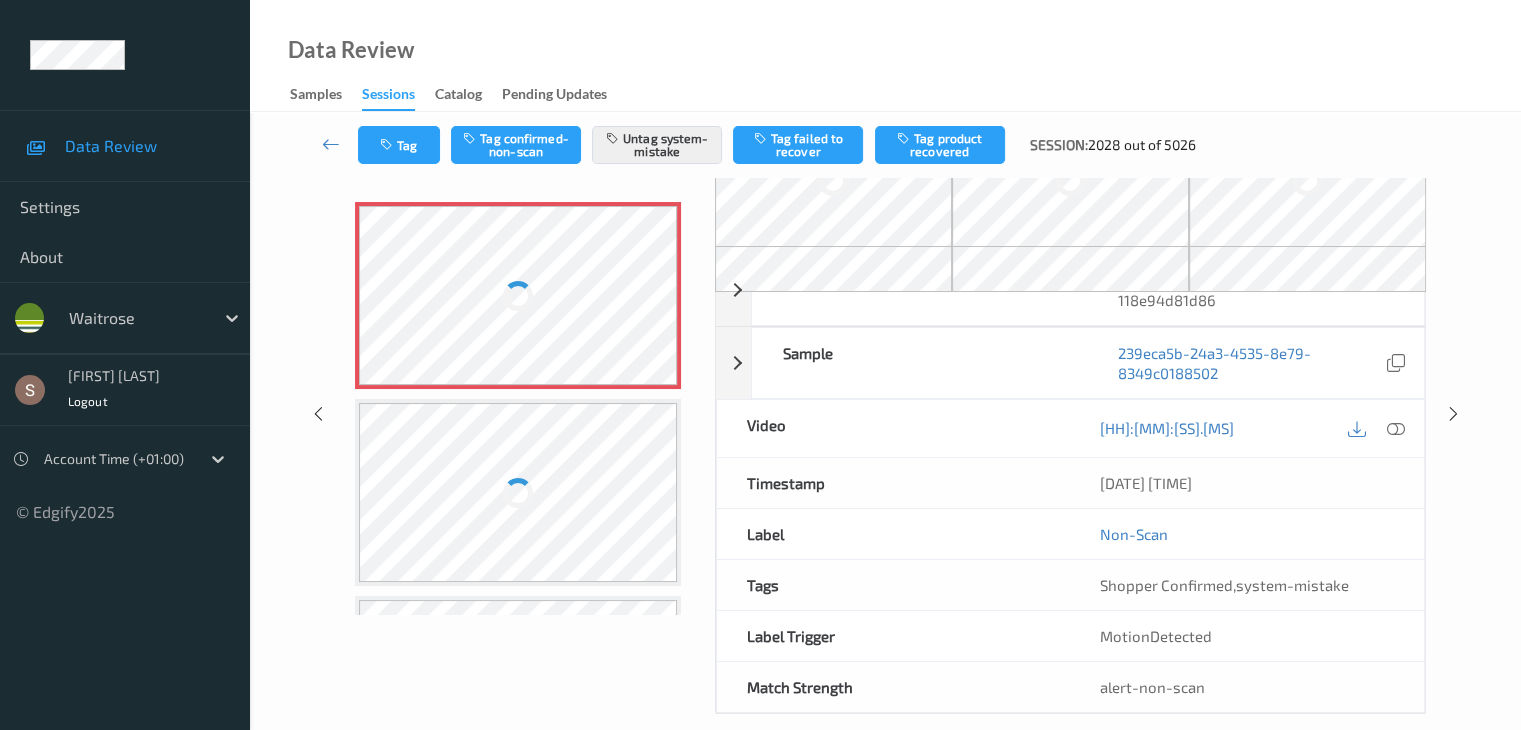 scroll, scrollTop: 0, scrollLeft: 0, axis: both 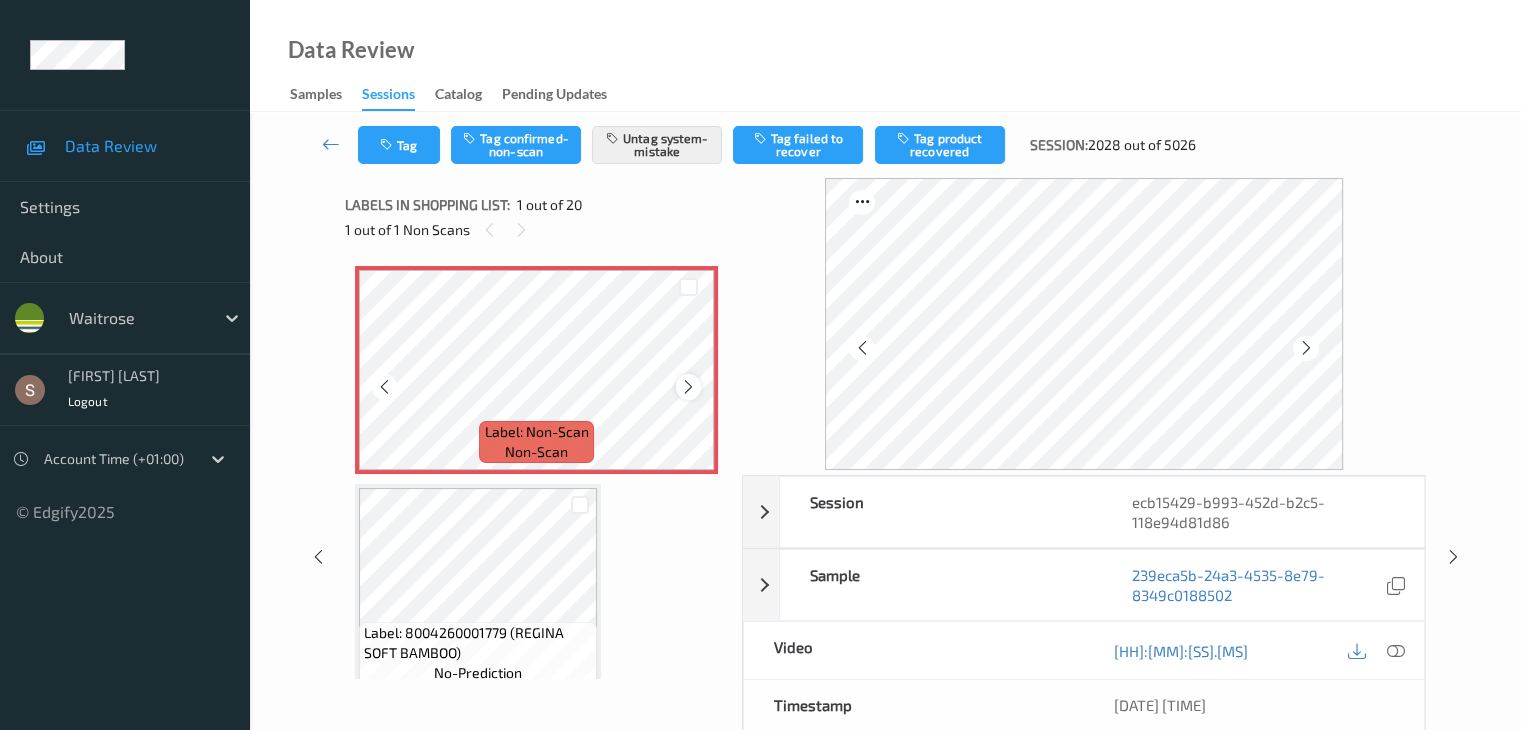 click at bounding box center [688, 387] 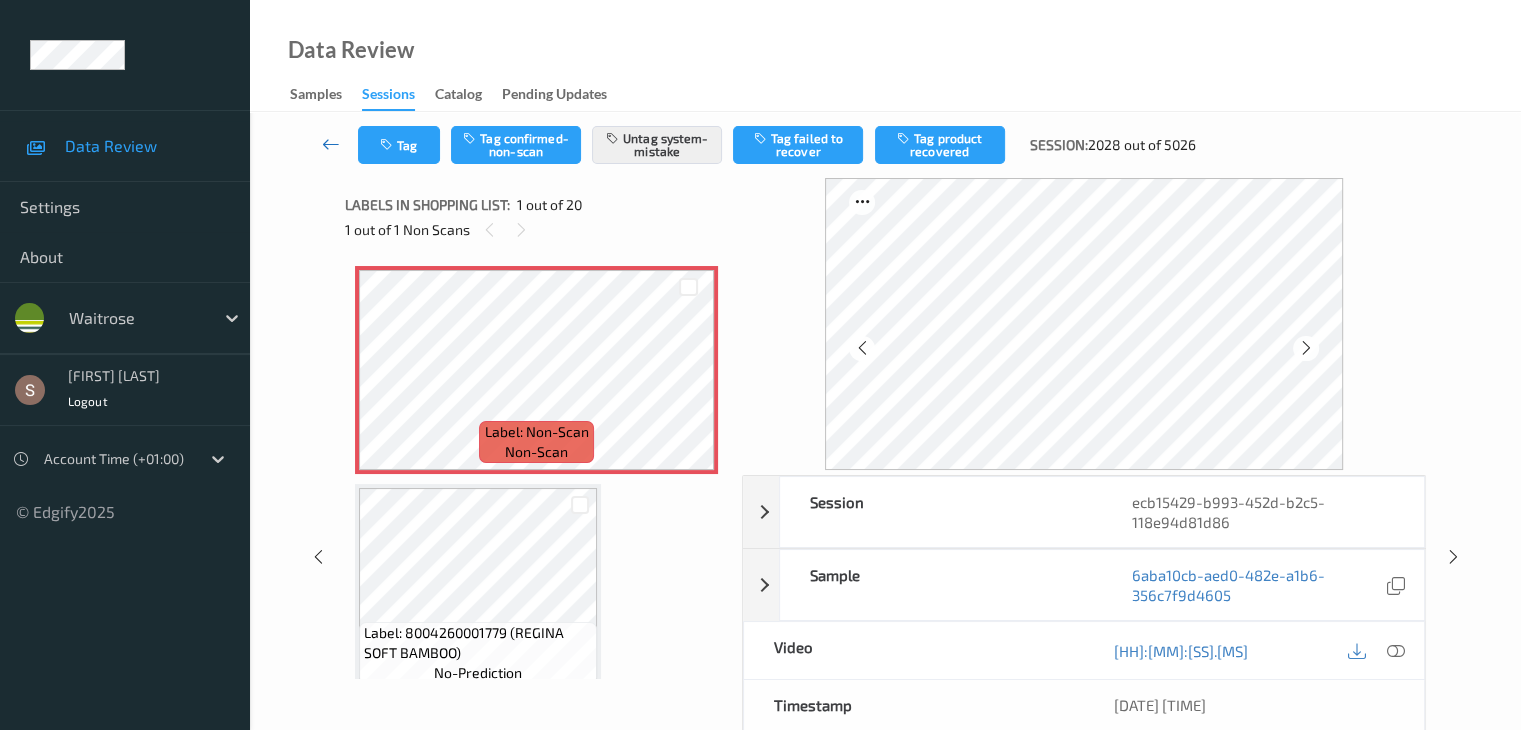 click at bounding box center [331, 144] 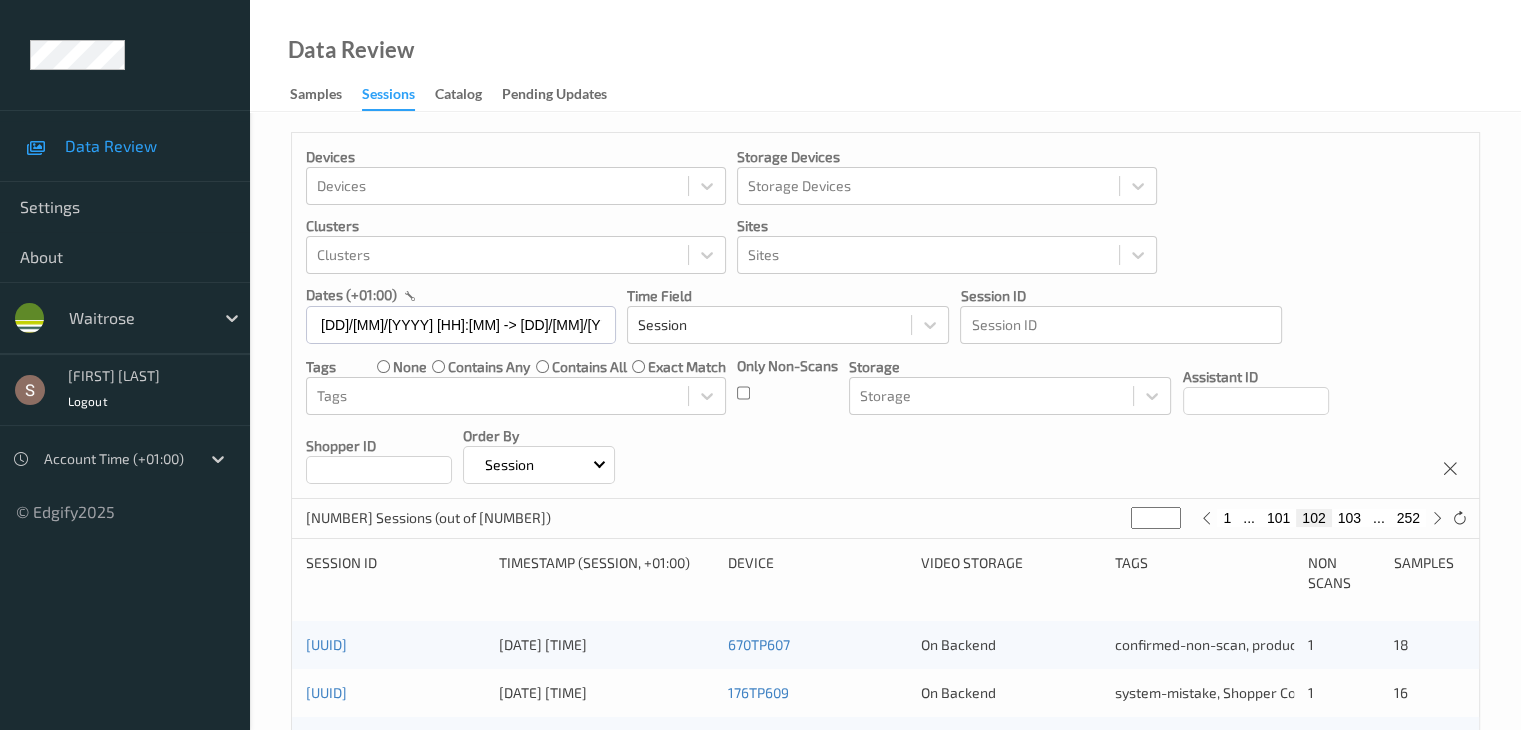 scroll, scrollTop: 500, scrollLeft: 0, axis: vertical 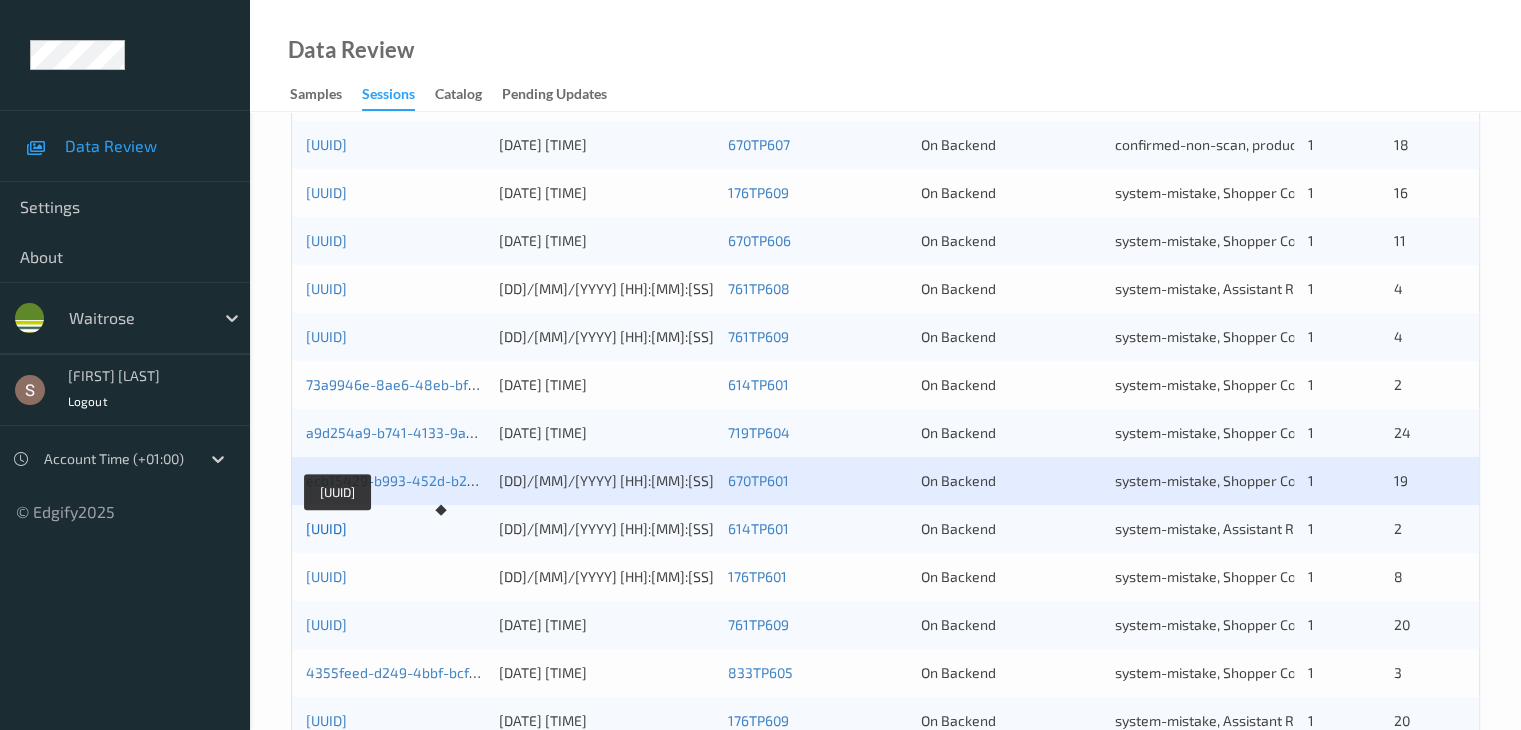 click on "[UUID]" at bounding box center (326, 528) 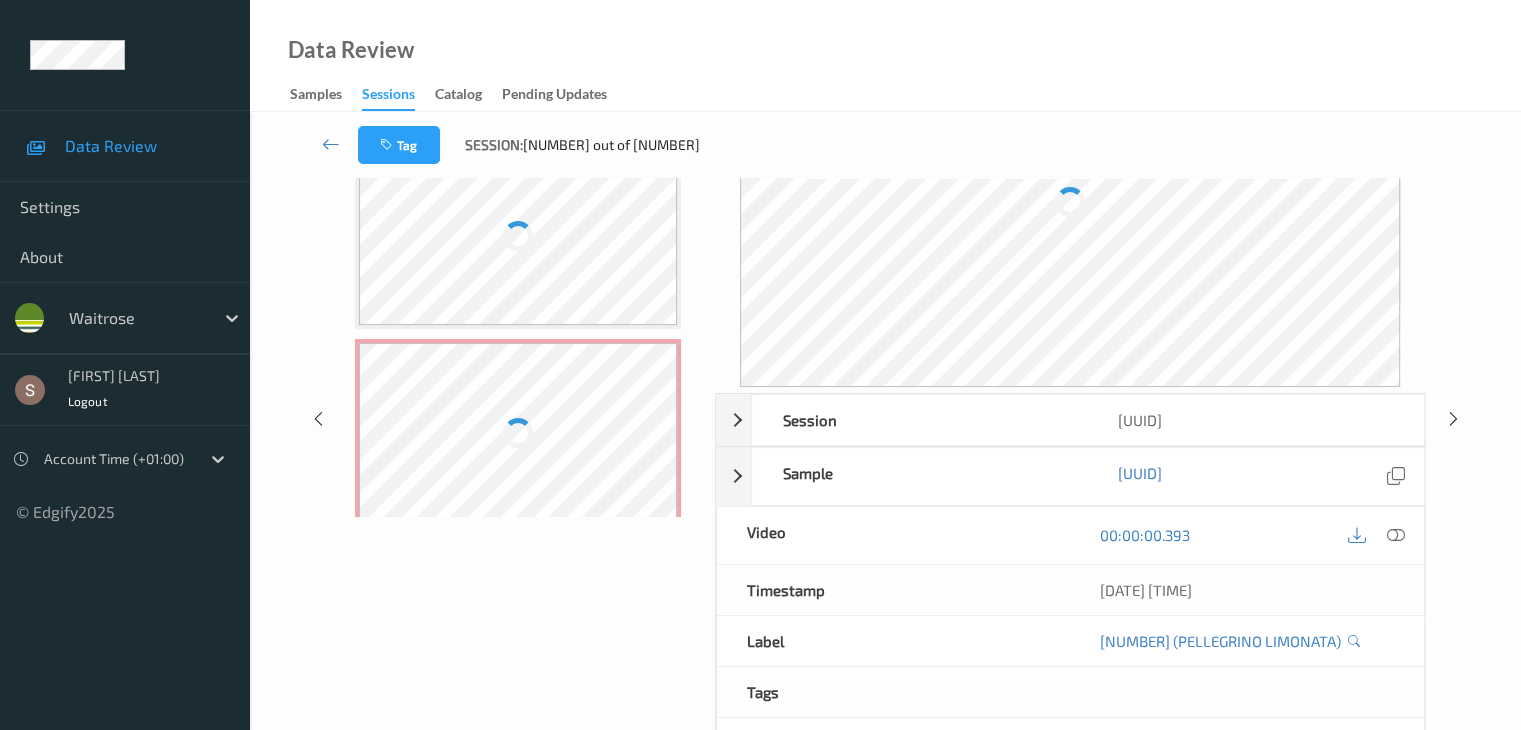 scroll, scrollTop: 0, scrollLeft: 0, axis: both 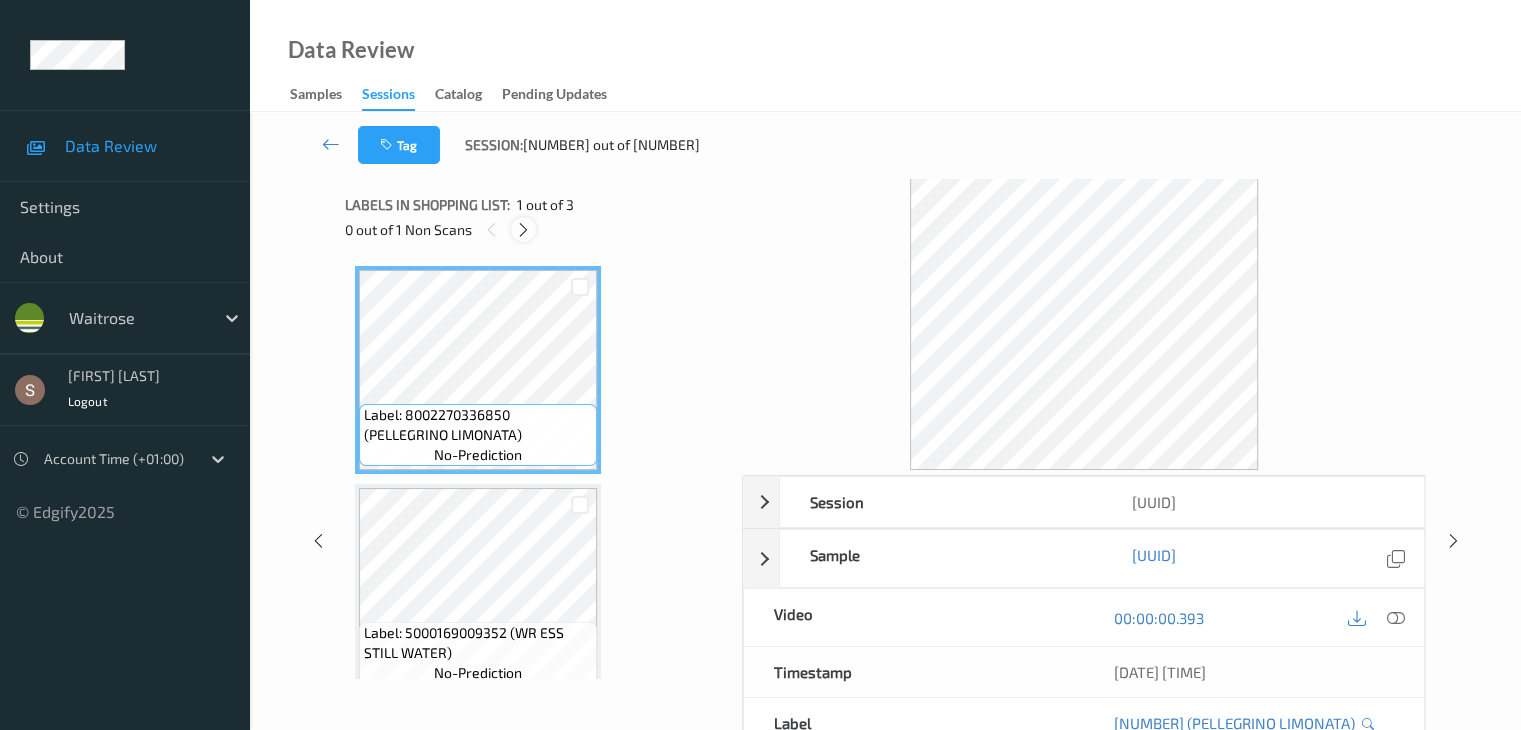 click at bounding box center (523, 229) 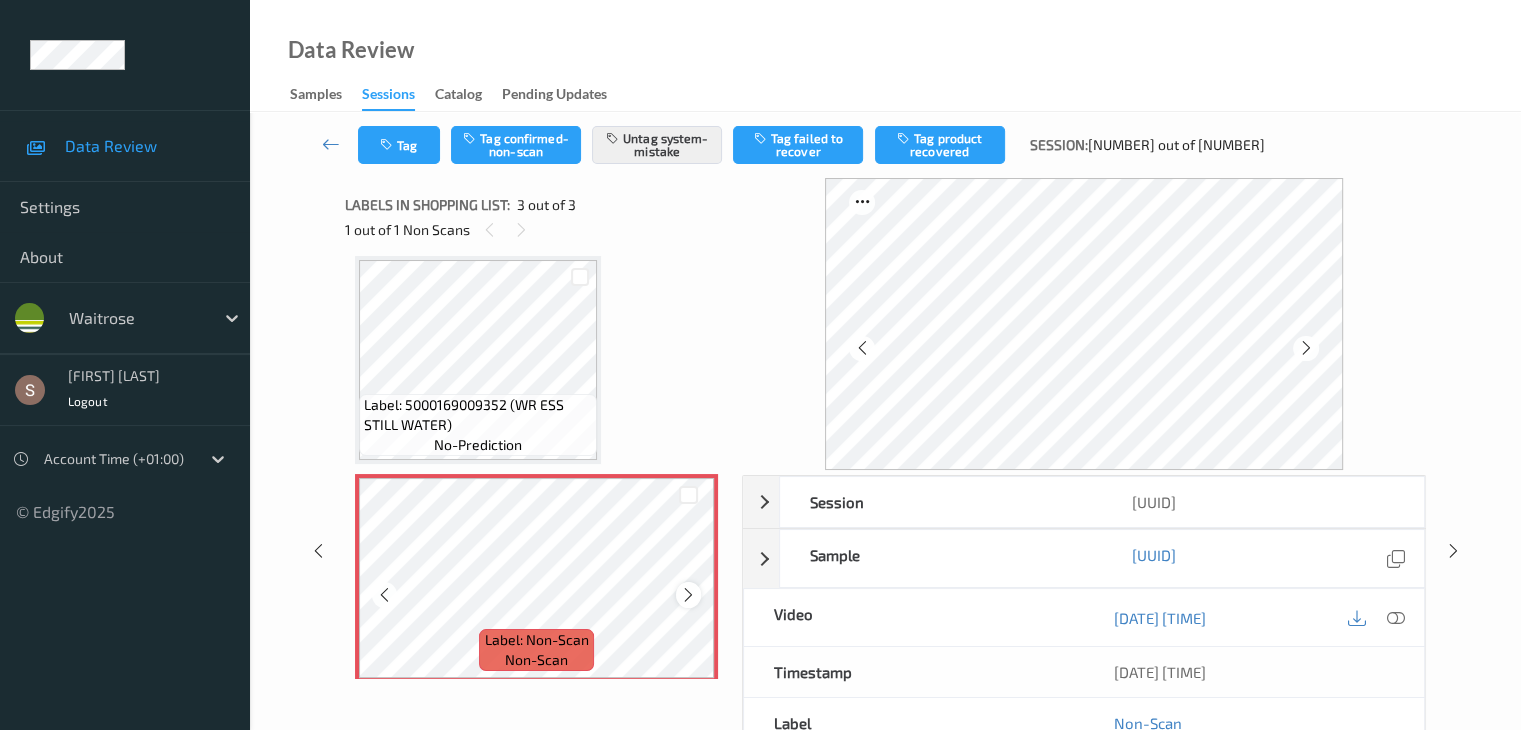 click at bounding box center [688, 595] 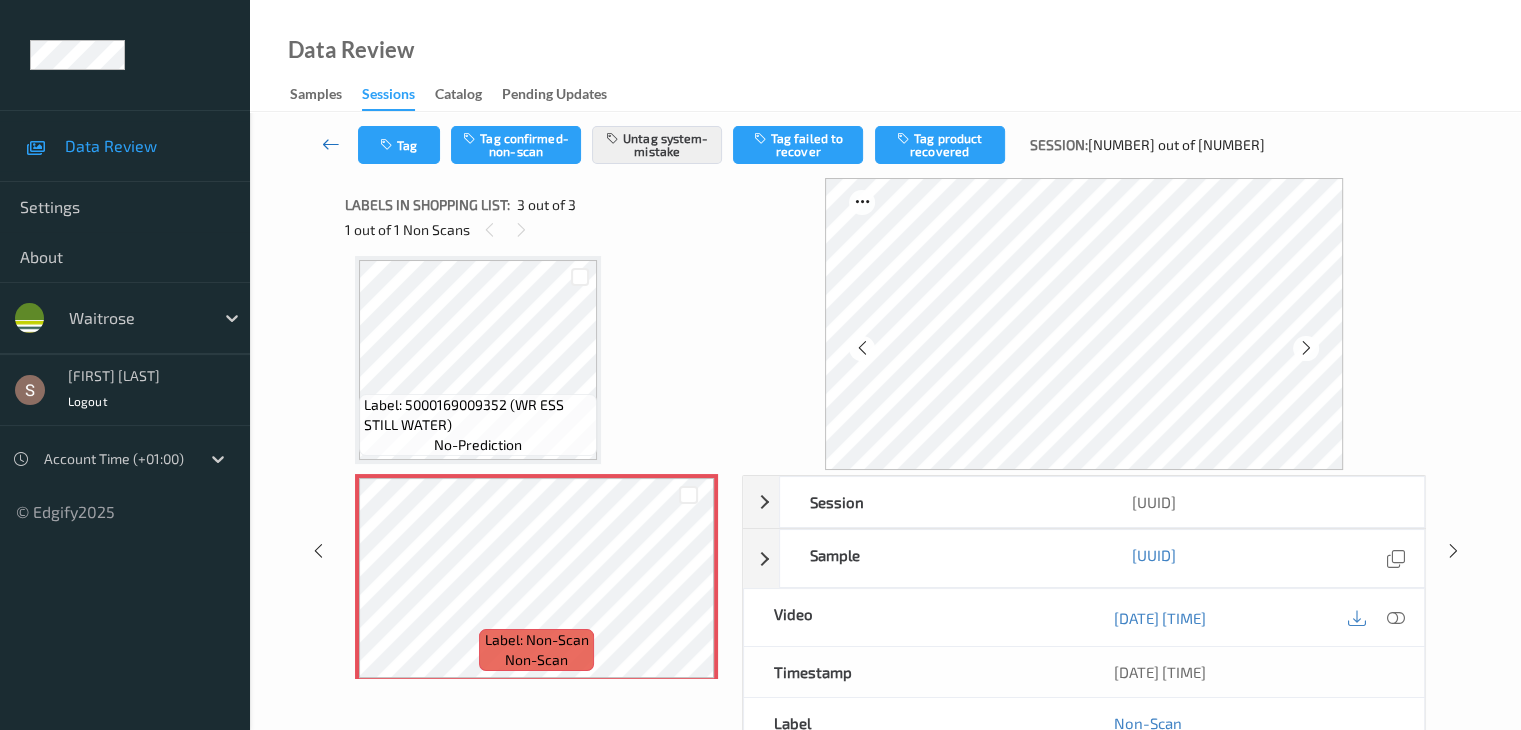 click at bounding box center [331, 144] 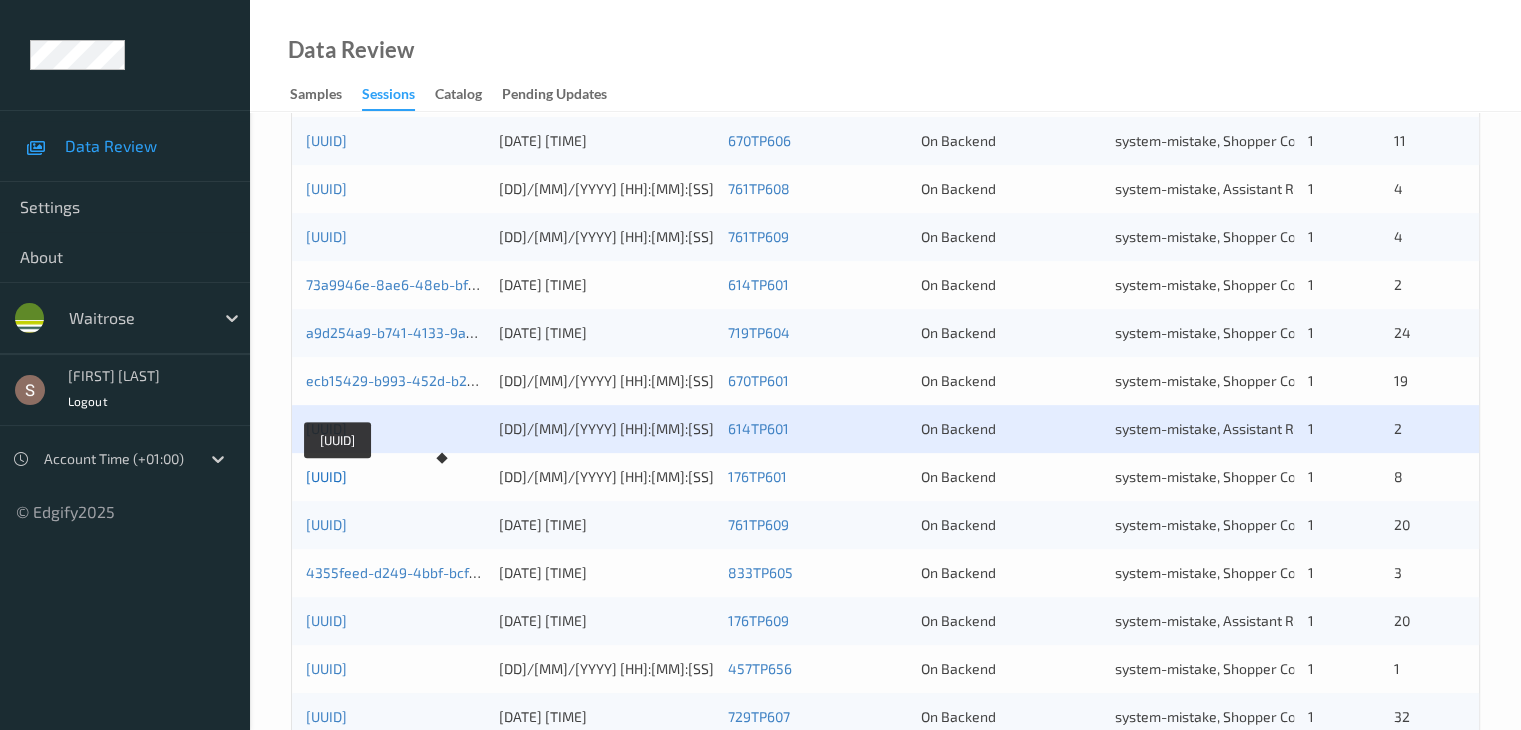click on "[UUID]" at bounding box center (326, 476) 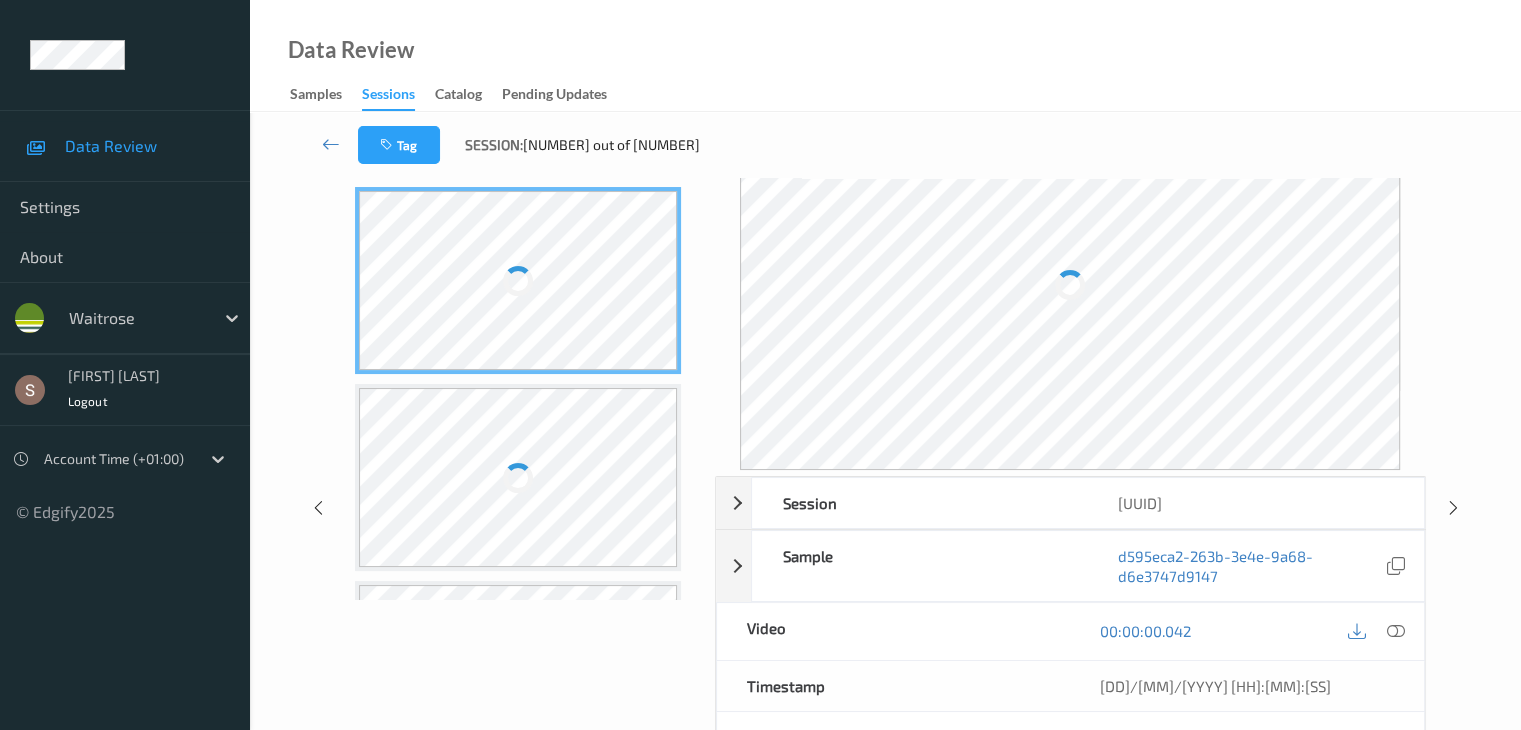 scroll, scrollTop: 0, scrollLeft: 0, axis: both 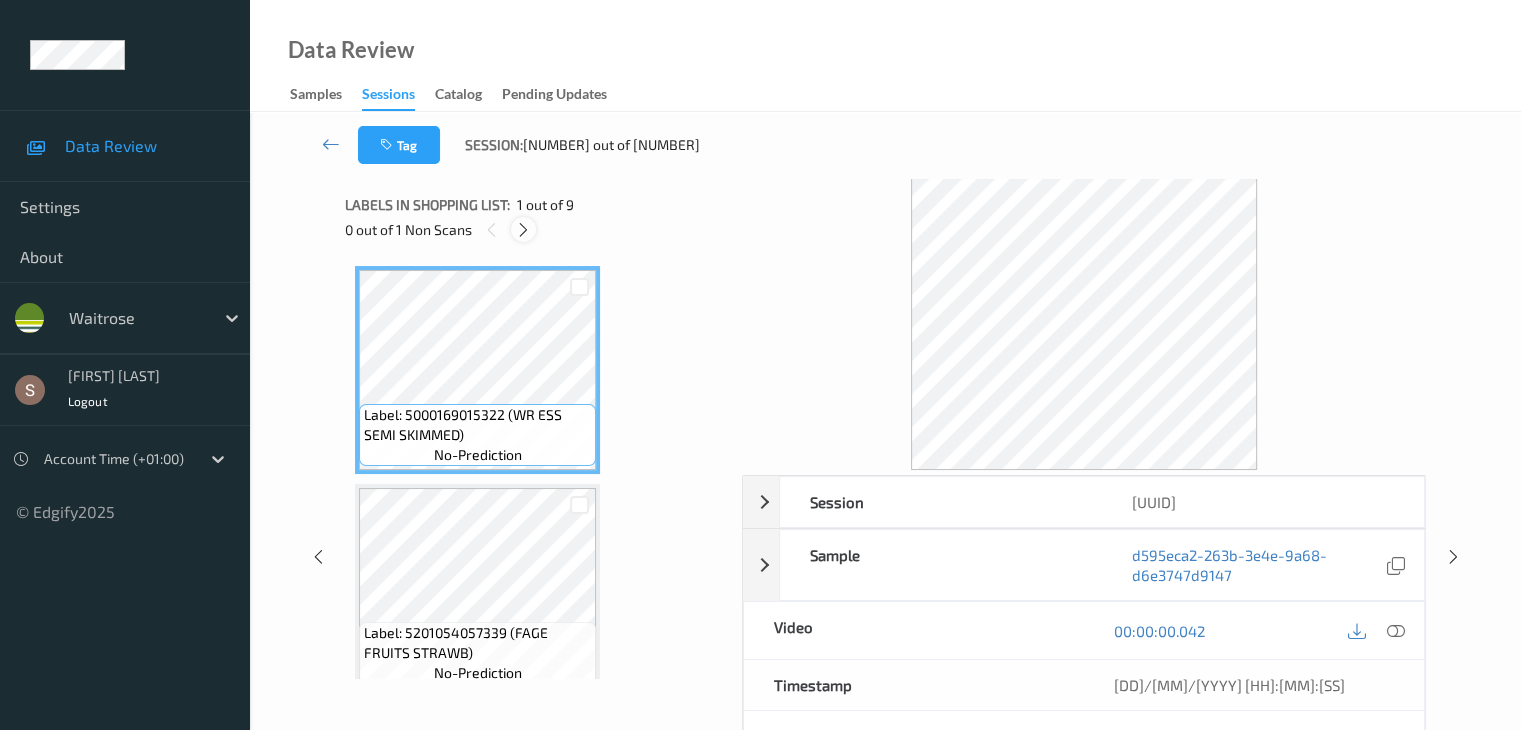 click at bounding box center (523, 230) 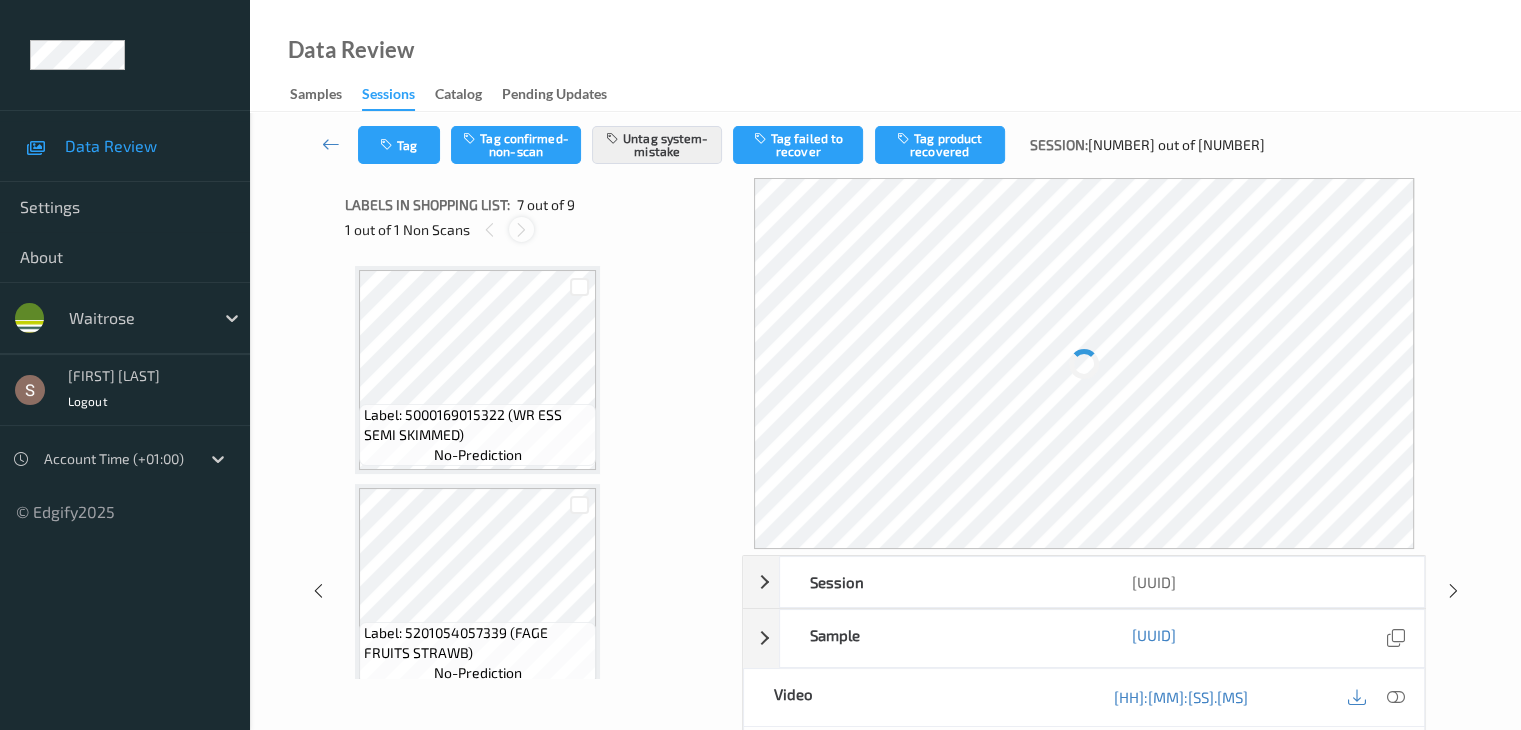 scroll, scrollTop: 1100, scrollLeft: 0, axis: vertical 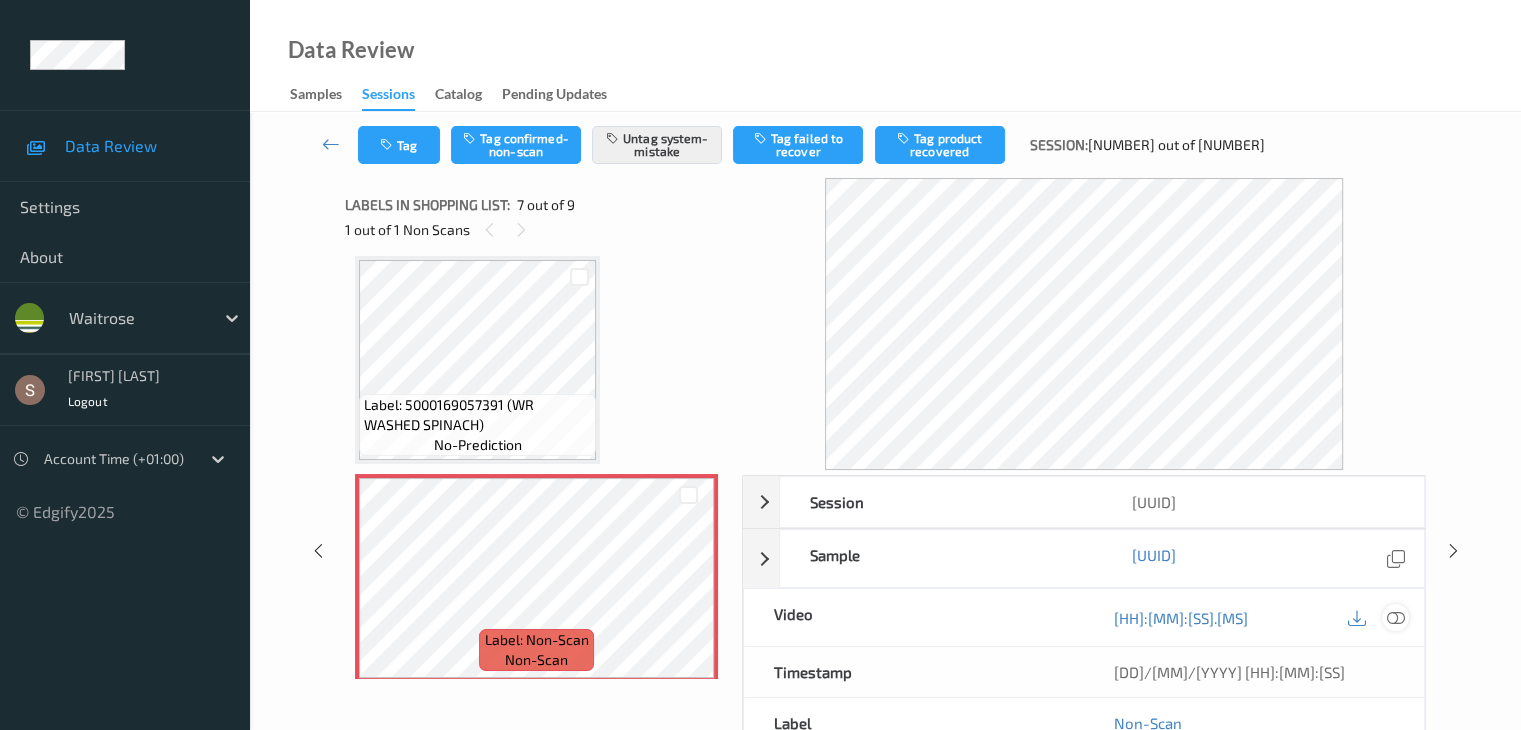 click at bounding box center (1395, 618) 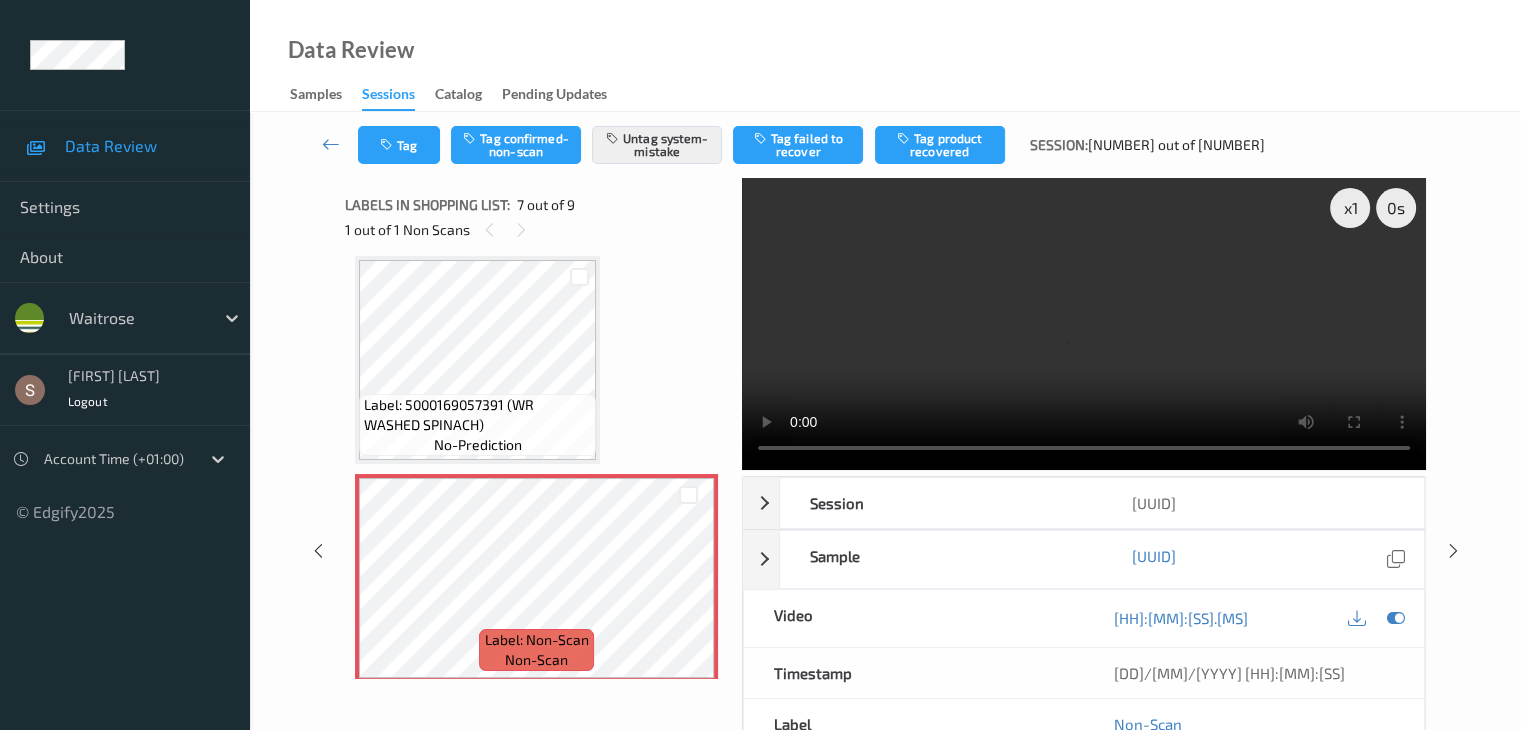 click at bounding box center [1084, 324] 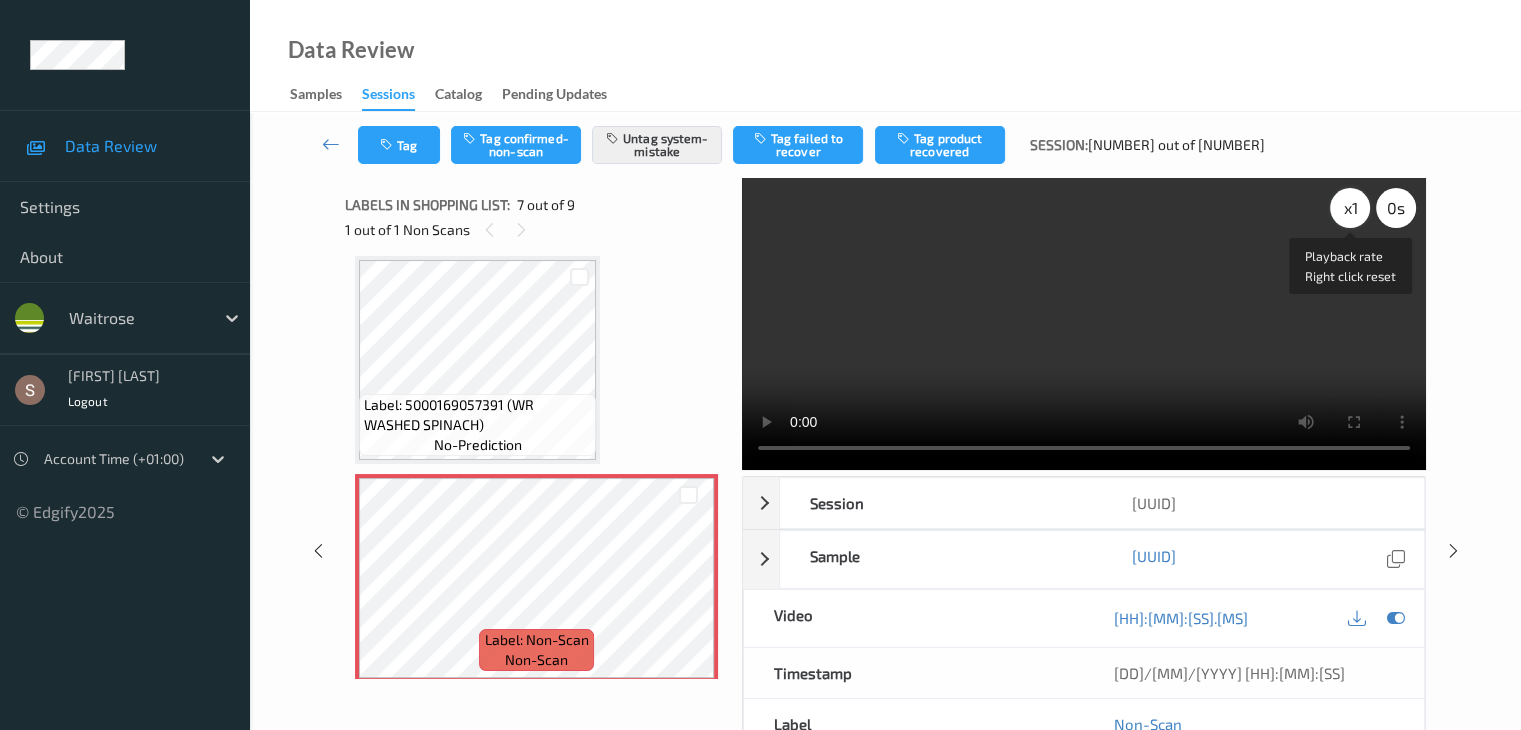 click on "x 1" at bounding box center (1350, 208) 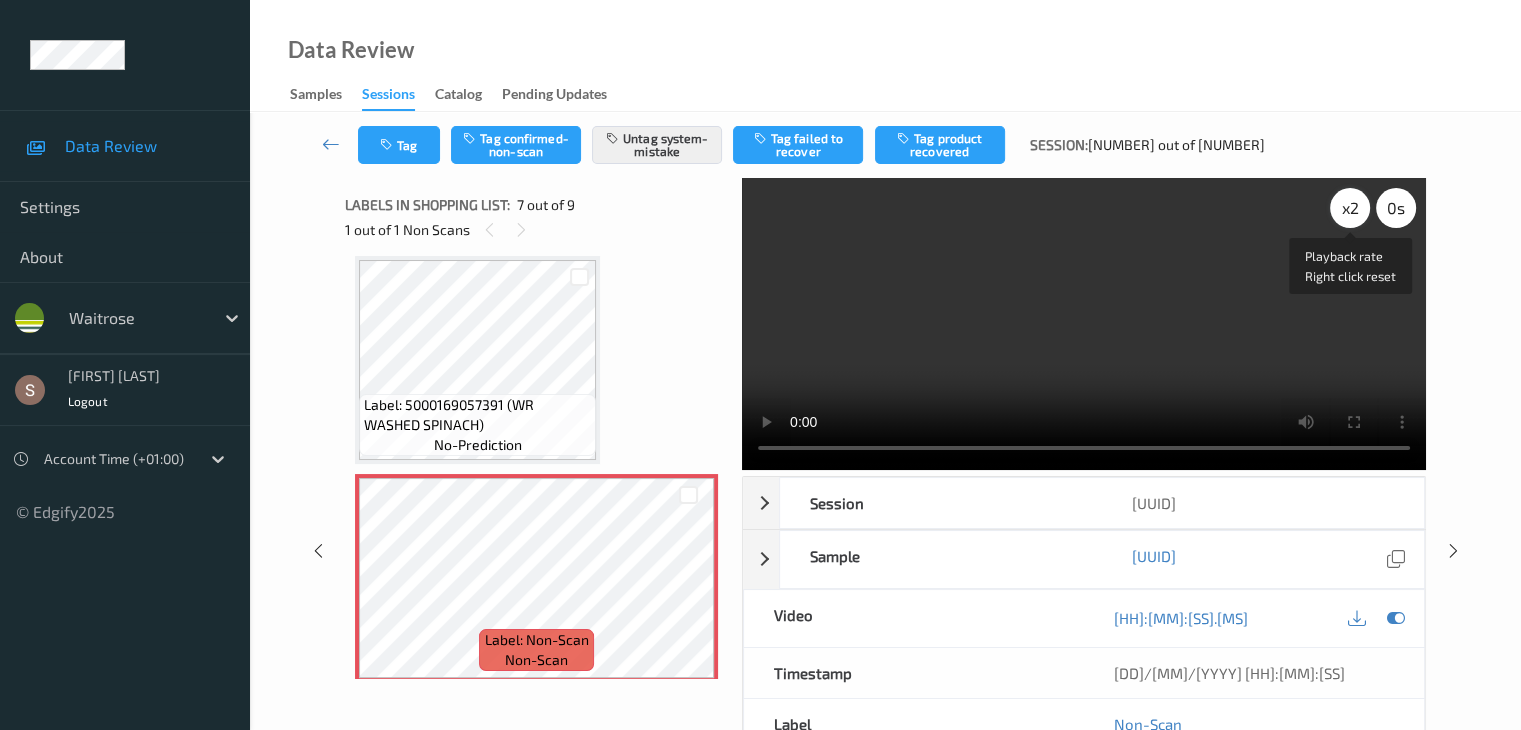 click on "x 2" at bounding box center [1350, 208] 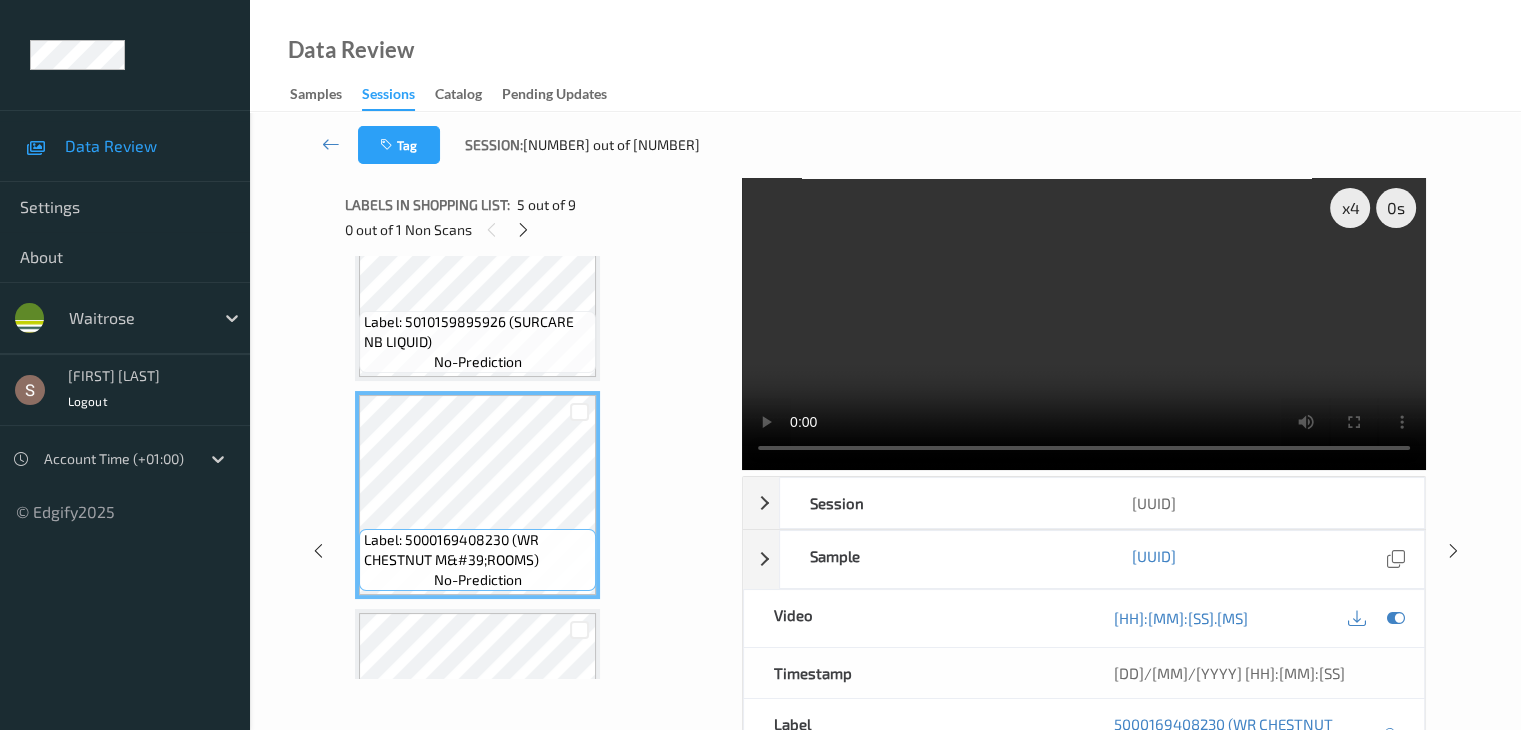 scroll, scrollTop: 700, scrollLeft: 0, axis: vertical 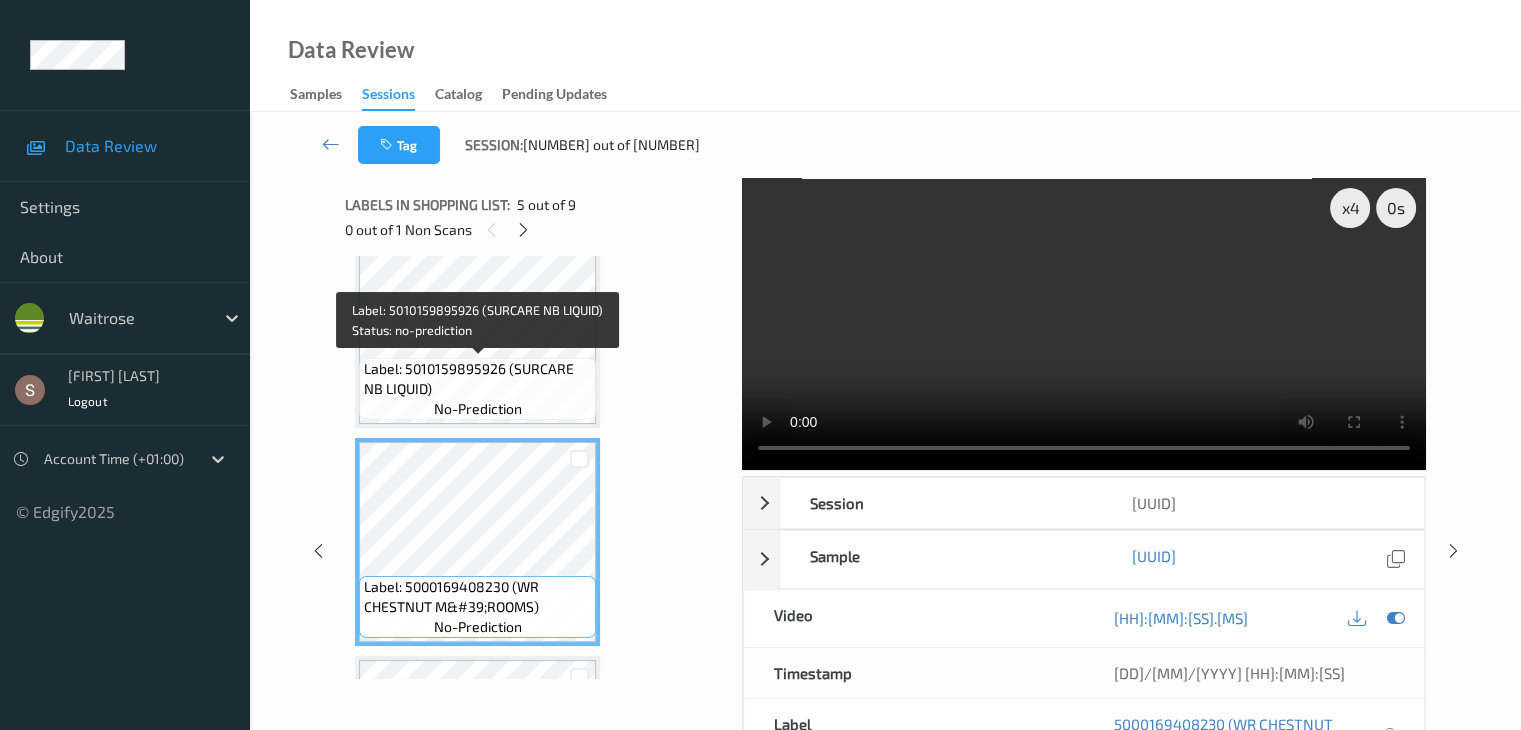 click on "Label: 5010159895926 (SURCARE NB LIQUID)" at bounding box center [477, 379] 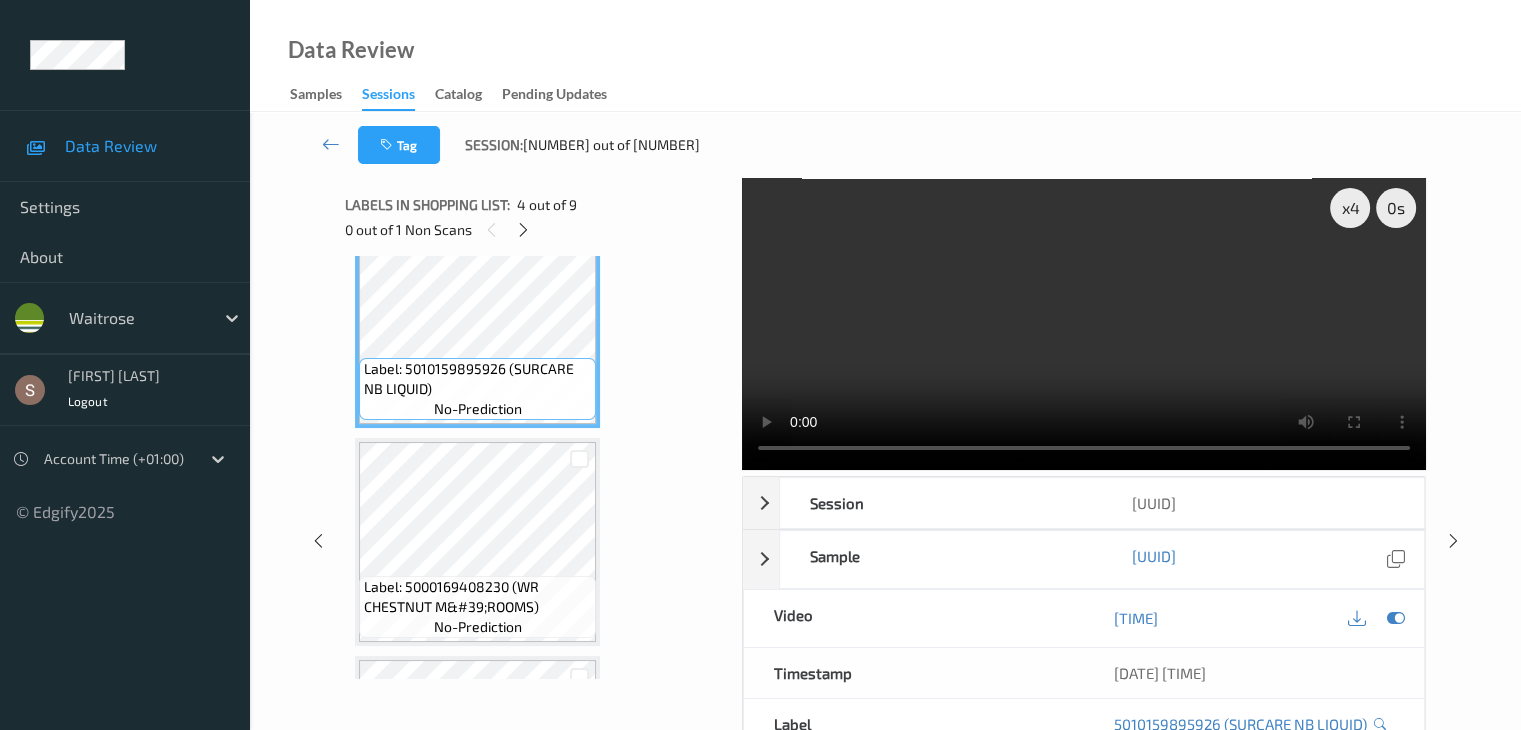 scroll, scrollTop: 600, scrollLeft: 0, axis: vertical 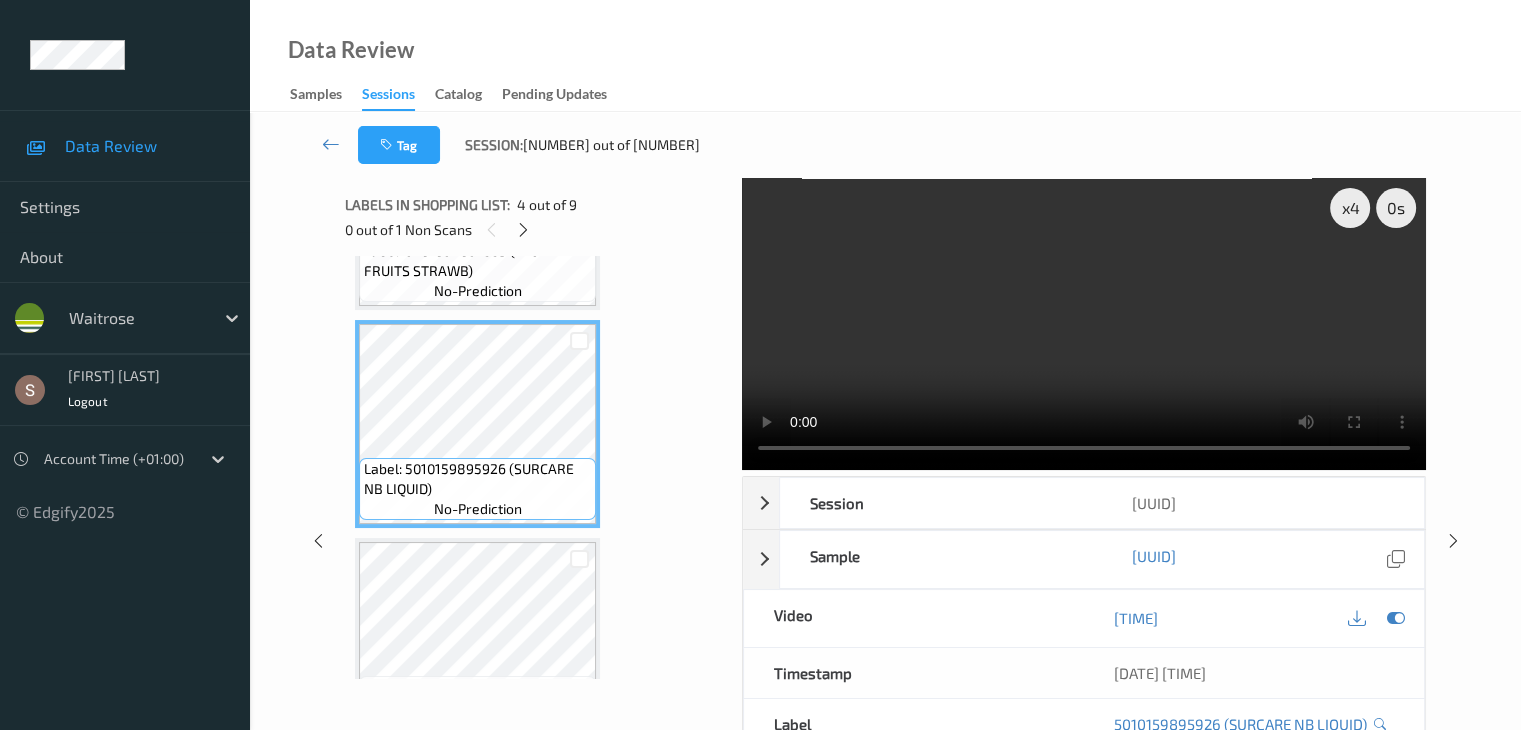 click at bounding box center (1084, 324) 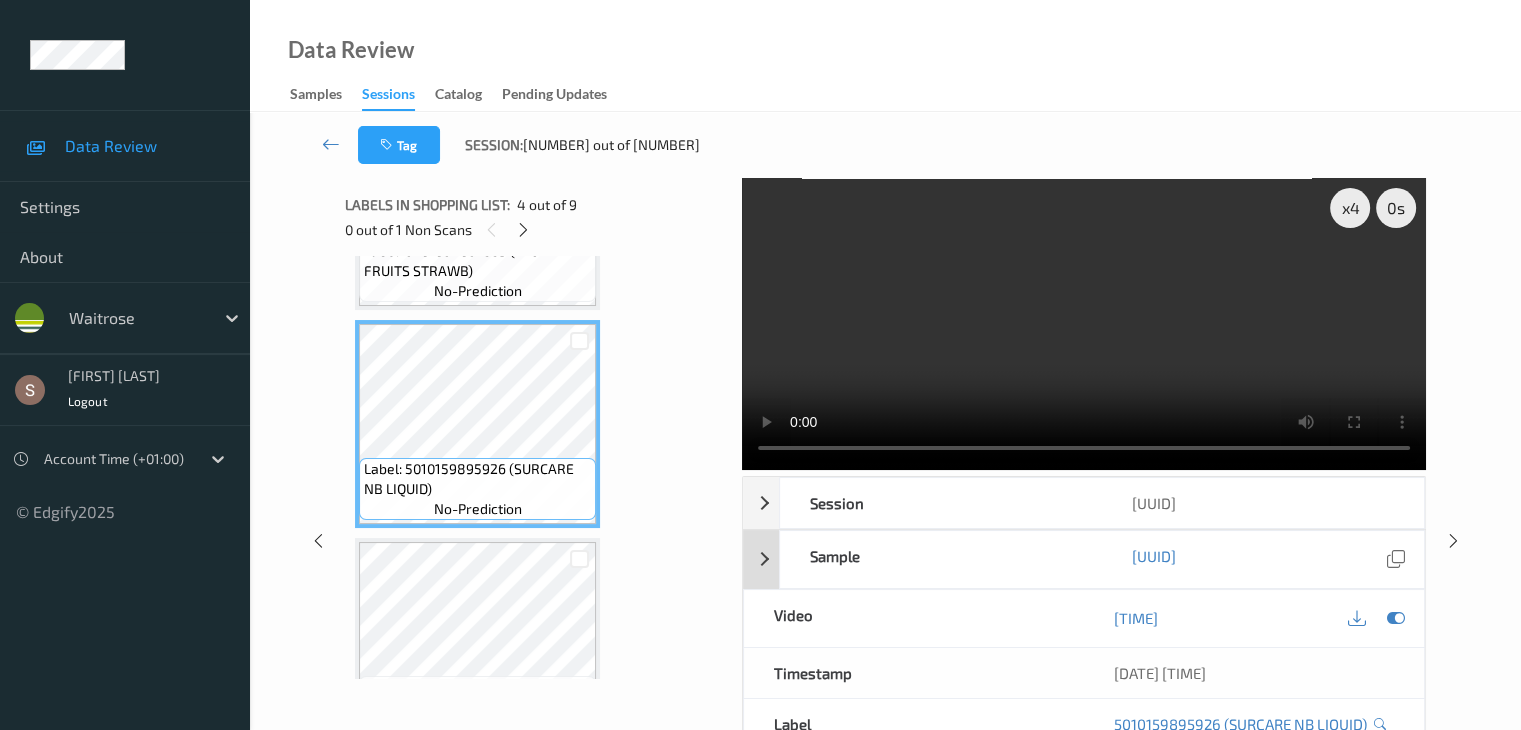 click at bounding box center (1395, 618) 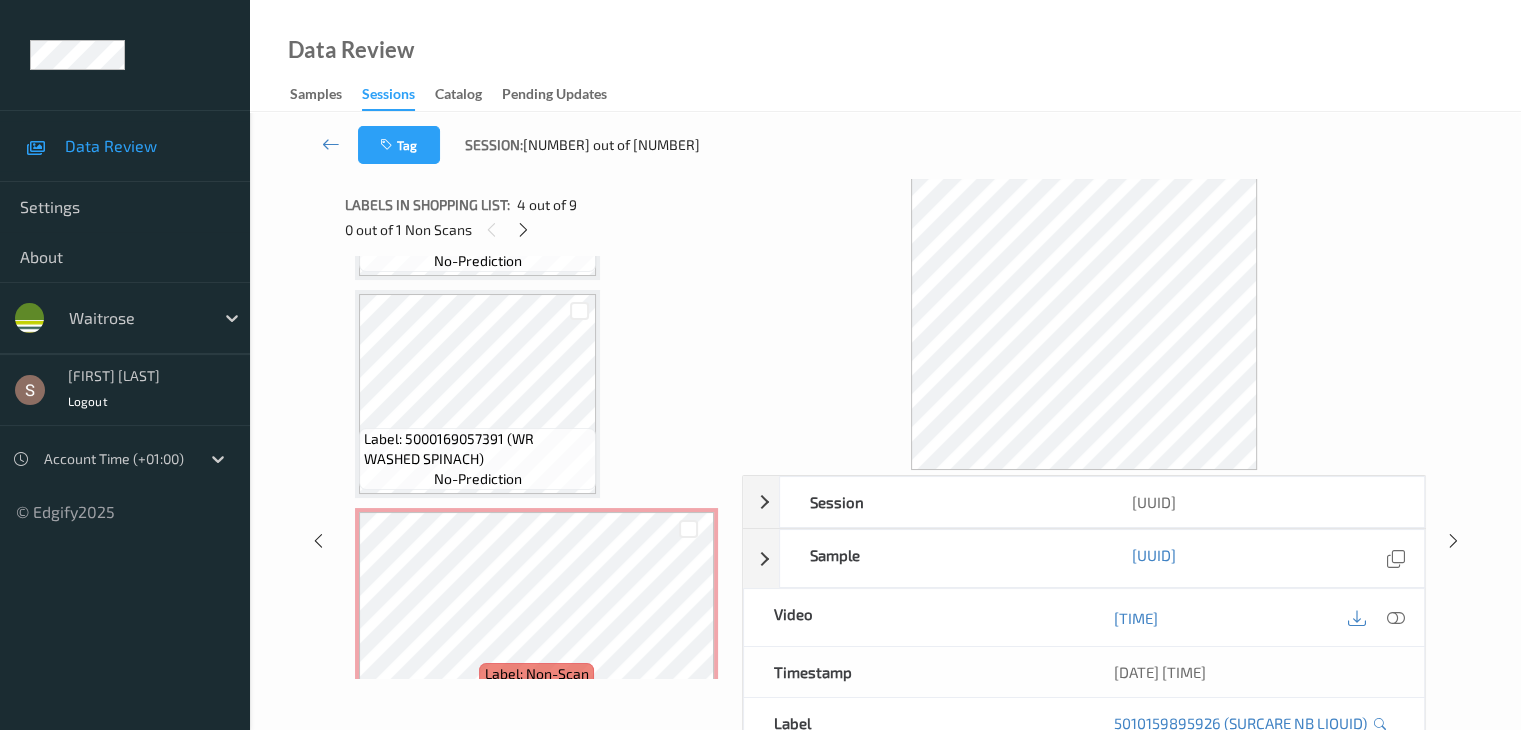 scroll, scrollTop: 1100, scrollLeft: 0, axis: vertical 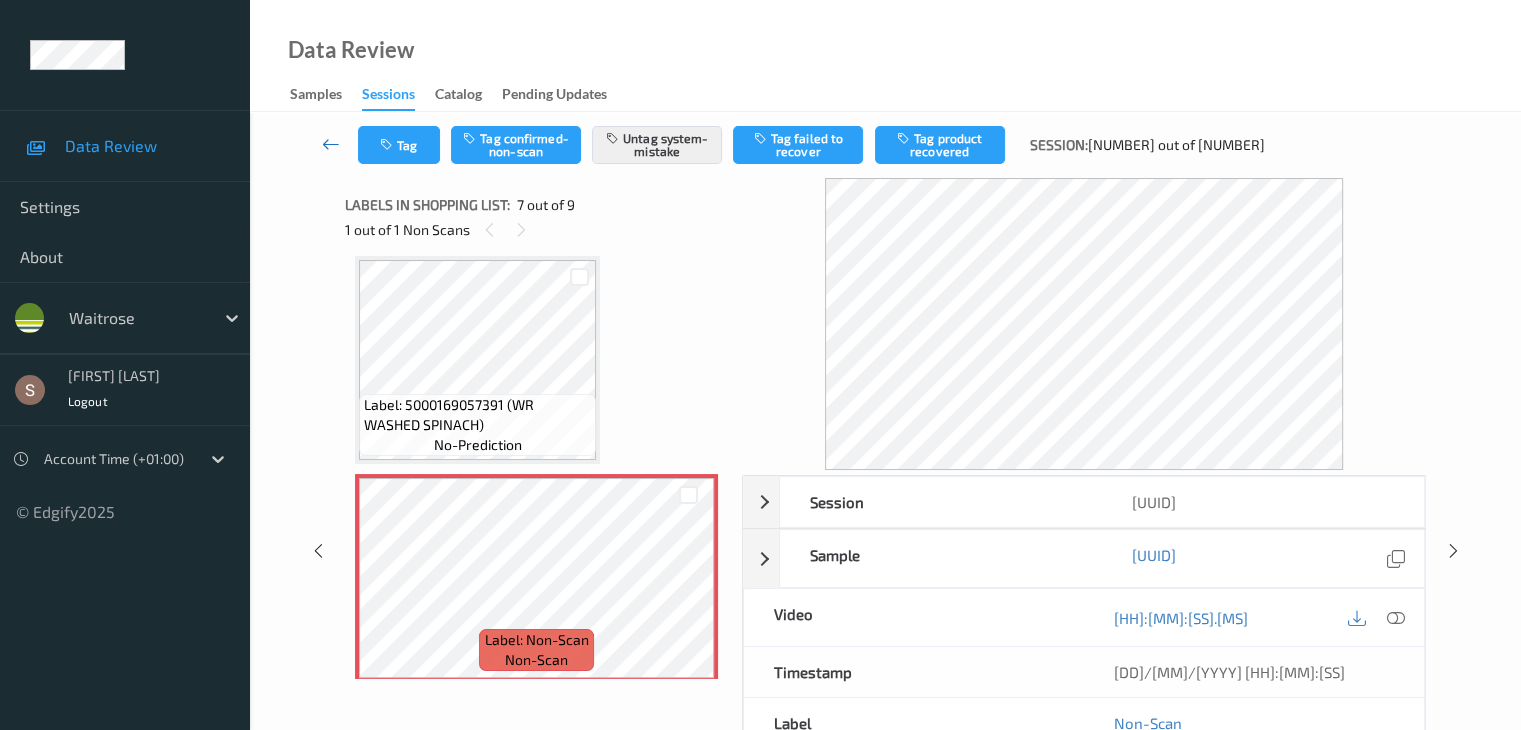click at bounding box center [331, 145] 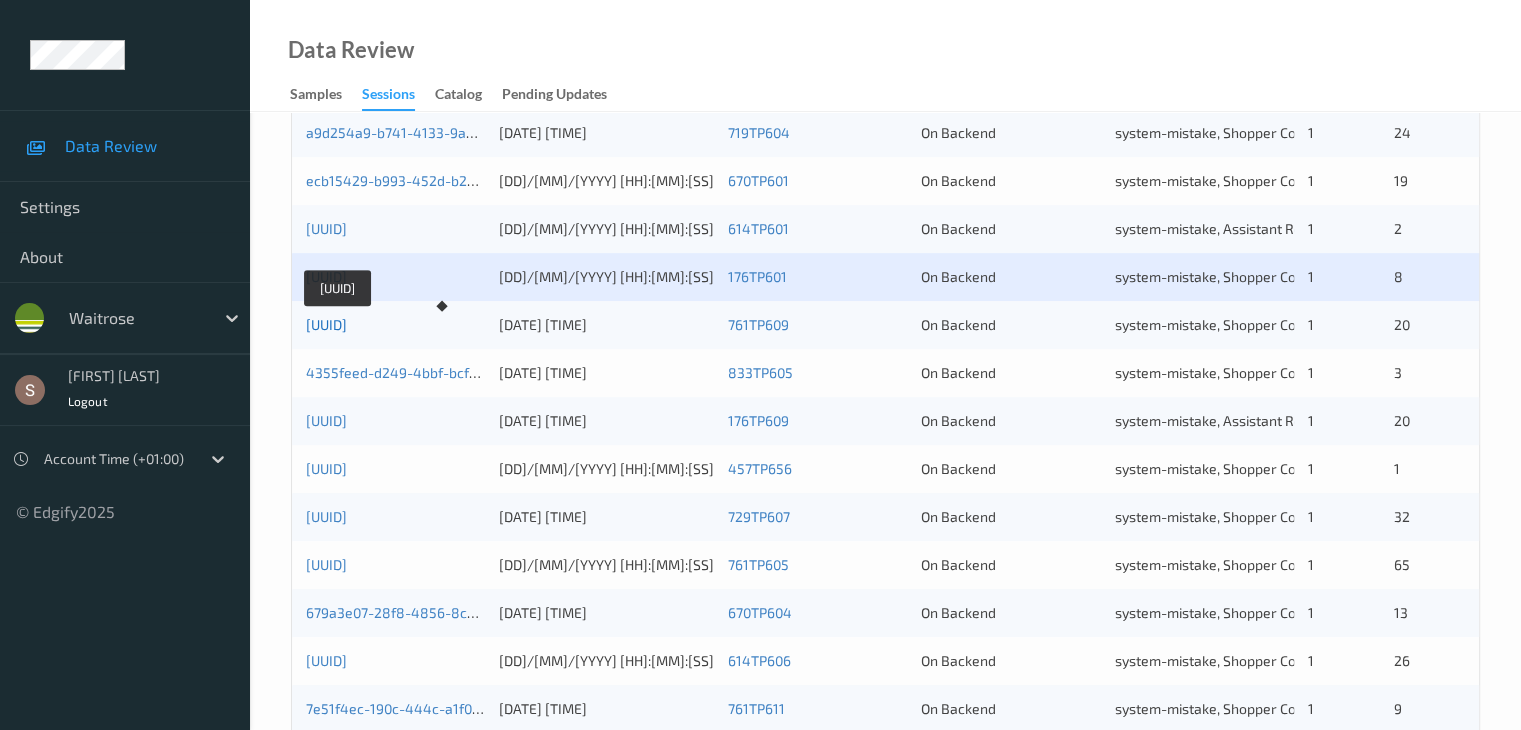 click on "[UUID]" at bounding box center (326, 324) 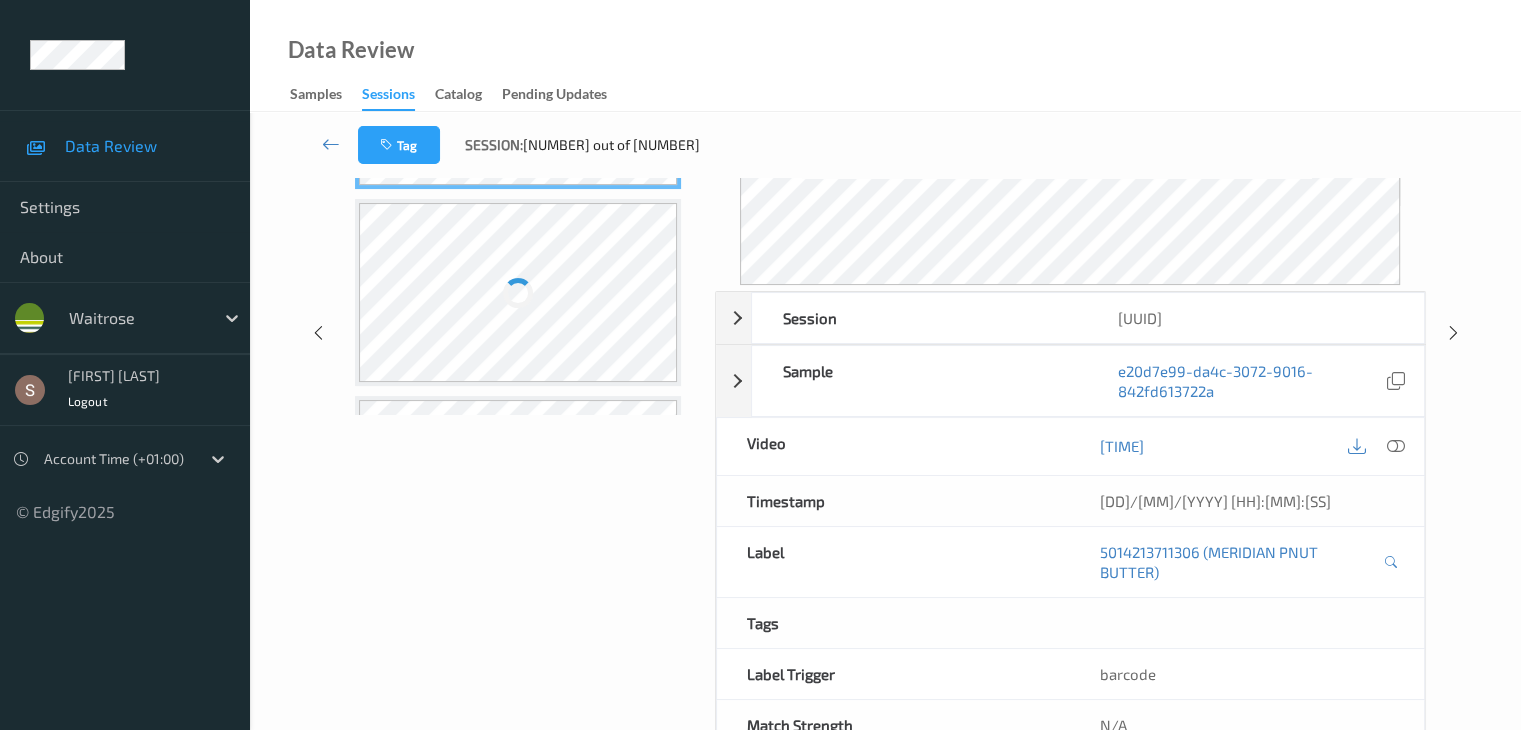 scroll, scrollTop: 0, scrollLeft: 0, axis: both 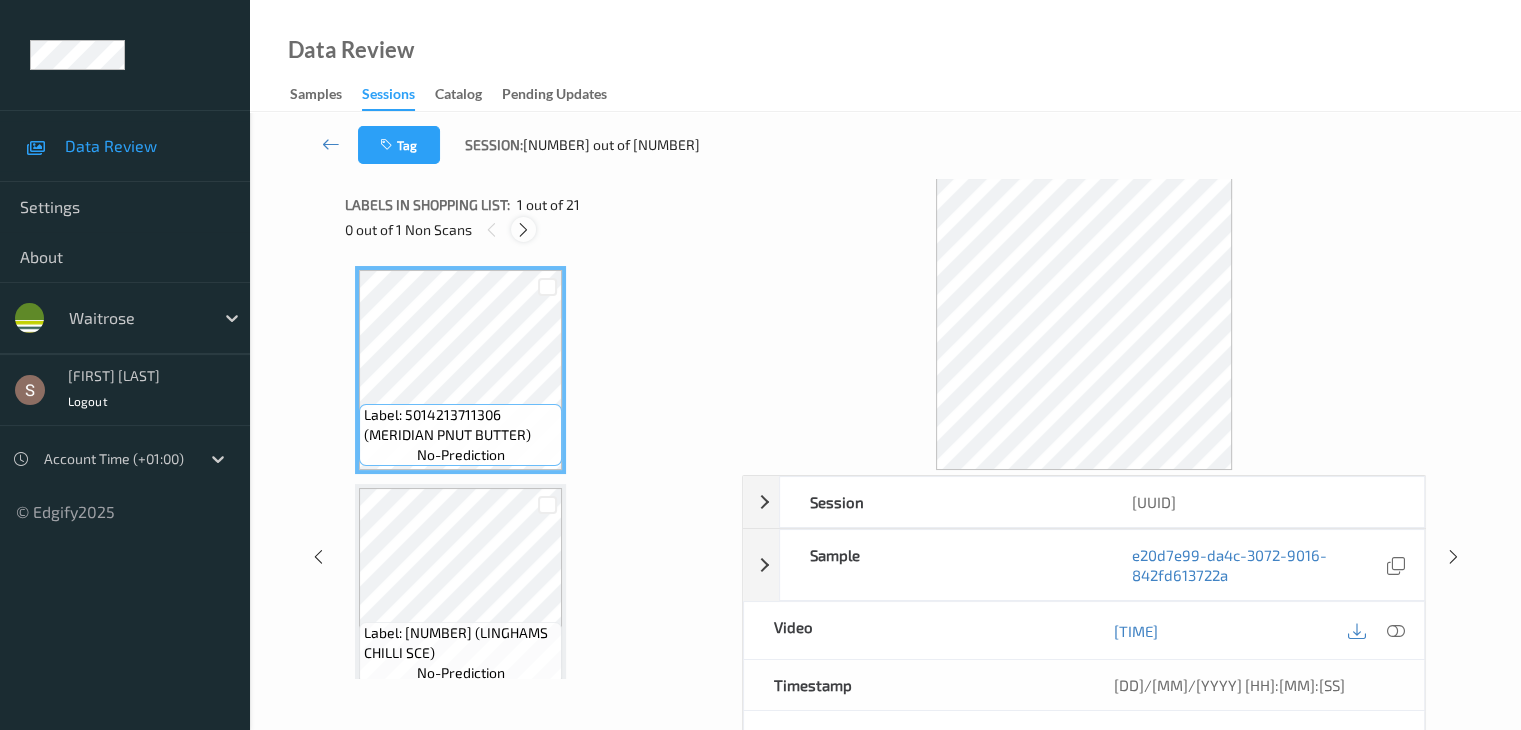 click at bounding box center [523, 230] 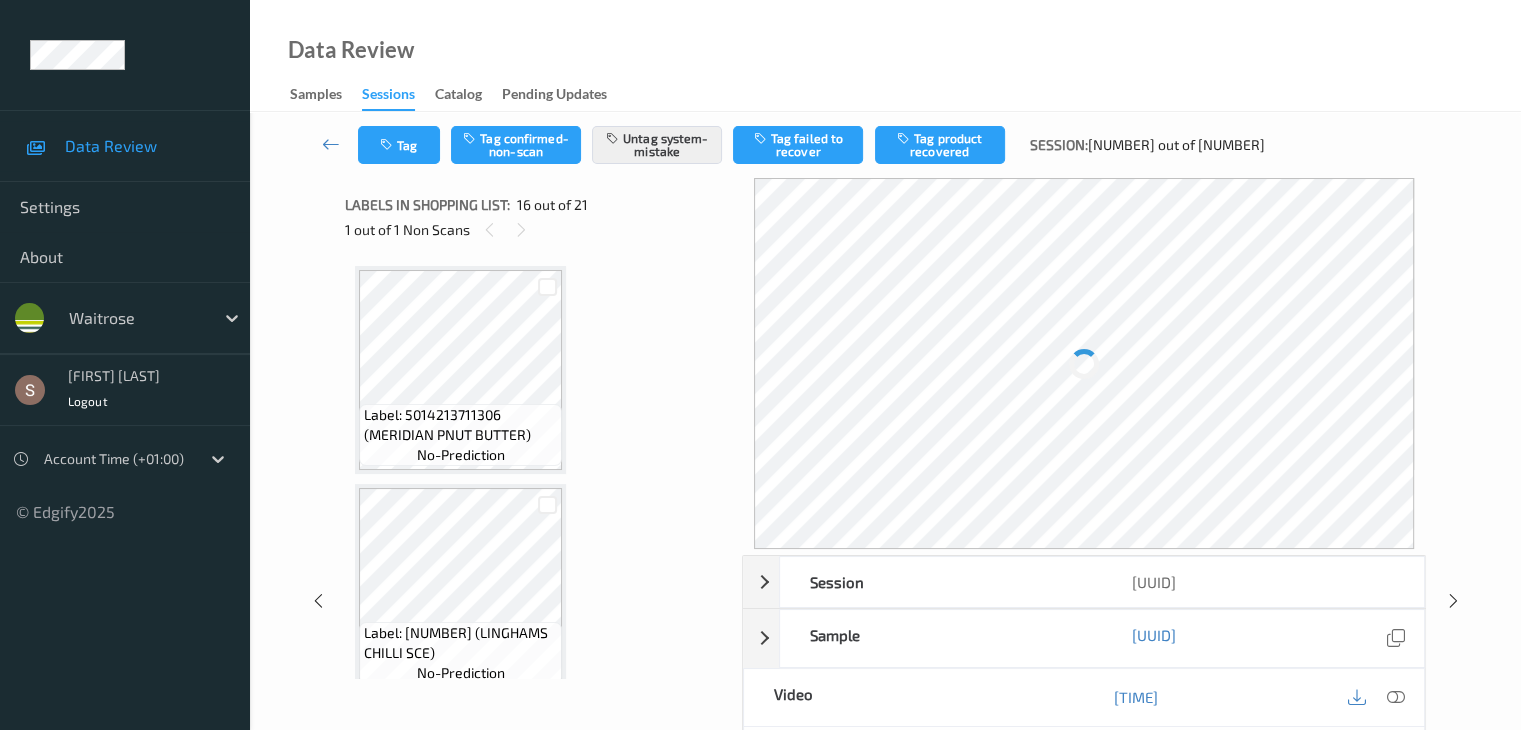 scroll, scrollTop: 3062, scrollLeft: 0, axis: vertical 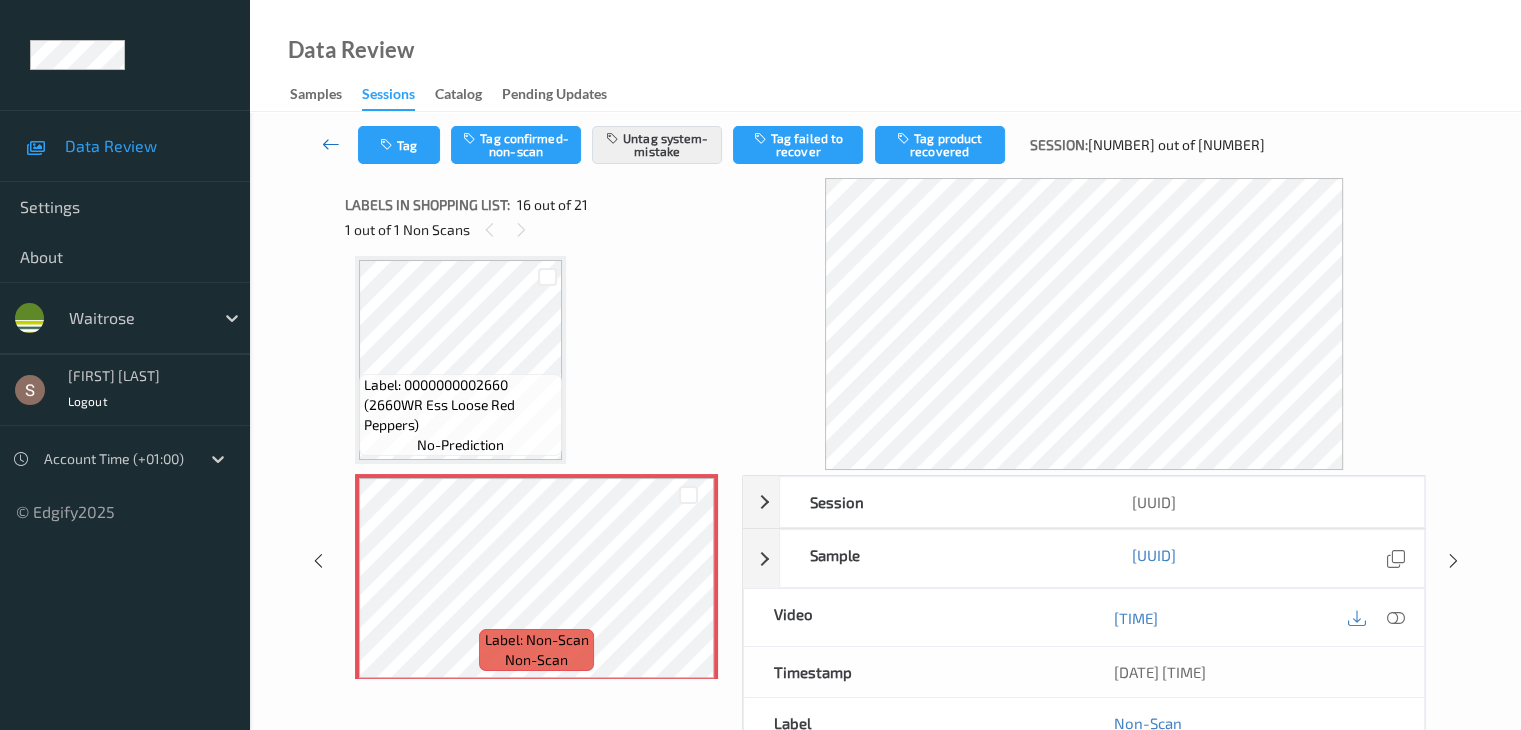 click at bounding box center (331, 145) 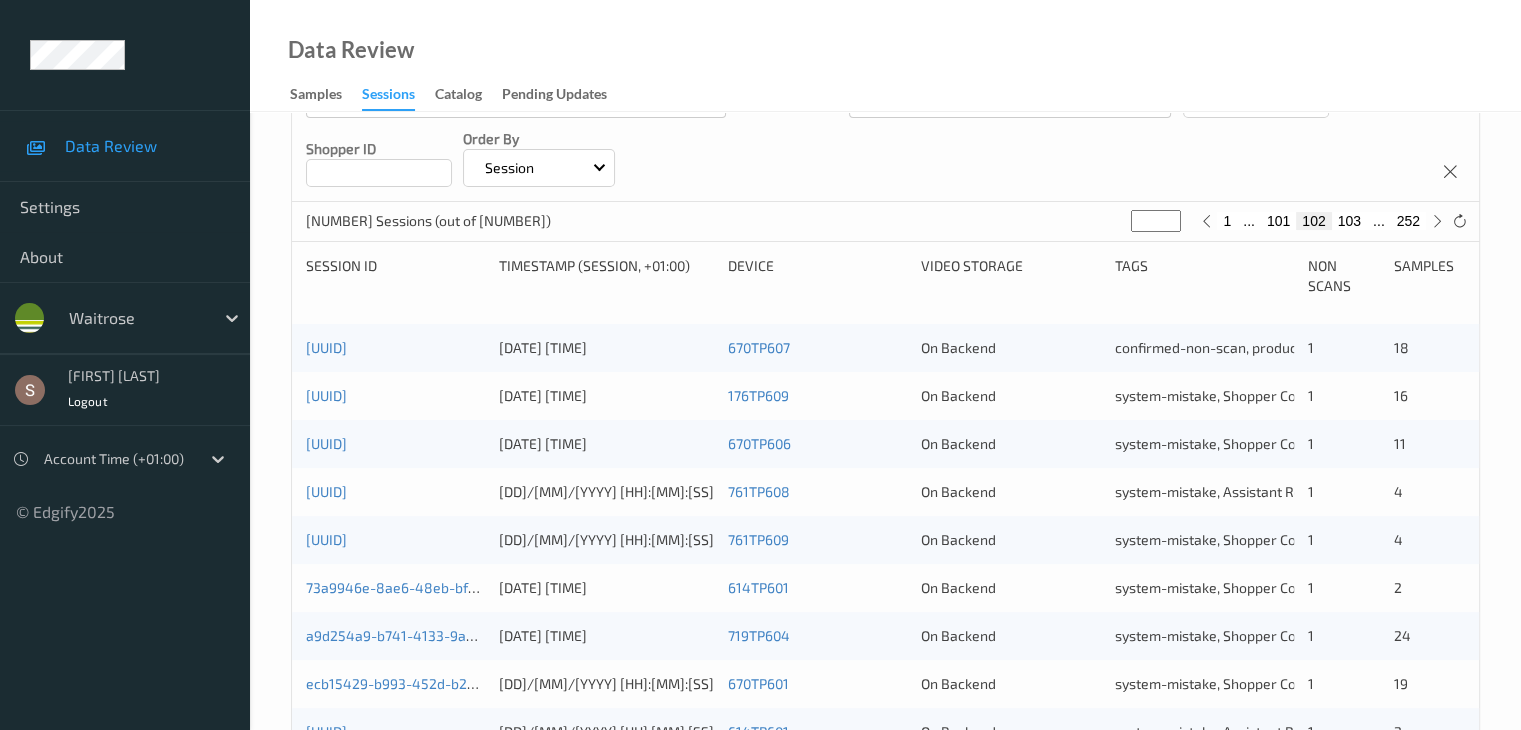 scroll, scrollTop: 700, scrollLeft: 0, axis: vertical 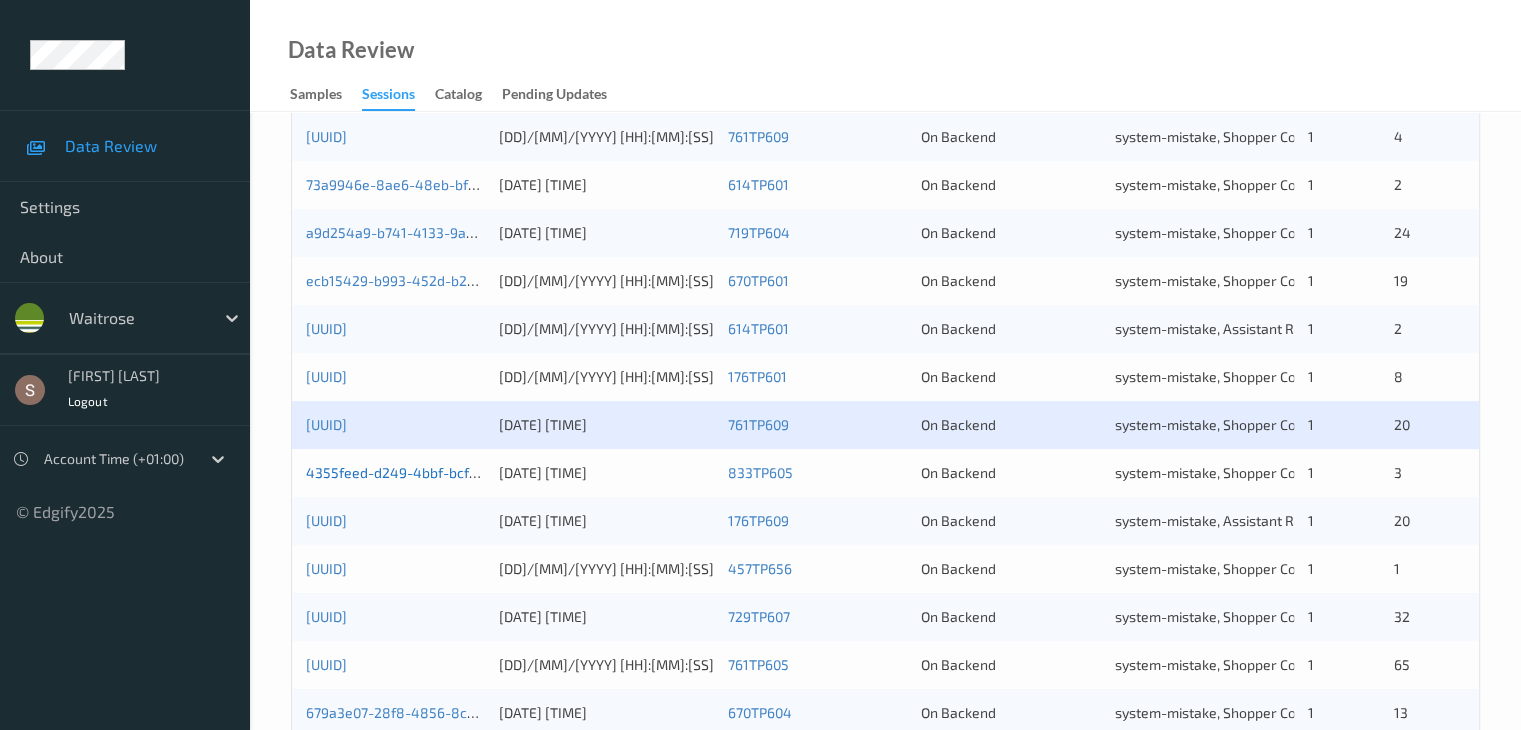 click on "4355feed-d249-4bbf-bcf5-5bafd613c4ca" at bounding box center (439, 472) 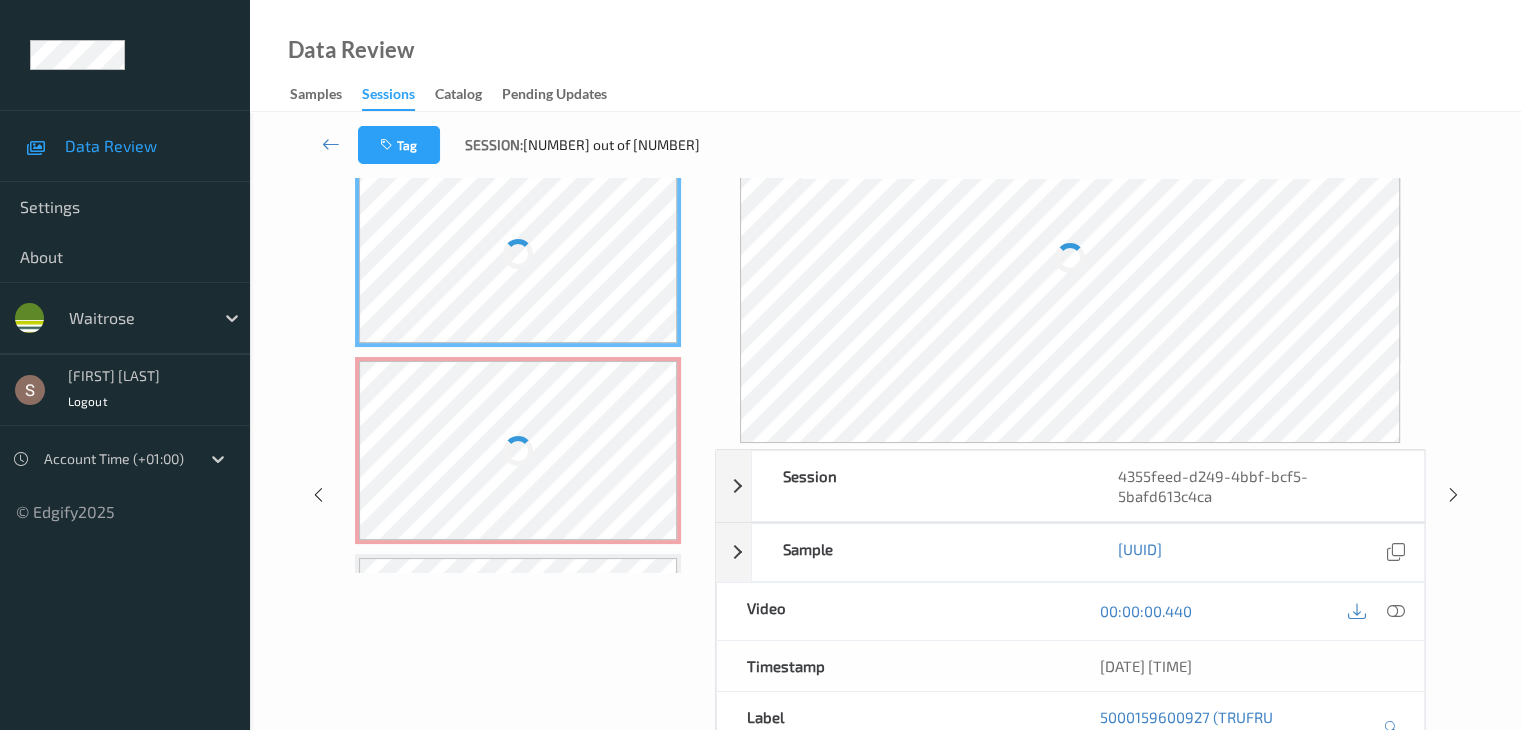 scroll, scrollTop: 0, scrollLeft: 0, axis: both 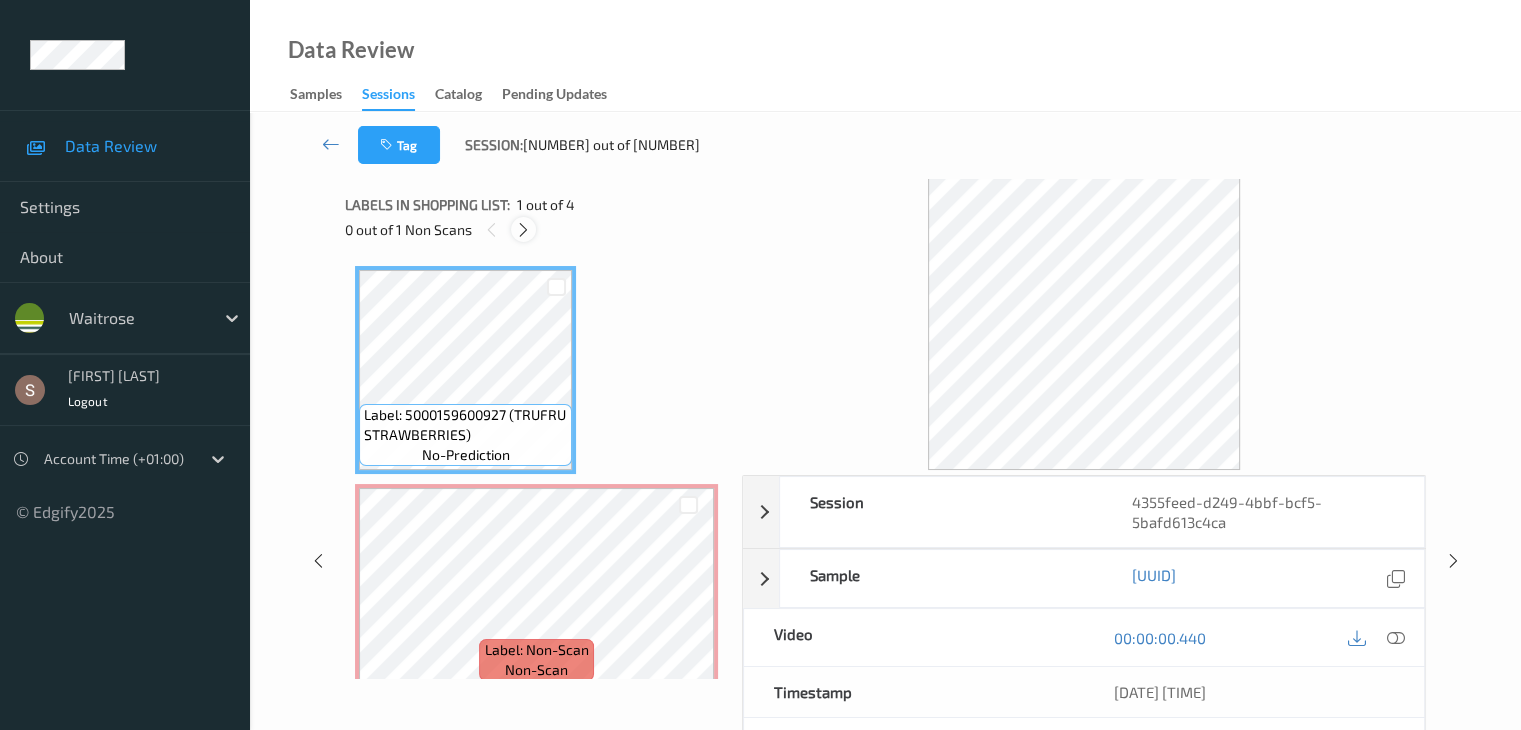 click at bounding box center (523, 230) 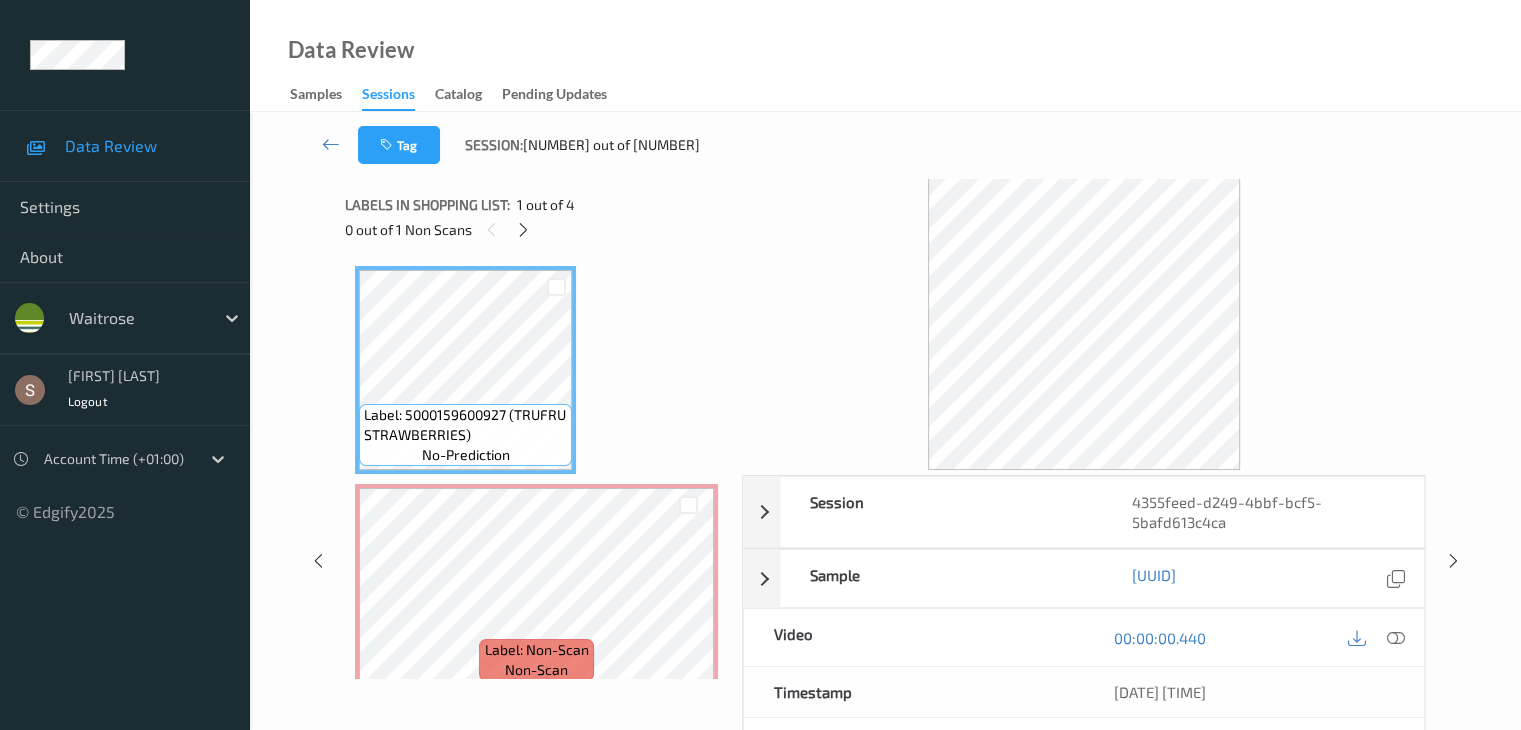 scroll, scrollTop: 10, scrollLeft: 0, axis: vertical 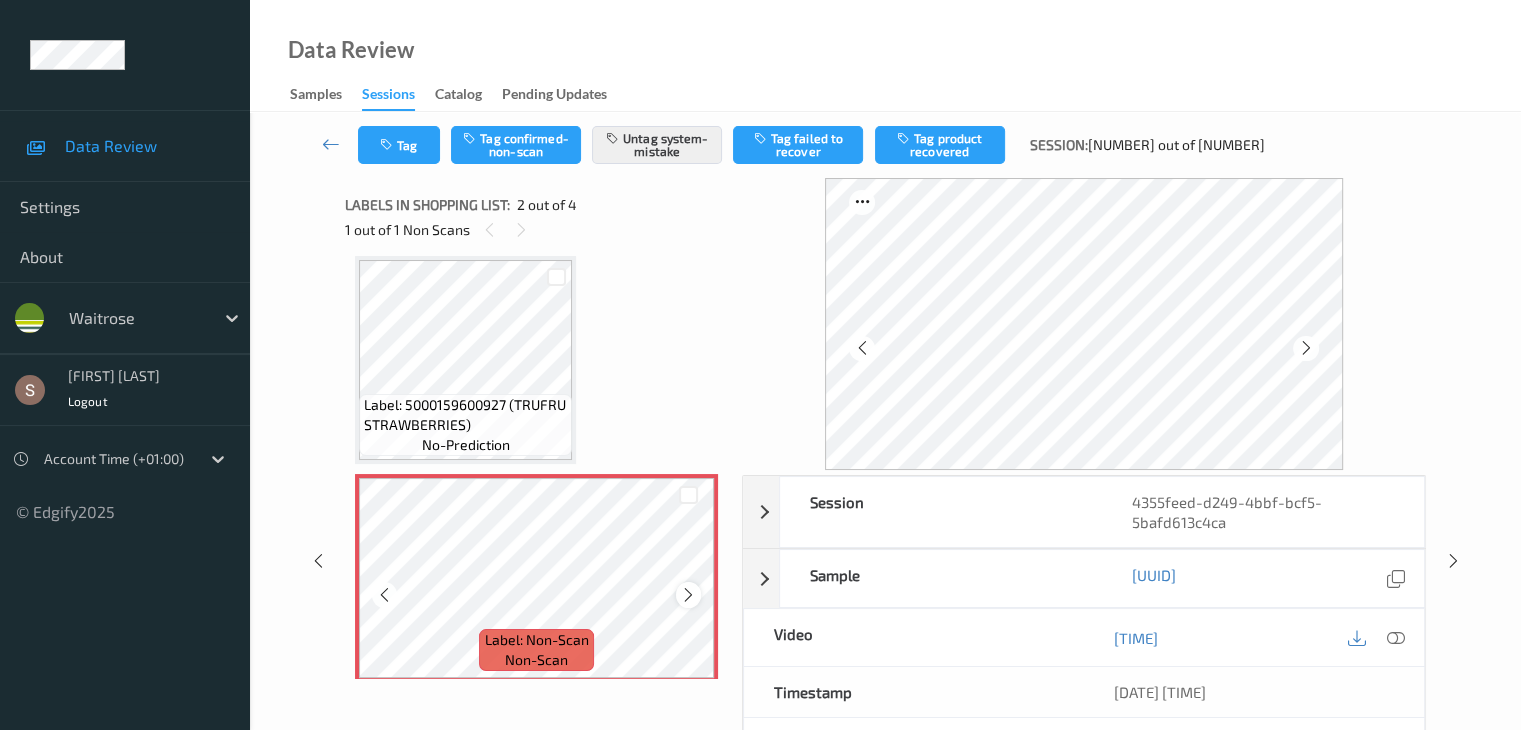 click at bounding box center [688, 595] 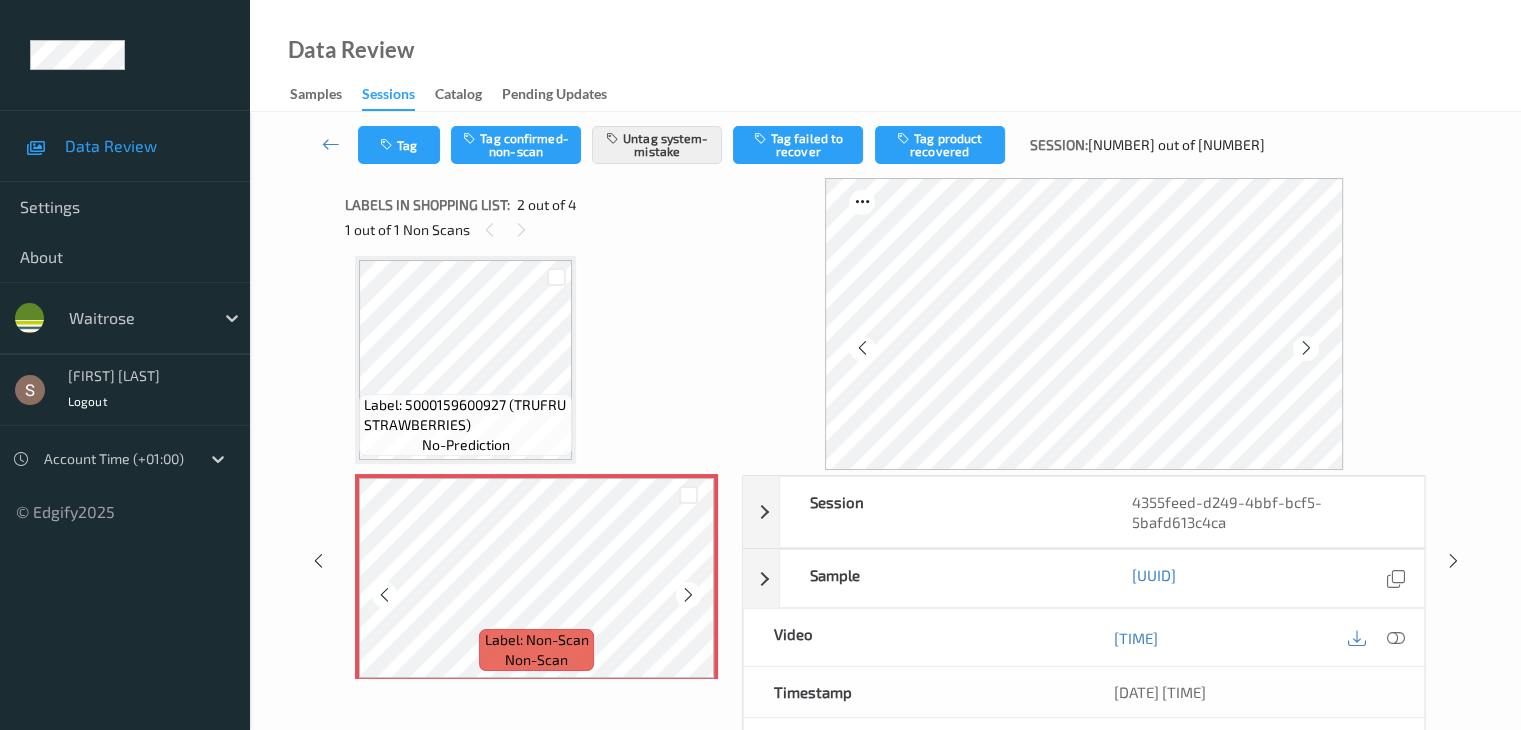 click at bounding box center (688, 595) 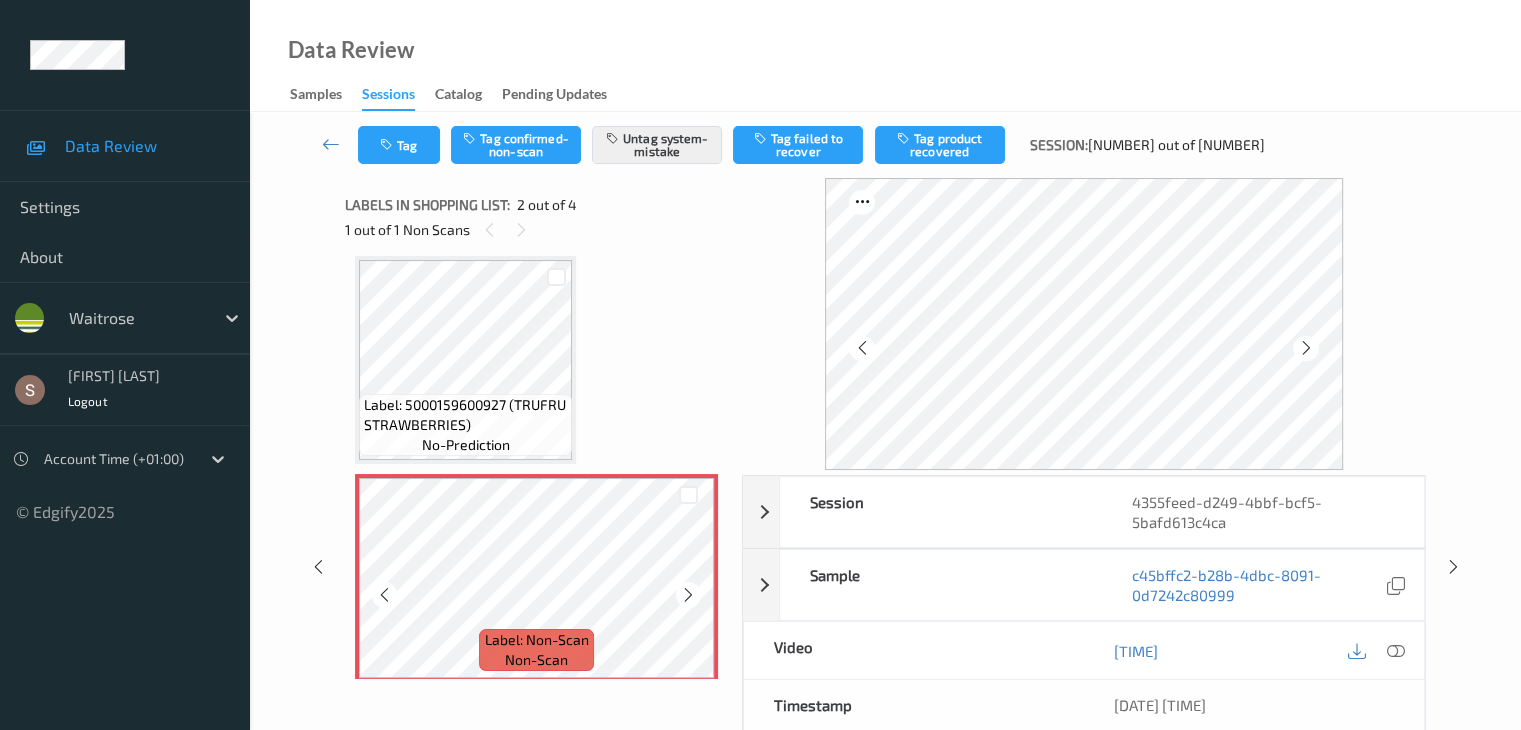 click at bounding box center (688, 595) 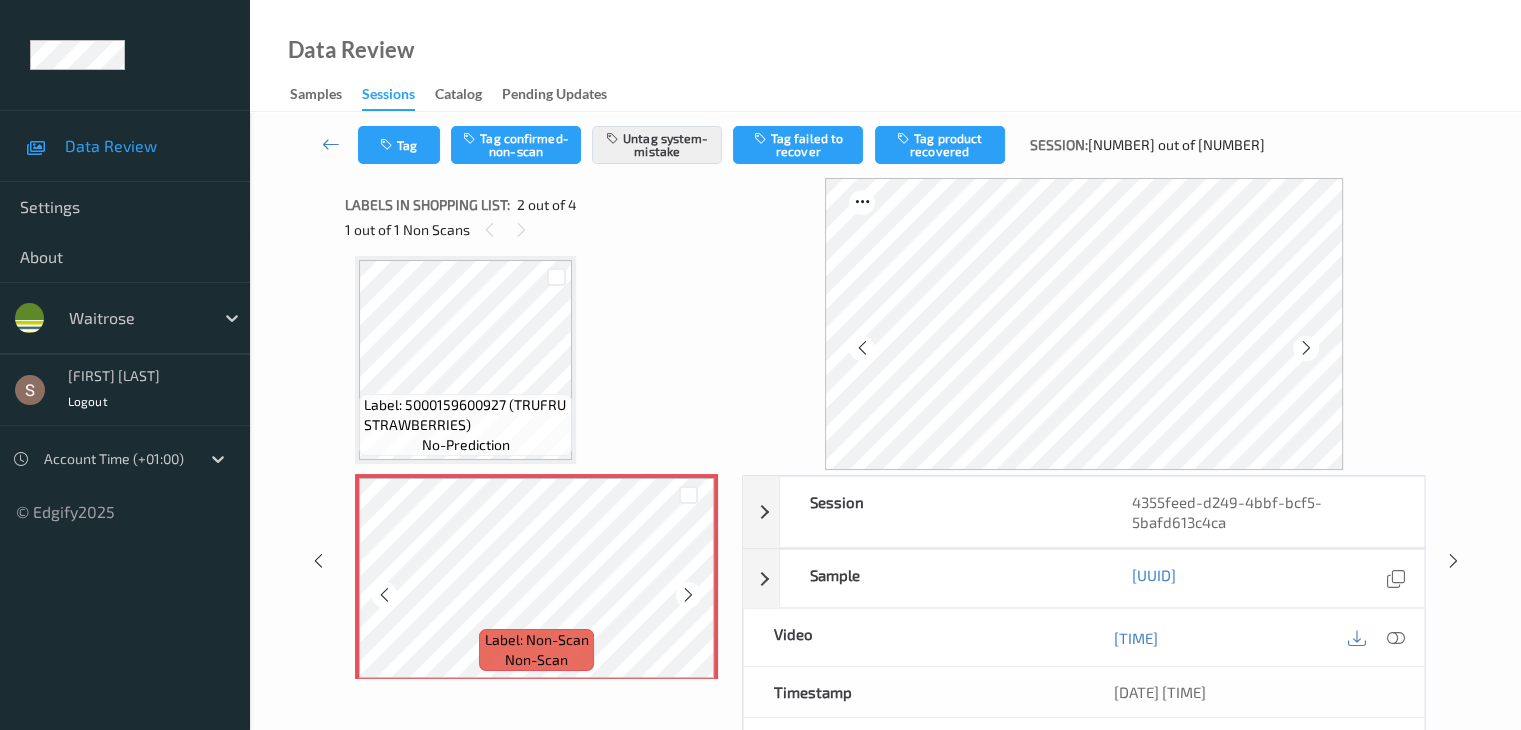 click at bounding box center [688, 595] 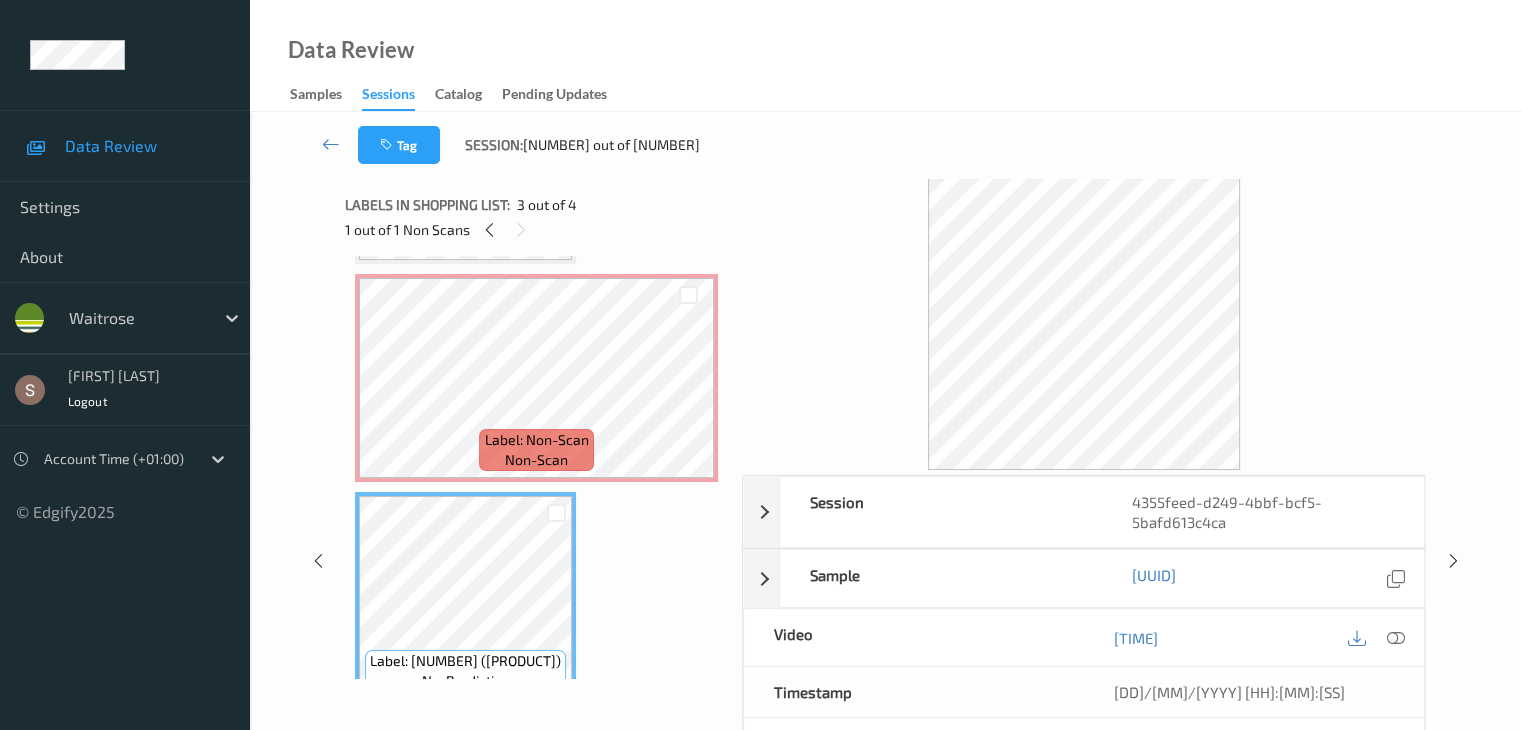 scroll, scrollTop: 110, scrollLeft: 0, axis: vertical 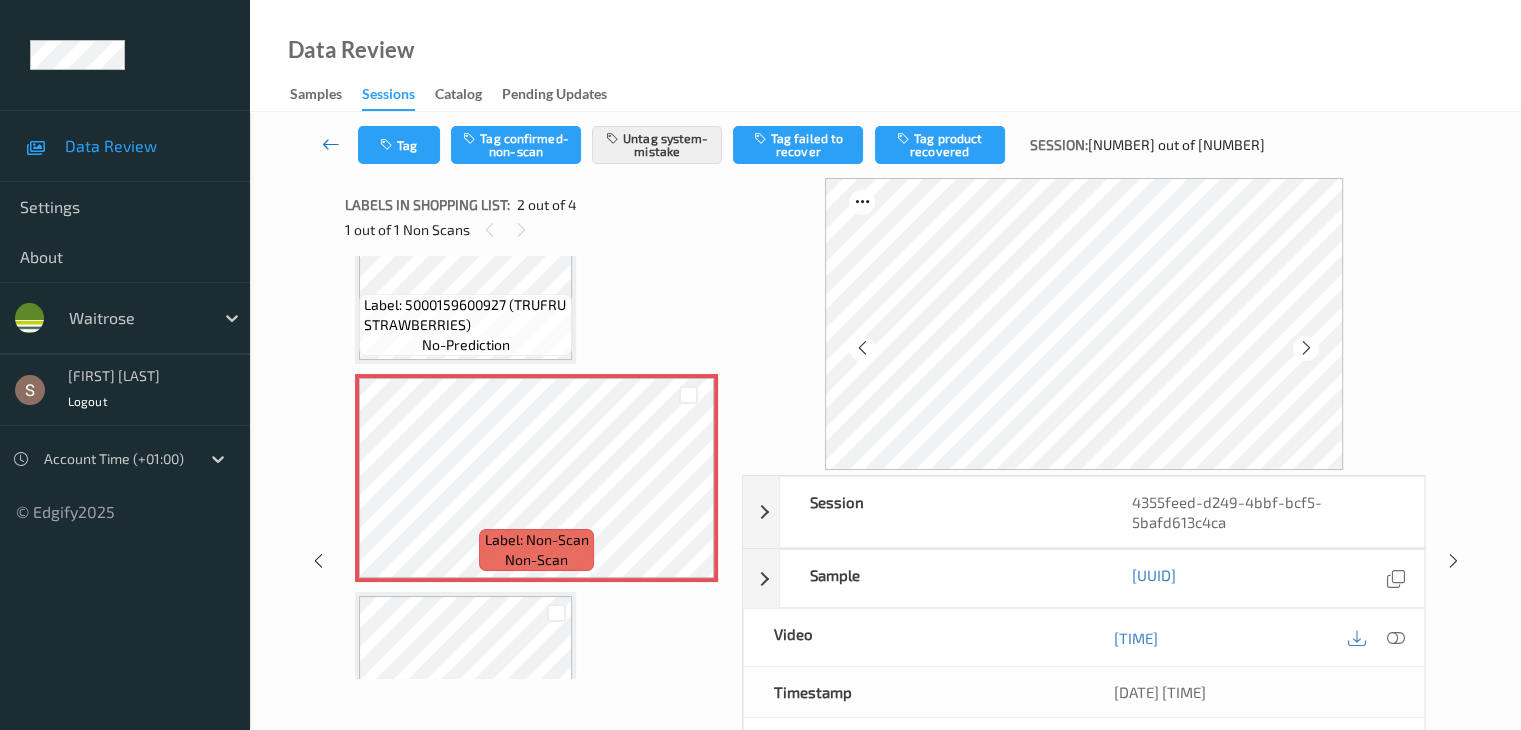 click at bounding box center [331, 144] 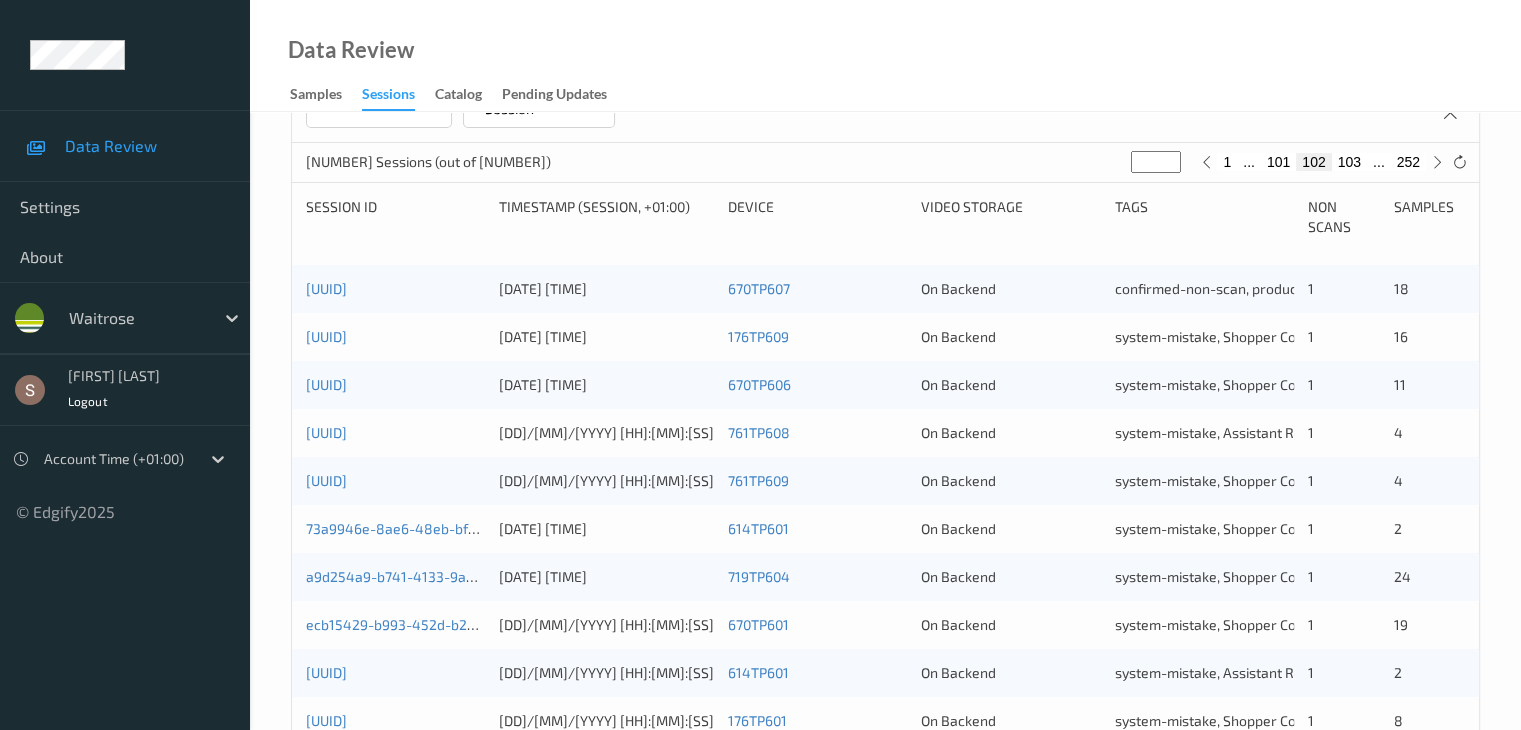 scroll, scrollTop: 700, scrollLeft: 0, axis: vertical 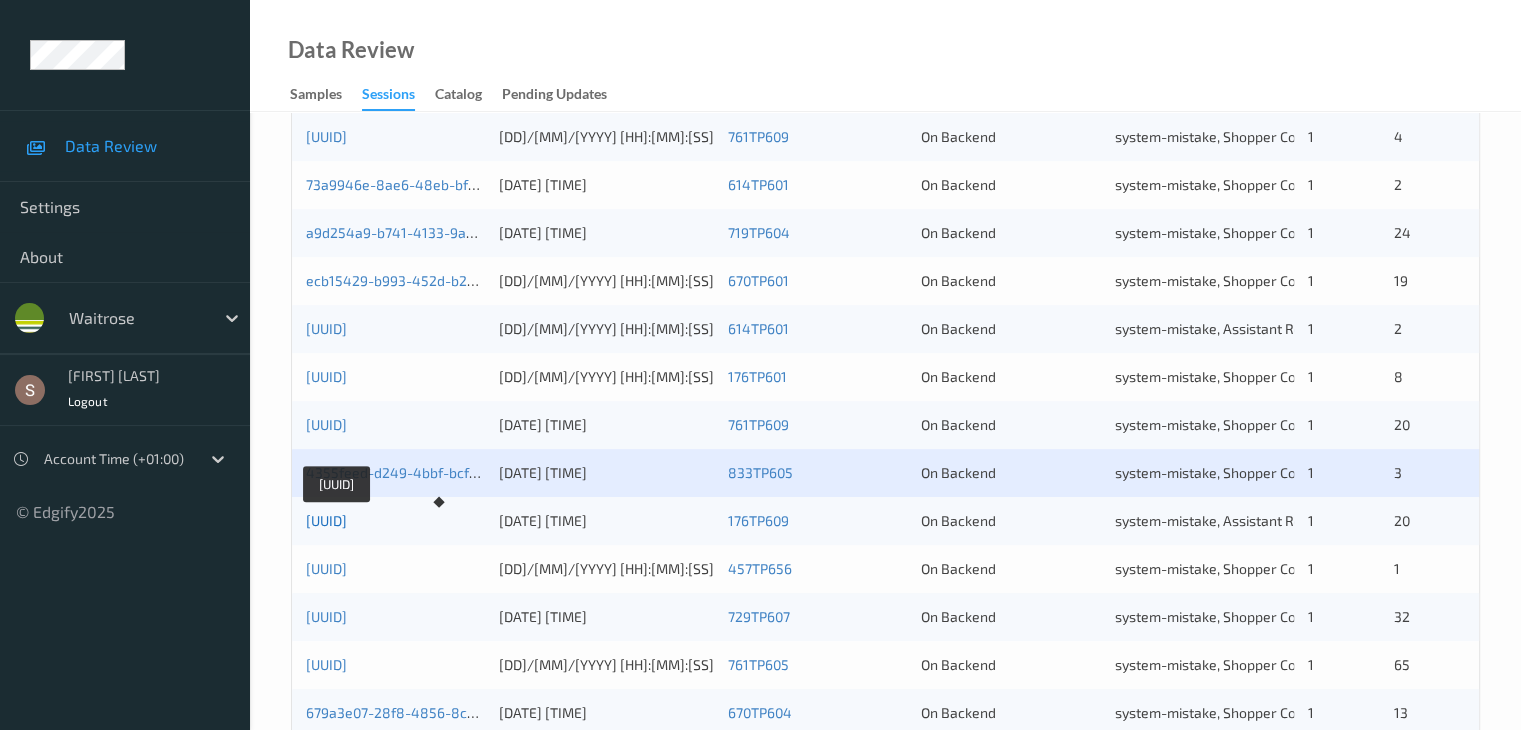 click on "[UUID]" at bounding box center (326, 520) 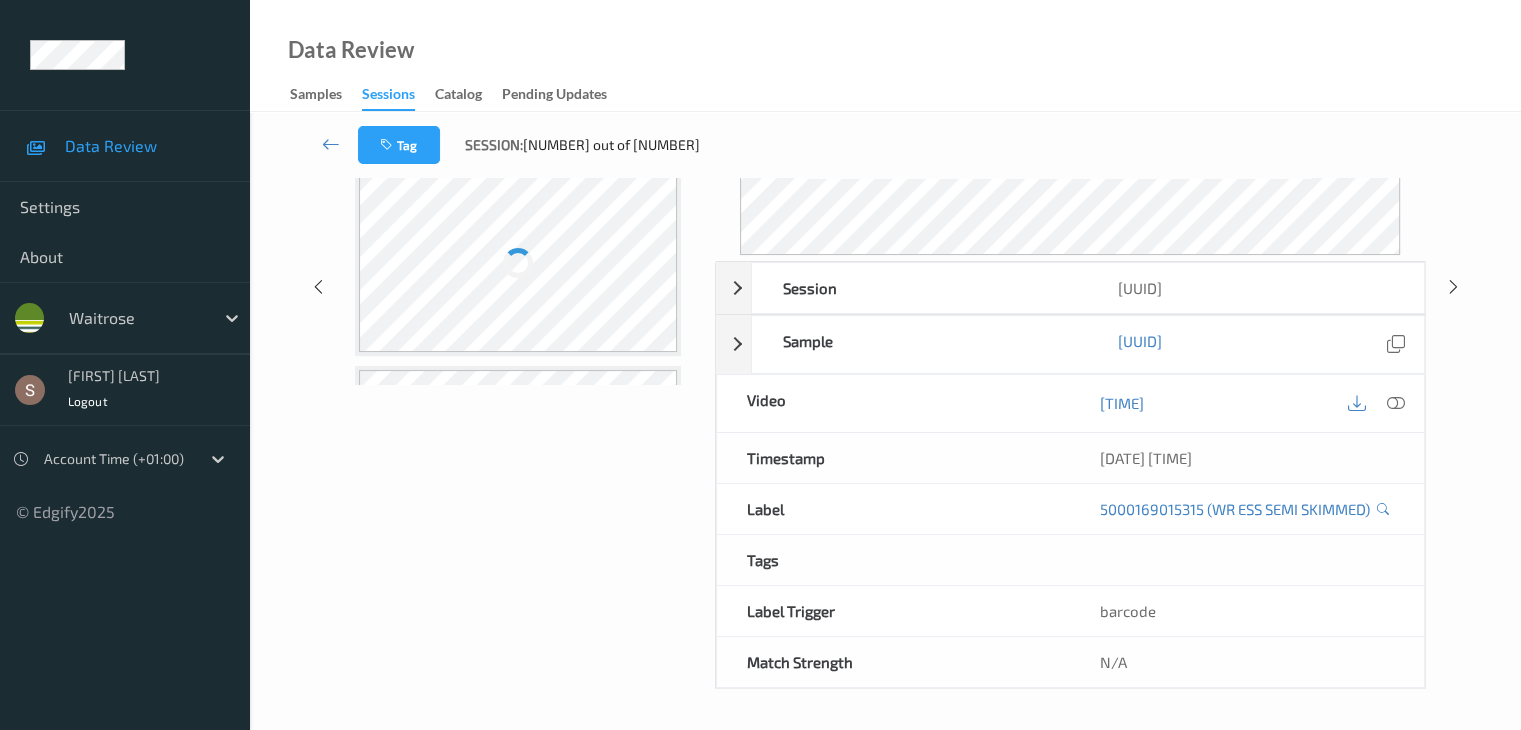 scroll, scrollTop: 0, scrollLeft: 0, axis: both 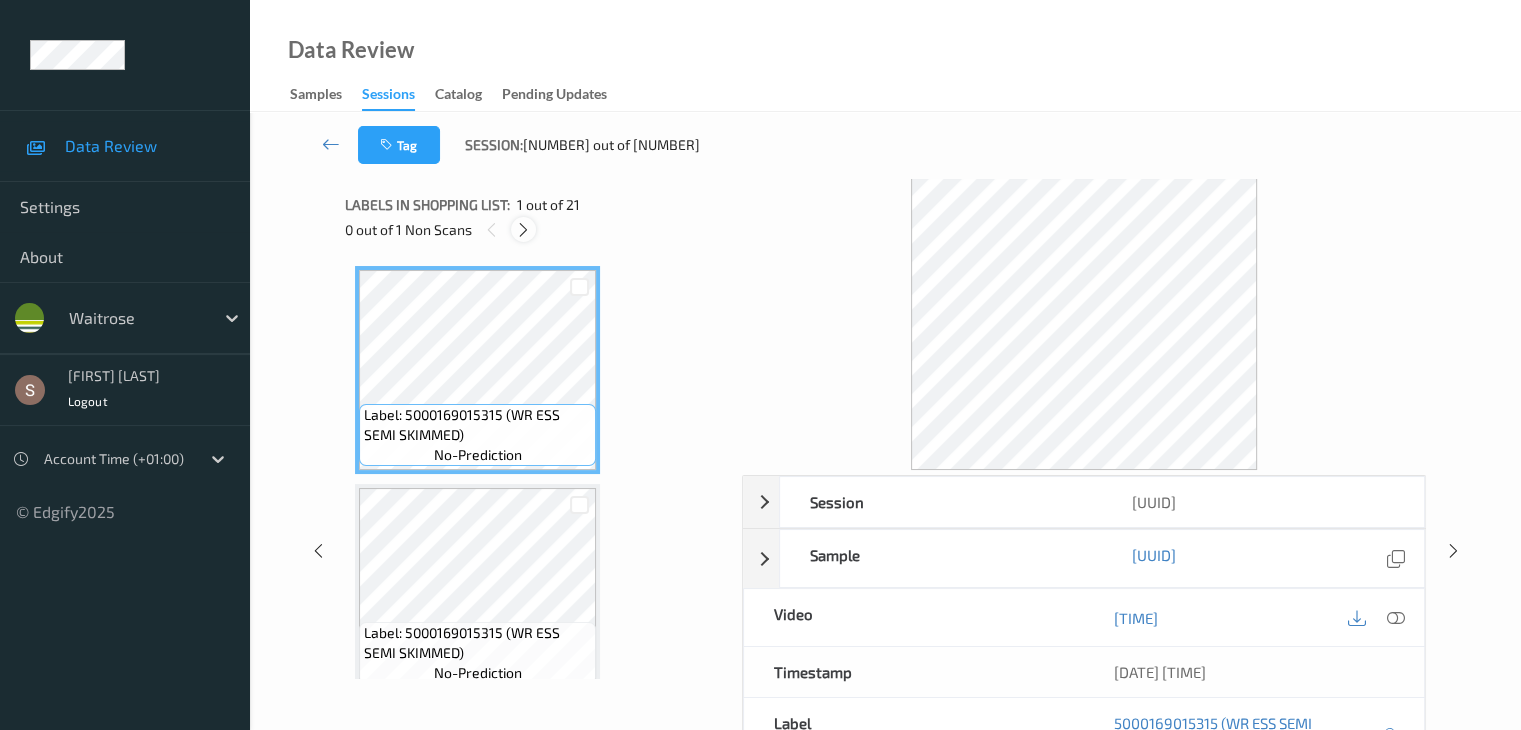 click at bounding box center [523, 230] 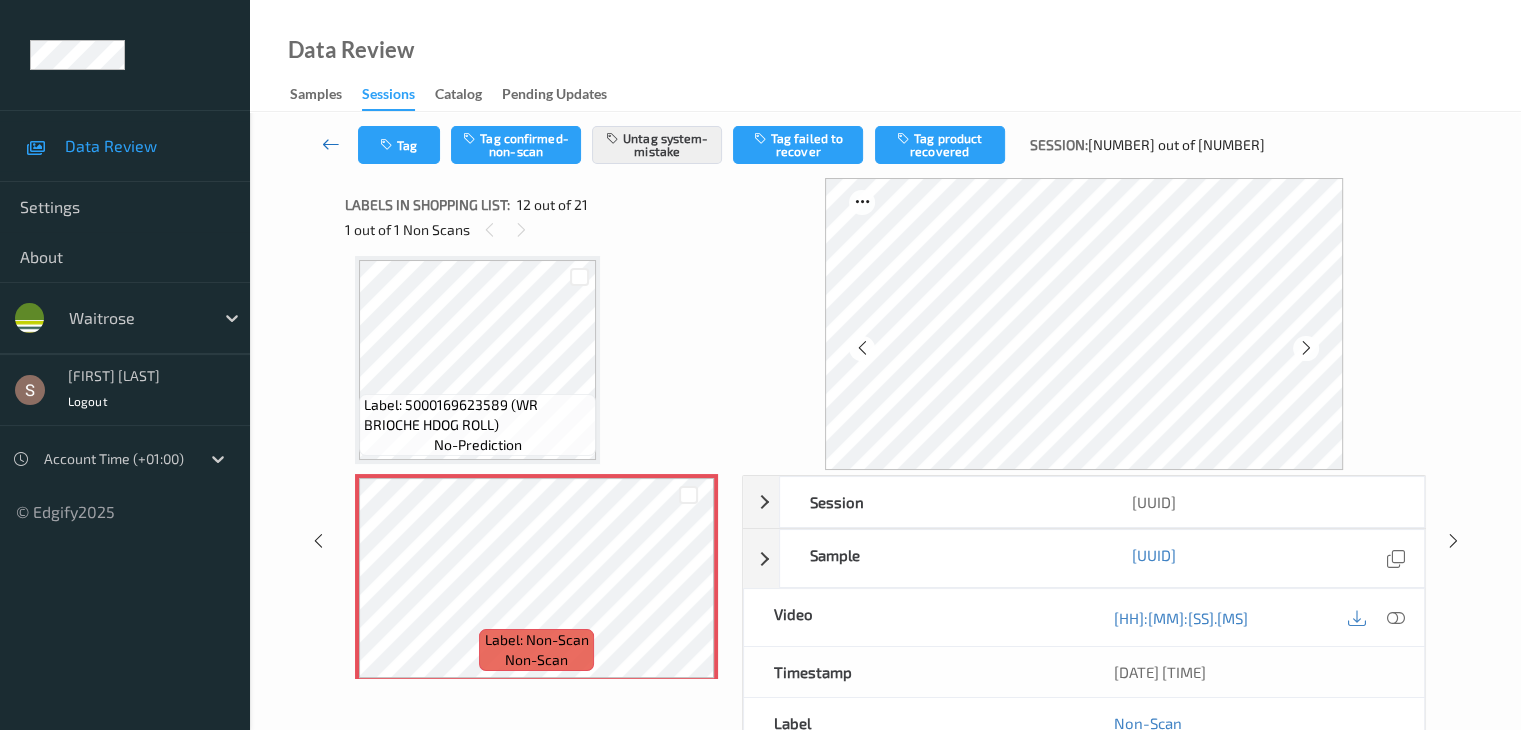 click at bounding box center (331, 145) 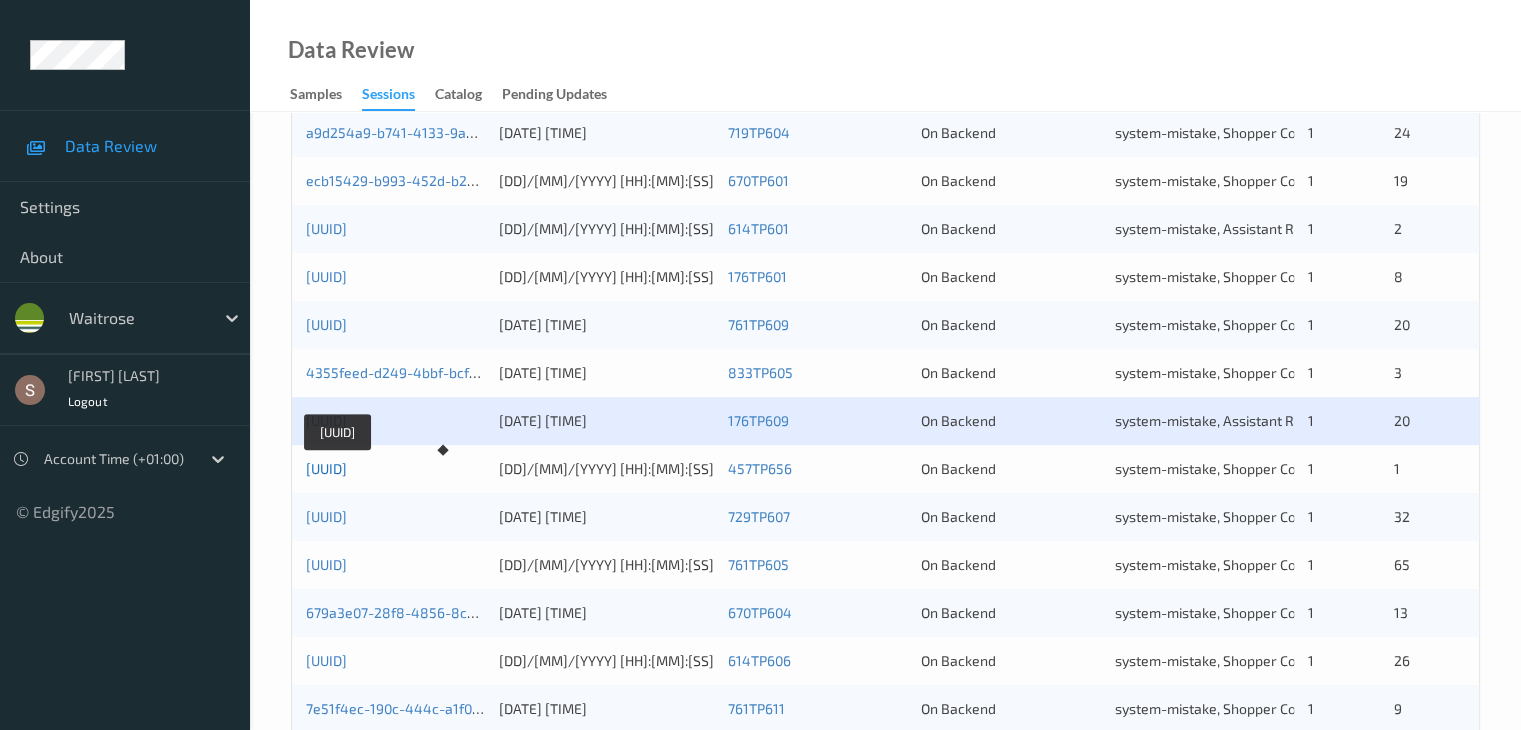 click on "[UUID]" at bounding box center [326, 468] 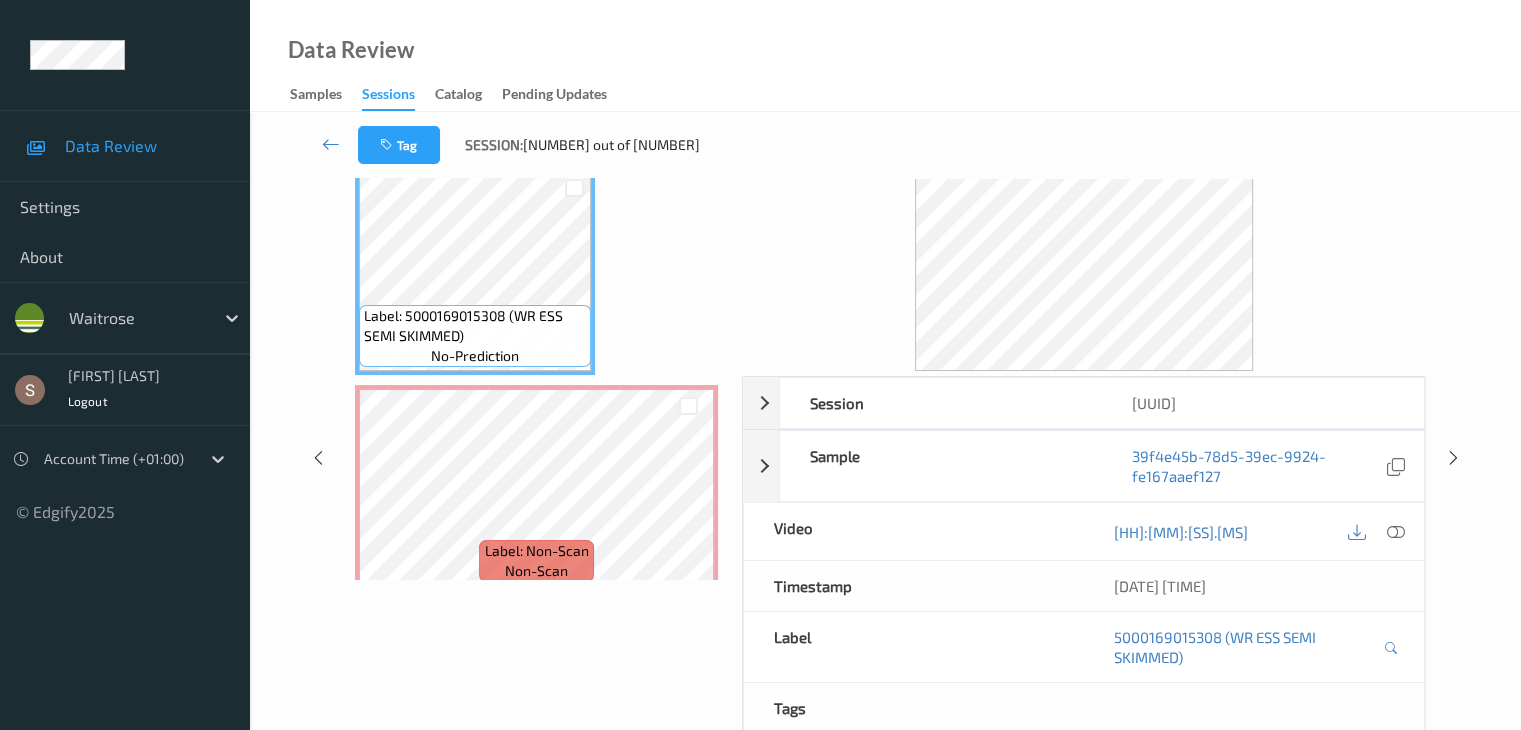 scroll, scrollTop: 0, scrollLeft: 0, axis: both 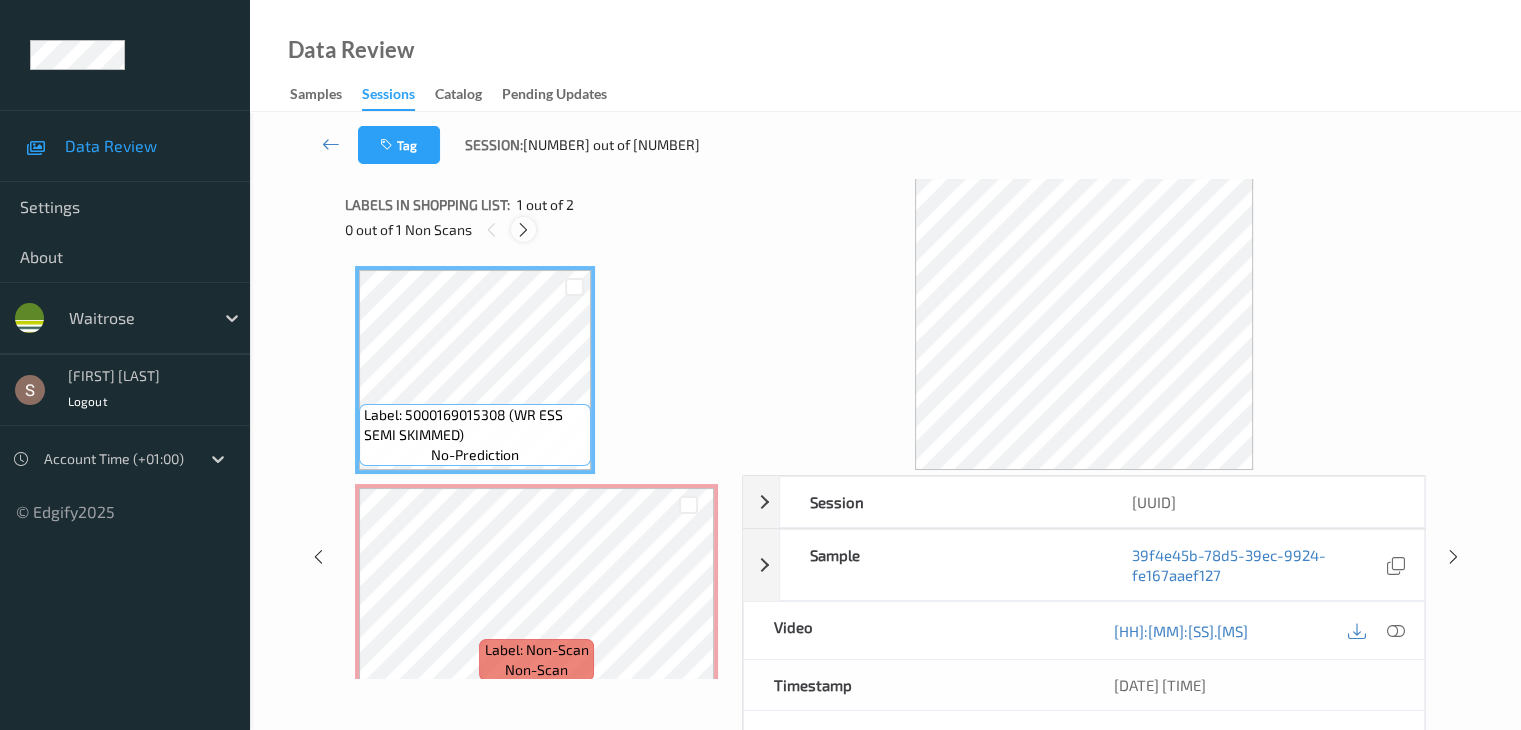 click at bounding box center (523, 230) 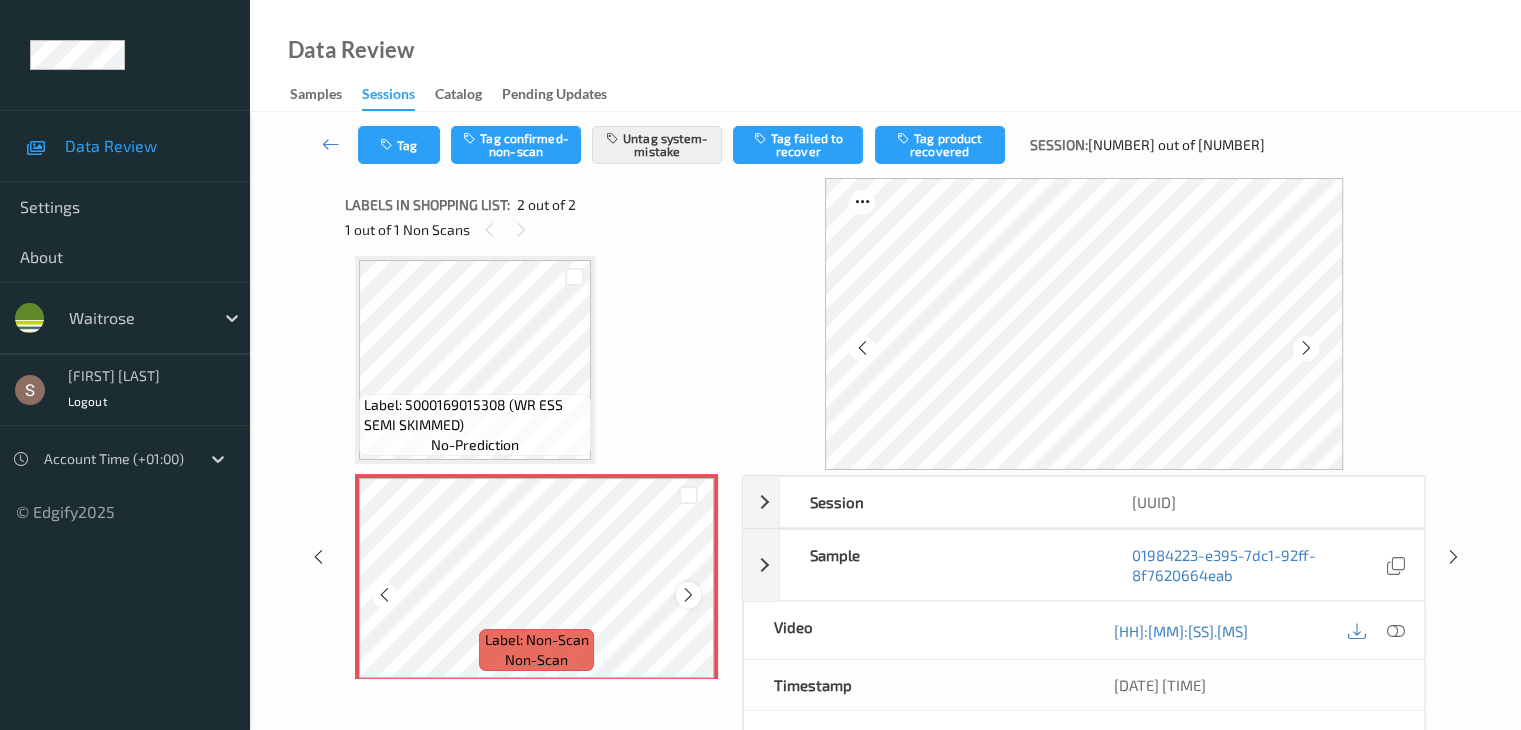 click at bounding box center (688, 594) 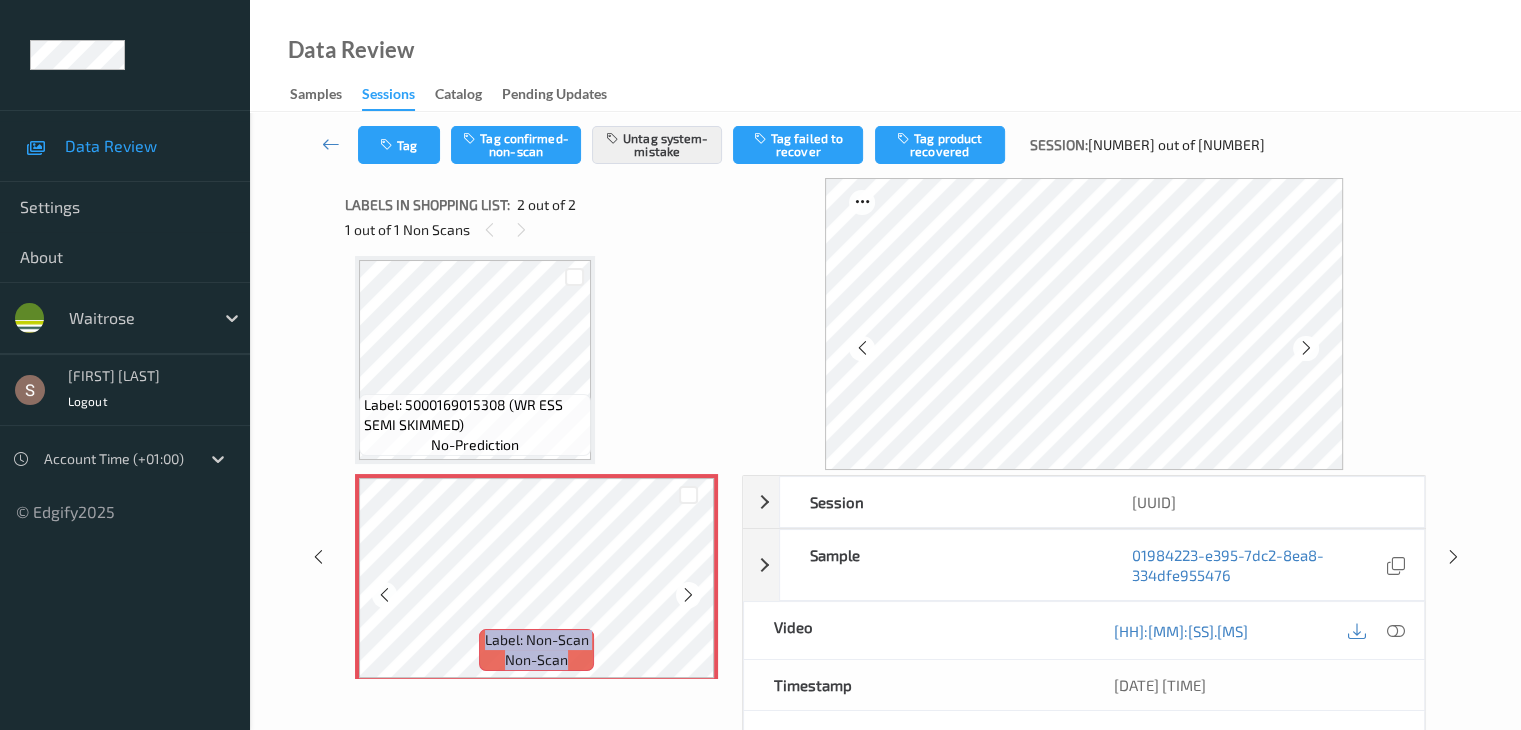 click at bounding box center [688, 594] 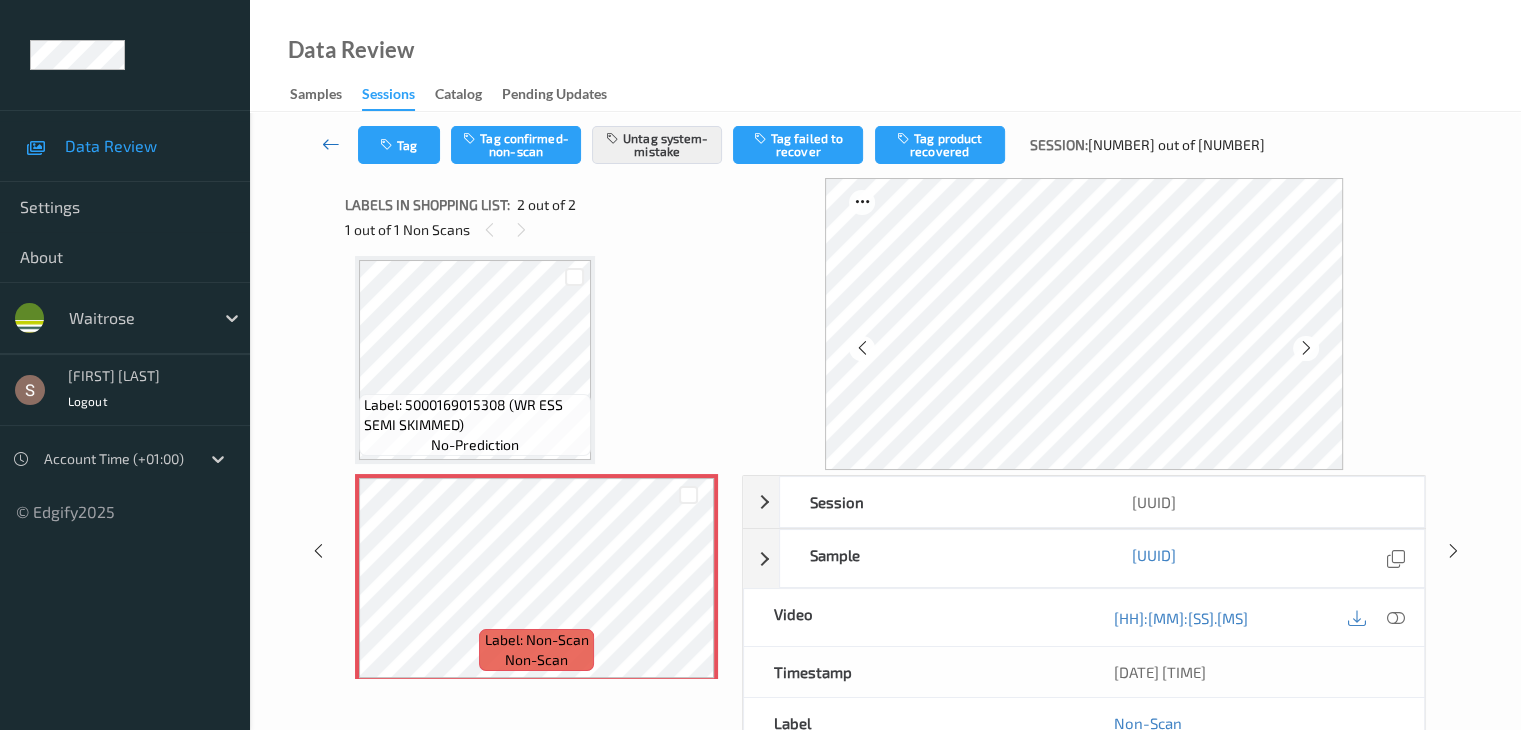 click at bounding box center [331, 144] 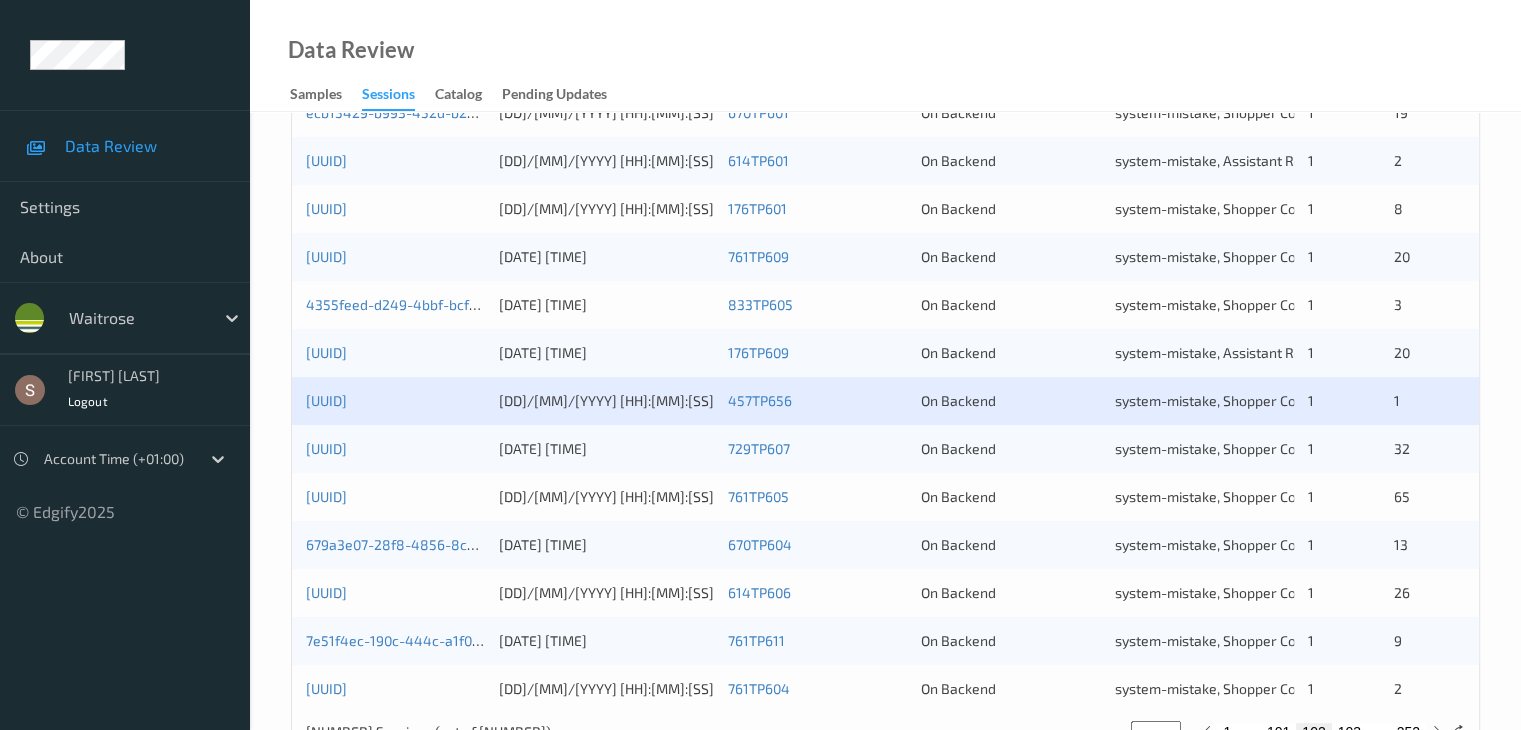 scroll, scrollTop: 932, scrollLeft: 0, axis: vertical 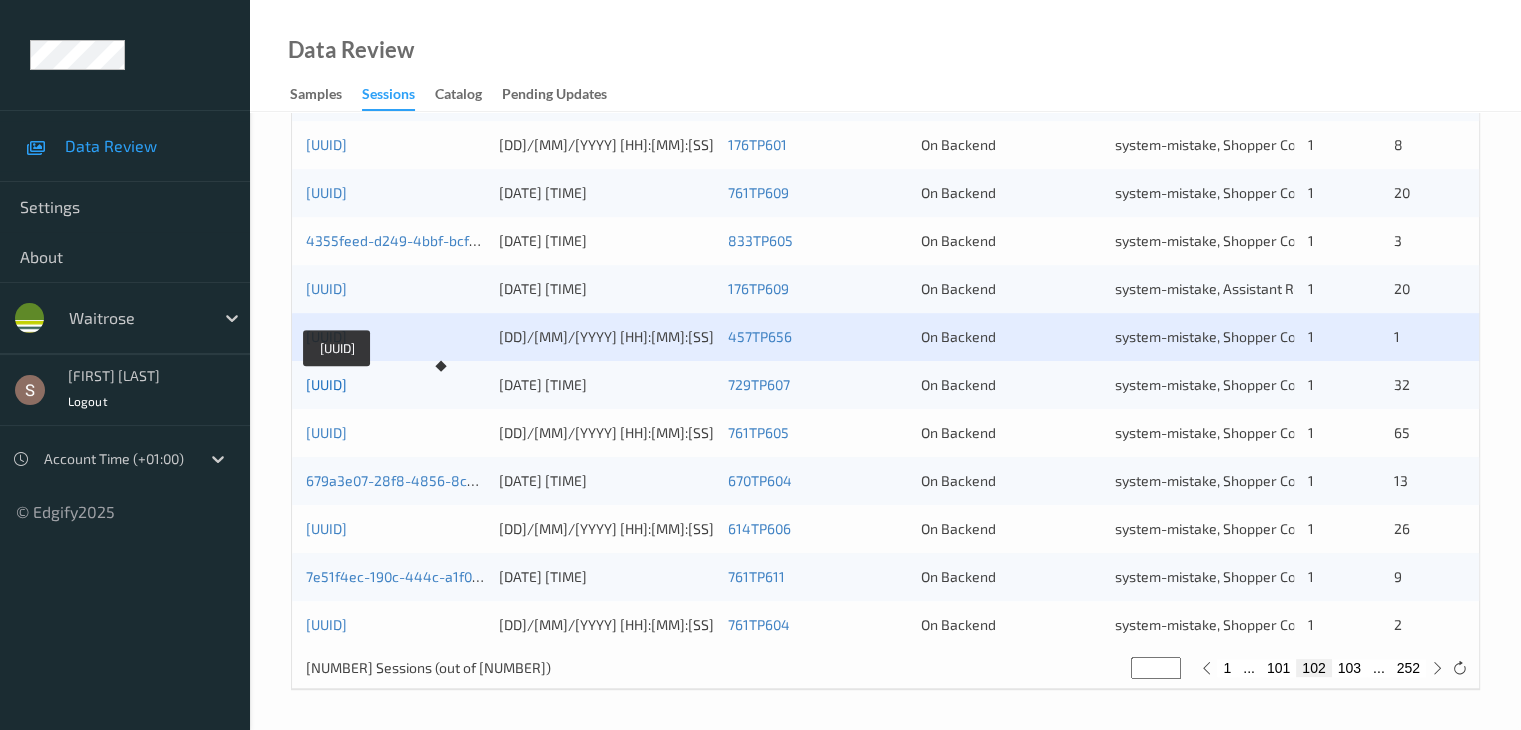 click on "[UUID]" at bounding box center (326, 384) 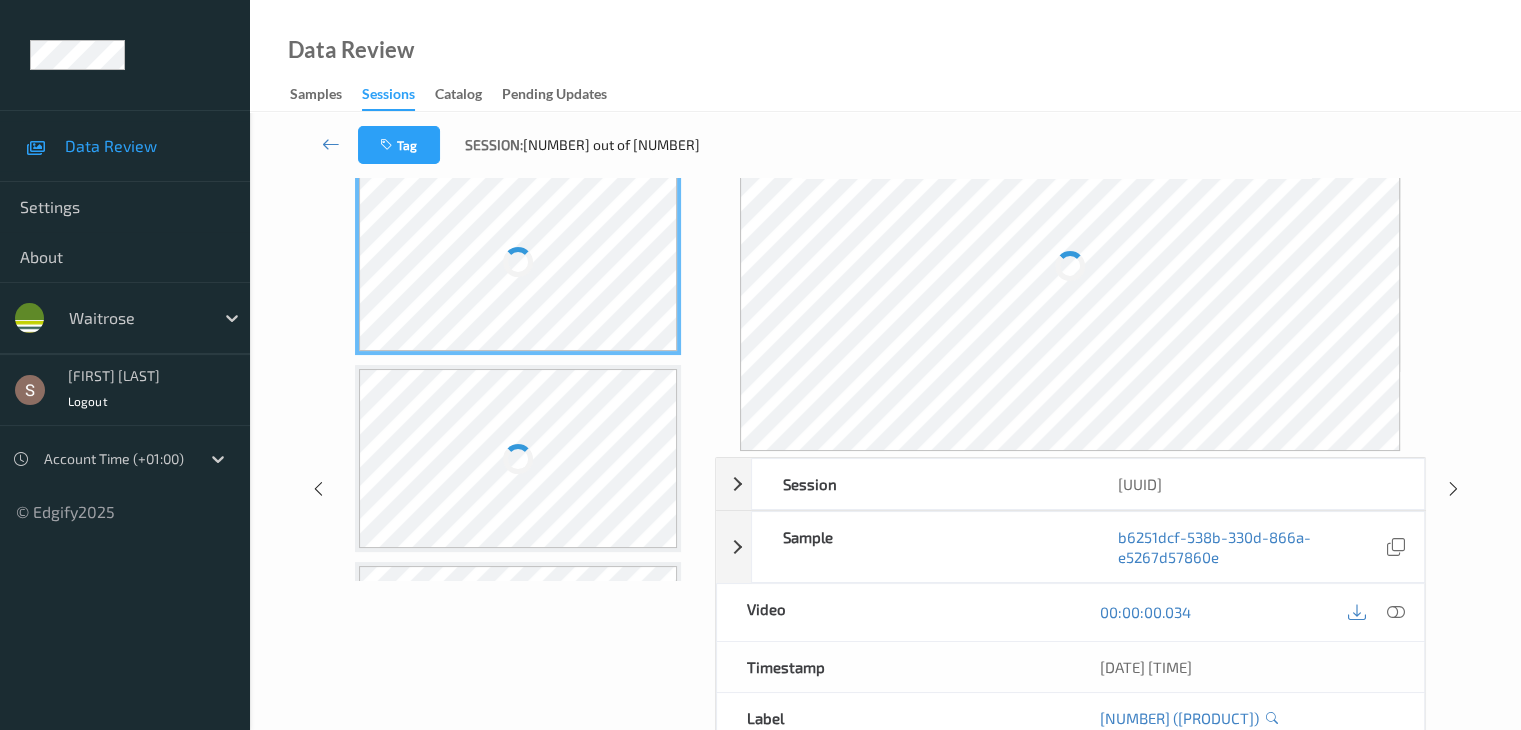 scroll, scrollTop: 0, scrollLeft: 0, axis: both 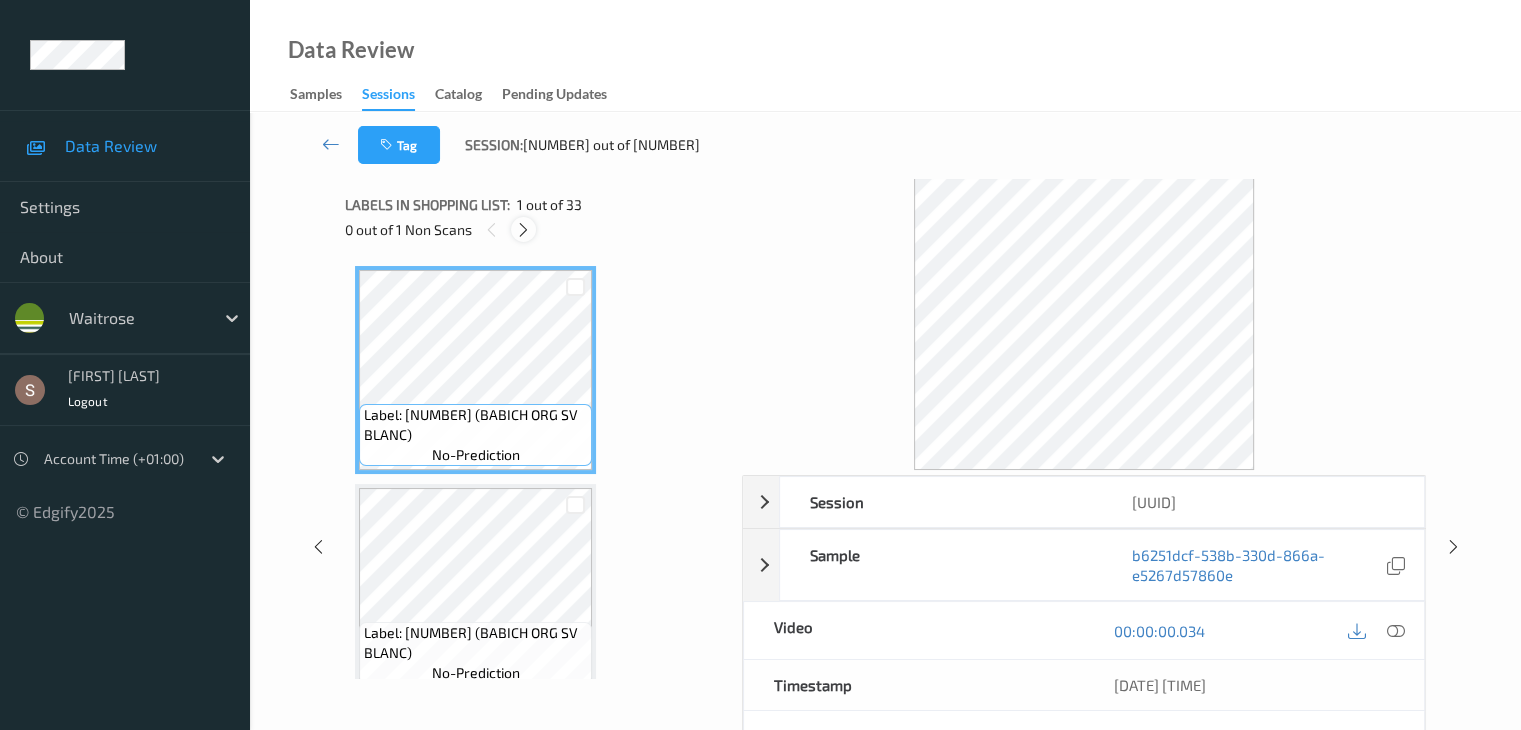 click at bounding box center (523, 230) 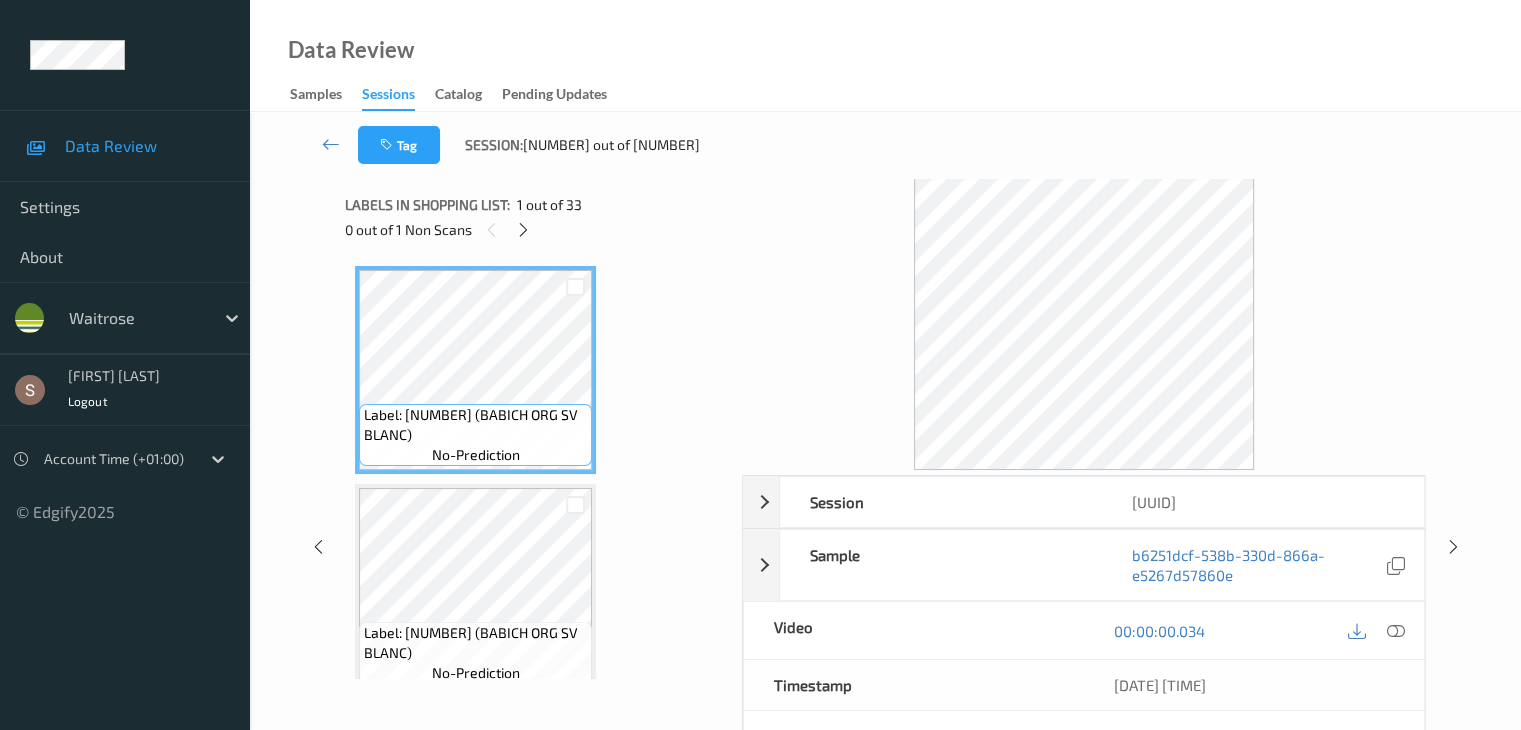 scroll, scrollTop: 4370, scrollLeft: 0, axis: vertical 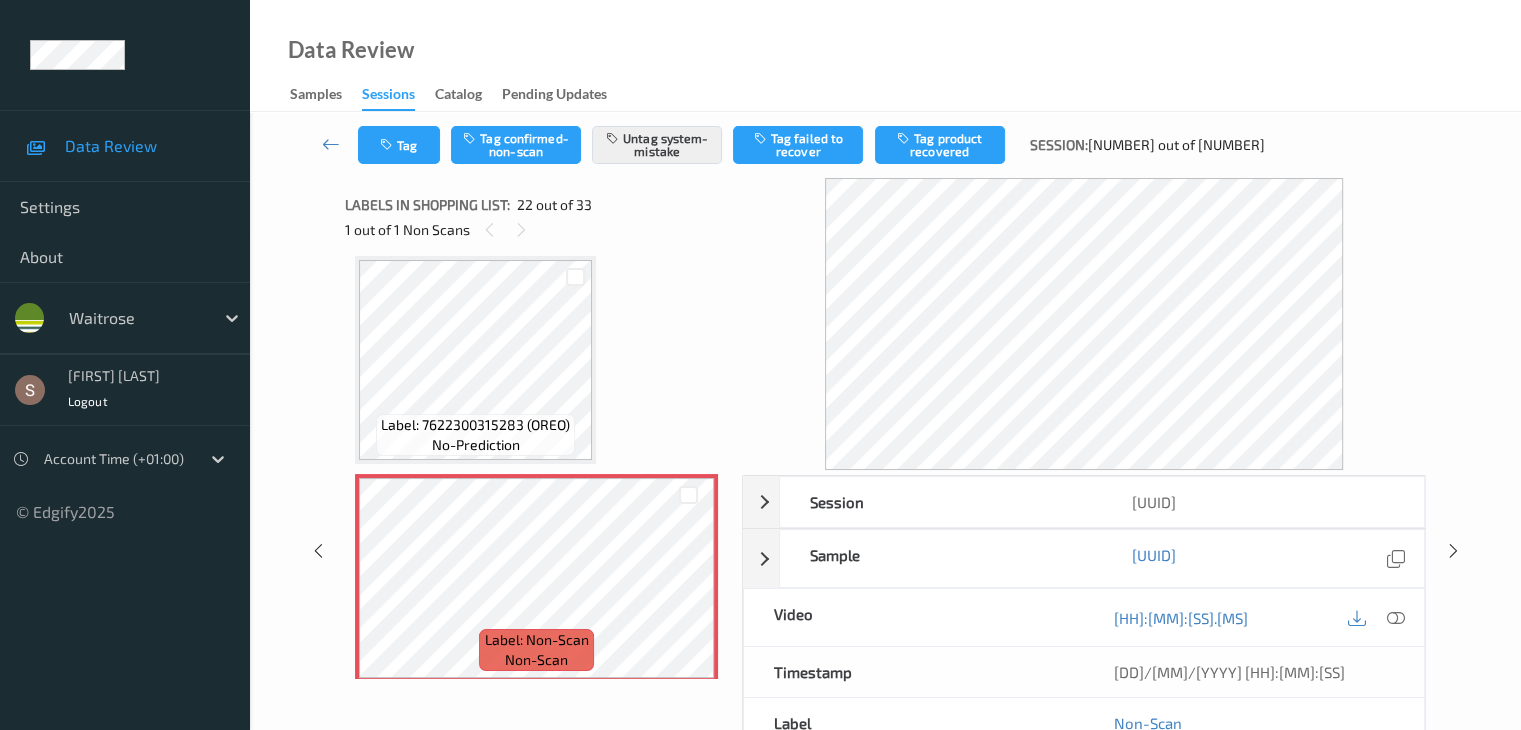 click on "Label: 7622300315283 (OREO)" at bounding box center [475, 425] 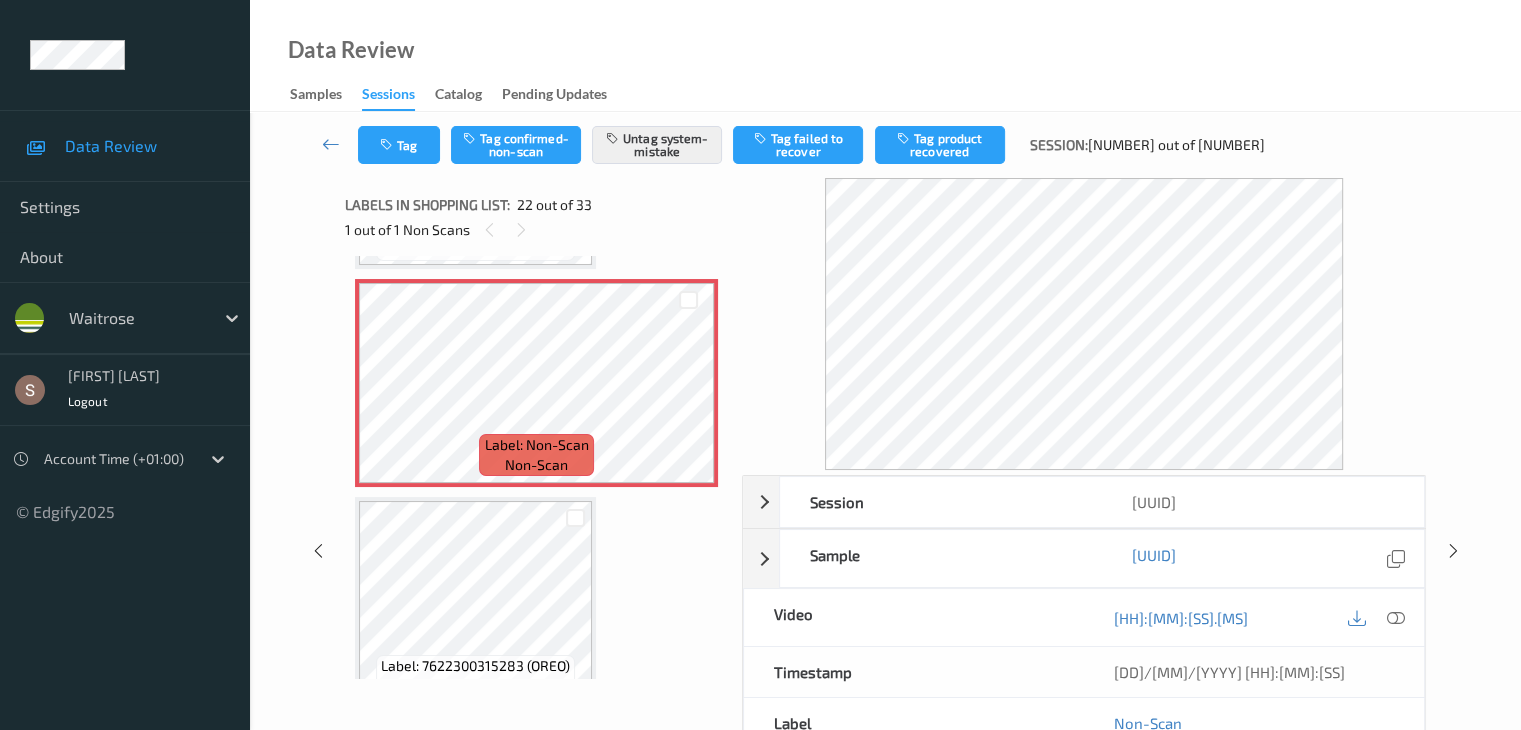 scroll, scrollTop: 4570, scrollLeft: 0, axis: vertical 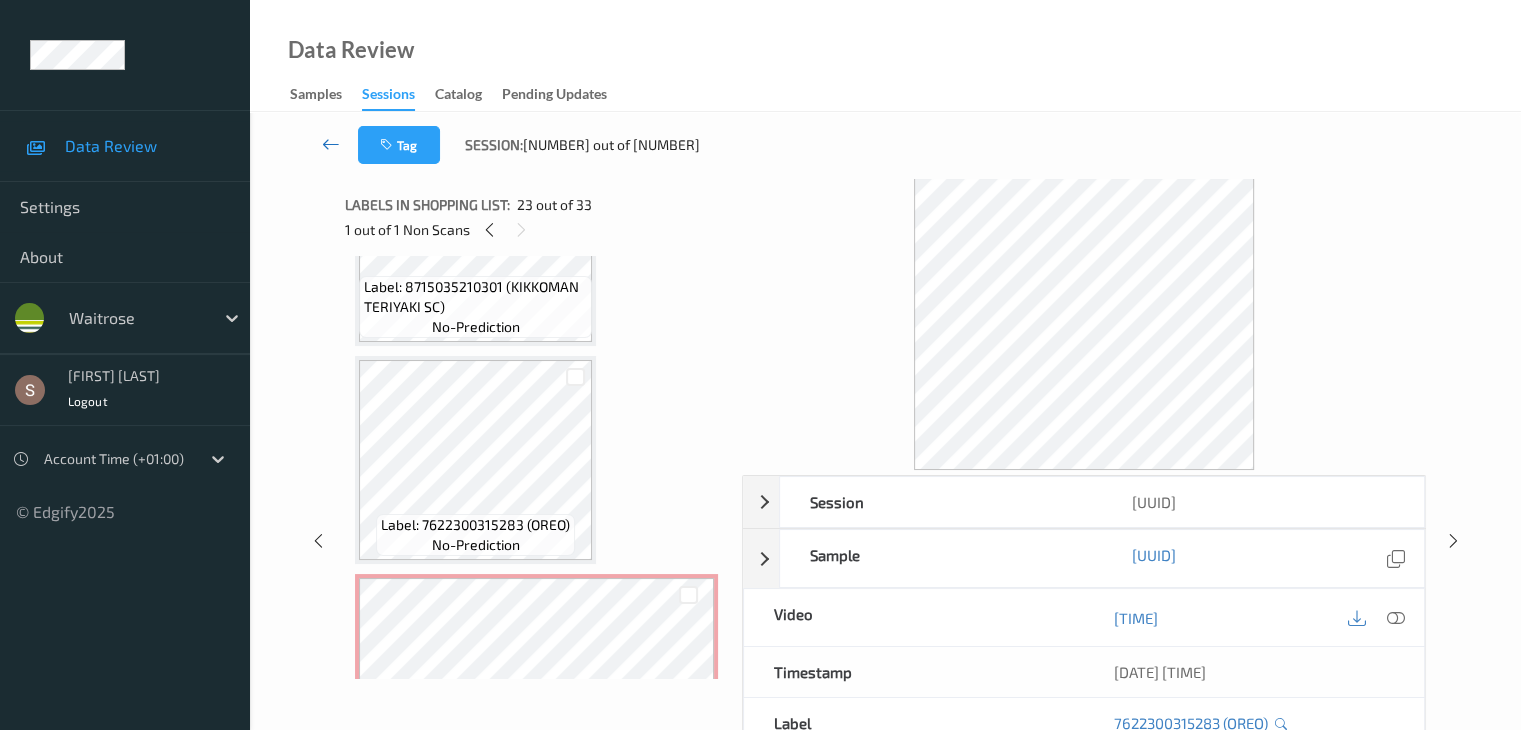 click at bounding box center (331, 144) 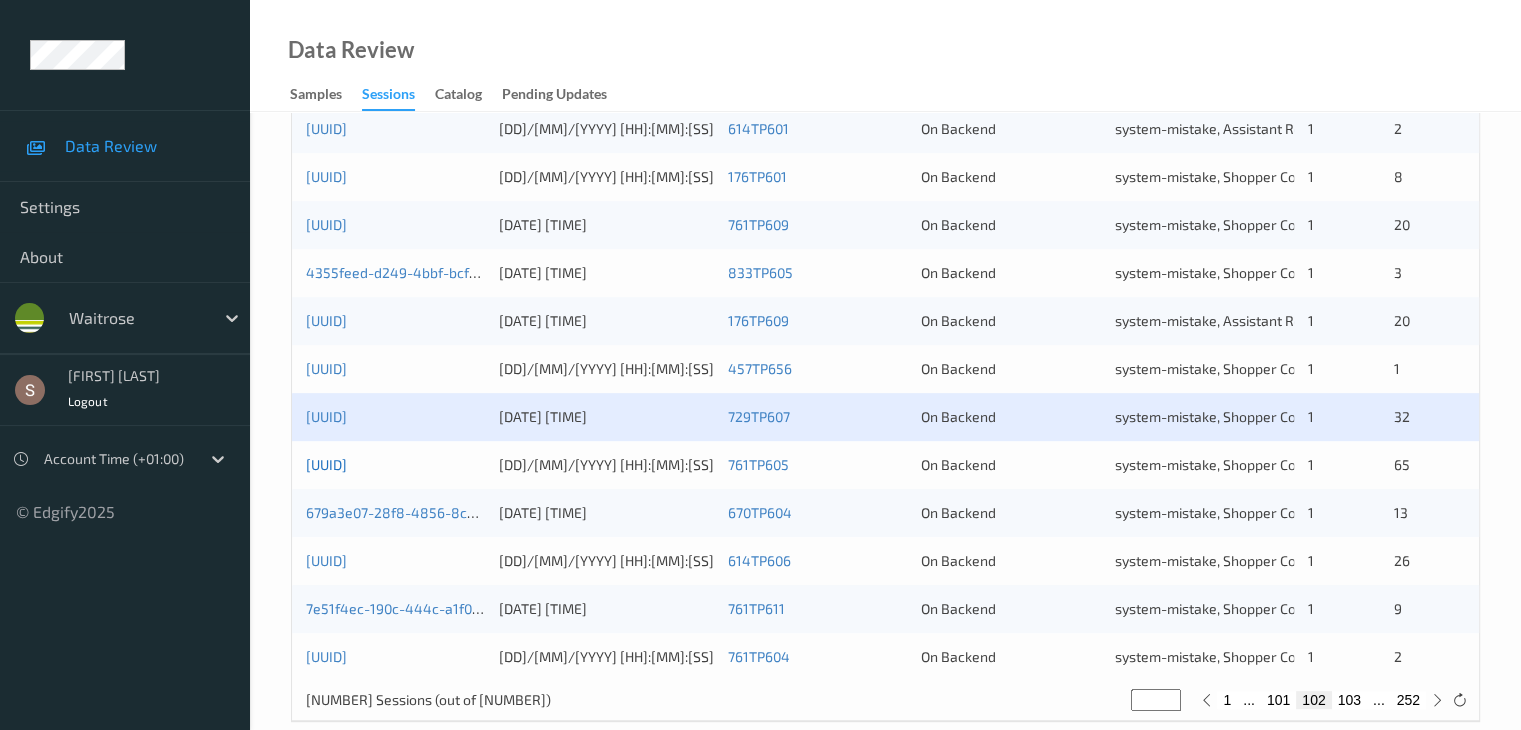 click on "[UUID]" at bounding box center (326, 464) 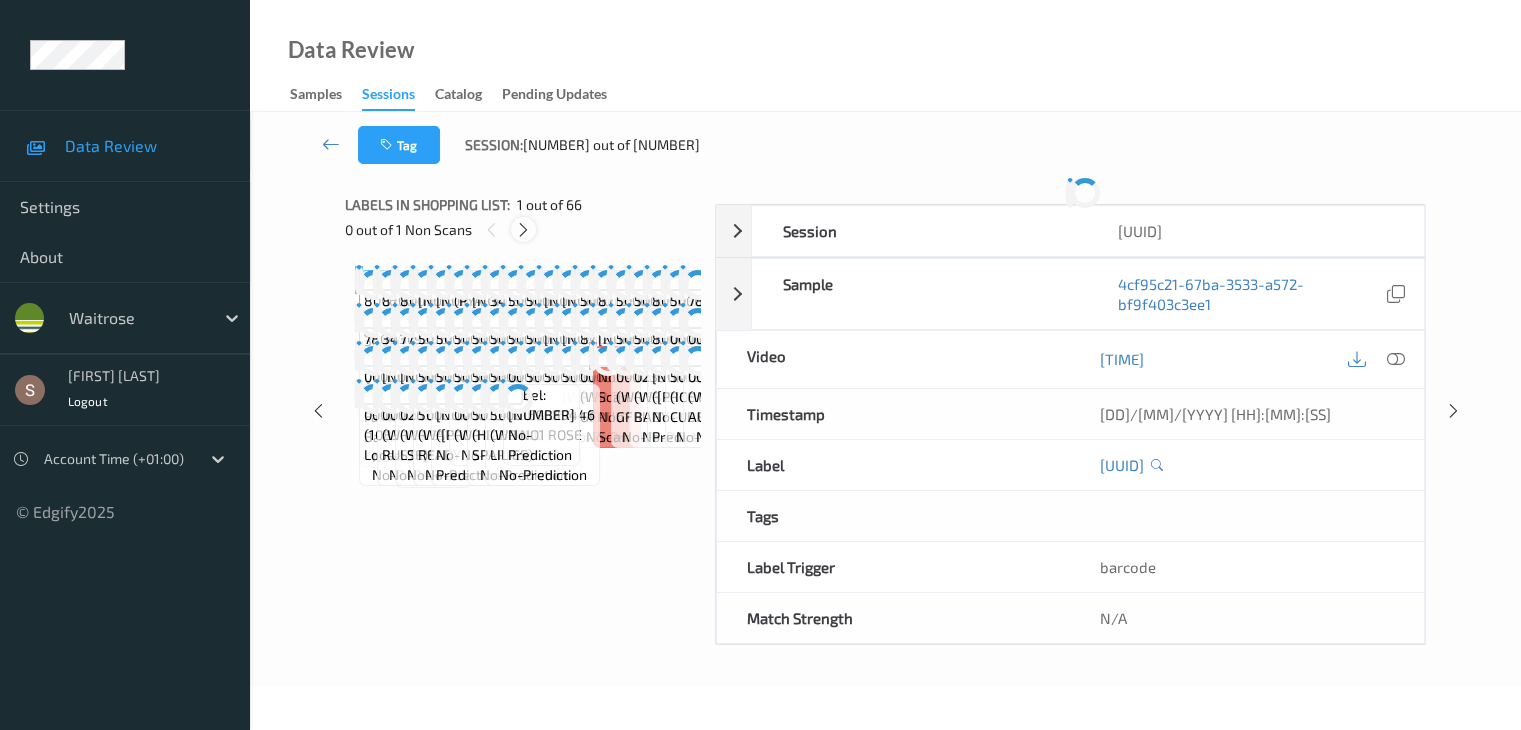 scroll, scrollTop: 0, scrollLeft: 0, axis: both 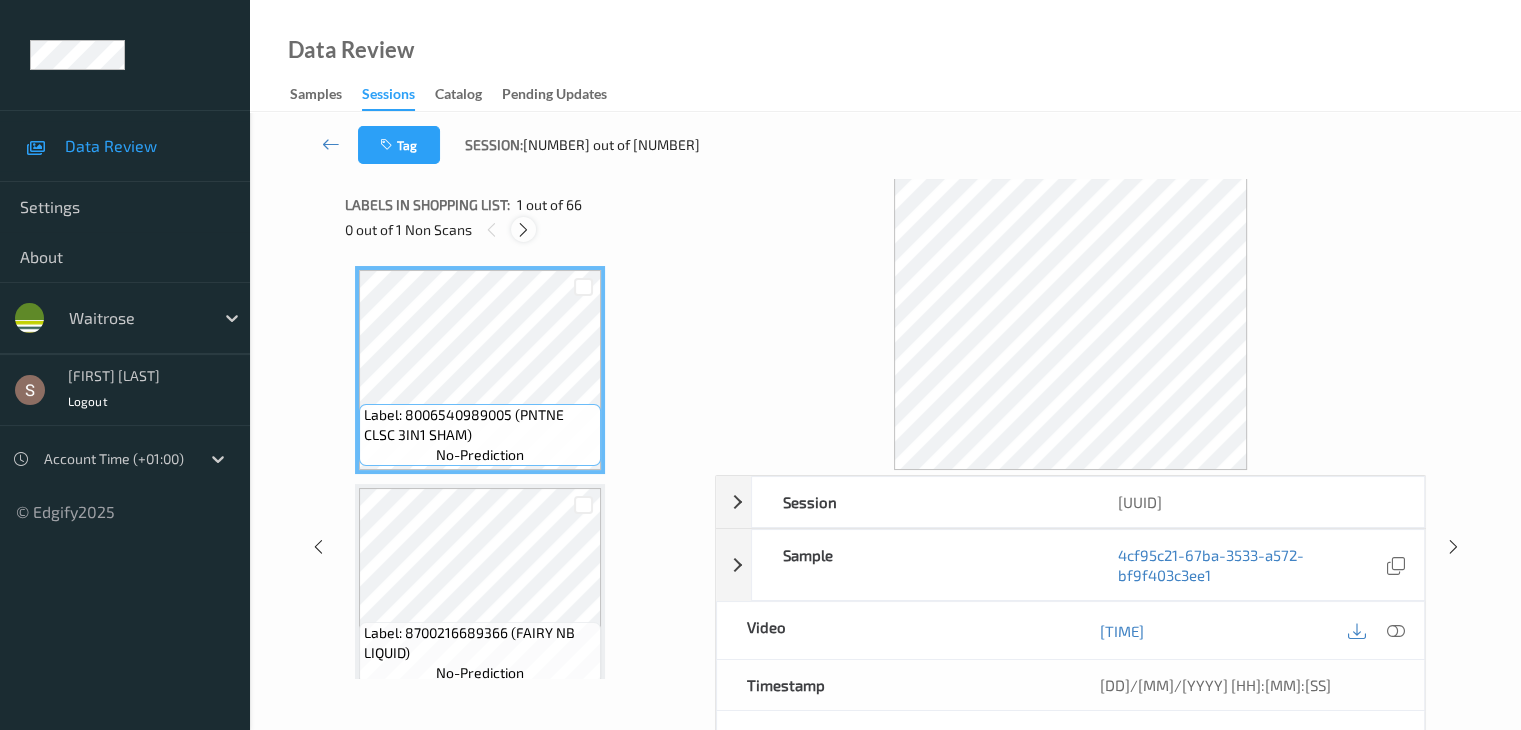 click at bounding box center (523, 230) 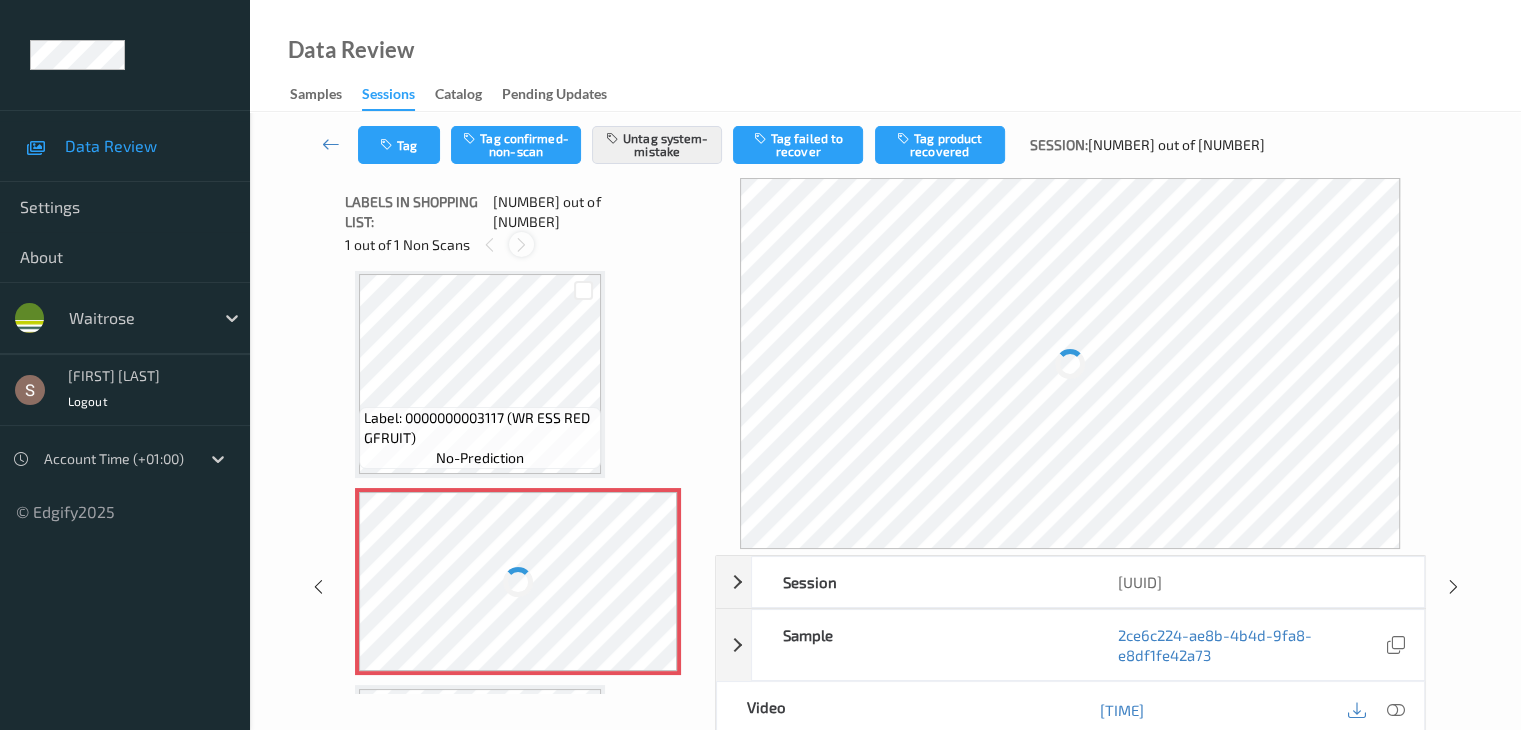 scroll, scrollTop: 10911, scrollLeft: 0, axis: vertical 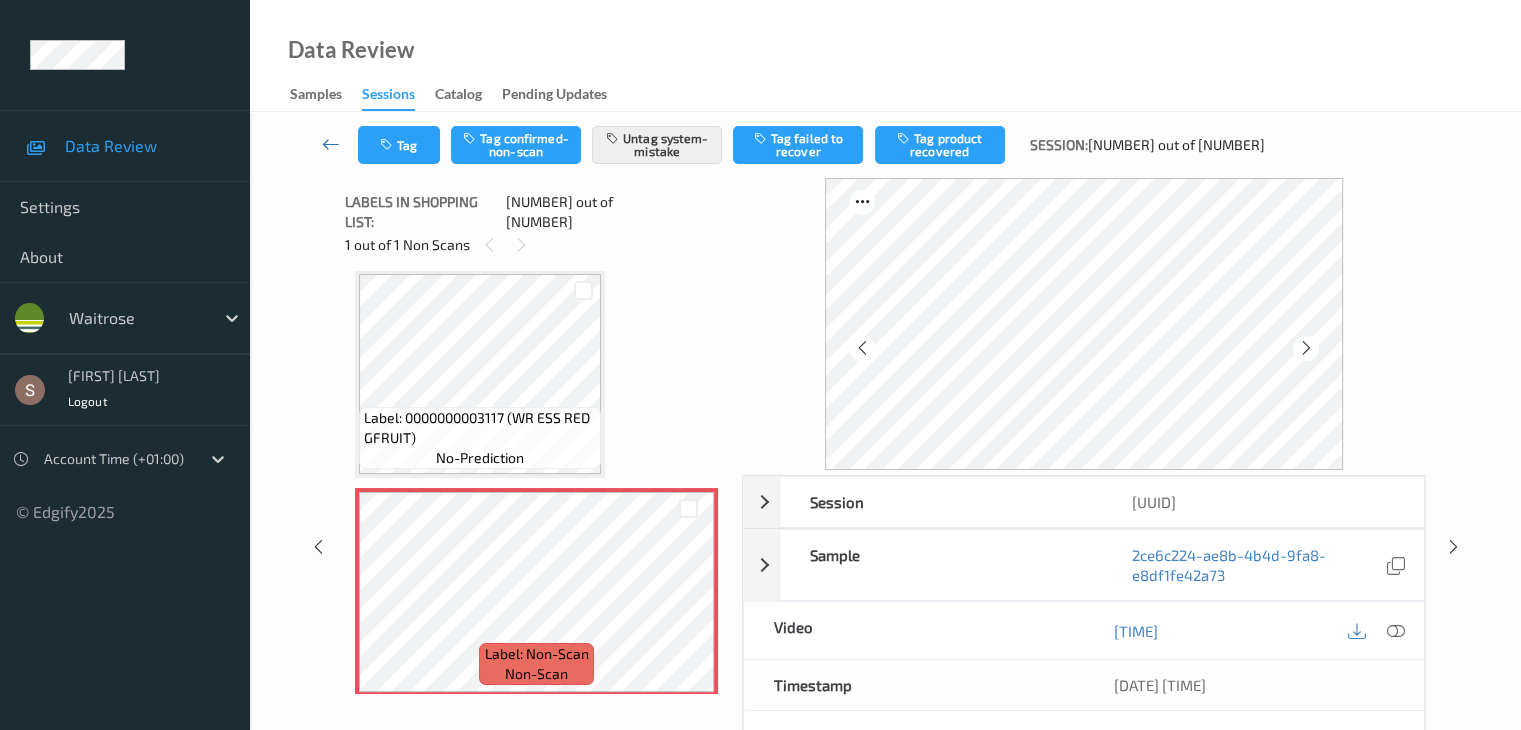 click at bounding box center [331, 144] 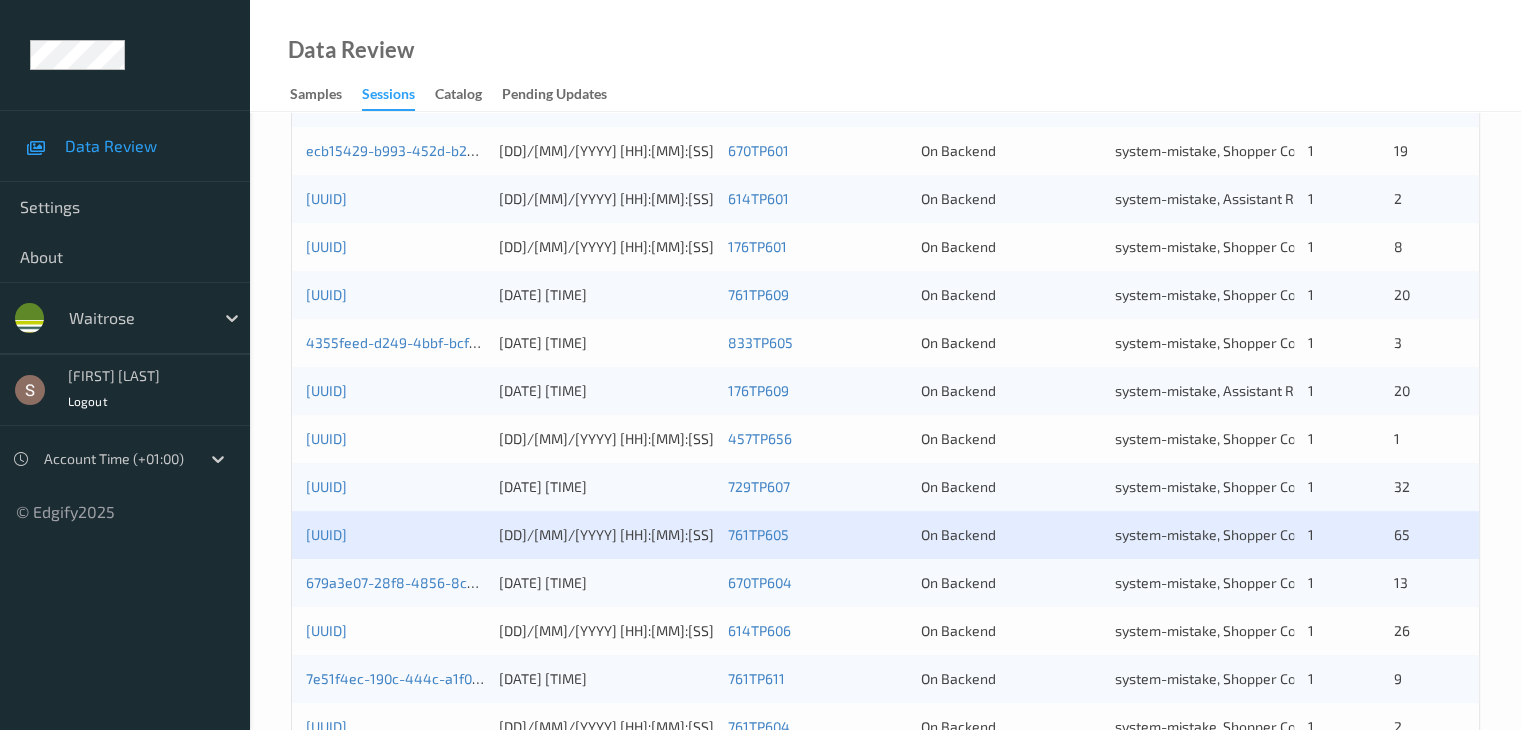 scroll, scrollTop: 932, scrollLeft: 0, axis: vertical 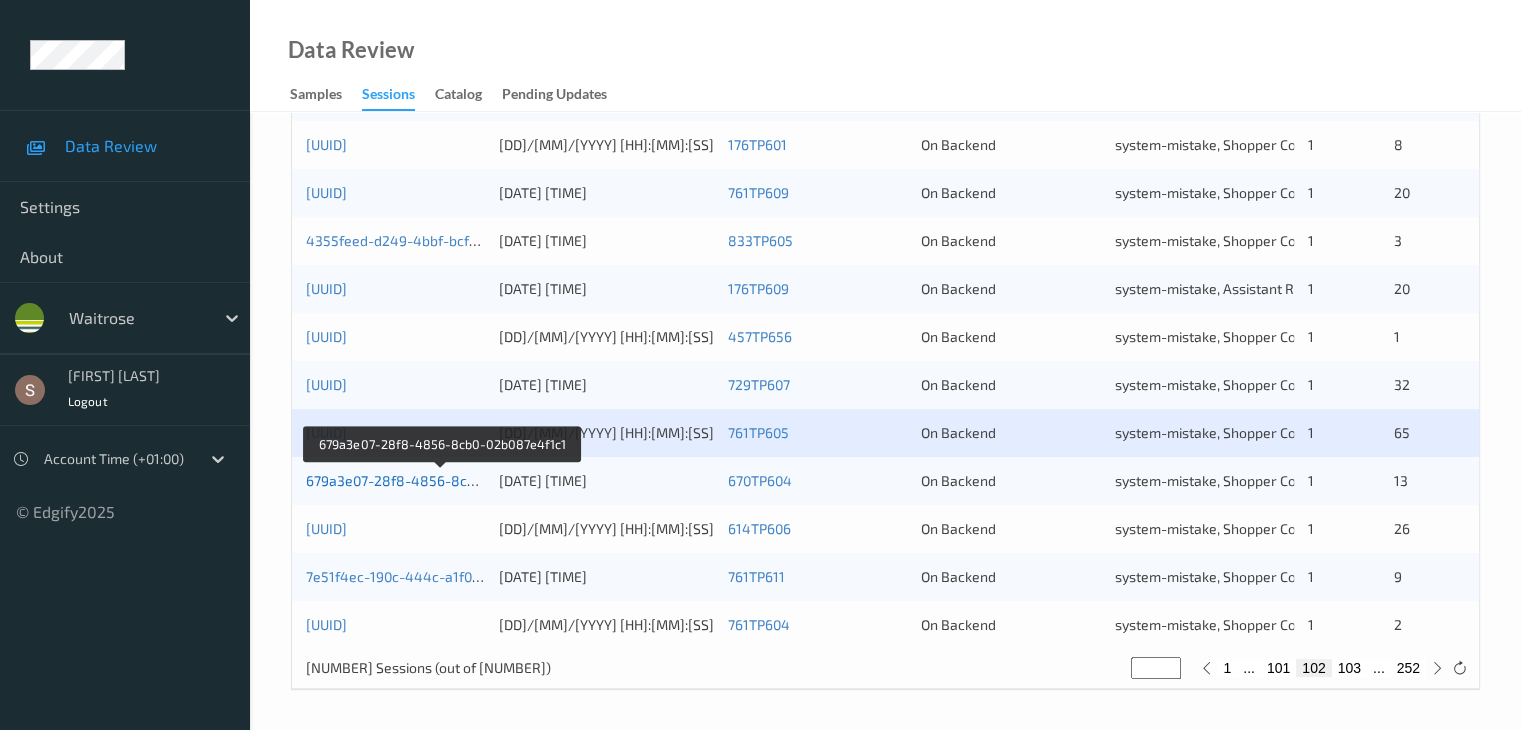 click on "679a3e07-28f8-4856-8cb0-02b087e4f1c1" at bounding box center [442, 480] 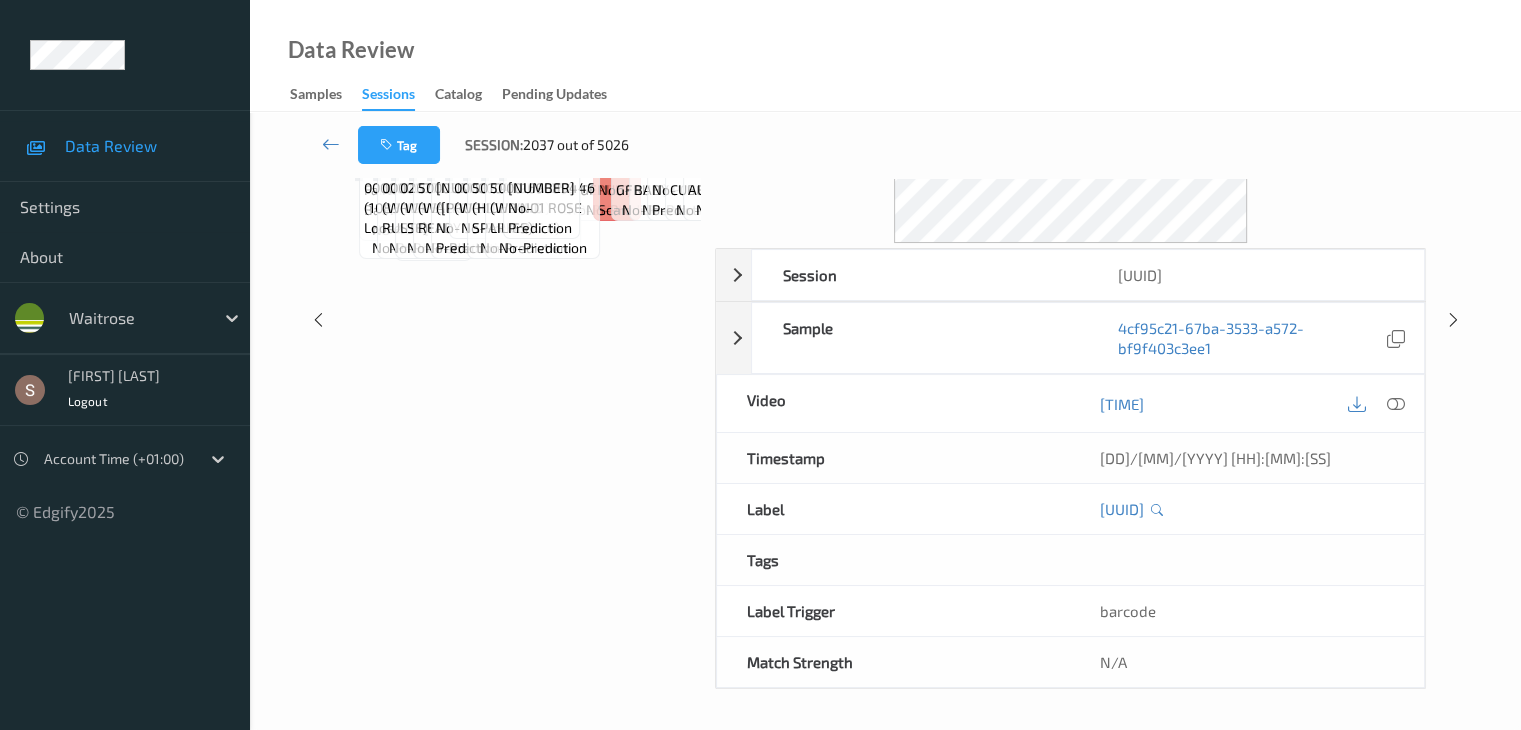 scroll, scrollTop: 264, scrollLeft: 0, axis: vertical 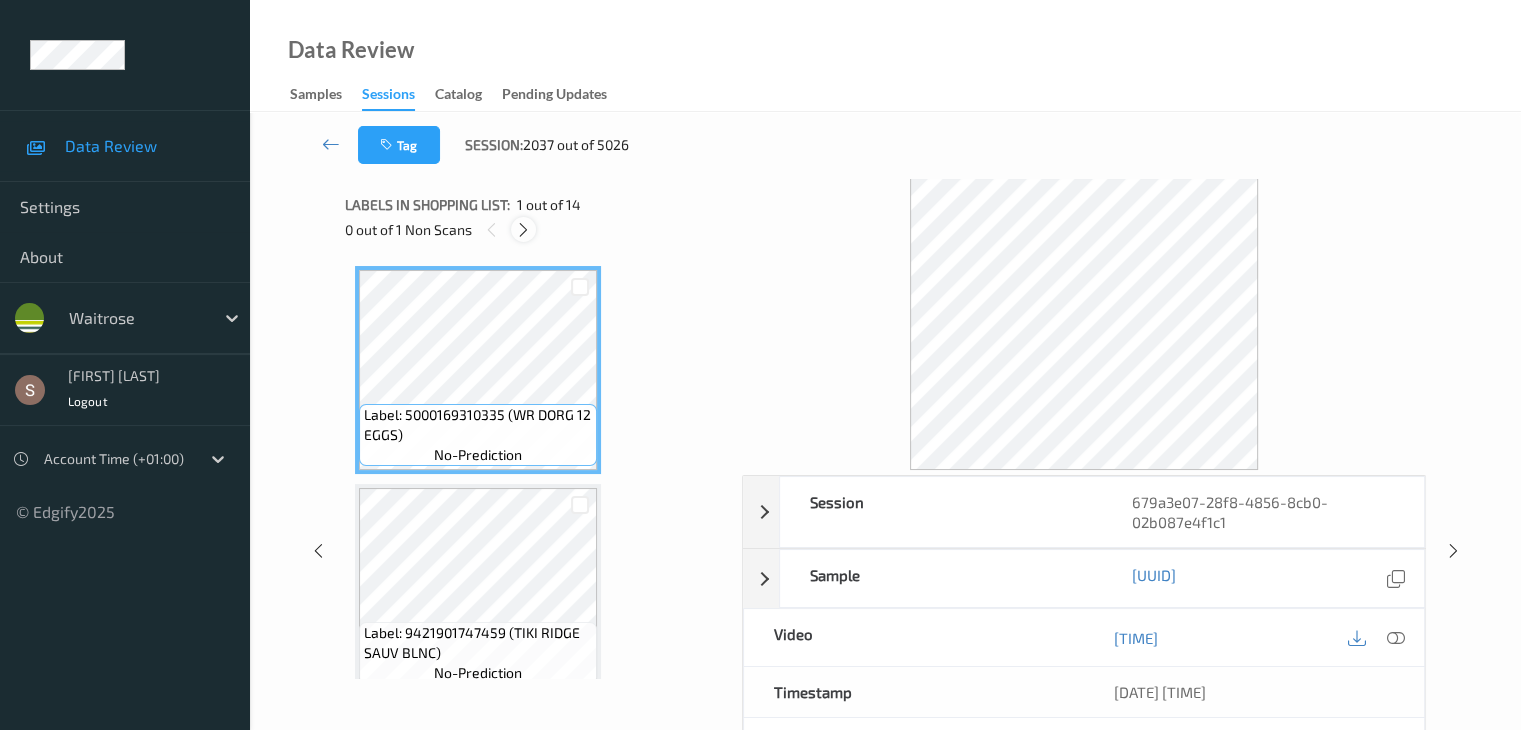 click at bounding box center [523, 229] 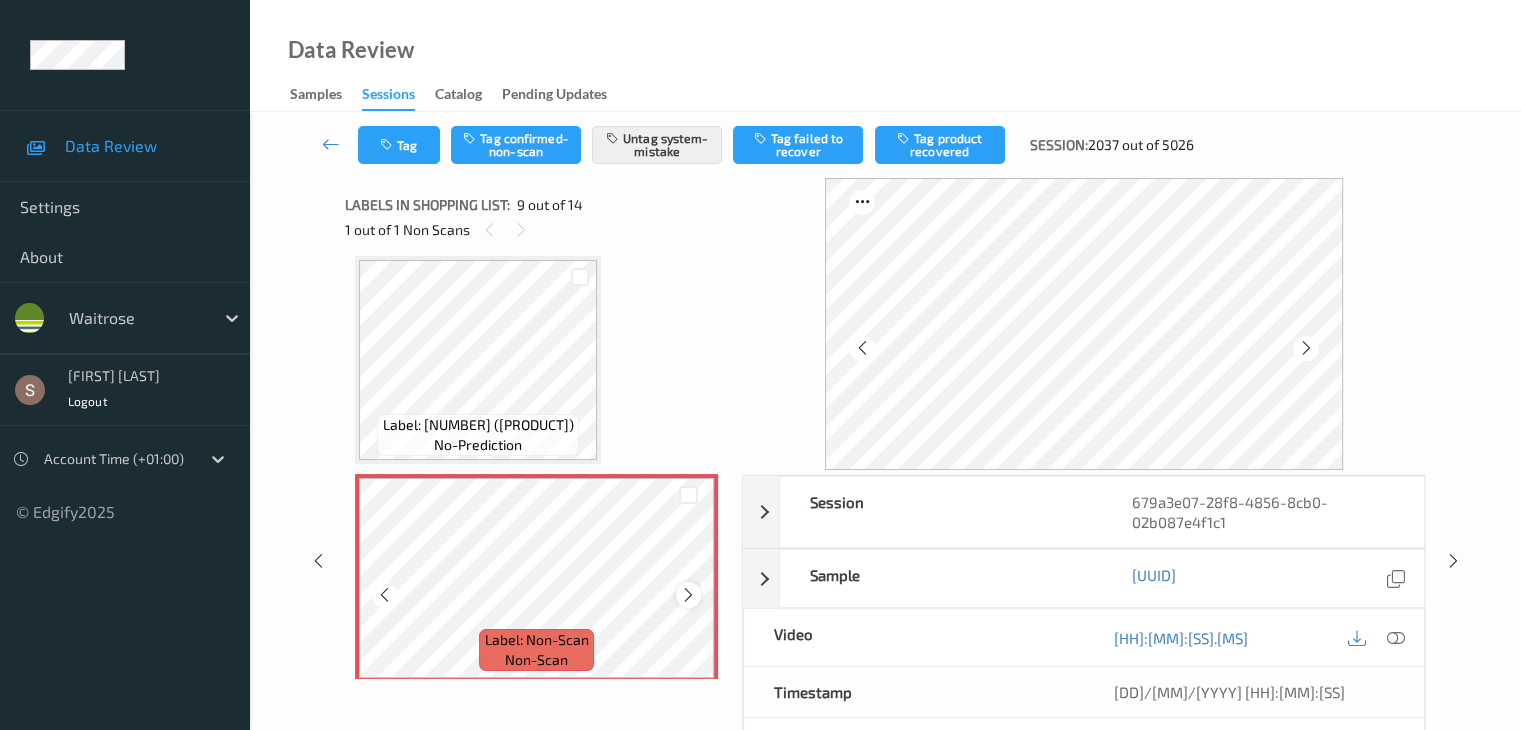click at bounding box center (688, 594) 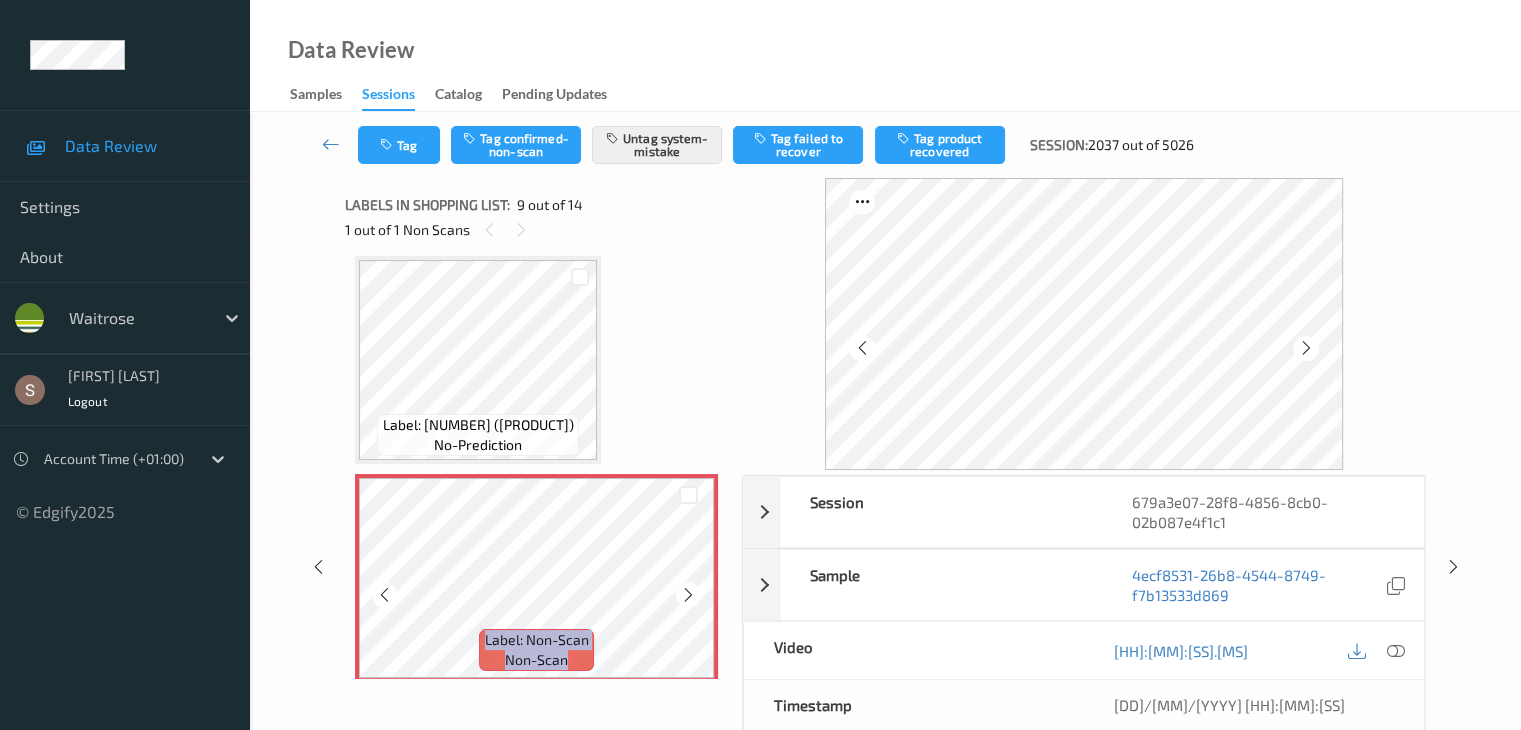click at bounding box center [688, 594] 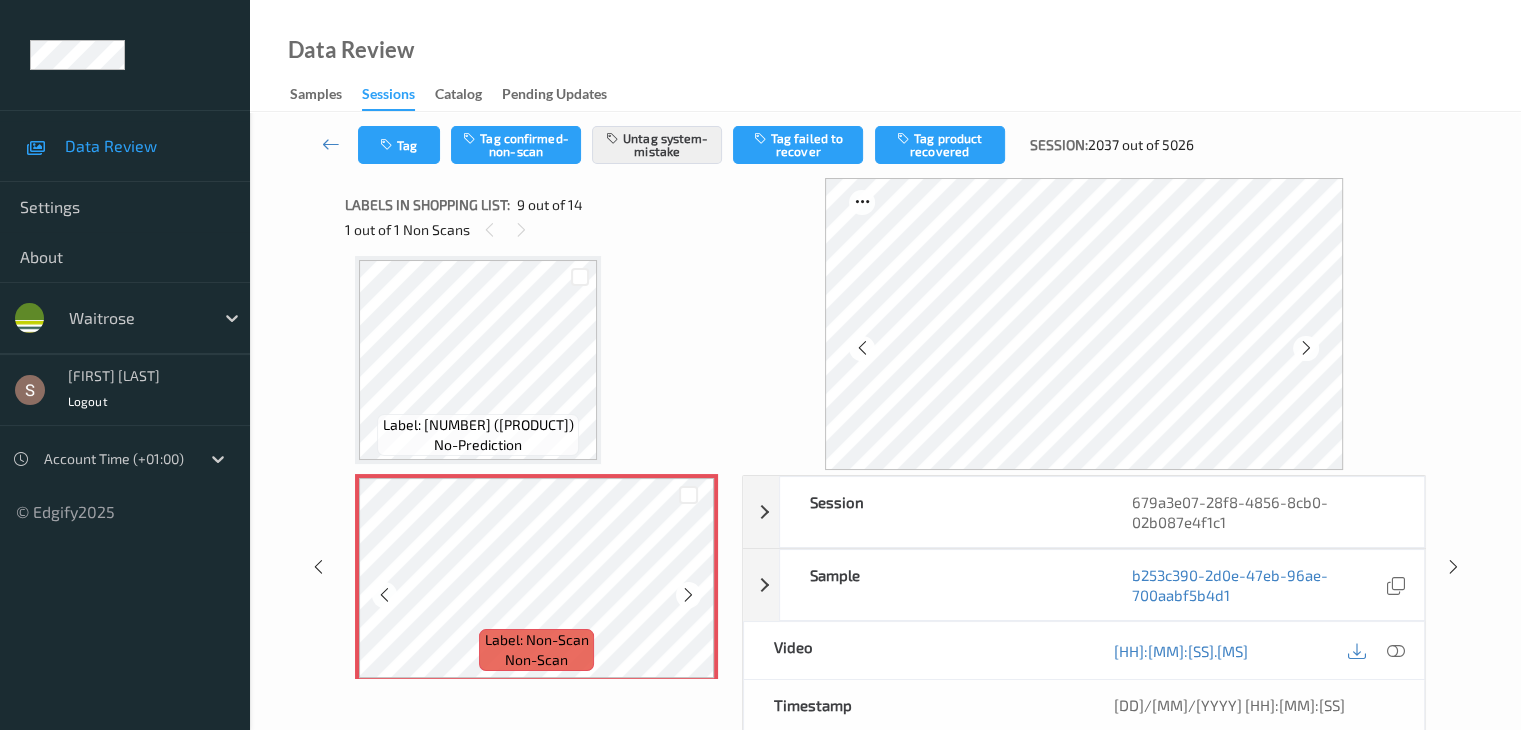 click at bounding box center (688, 594) 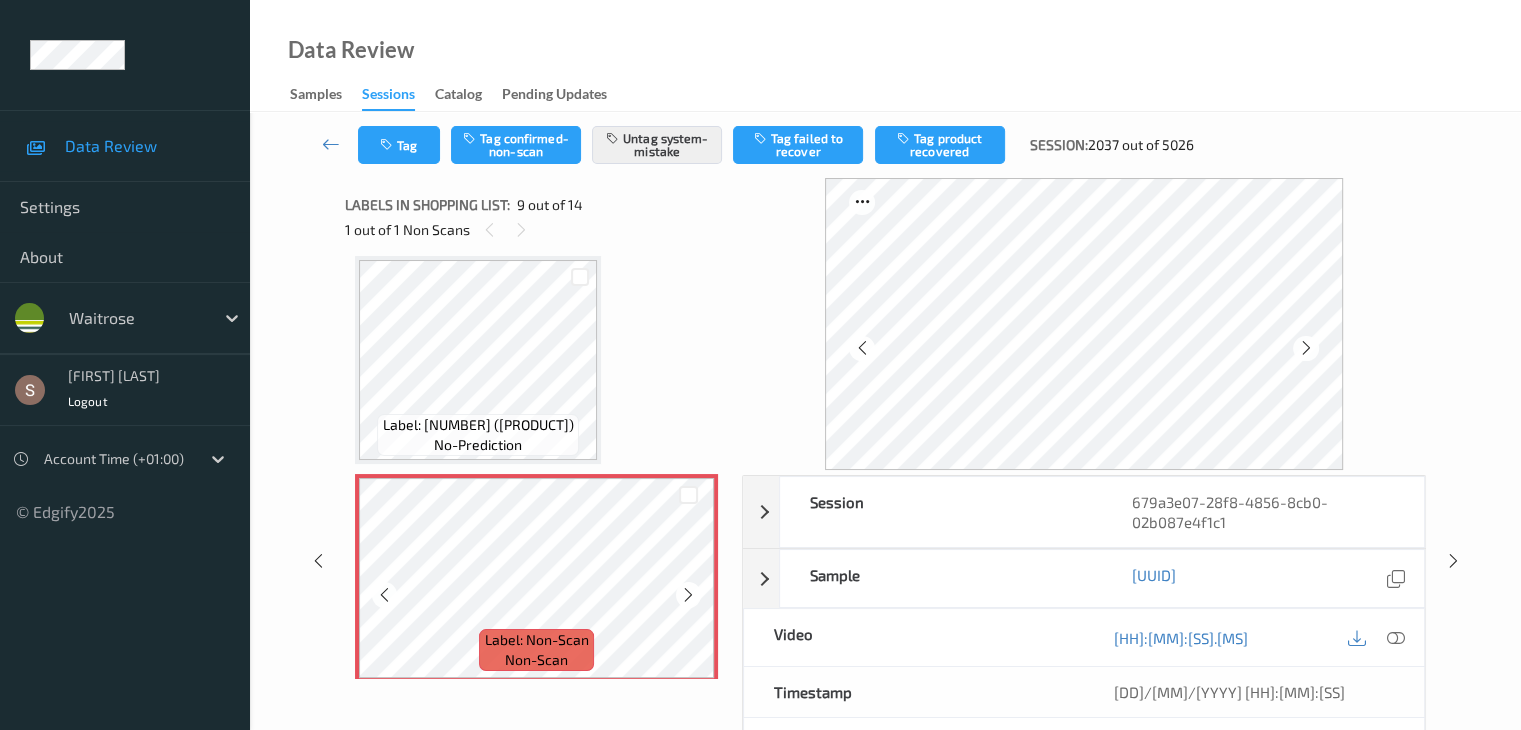 click on "Label: [NUMBER] ([PRODUCT])" at bounding box center [478, 425] 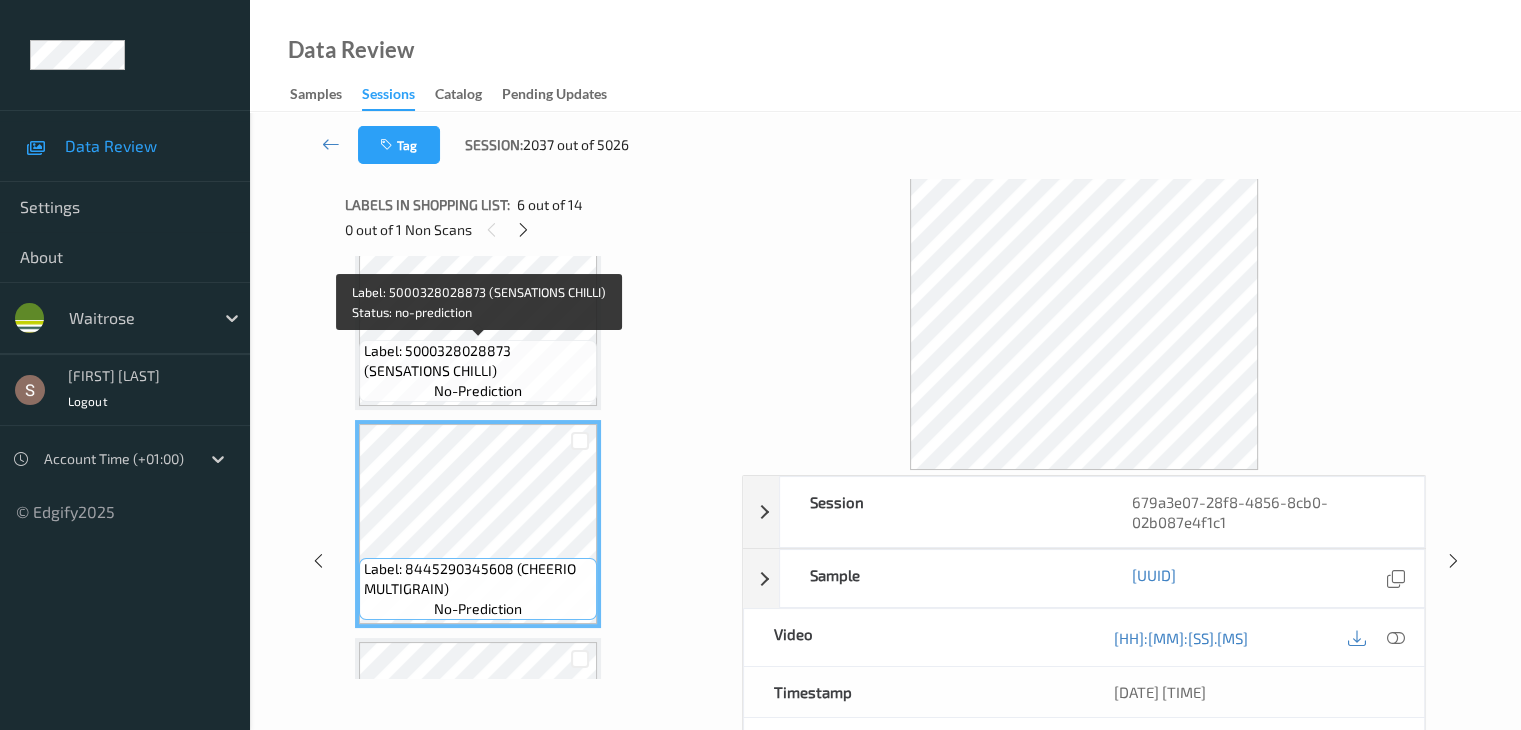 click on "Label: 5000328028873 (SENSATIONS CHILLI)" at bounding box center [478, 361] 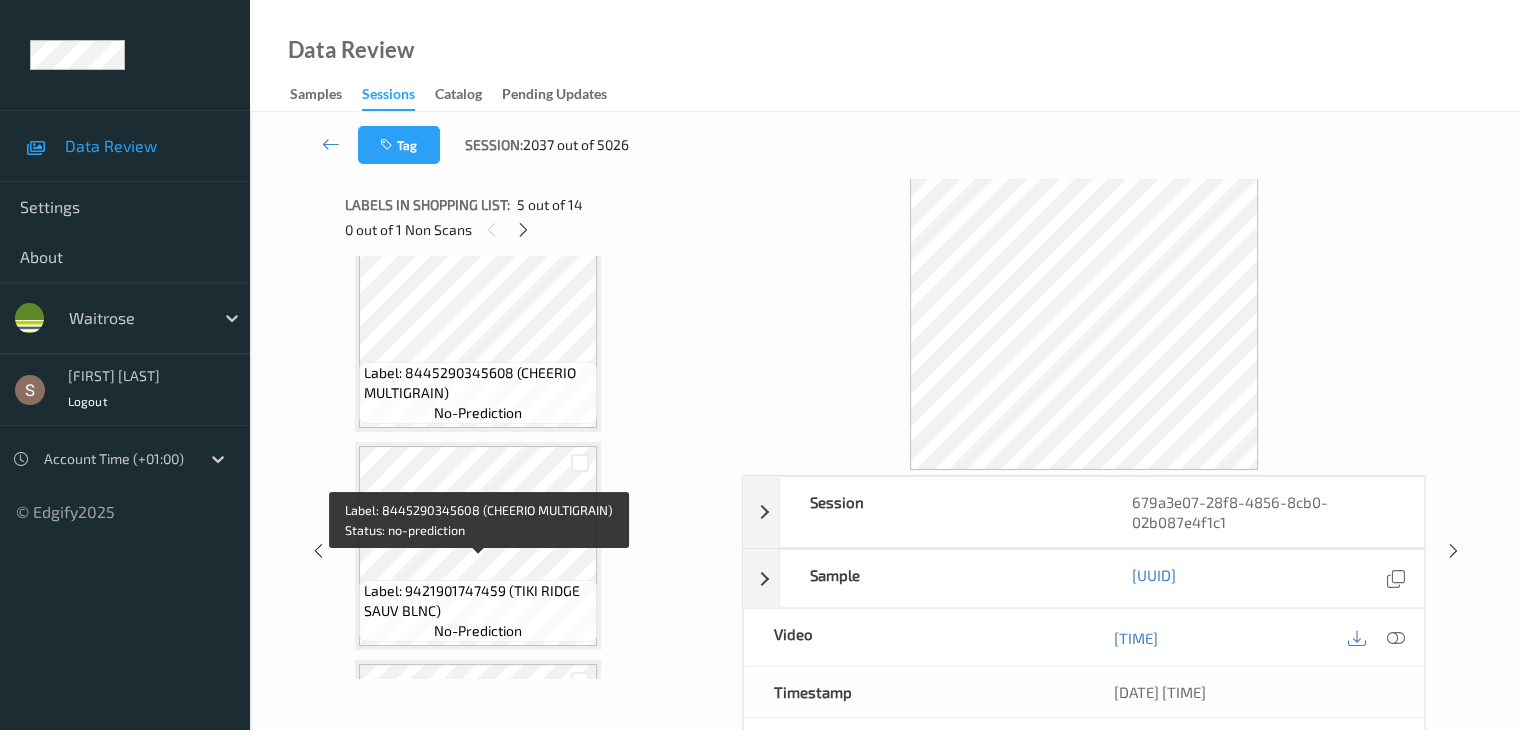 scroll, scrollTop: 1136, scrollLeft: 0, axis: vertical 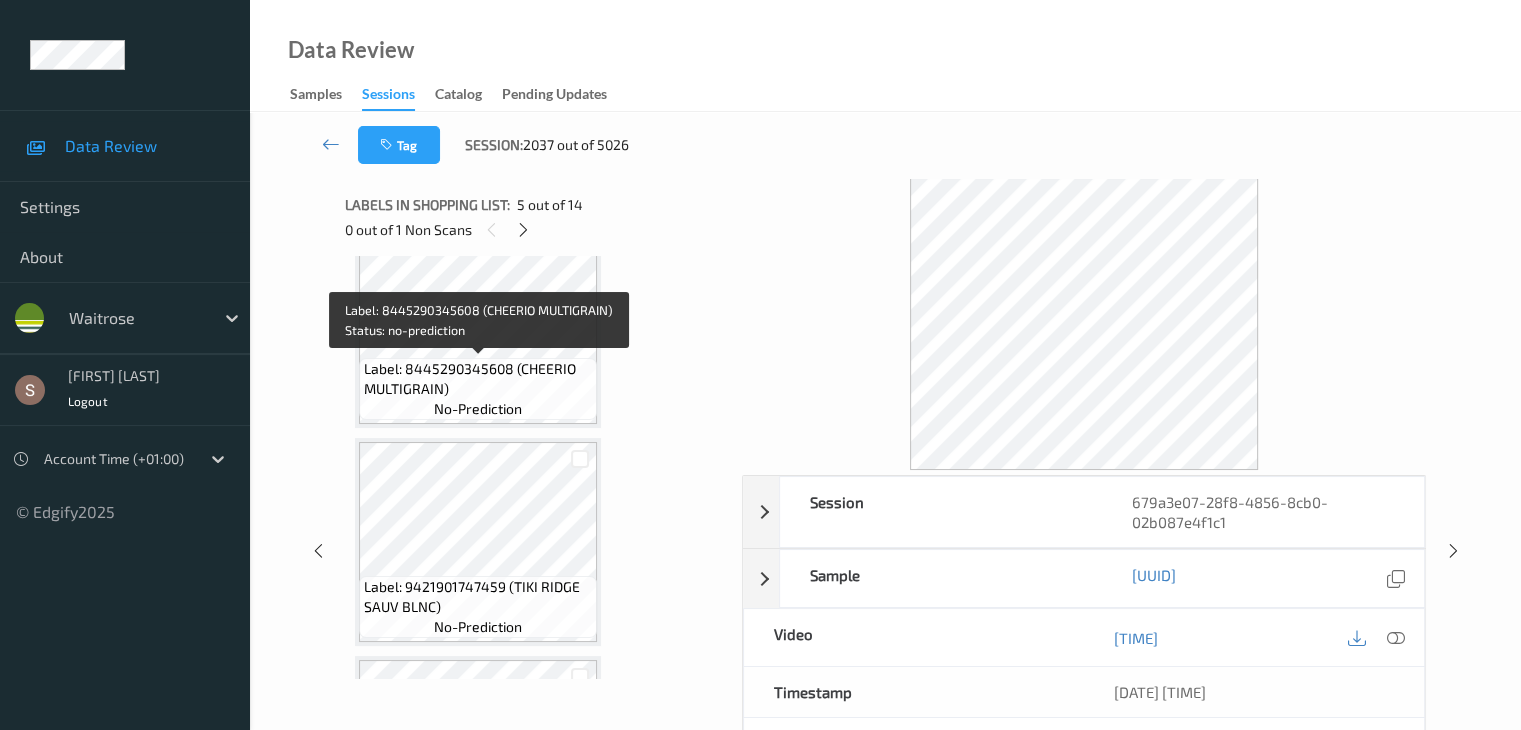 click on "Label: 8445290345608 (CHEERIO MULTIGRAIN)" at bounding box center (478, 379) 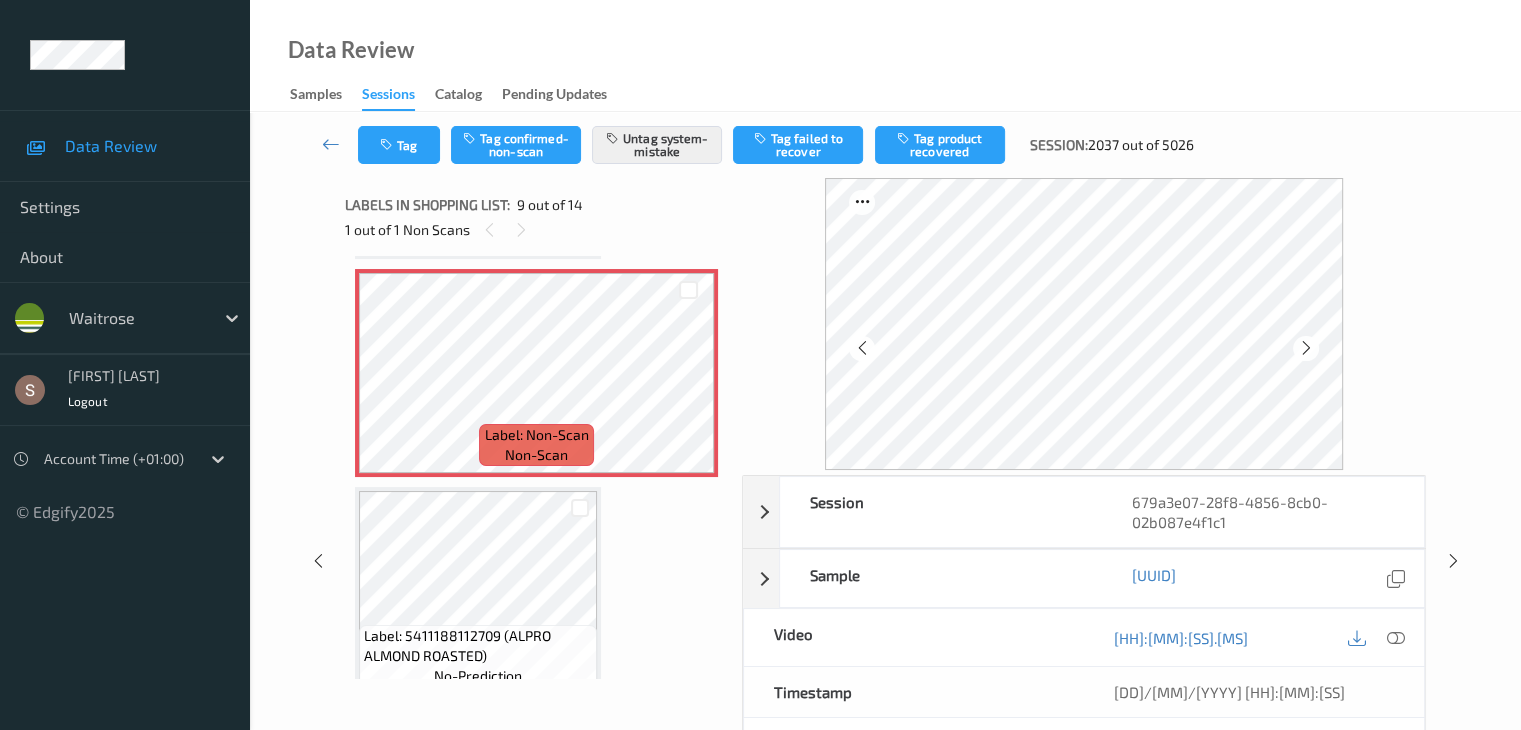 scroll, scrollTop: 1739, scrollLeft: 0, axis: vertical 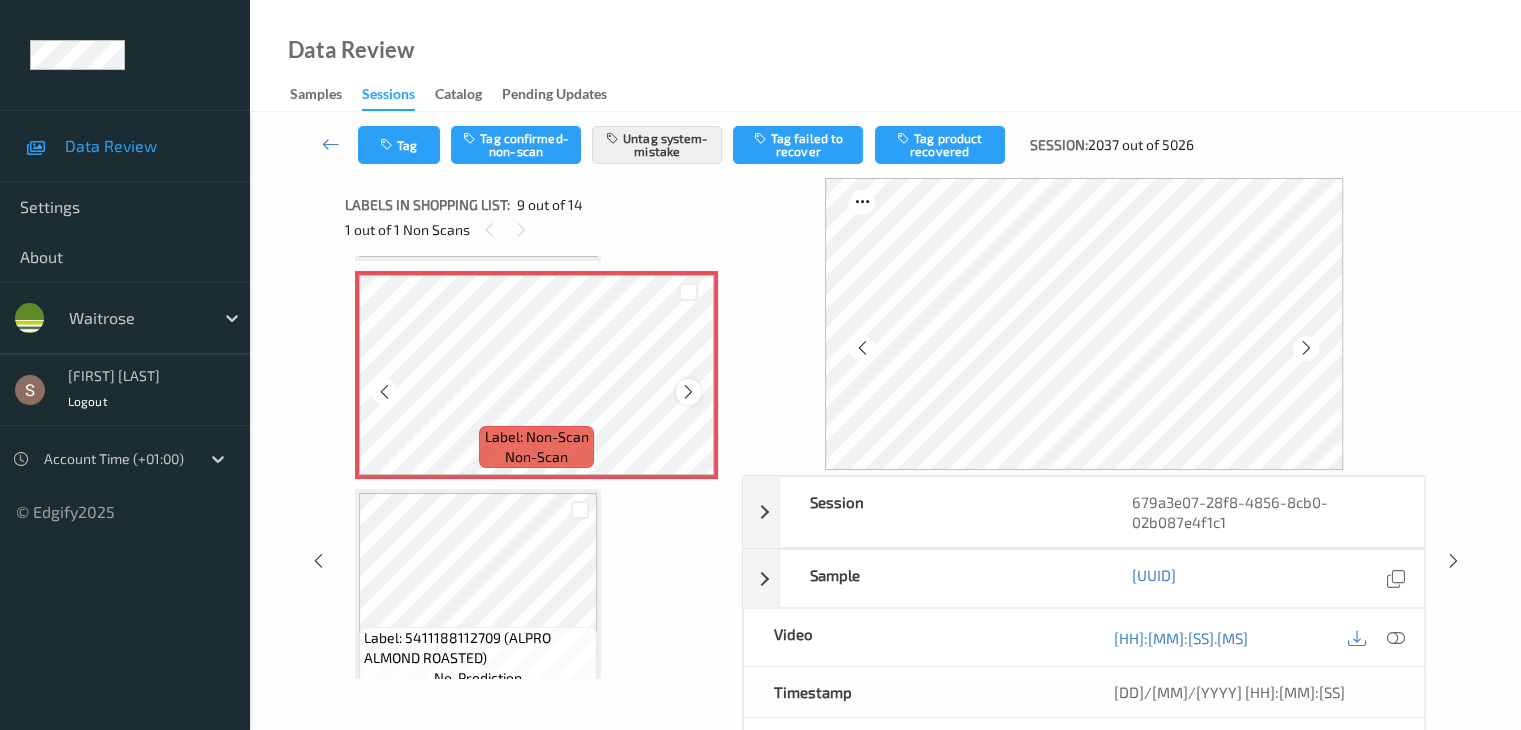 click at bounding box center [688, 392] 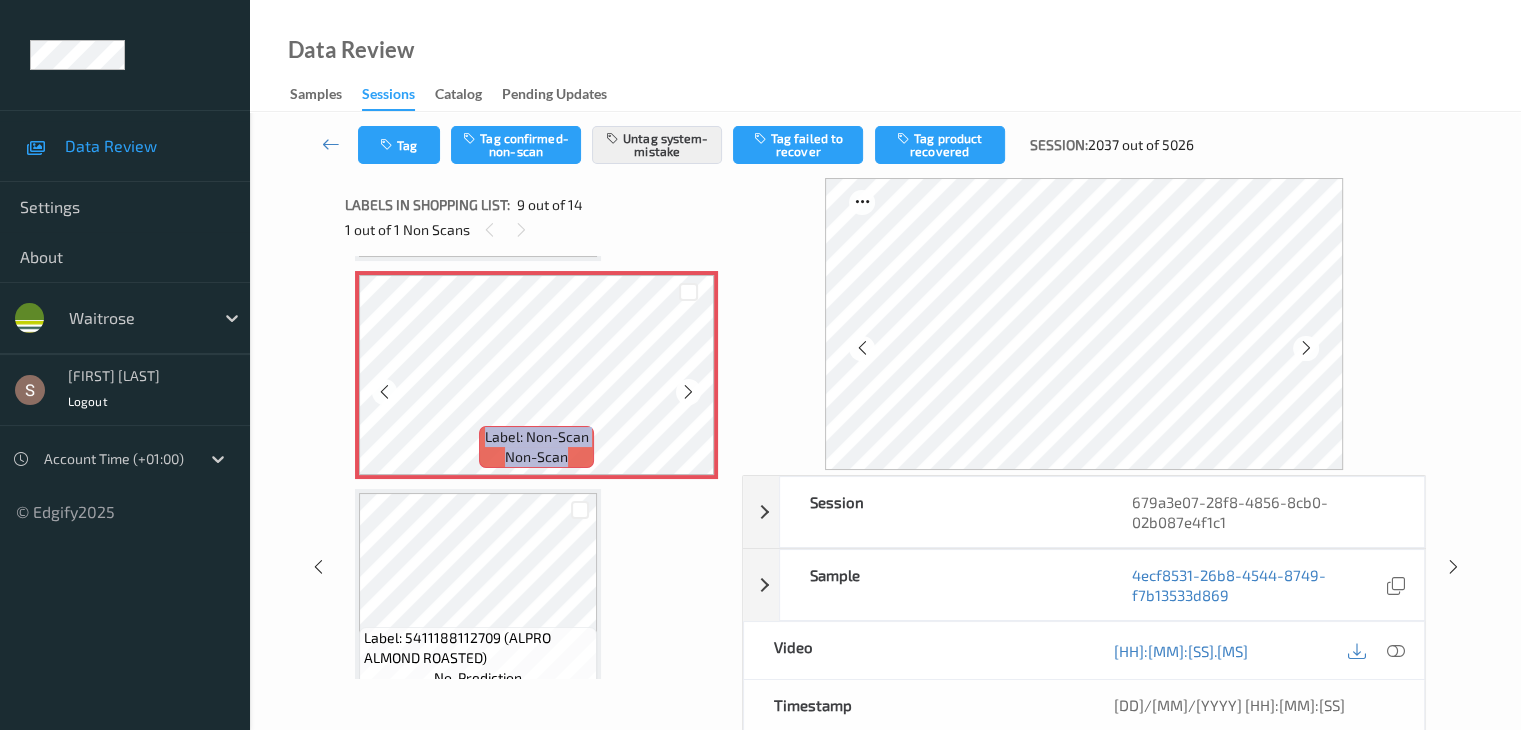 click at bounding box center (688, 392) 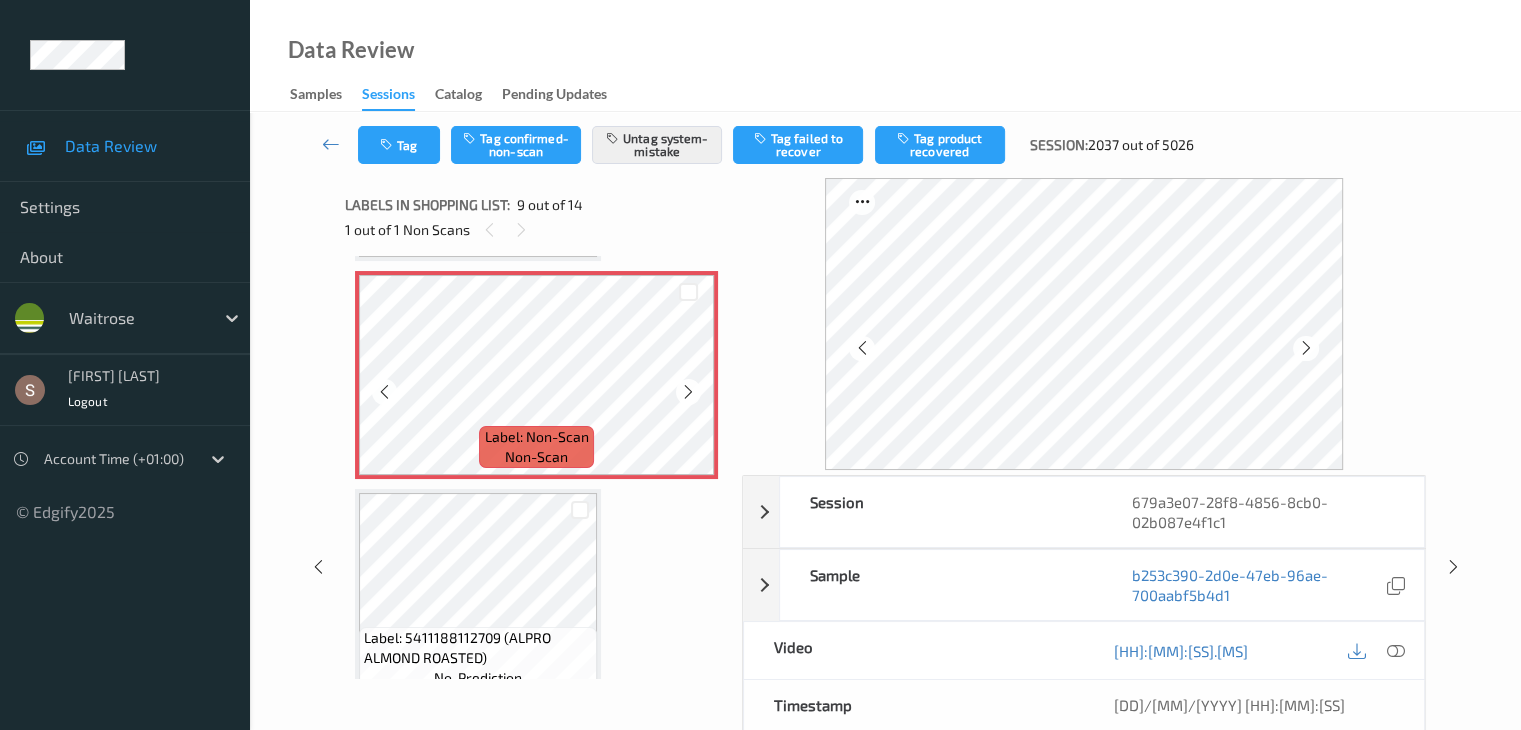 scroll, scrollTop: 1539, scrollLeft: 0, axis: vertical 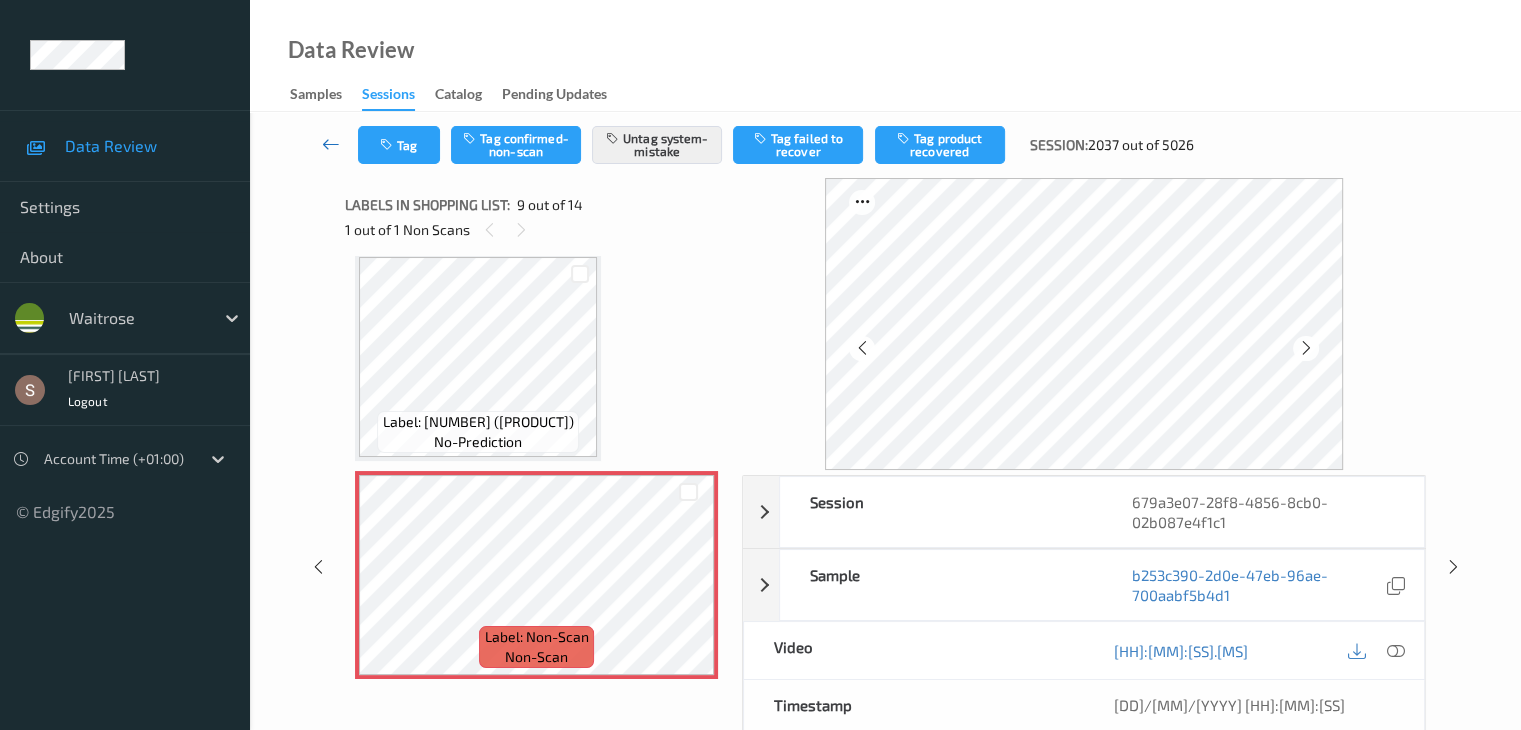 click at bounding box center (331, 144) 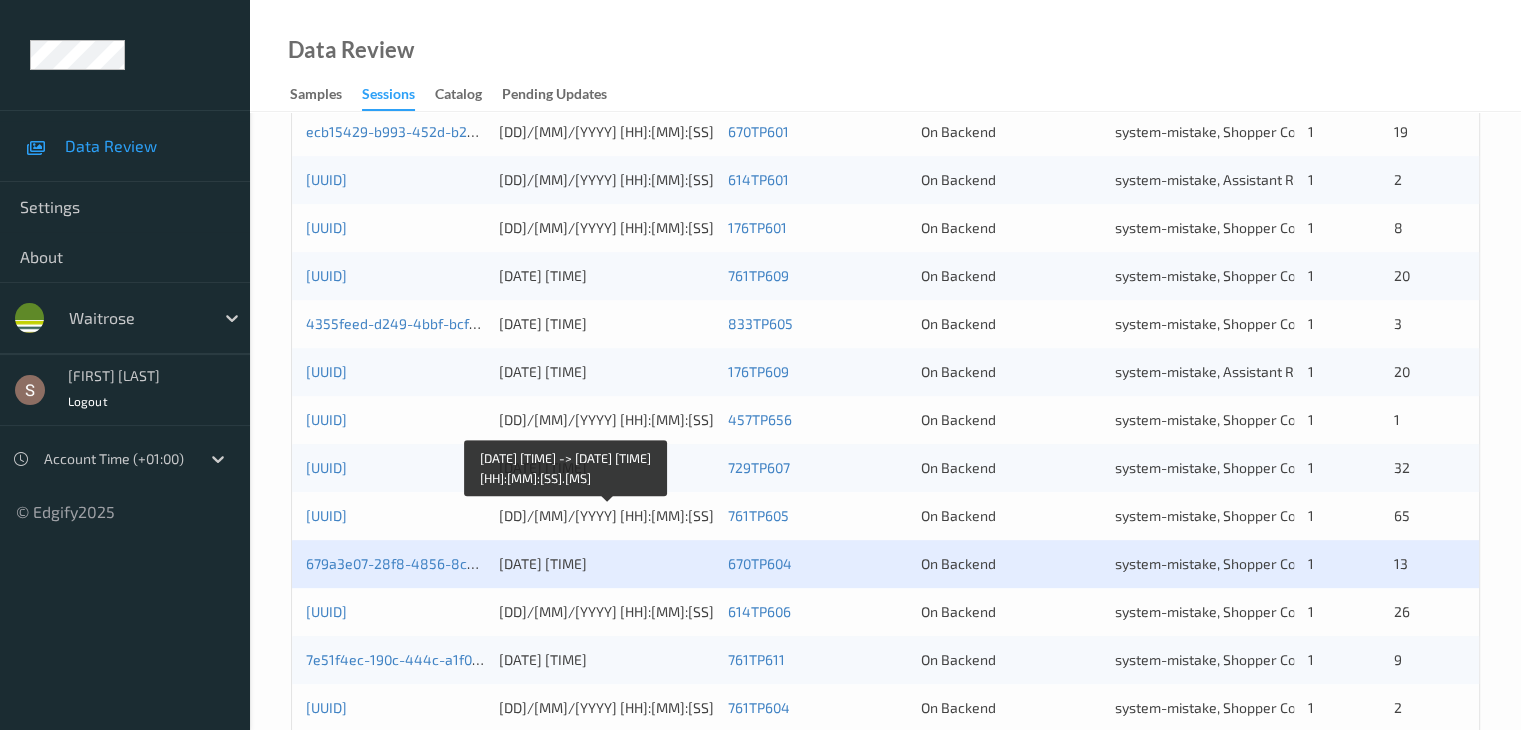 scroll, scrollTop: 932, scrollLeft: 0, axis: vertical 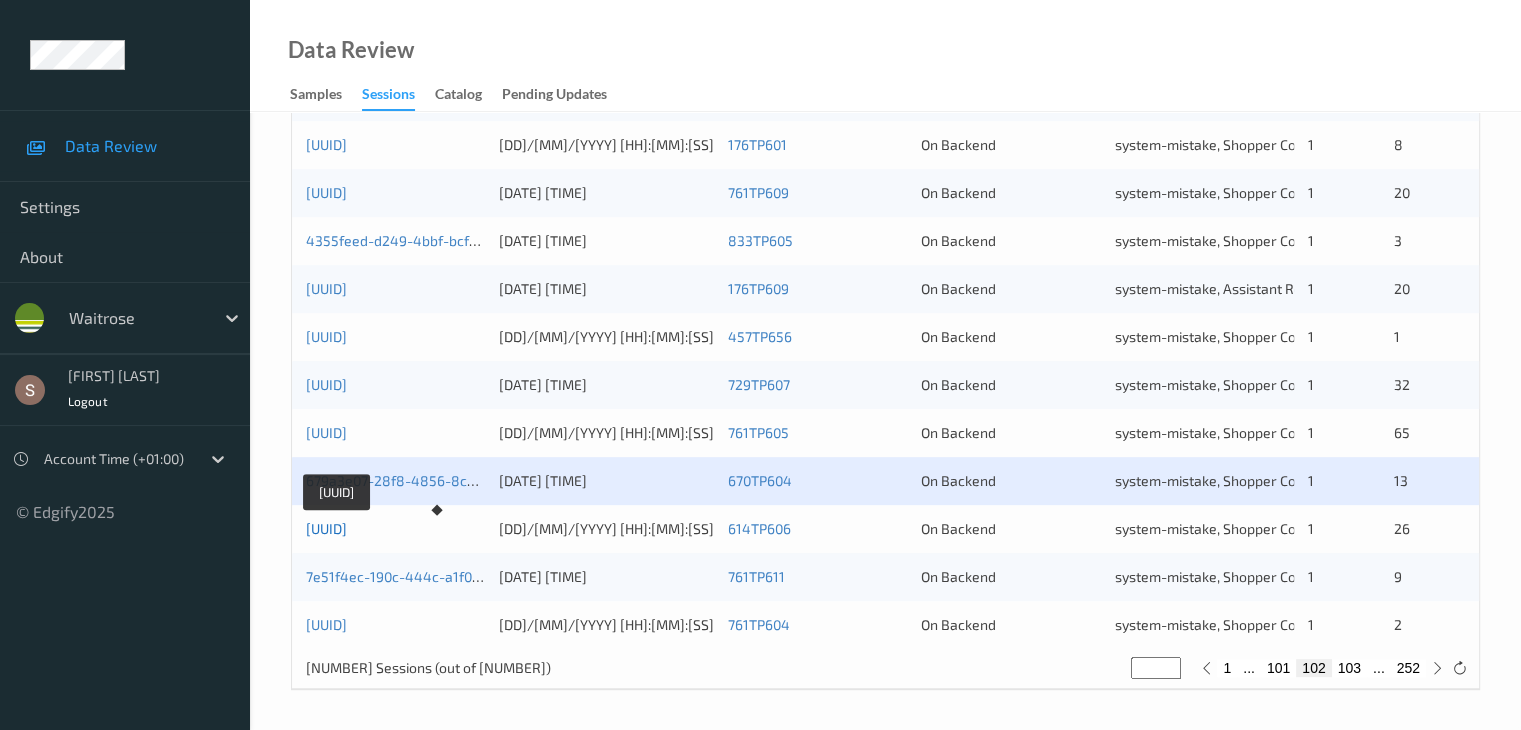 click on "[UUID]" at bounding box center [326, 528] 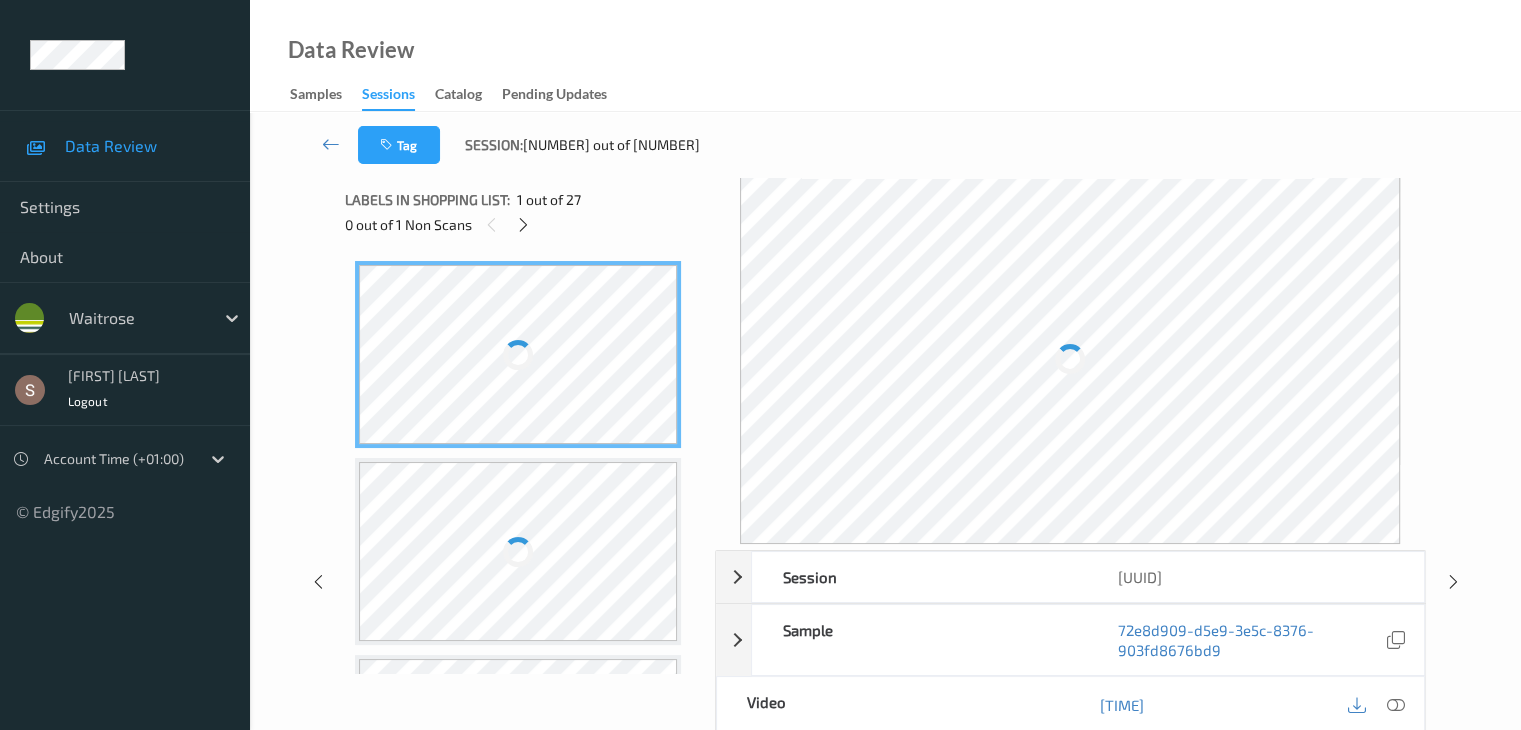 scroll, scrollTop: 0, scrollLeft: 0, axis: both 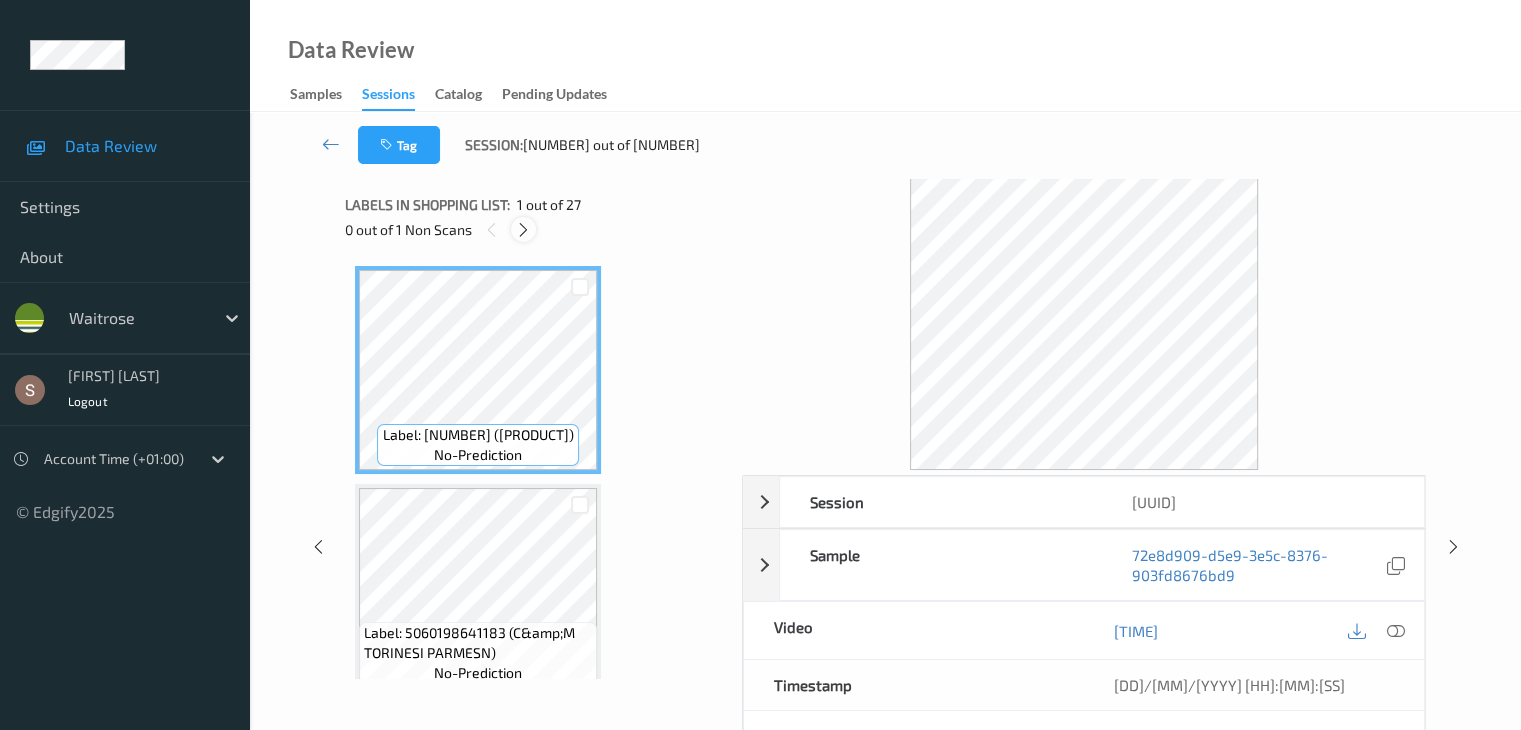 click at bounding box center [523, 229] 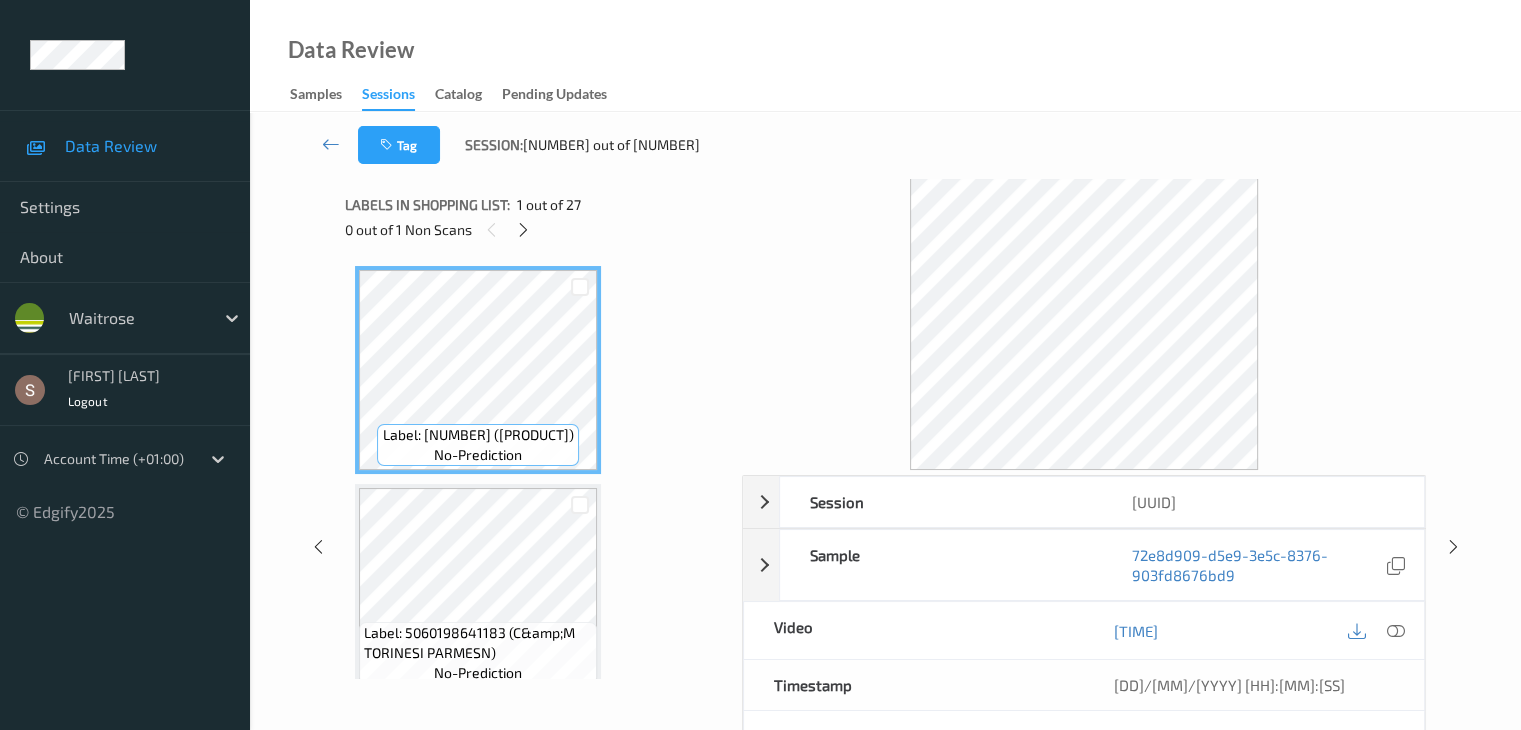 scroll, scrollTop: 3716, scrollLeft: 0, axis: vertical 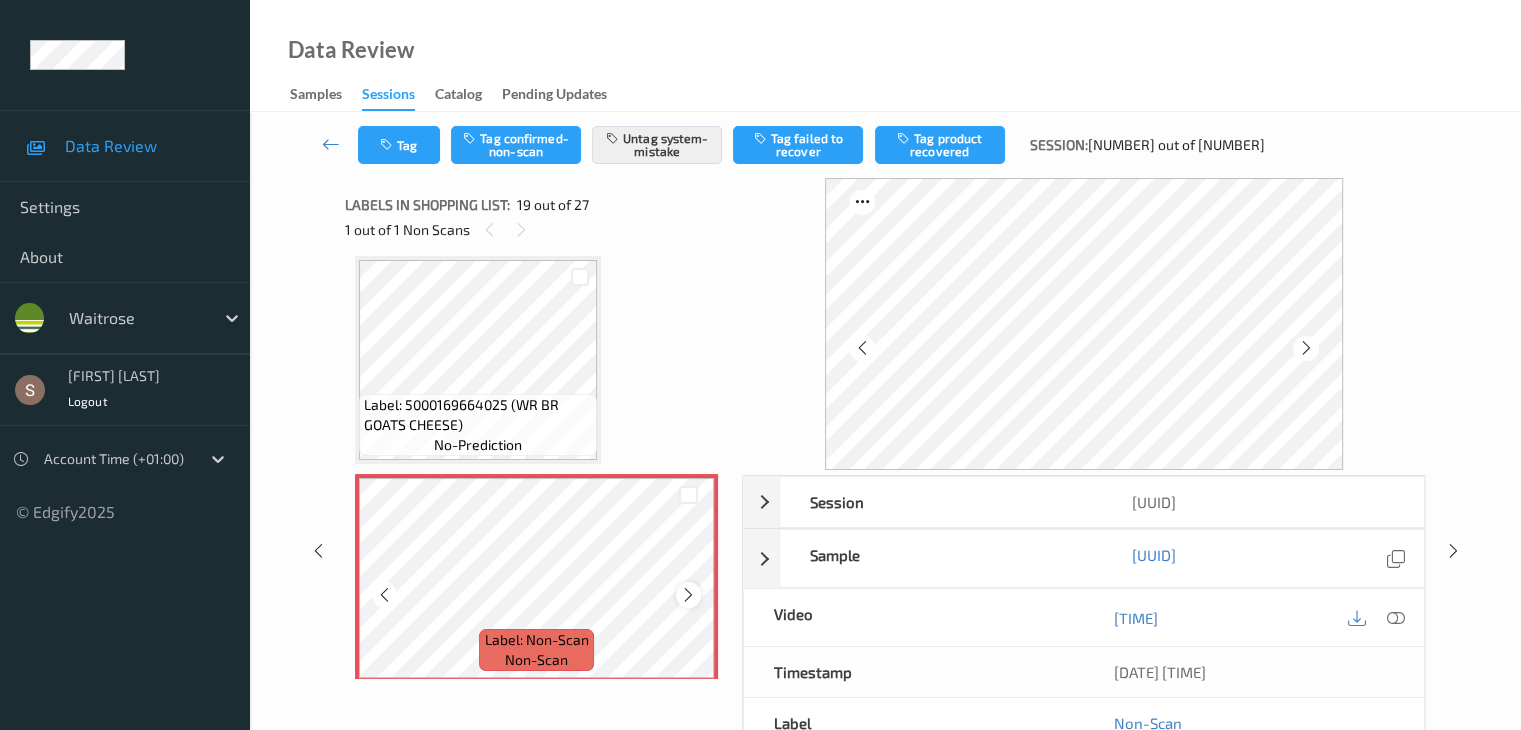 click at bounding box center (688, 595) 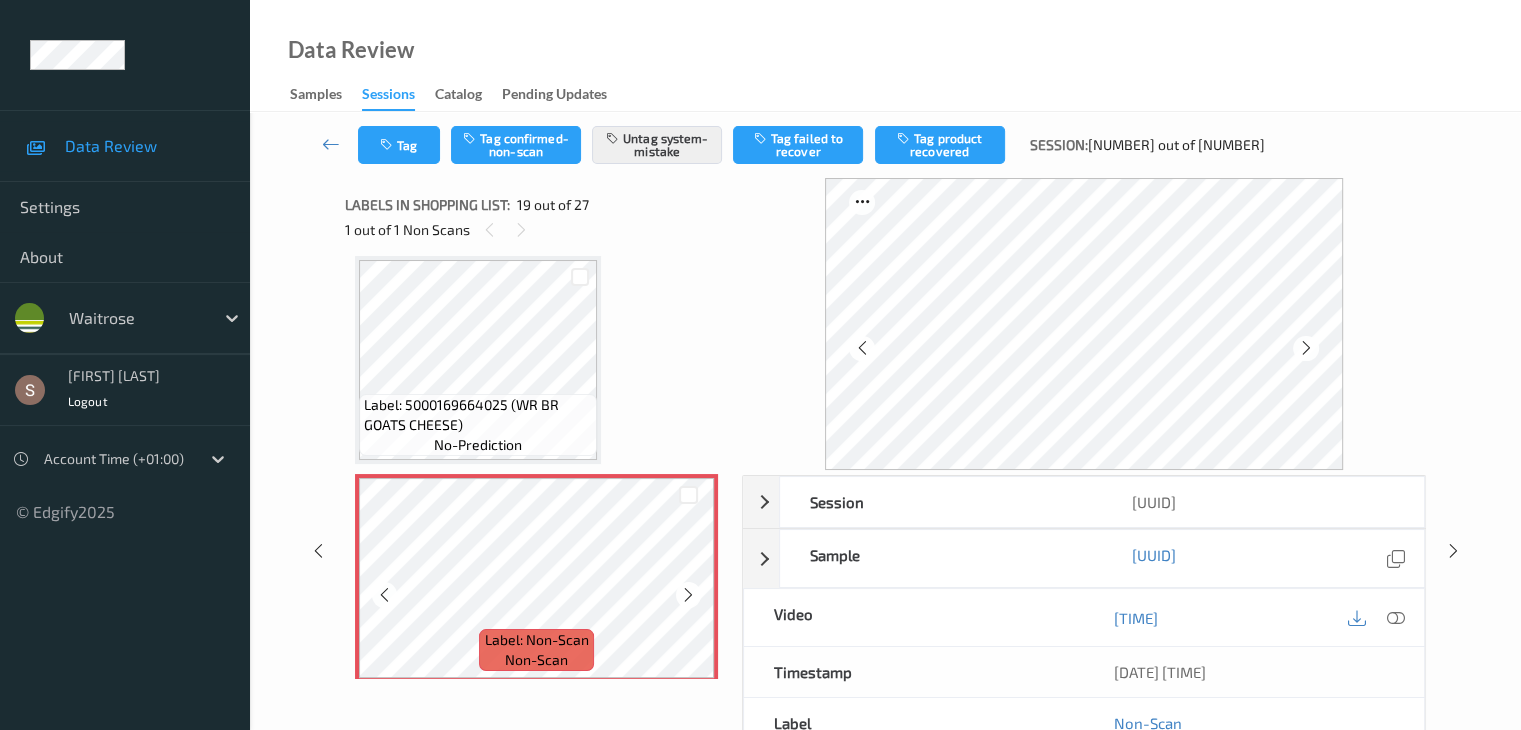 click at bounding box center (688, 595) 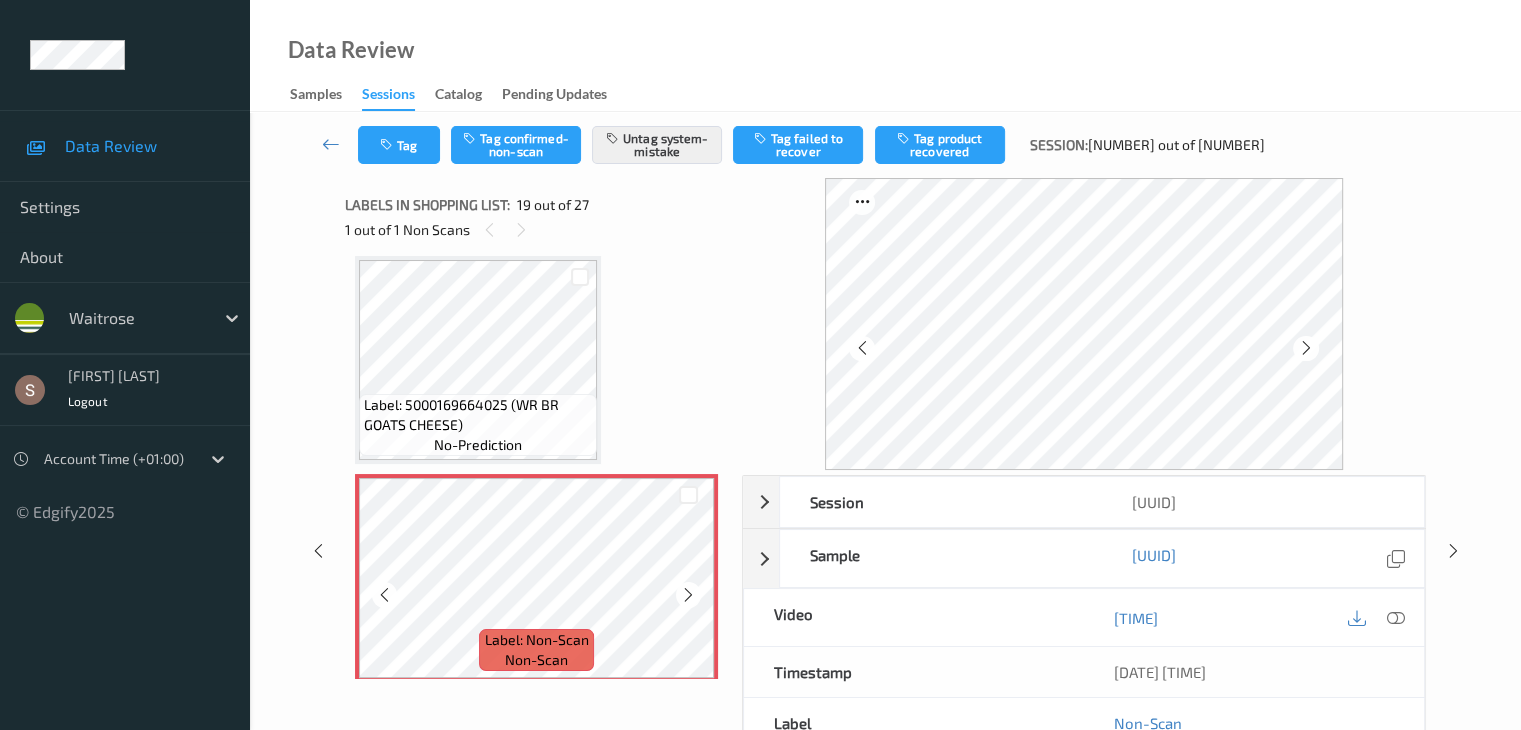 click at bounding box center [688, 595] 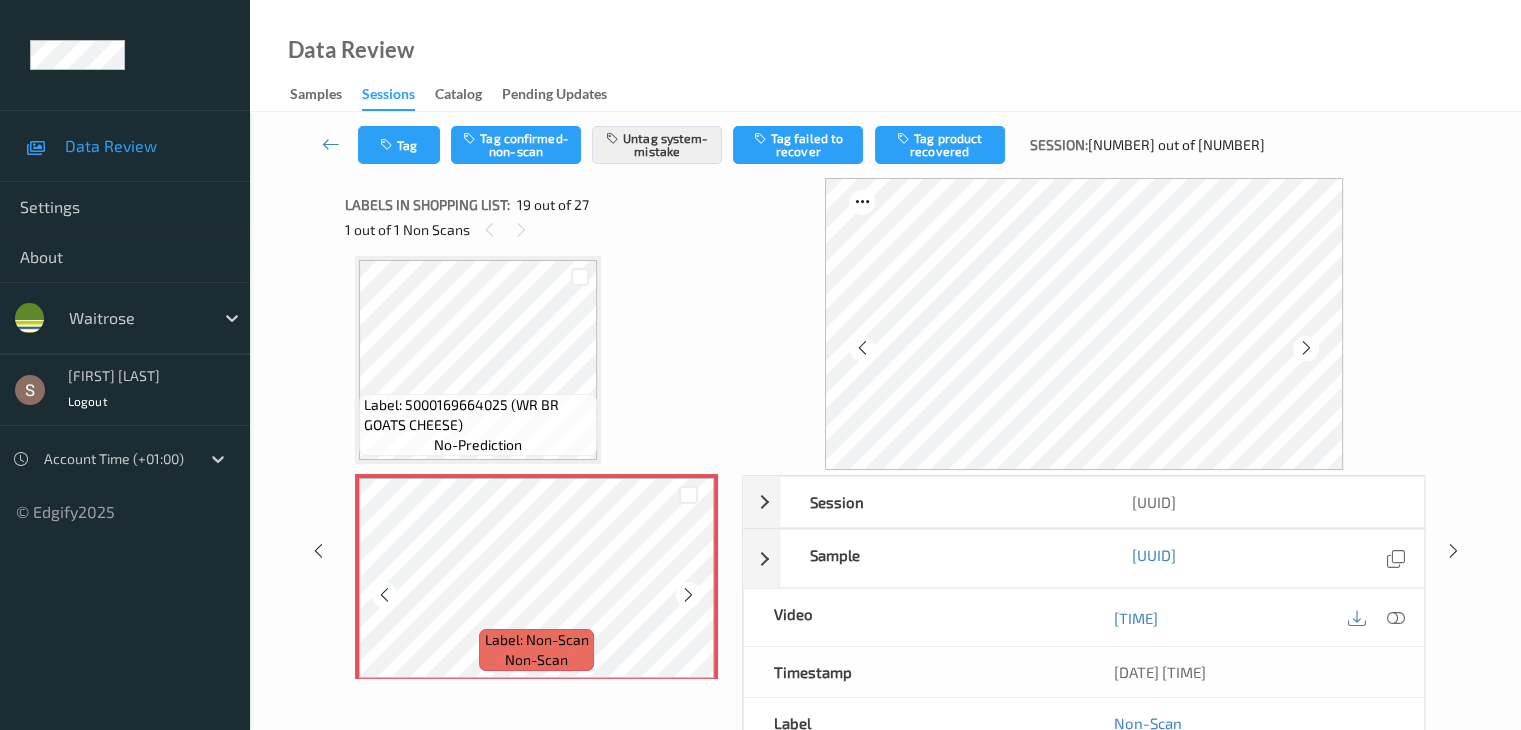 click at bounding box center [688, 595] 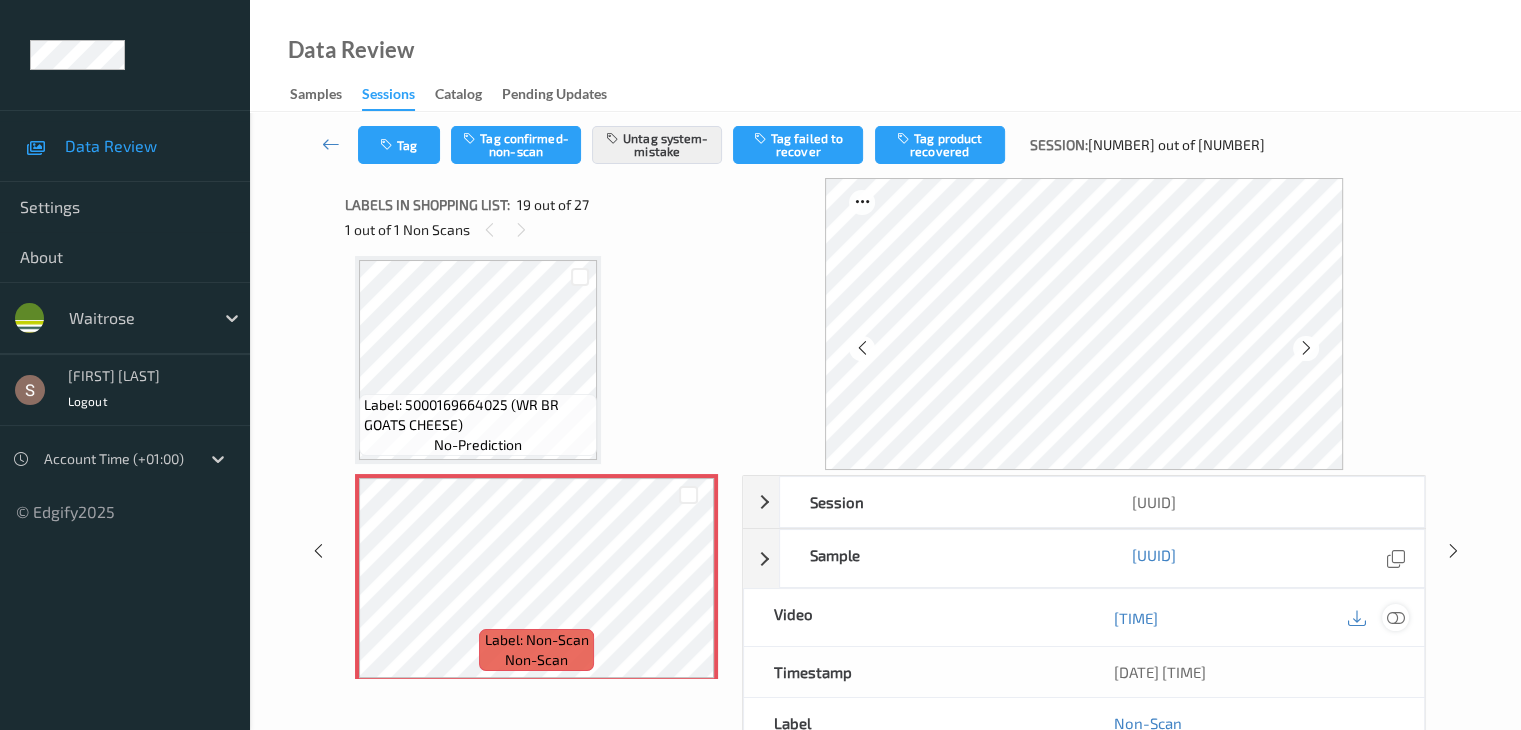 click at bounding box center (1395, 618) 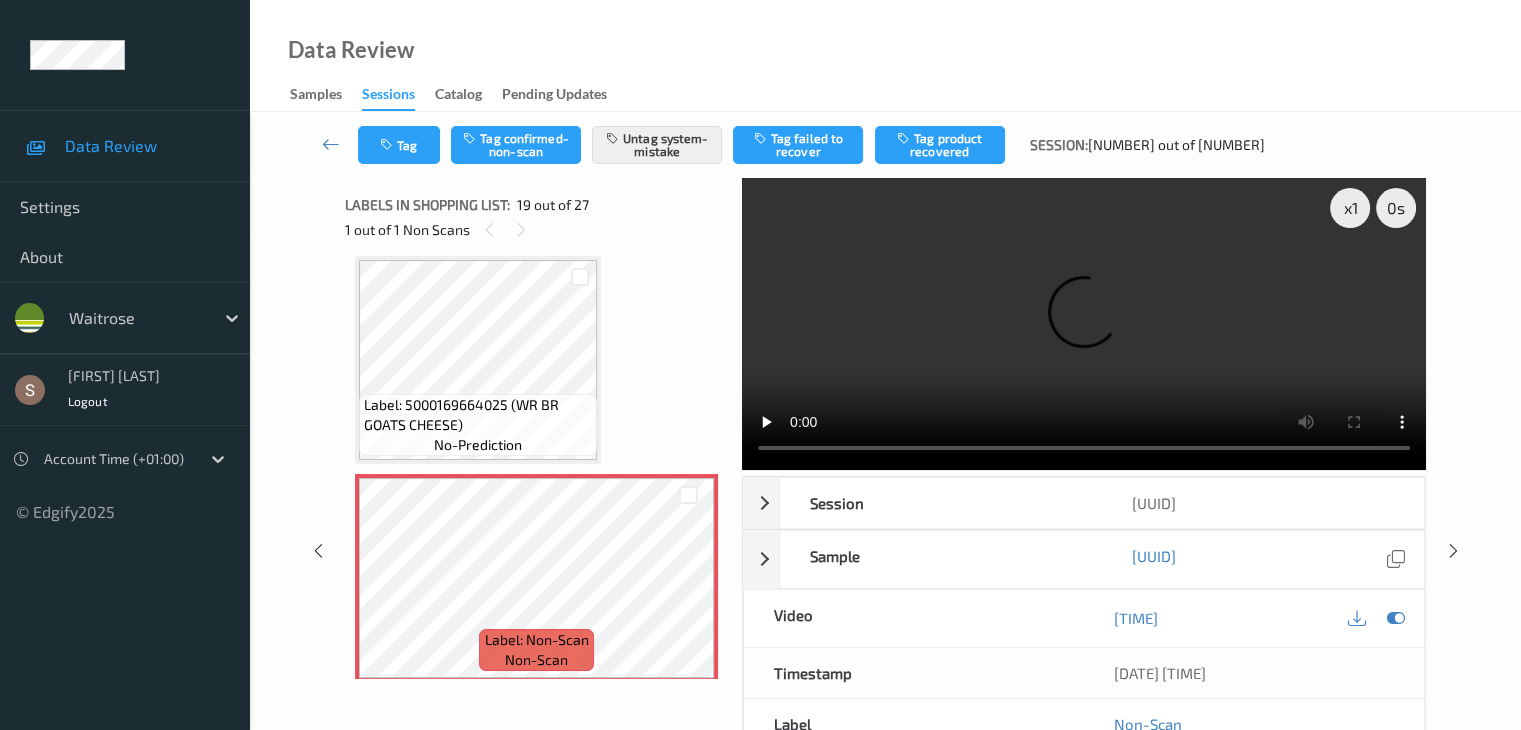 click at bounding box center (1084, 324) 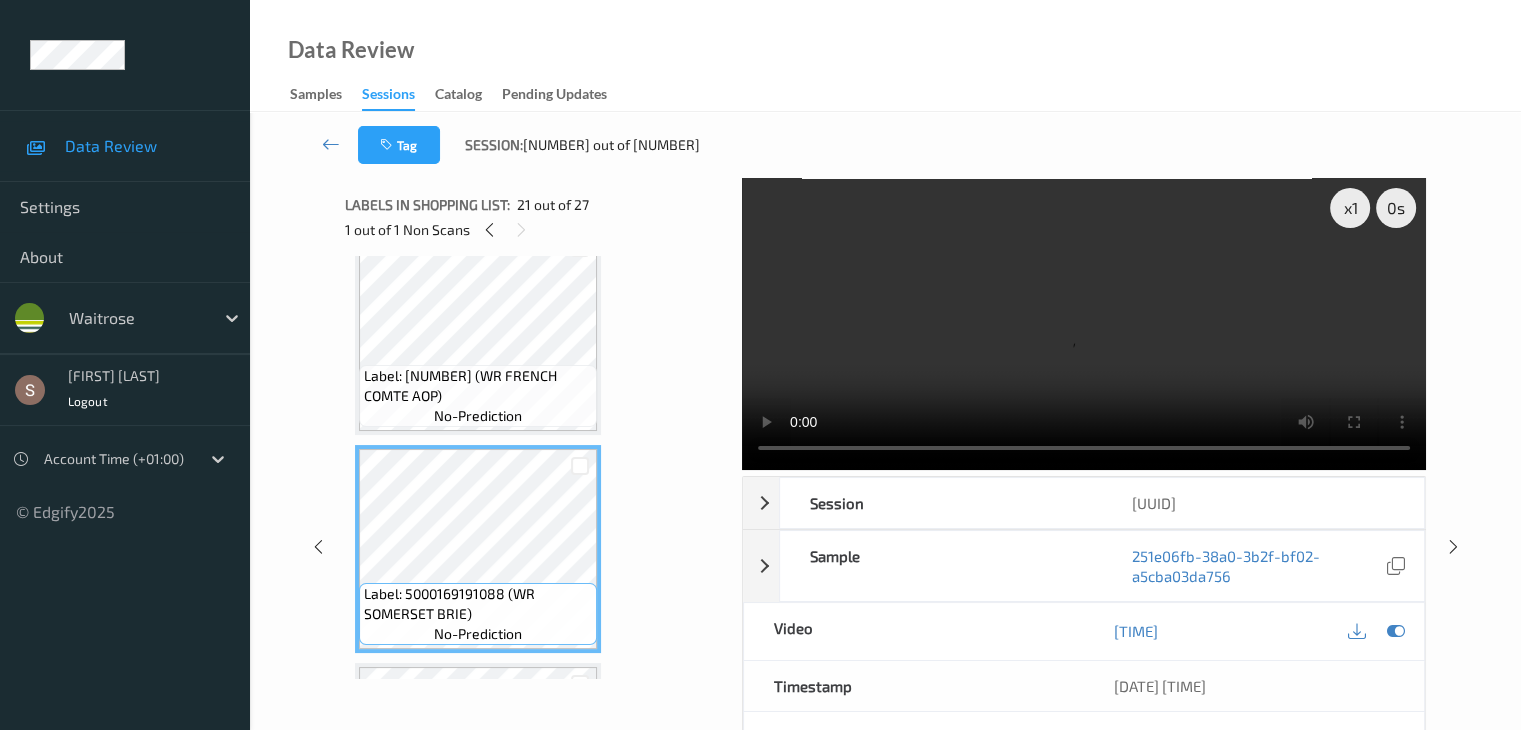 scroll, scrollTop: 4216, scrollLeft: 0, axis: vertical 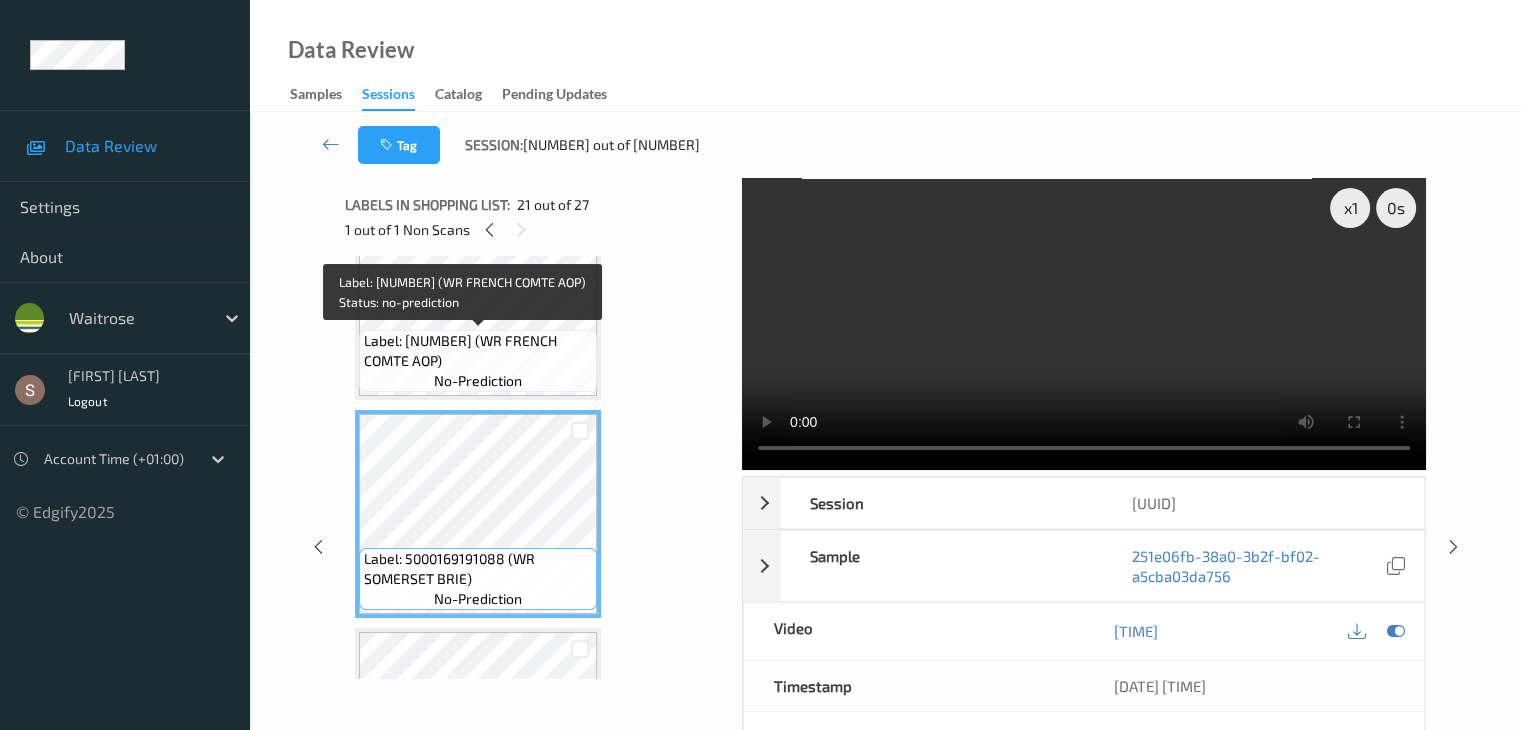 click on "no-prediction" at bounding box center (478, 381) 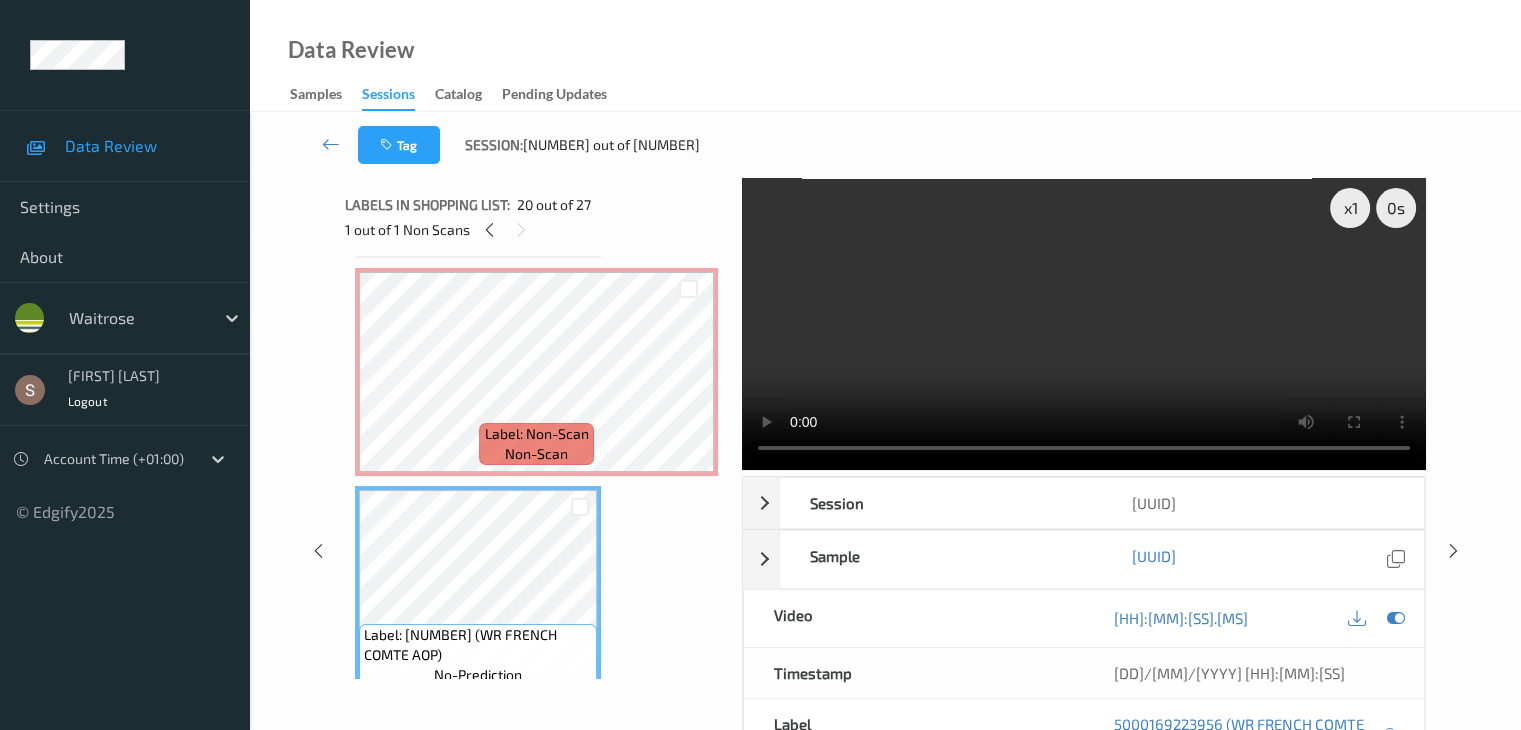 scroll, scrollTop: 3916, scrollLeft: 0, axis: vertical 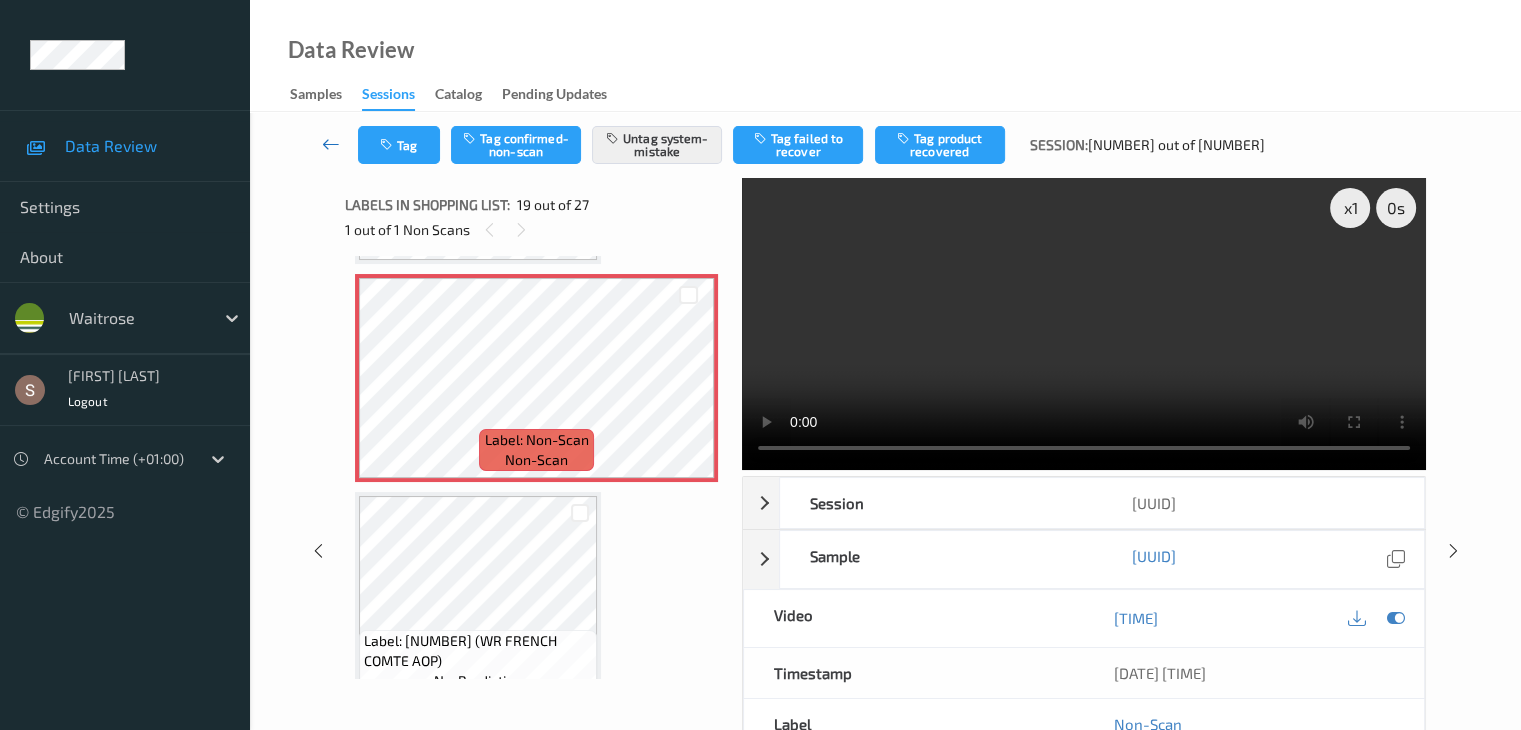click at bounding box center (331, 144) 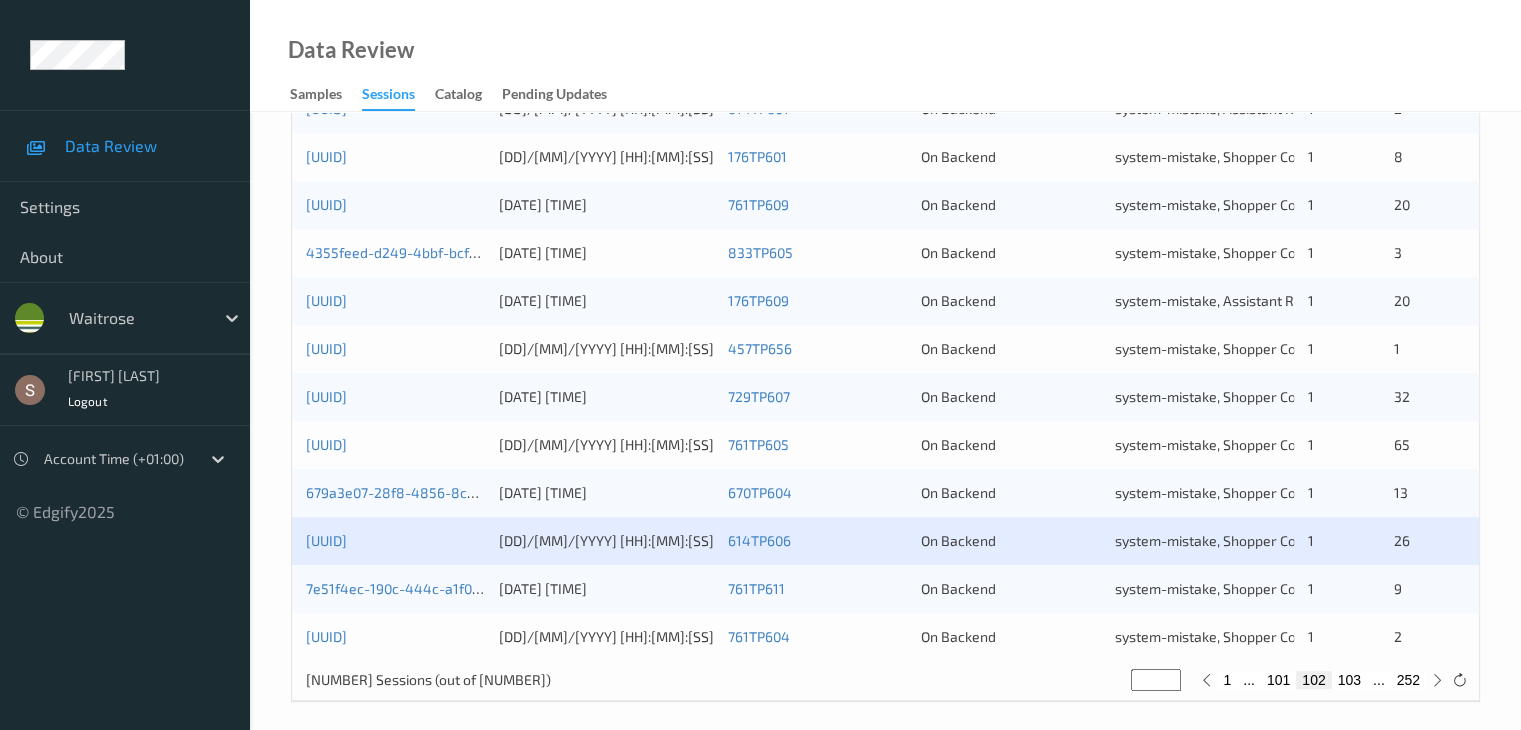 scroll, scrollTop: 932, scrollLeft: 0, axis: vertical 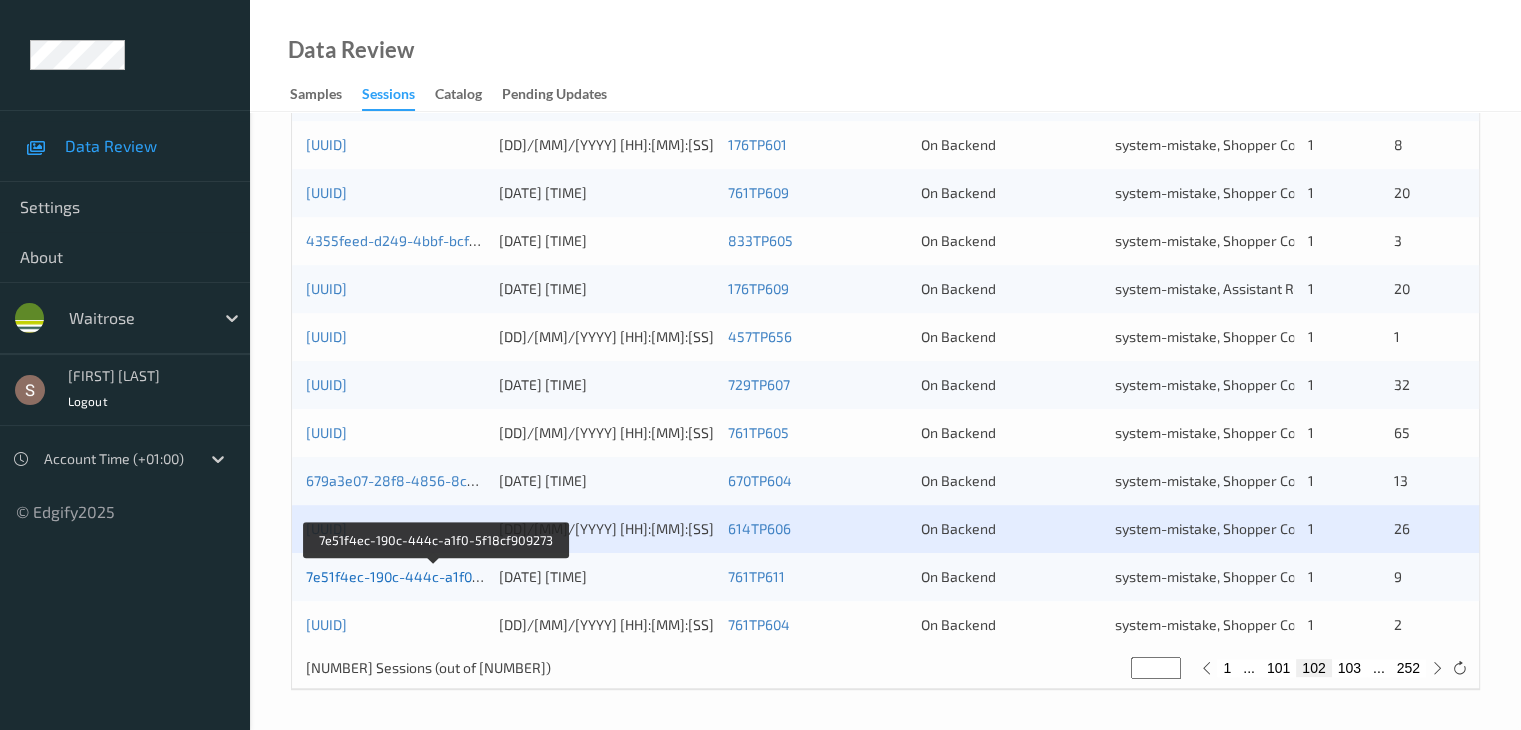 click on "7e51f4ec-190c-444c-a1f0-5f18cf909273" at bounding box center [435, 576] 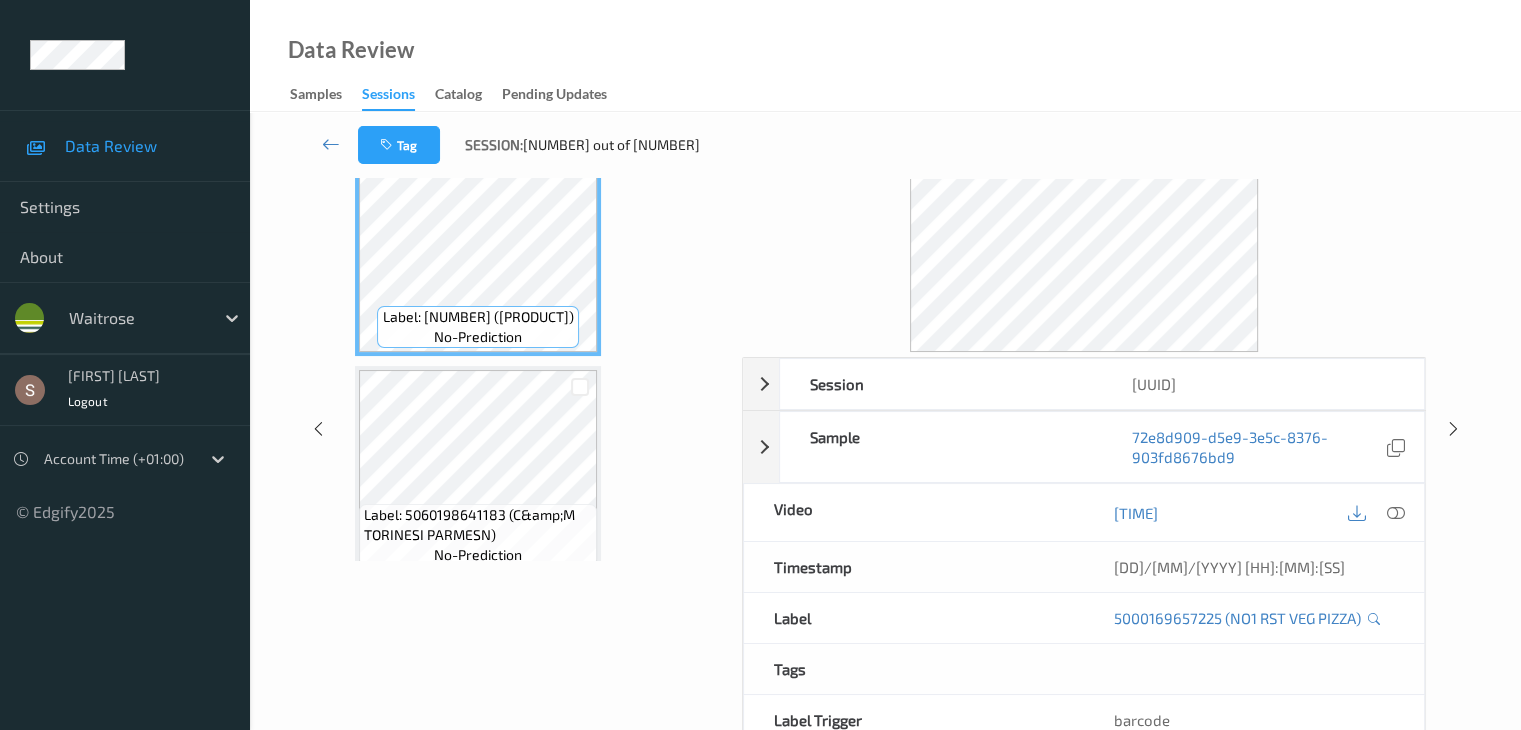 scroll, scrollTop: 0, scrollLeft: 0, axis: both 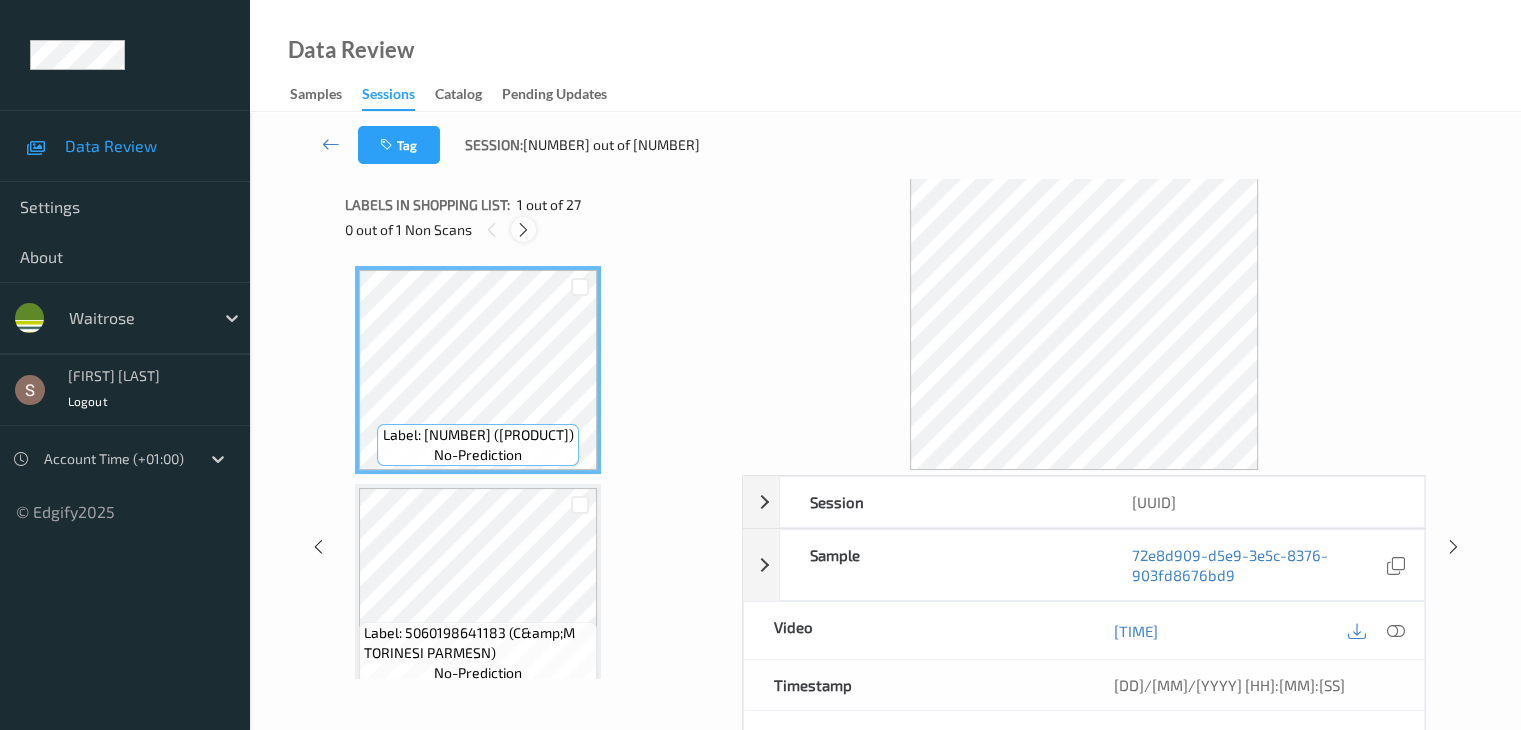 click at bounding box center [523, 230] 